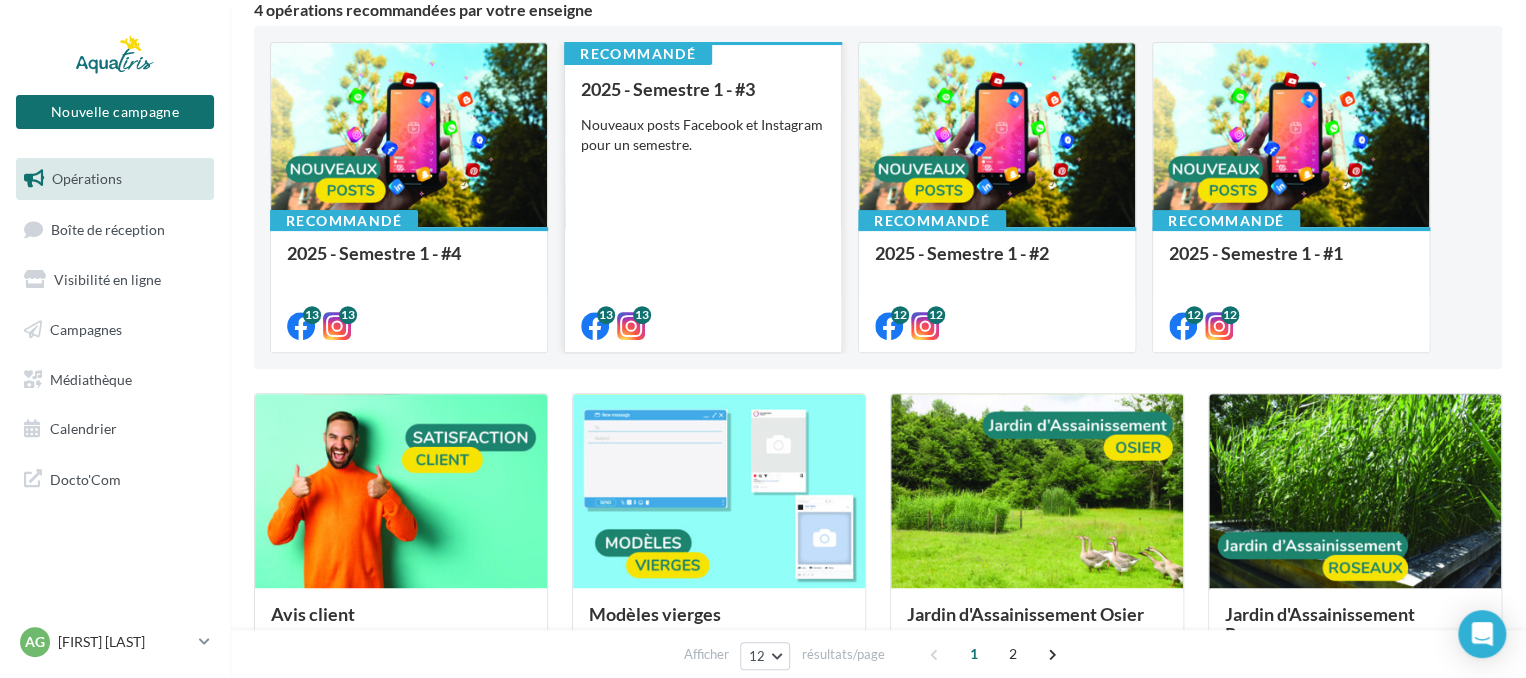 scroll, scrollTop: 200, scrollLeft: 0, axis: vertical 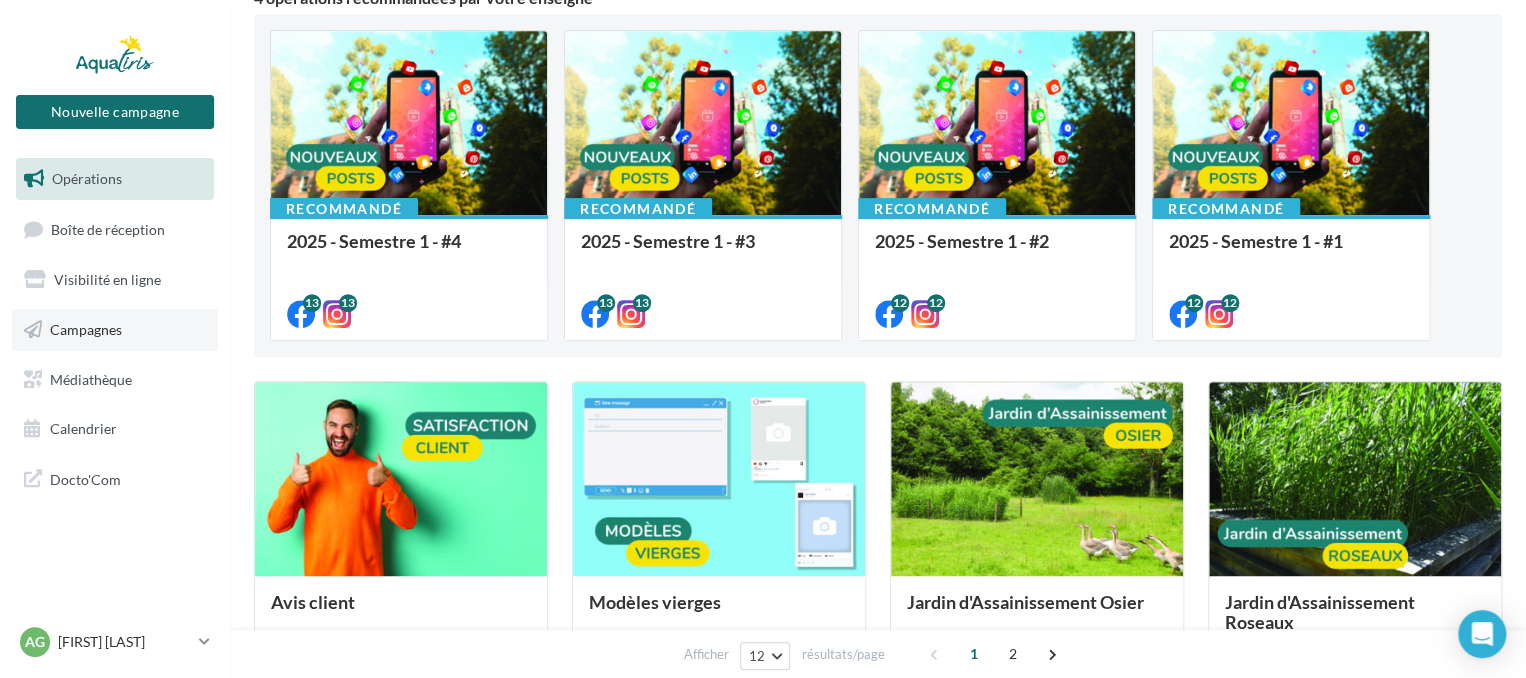 click on "Campagnes" at bounding box center (86, 329) 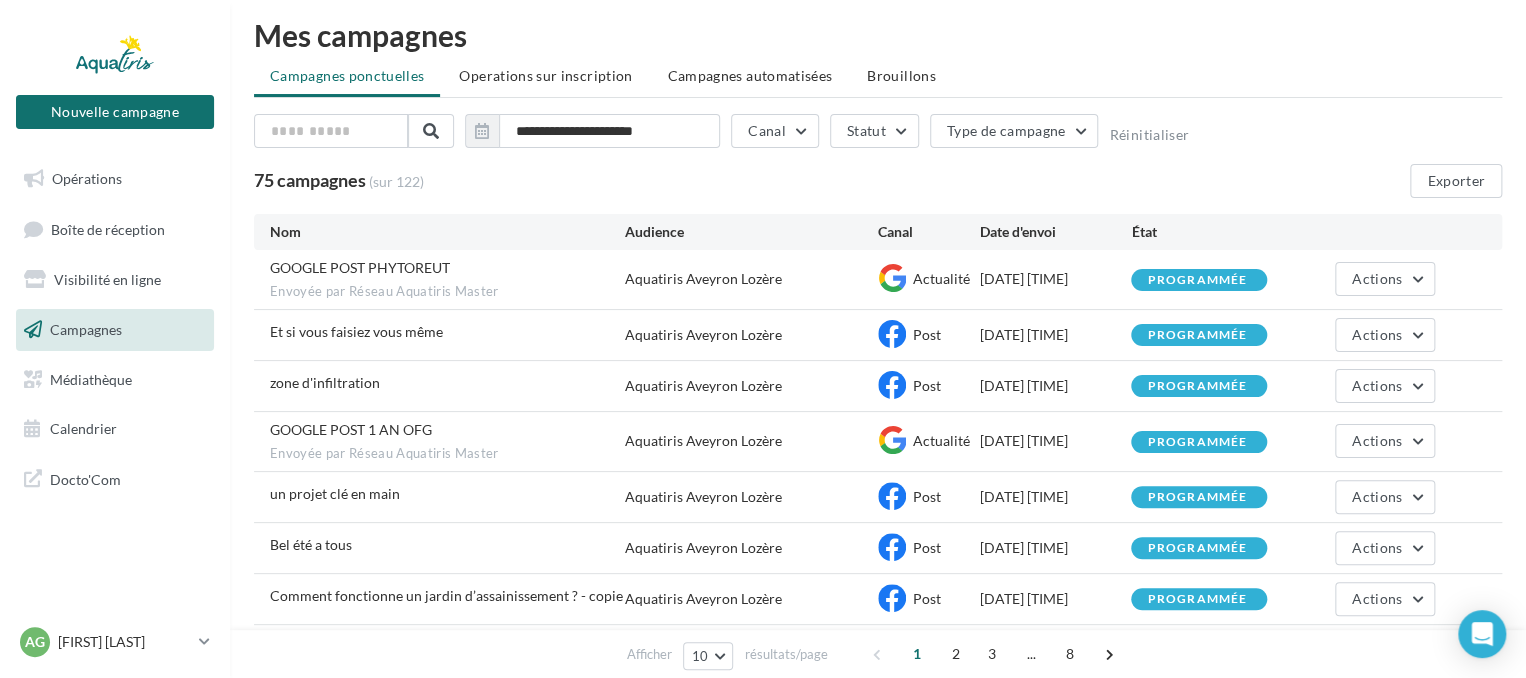 scroll, scrollTop: 0, scrollLeft: 0, axis: both 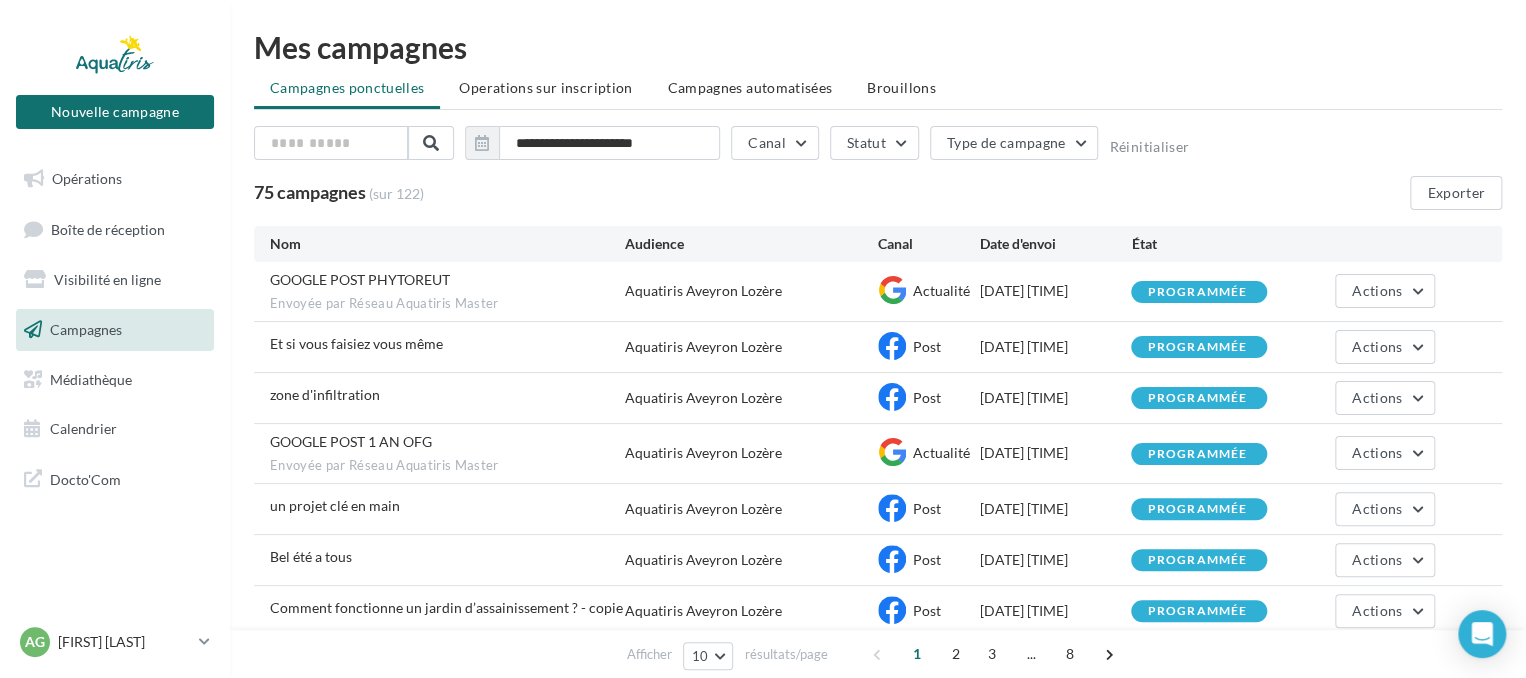 click on "Brouillons" at bounding box center [901, 87] 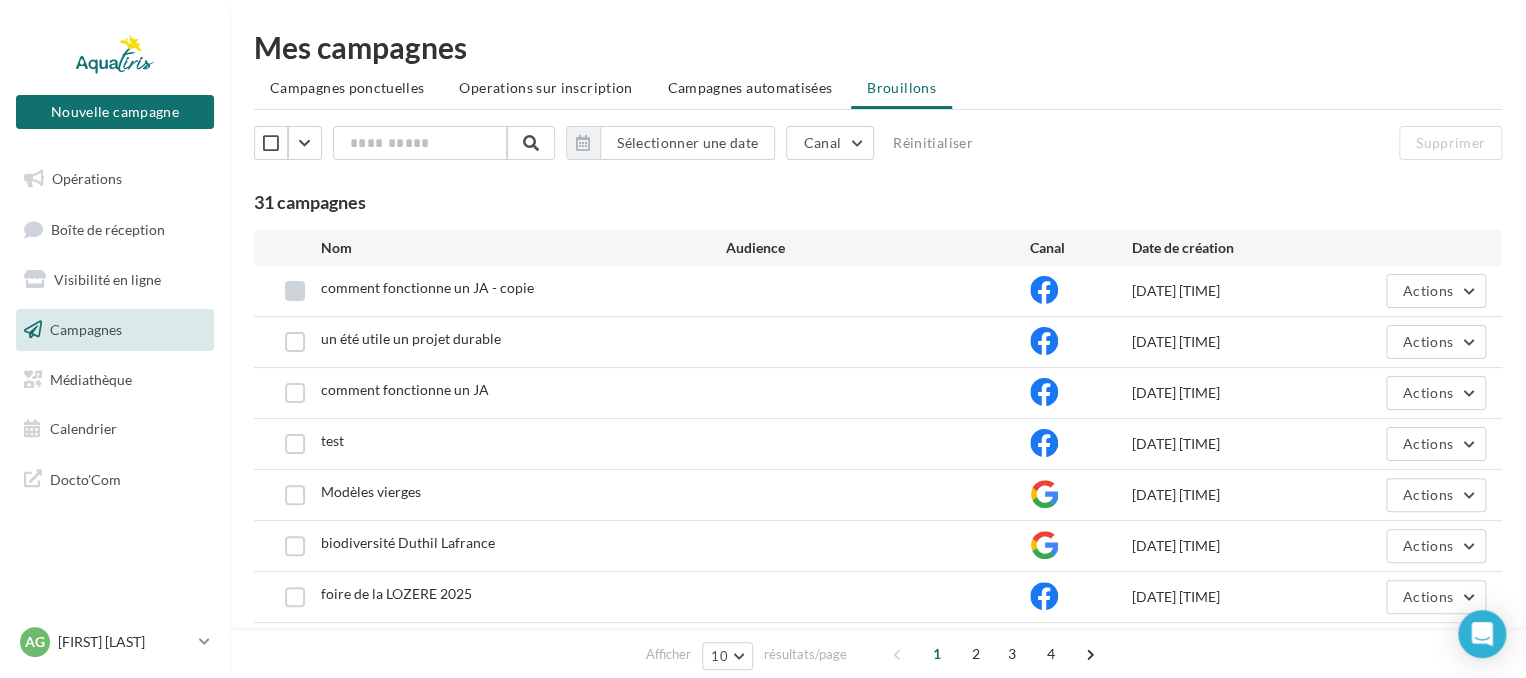 click at bounding box center [295, 291] 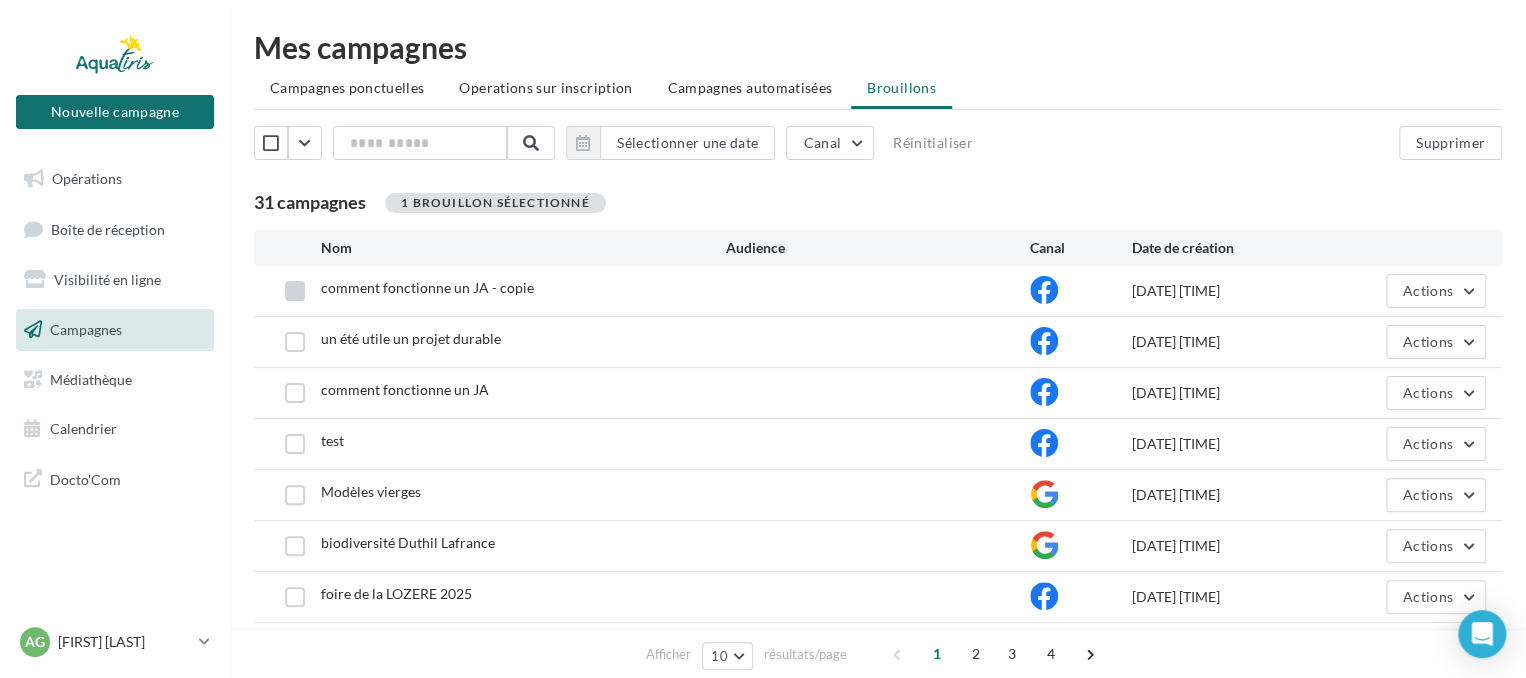 click at bounding box center (295, 291) 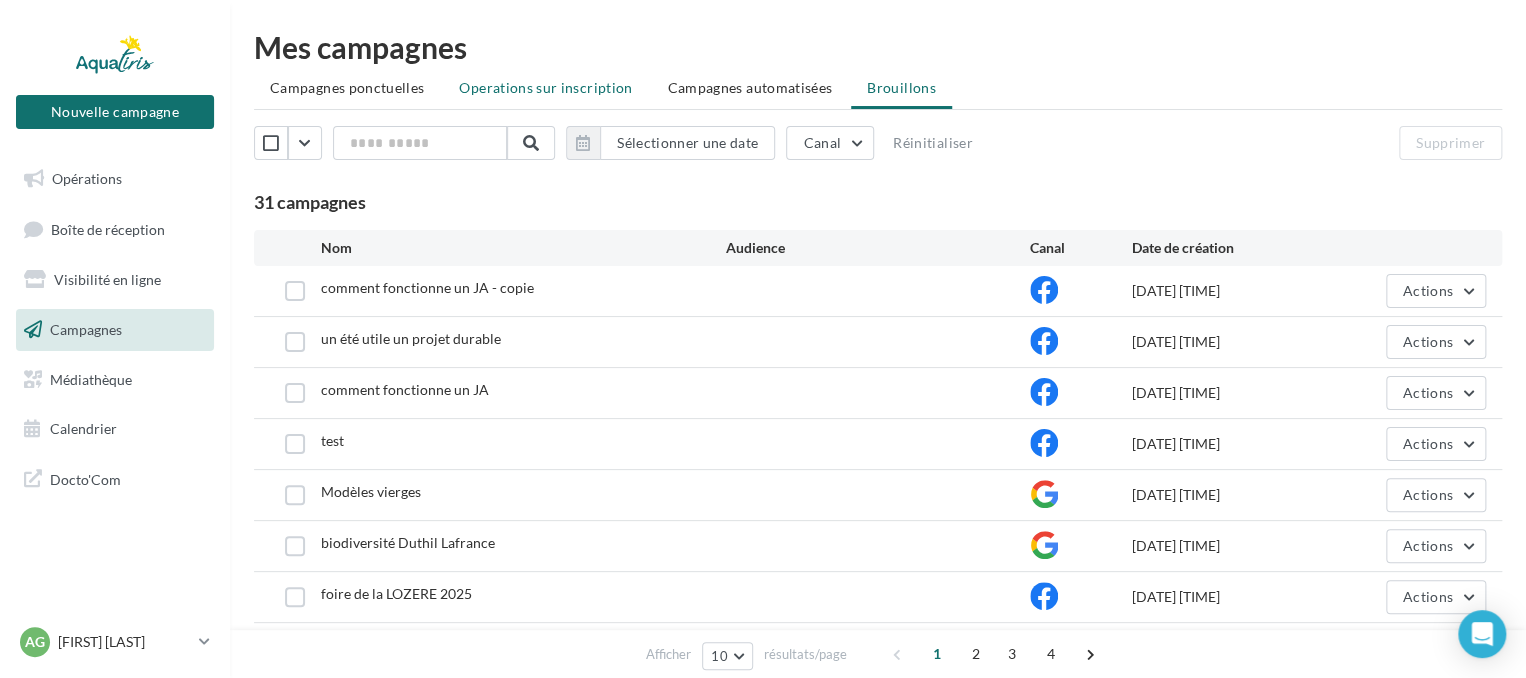 click on "Operations sur inscription" at bounding box center (545, 87) 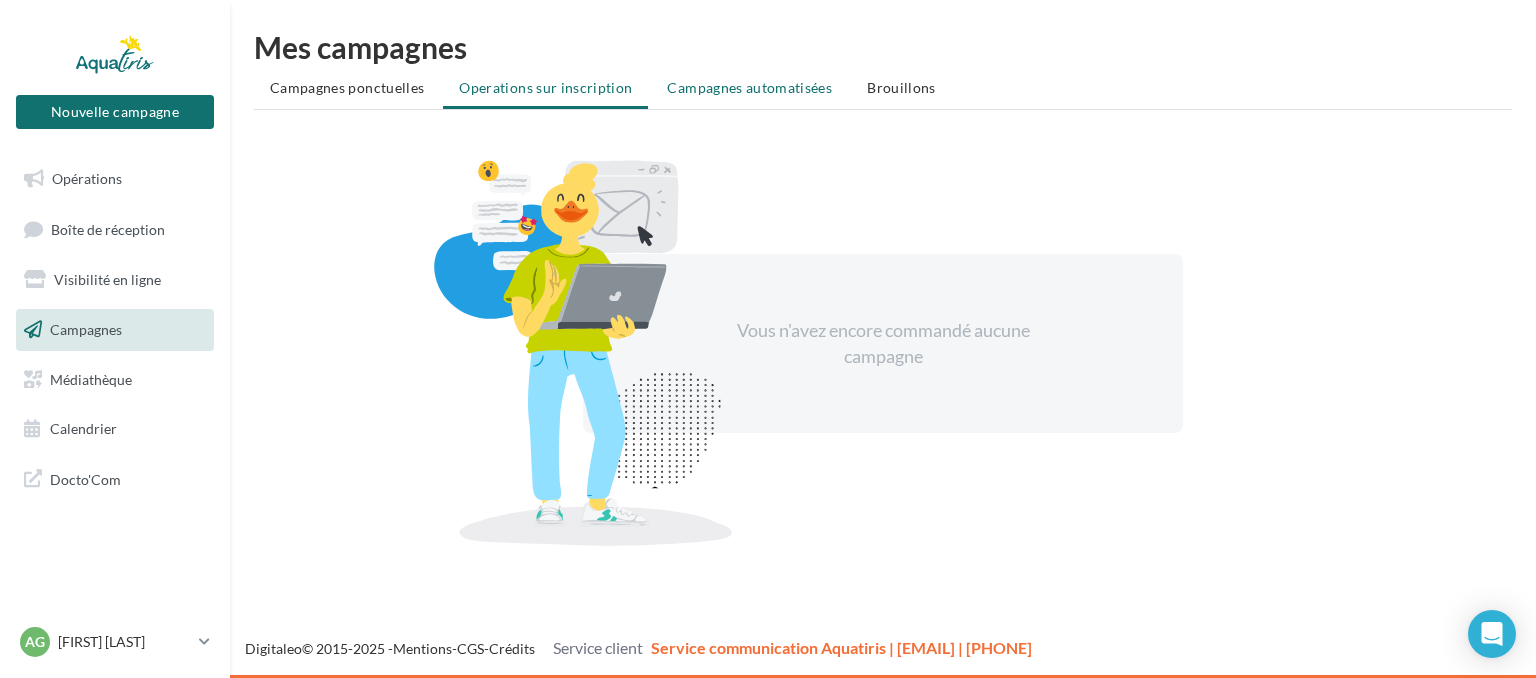 click on "Campagnes automatisées" at bounding box center (749, 87) 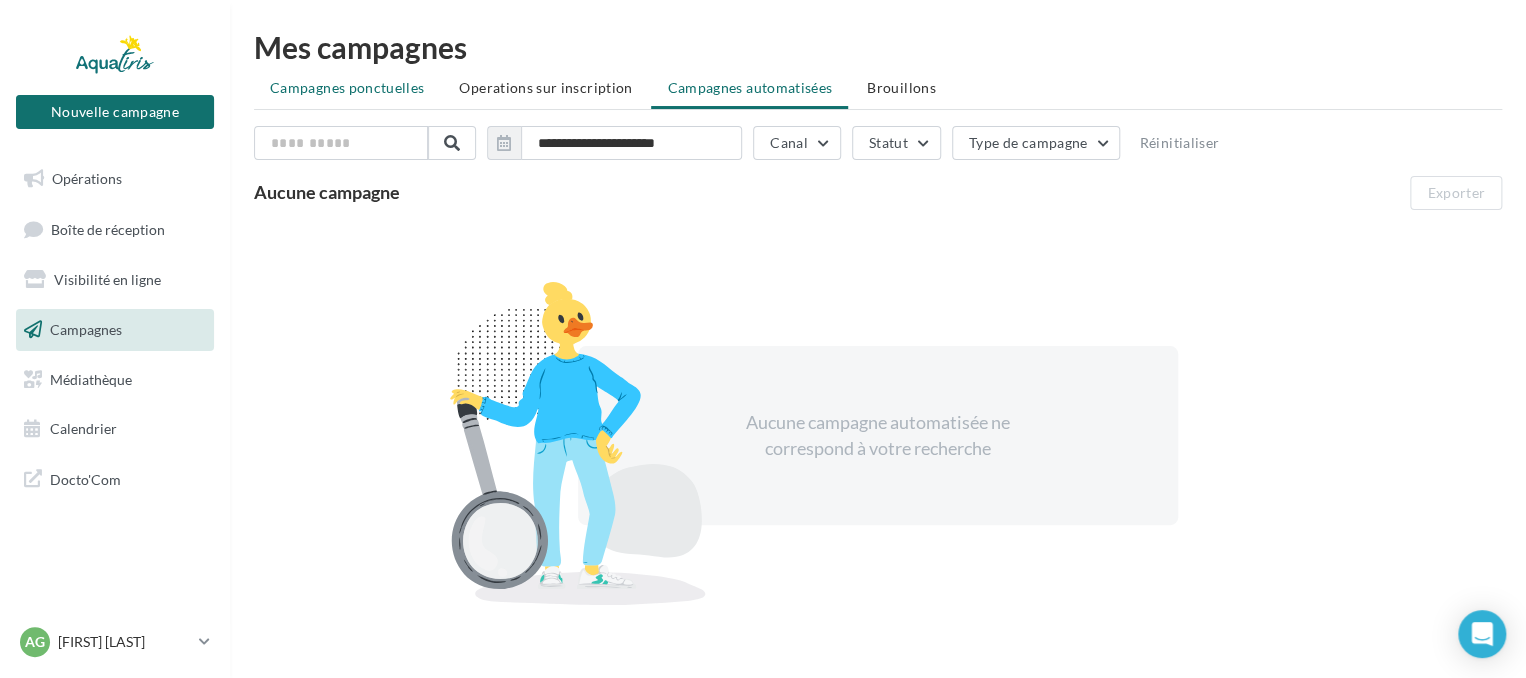 click on "Campagnes ponctuelles" at bounding box center (347, 87) 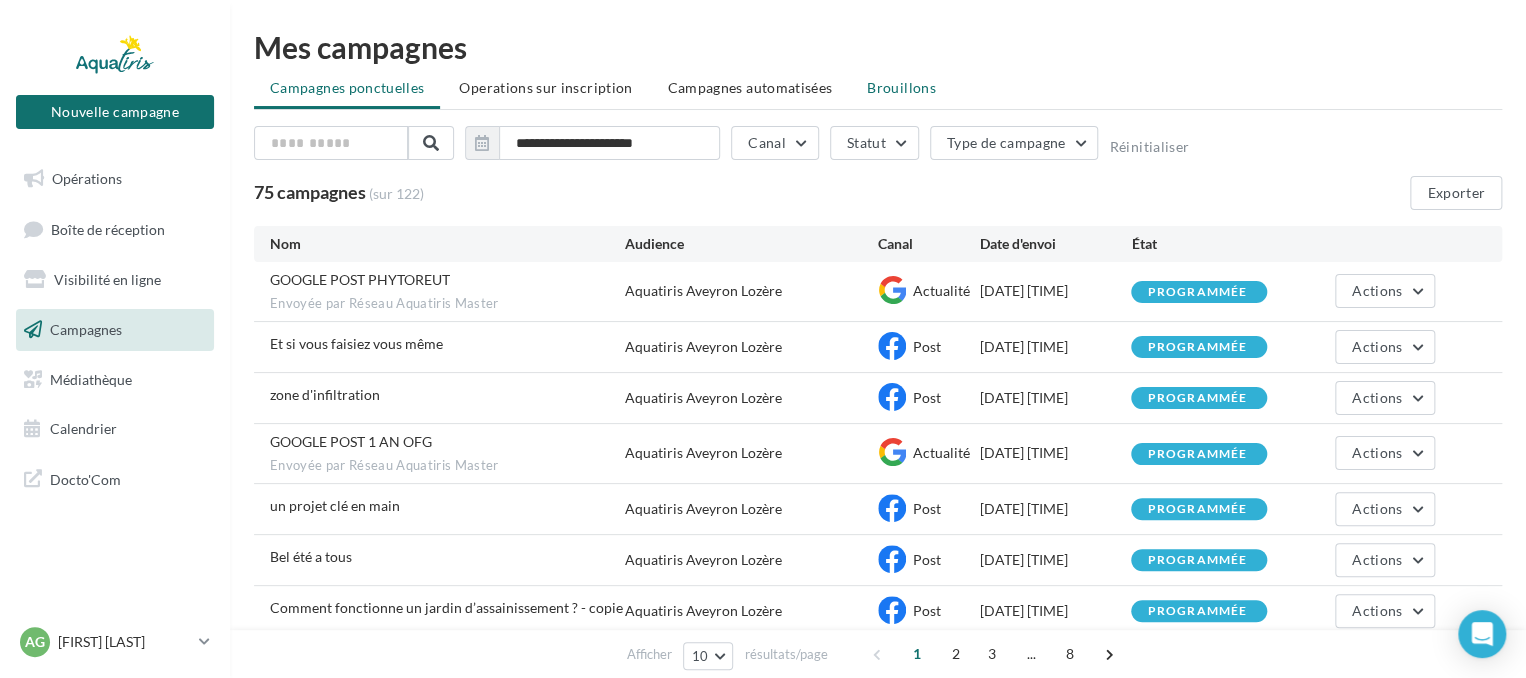 click on "Brouillons" at bounding box center [901, 87] 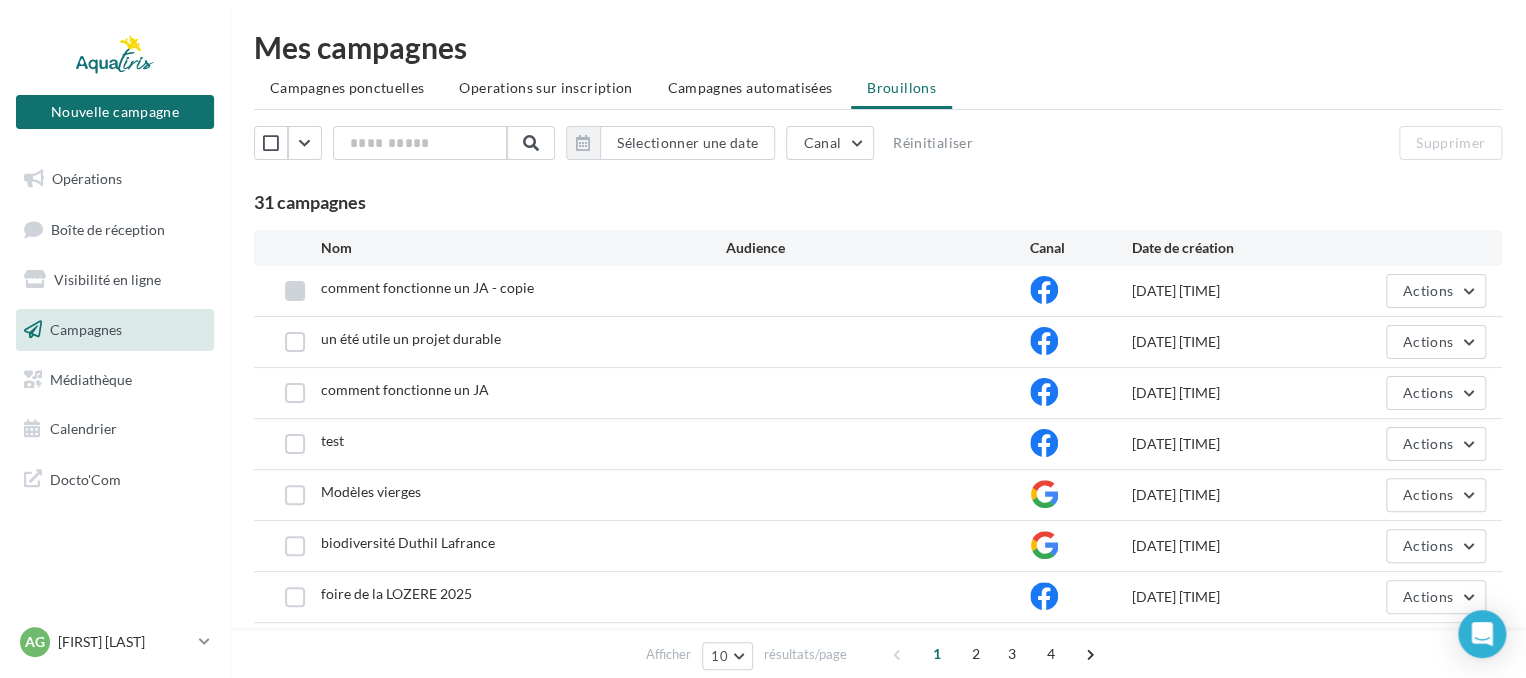 click at bounding box center (295, 291) 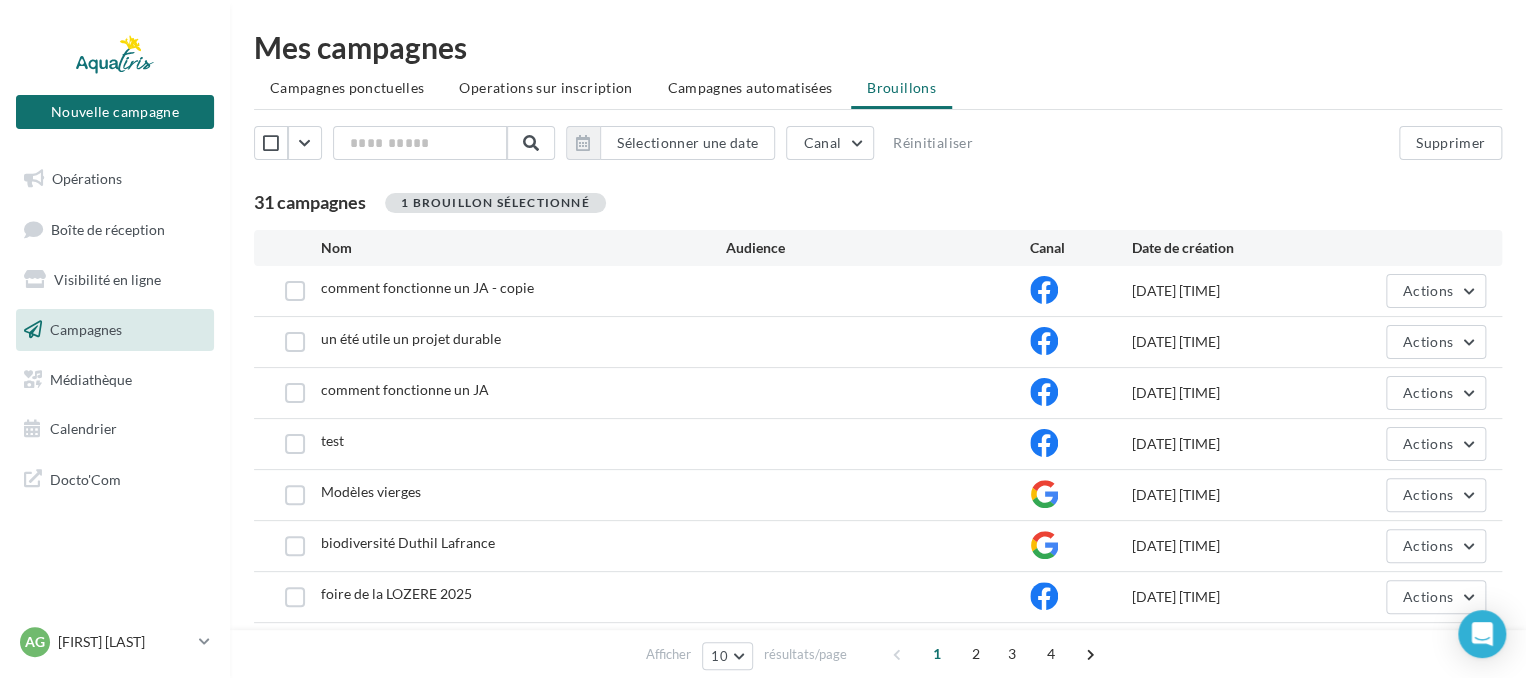 click on "comment fonctionne un JA
25/07/2025 11:39
Actions" at bounding box center (878, 393) 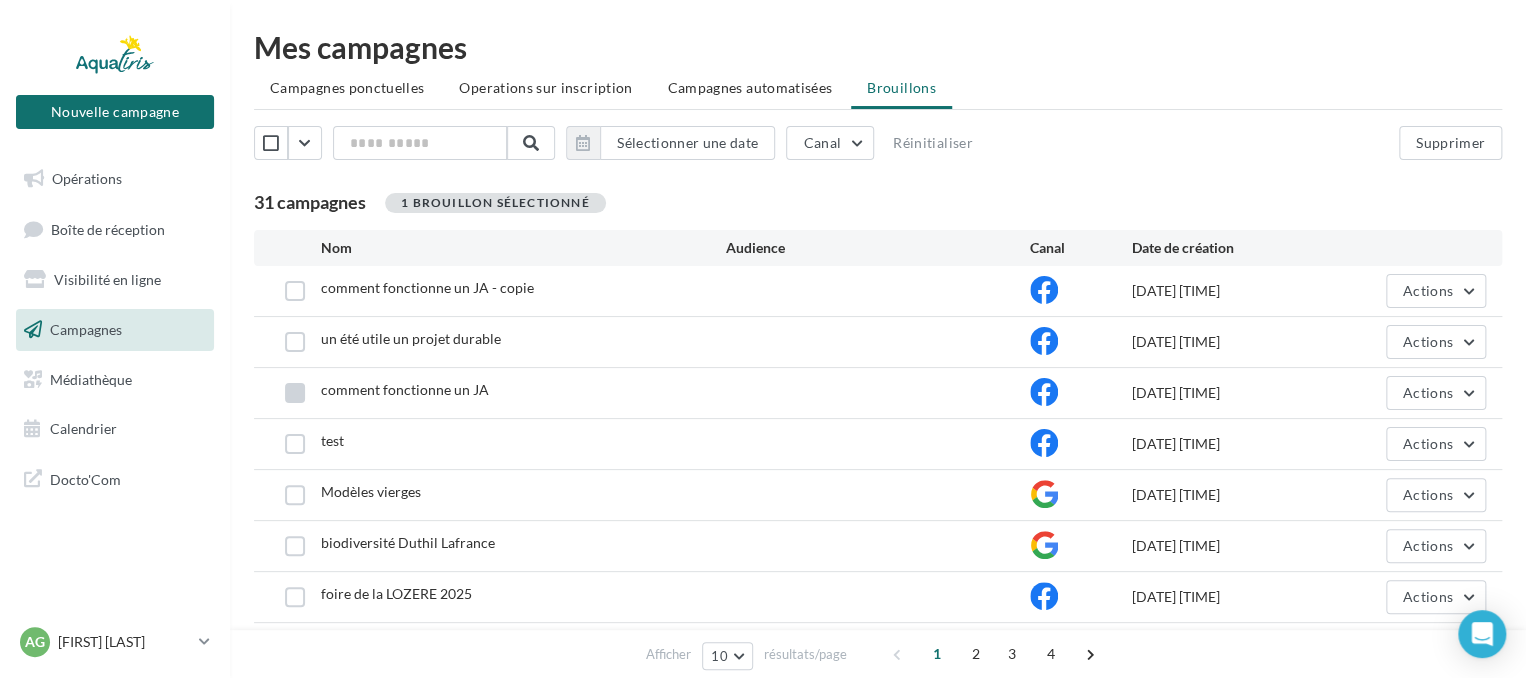 click at bounding box center [295, 393] 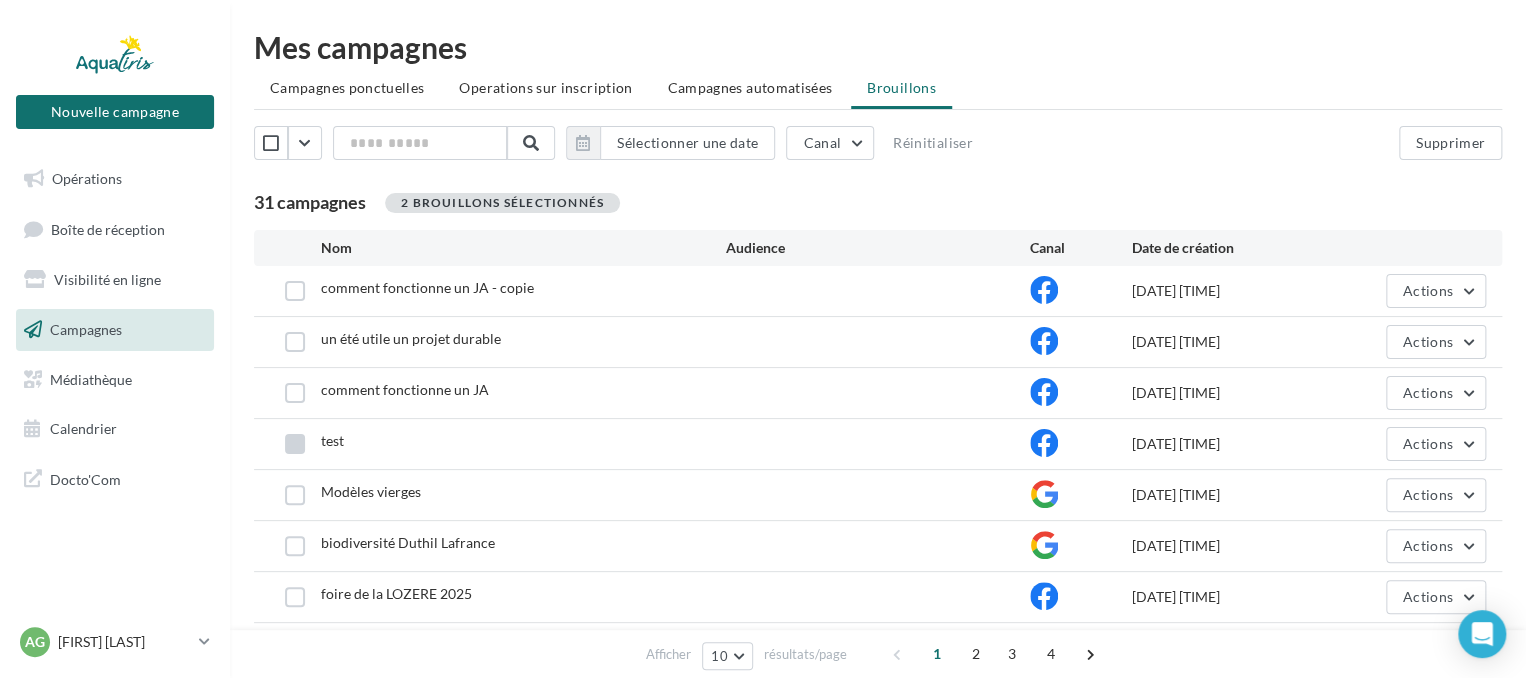 click at bounding box center [295, 444] 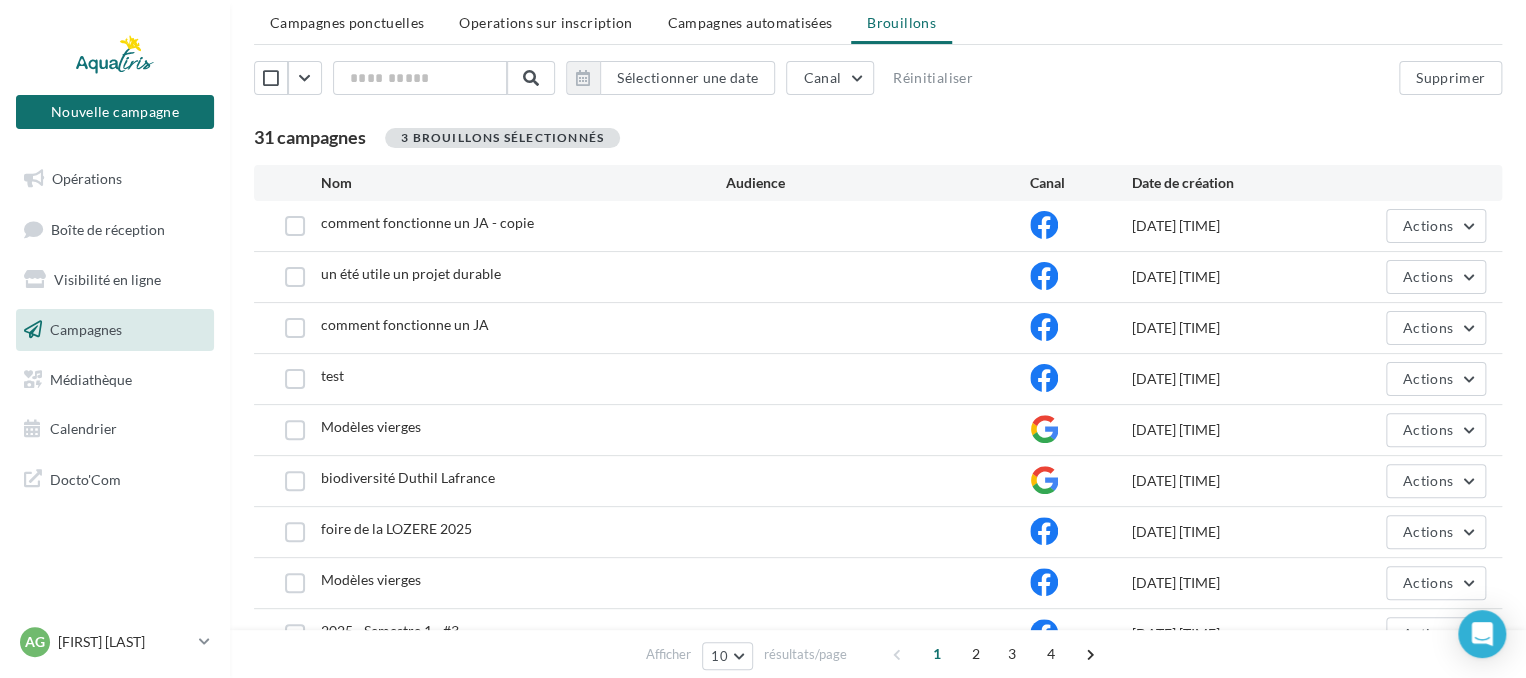 scroll, scrollTop: 100, scrollLeft: 0, axis: vertical 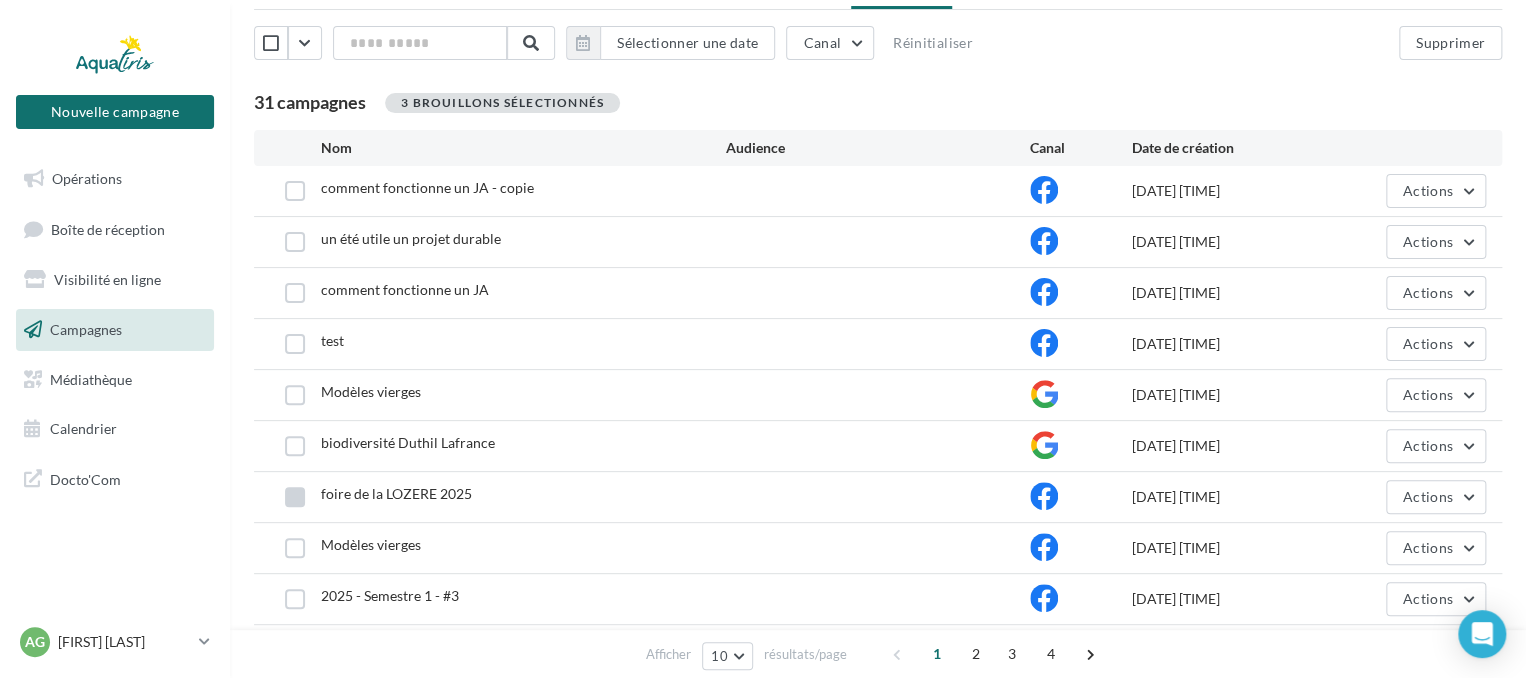 drag, startPoint x: 289, startPoint y: 498, endPoint x: 292, endPoint y: 519, distance: 21.213203 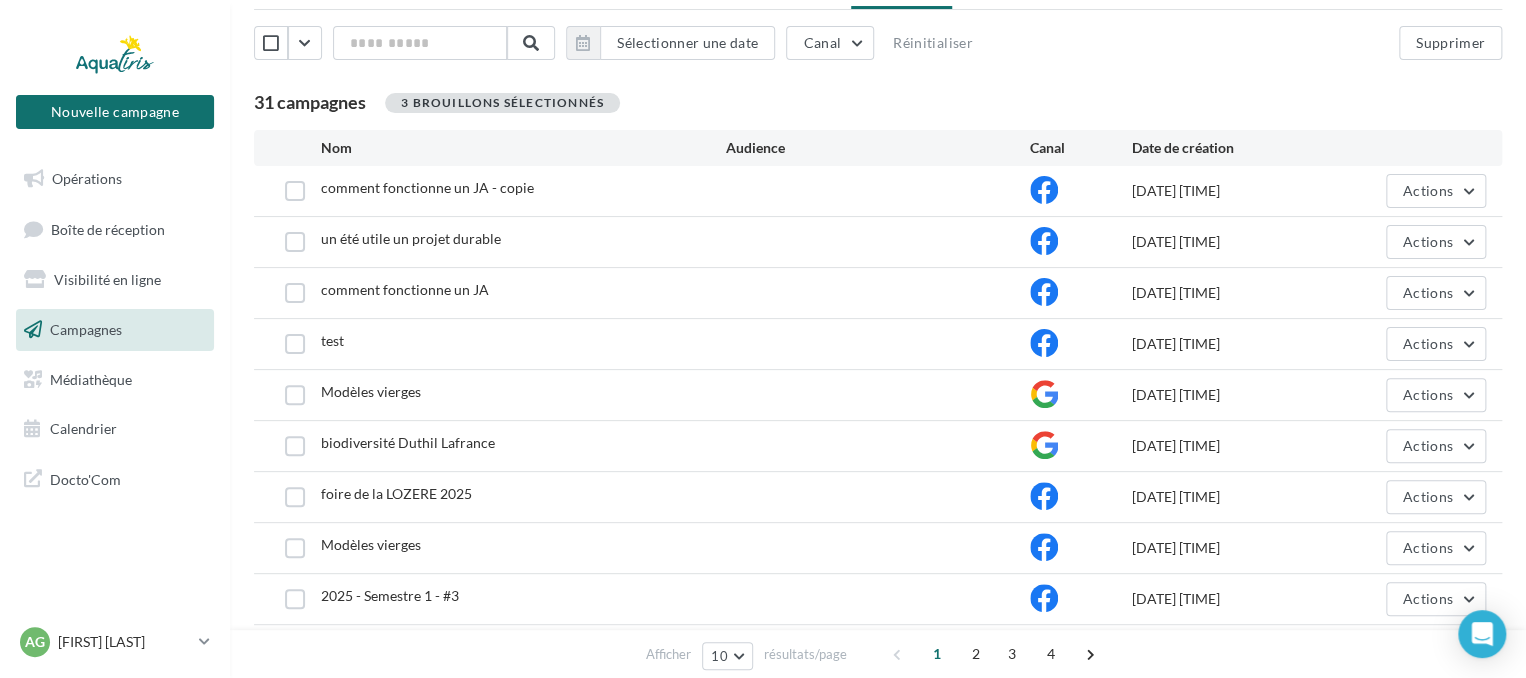 click at bounding box center [295, 497] 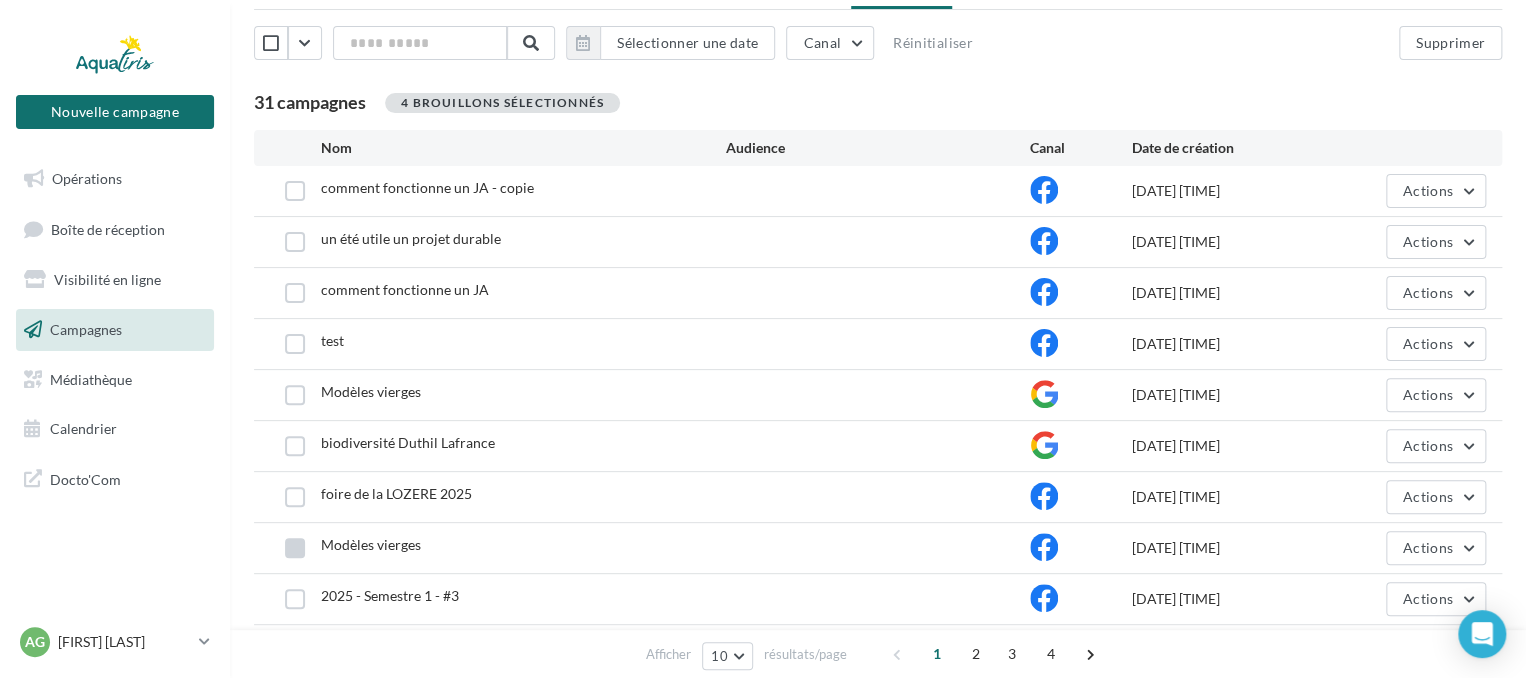 click at bounding box center (295, 548) 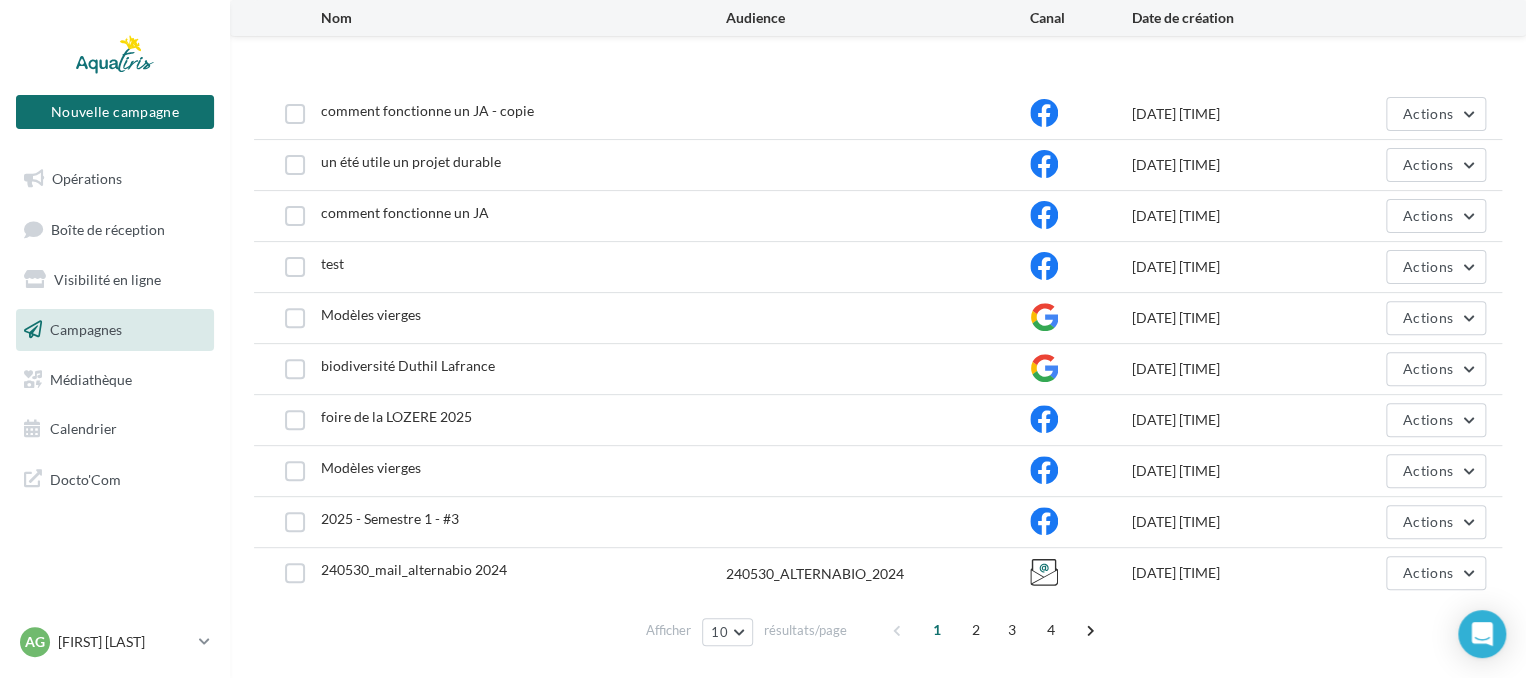 scroll, scrollTop: 236, scrollLeft: 0, axis: vertical 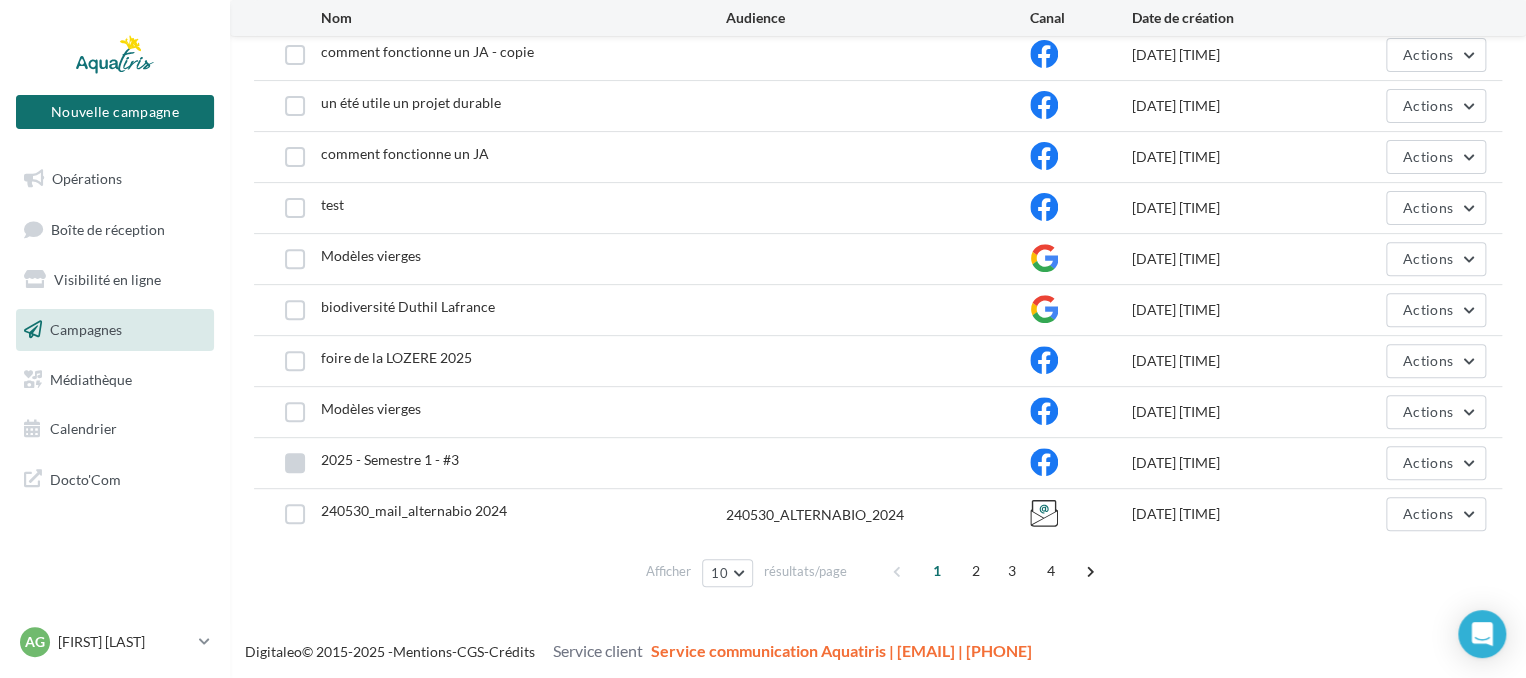 click at bounding box center (295, 463) 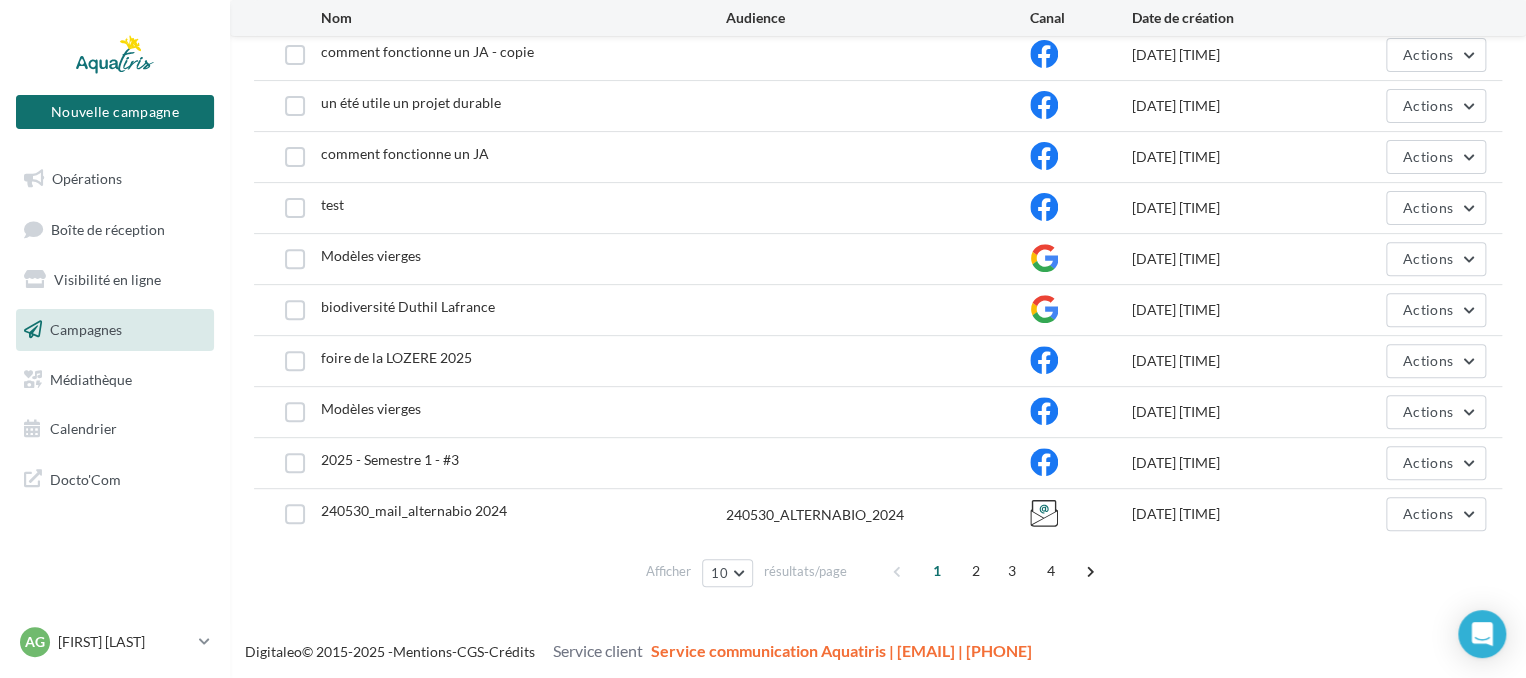 drag, startPoint x: 287, startPoint y: 509, endPoint x: 332, endPoint y: 509, distance: 45 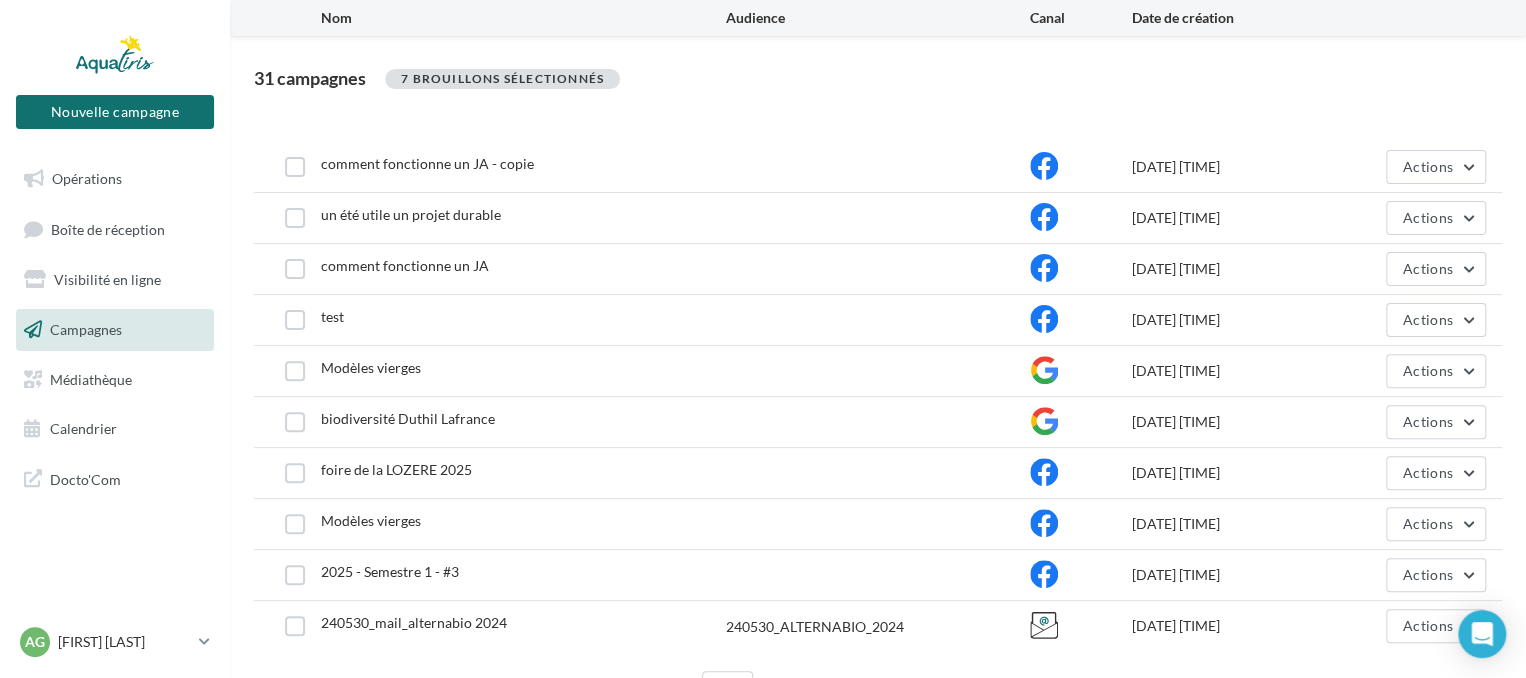 scroll, scrollTop: 0, scrollLeft: 0, axis: both 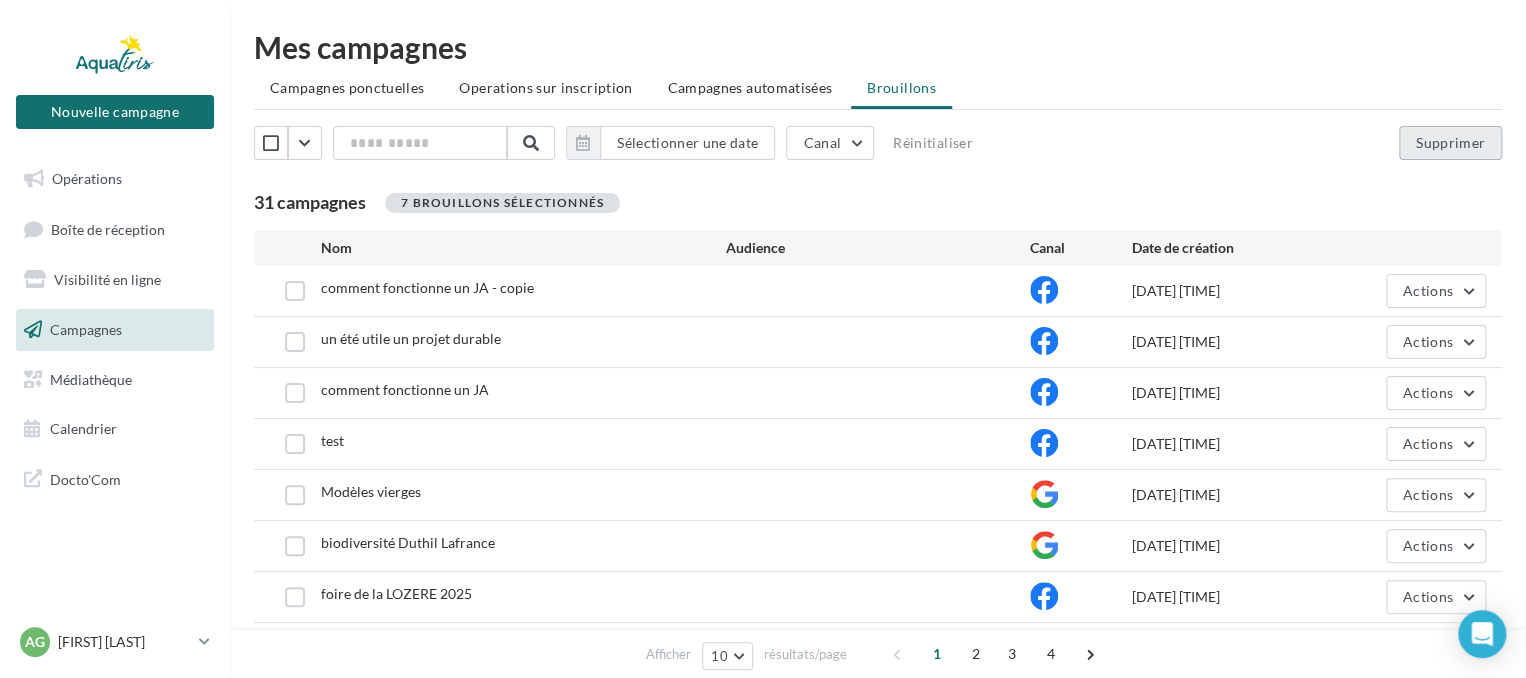 click on "Supprimer" at bounding box center [1450, 143] 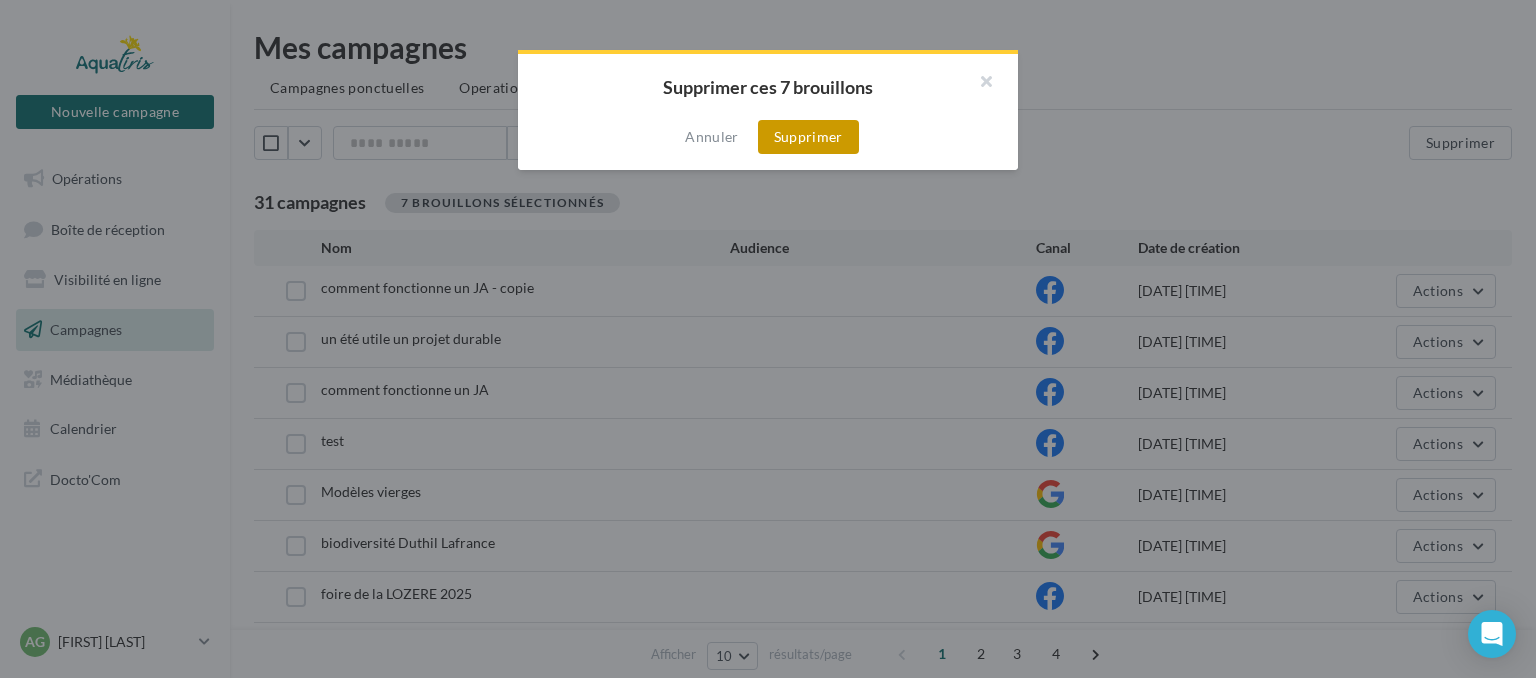 click on "Supprimer" at bounding box center (808, 137) 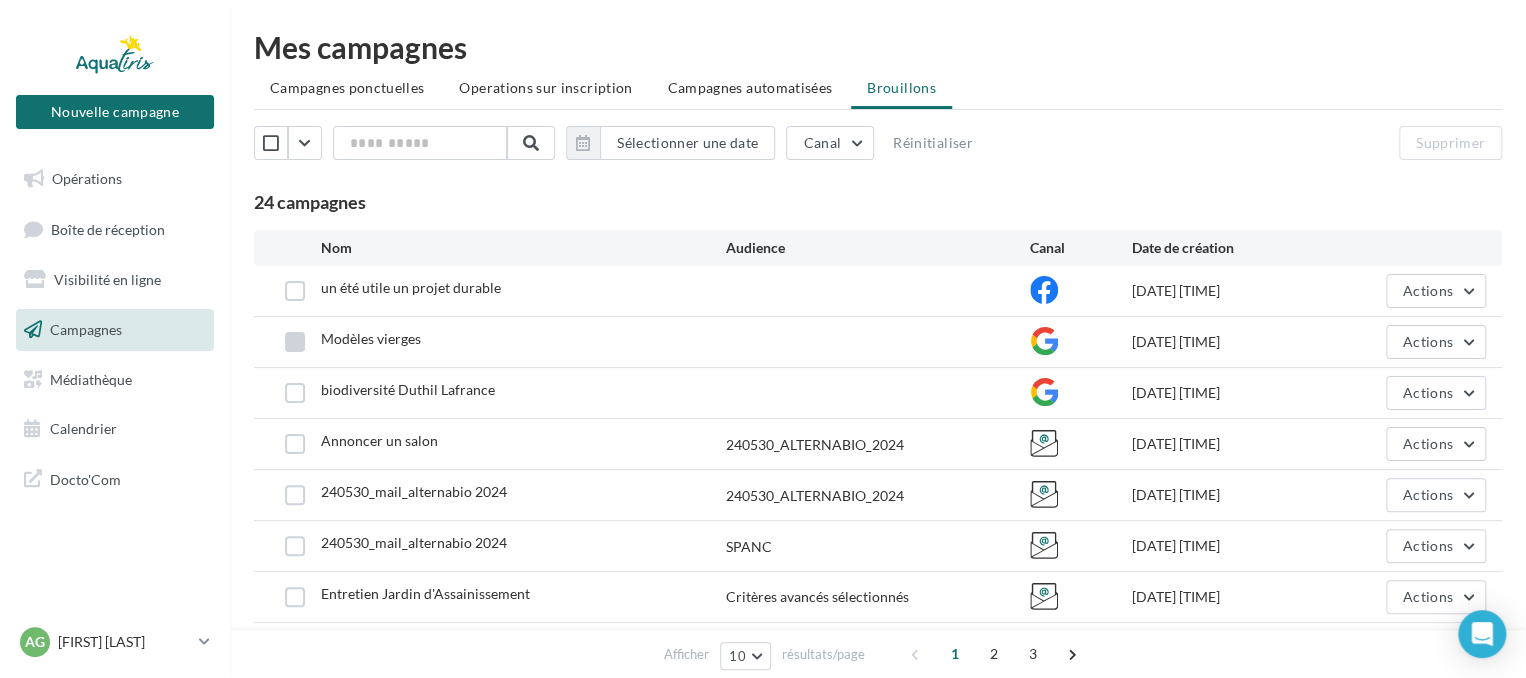 click at bounding box center (295, 342) 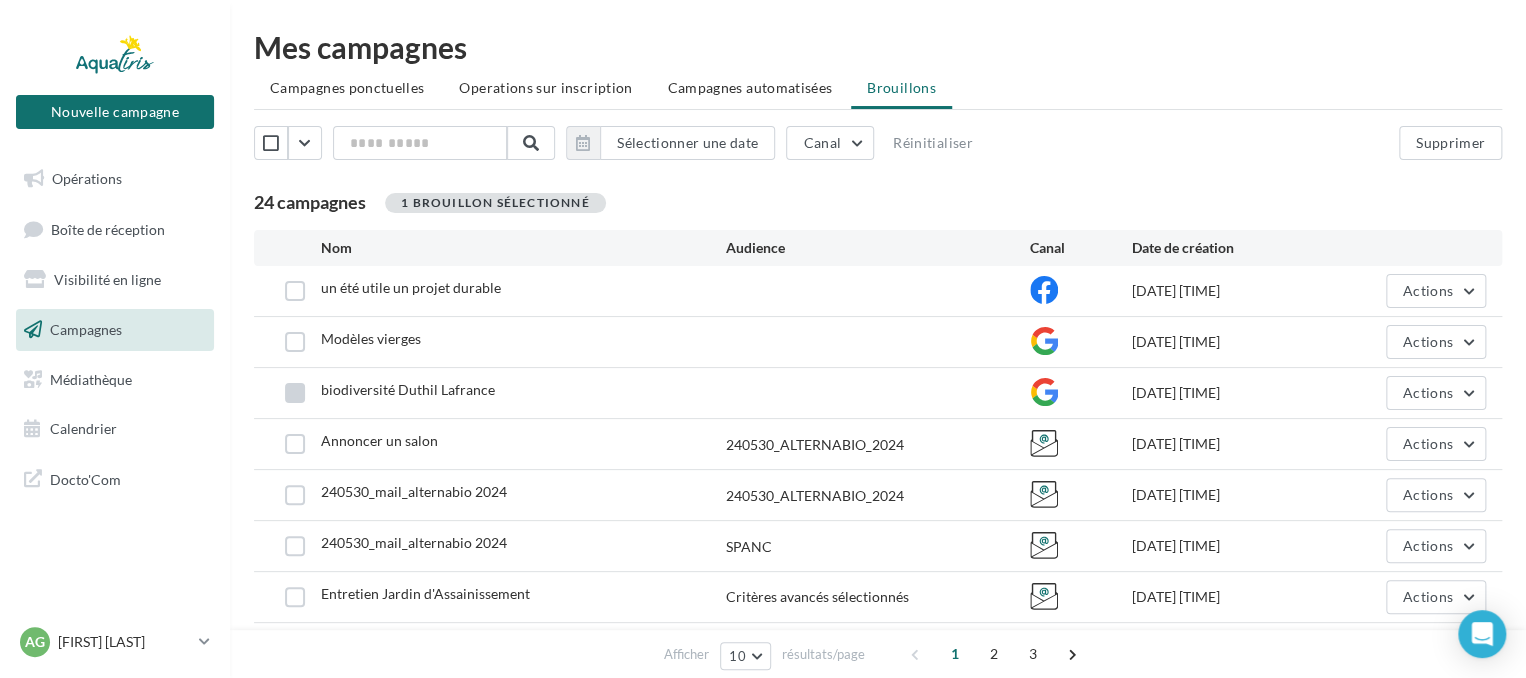 drag, startPoint x: 295, startPoint y: 390, endPoint x: 295, endPoint y: 413, distance: 23 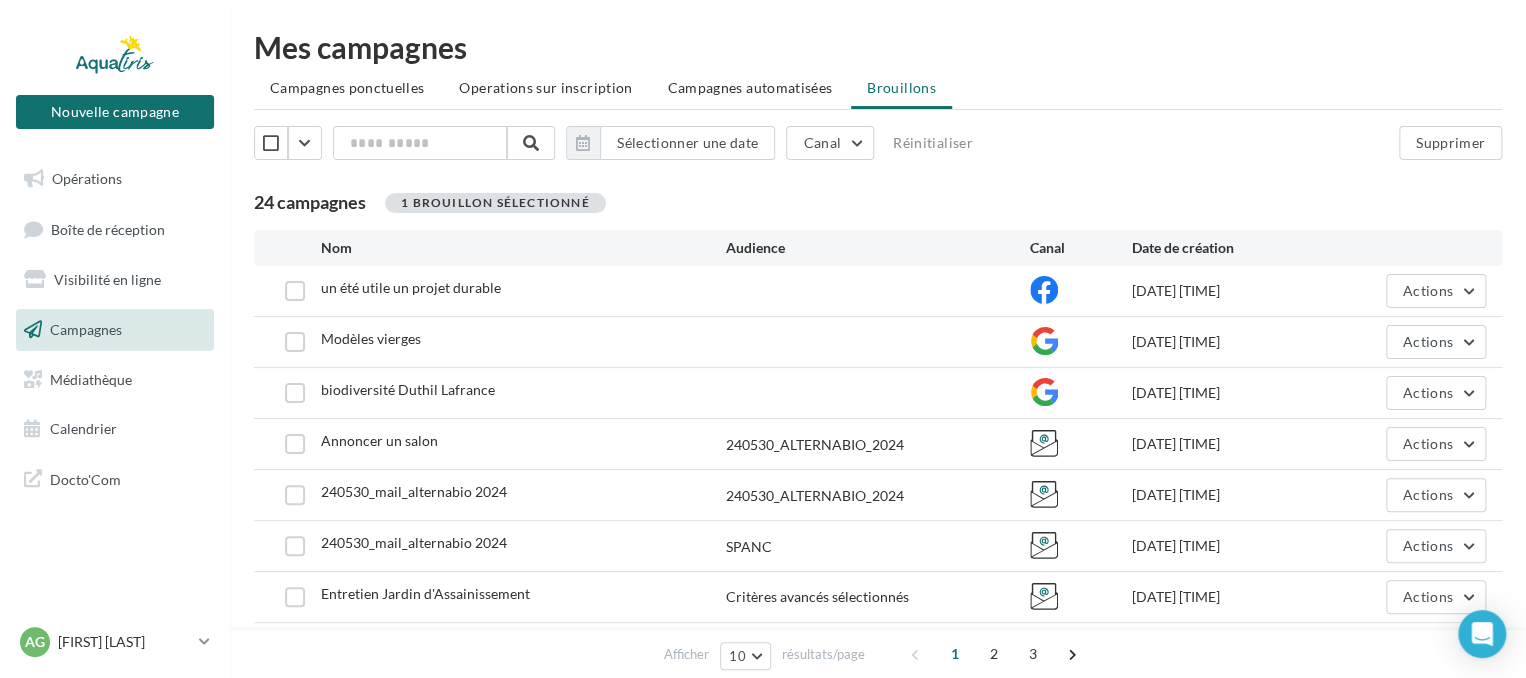 click at bounding box center [295, 393] 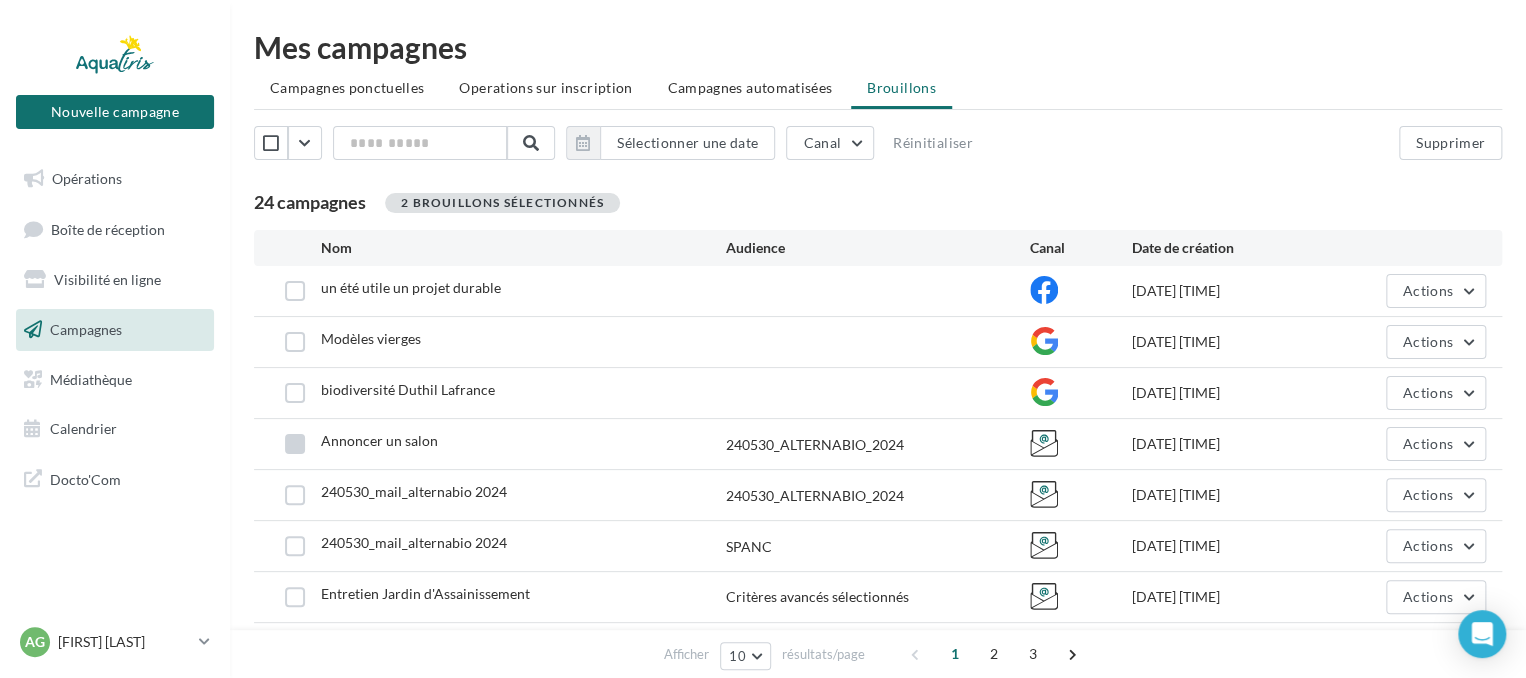 click at bounding box center [295, 444] 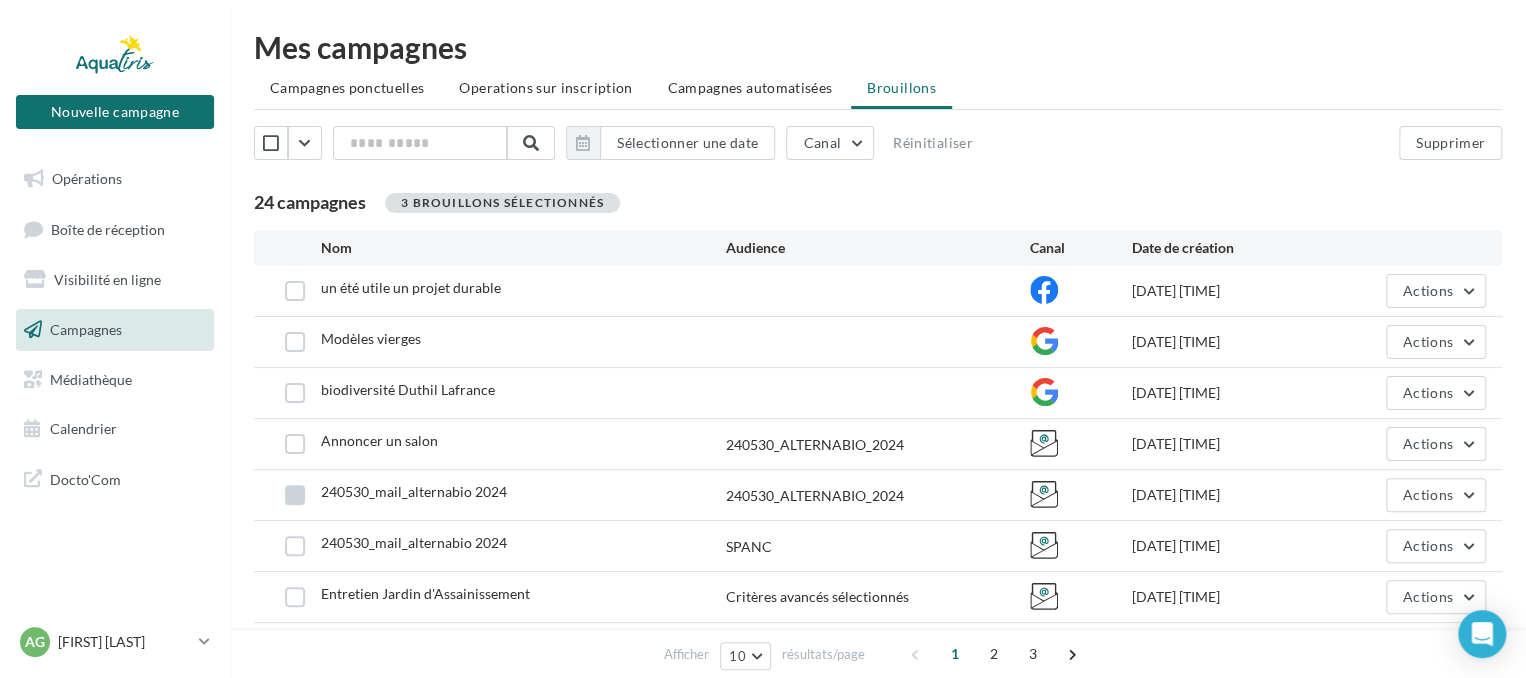 click at bounding box center [295, 495] 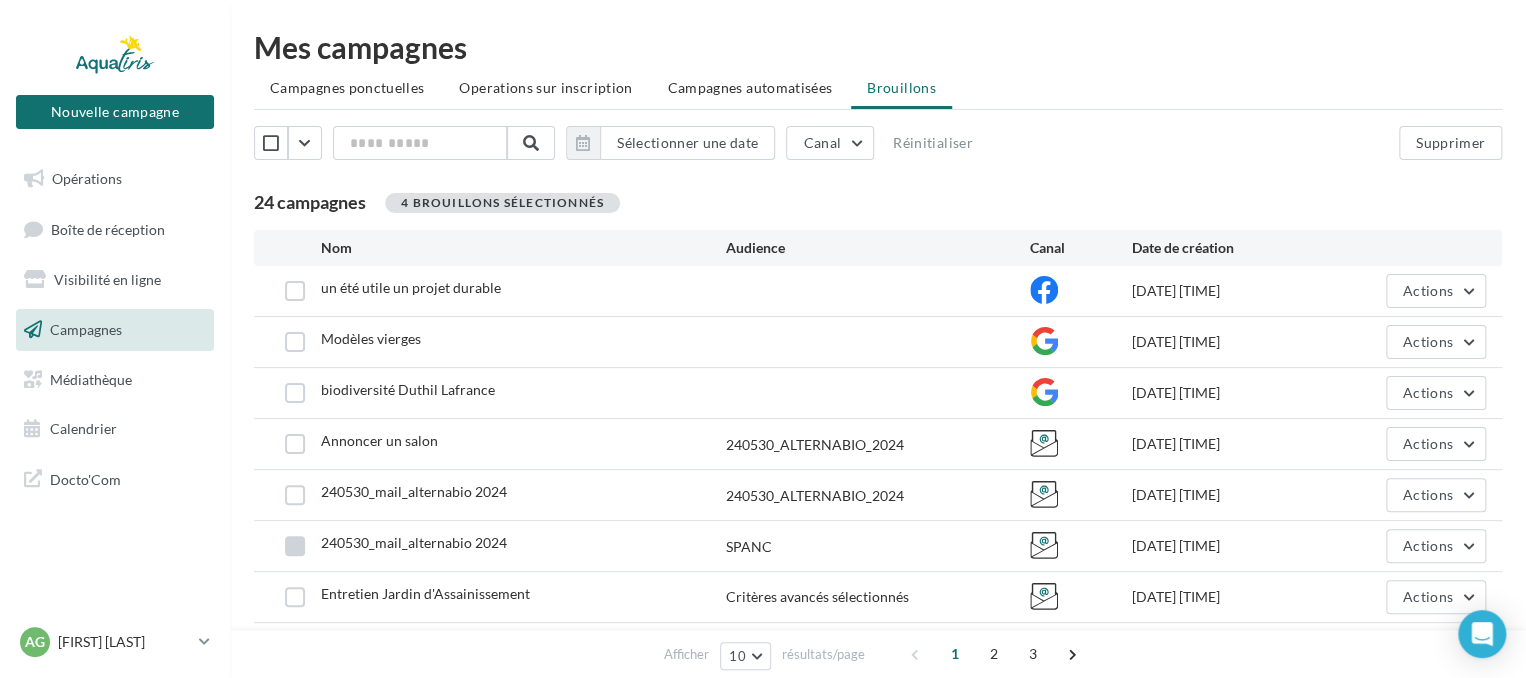 click at bounding box center [295, 546] 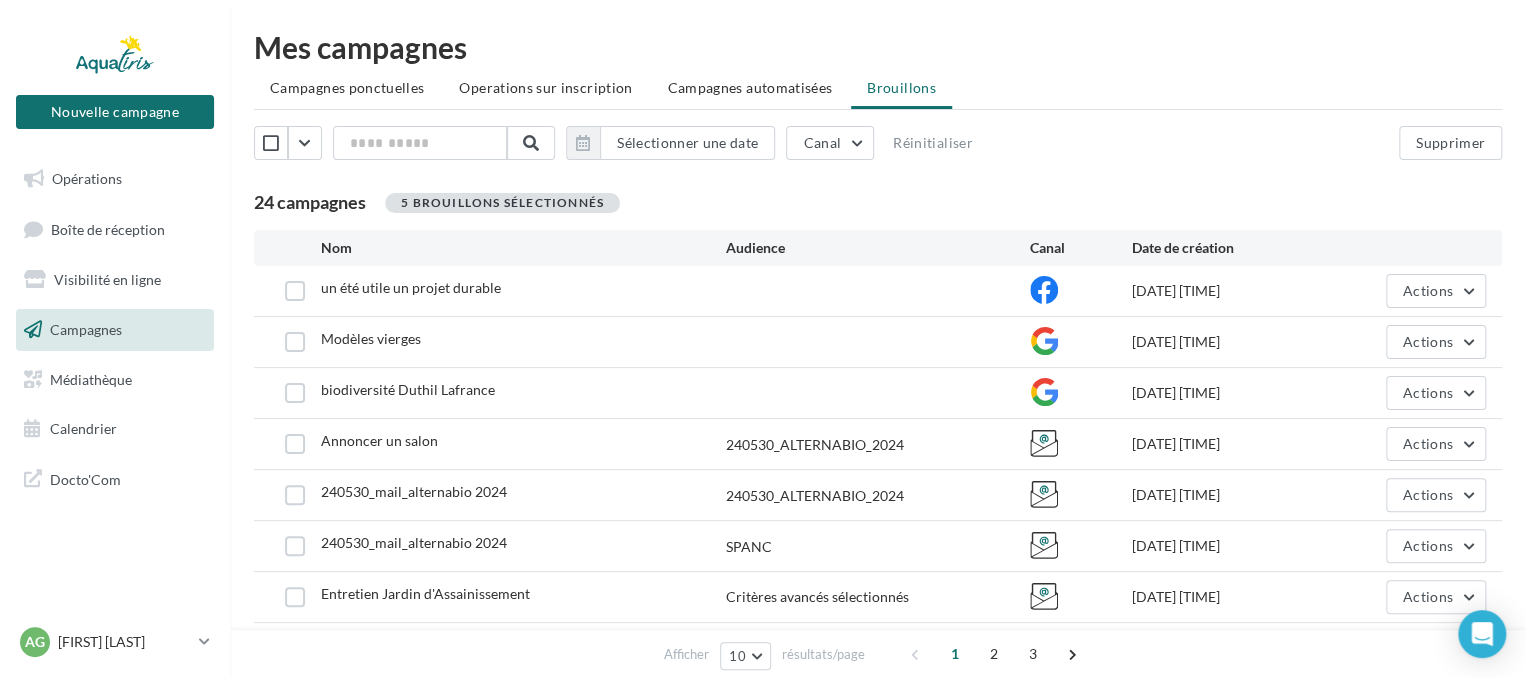 click on "Entretien Jardin d'Assainissement
Critères avancés sélectionnés
28/02/2024 18:11
Actions" at bounding box center (878, 597) 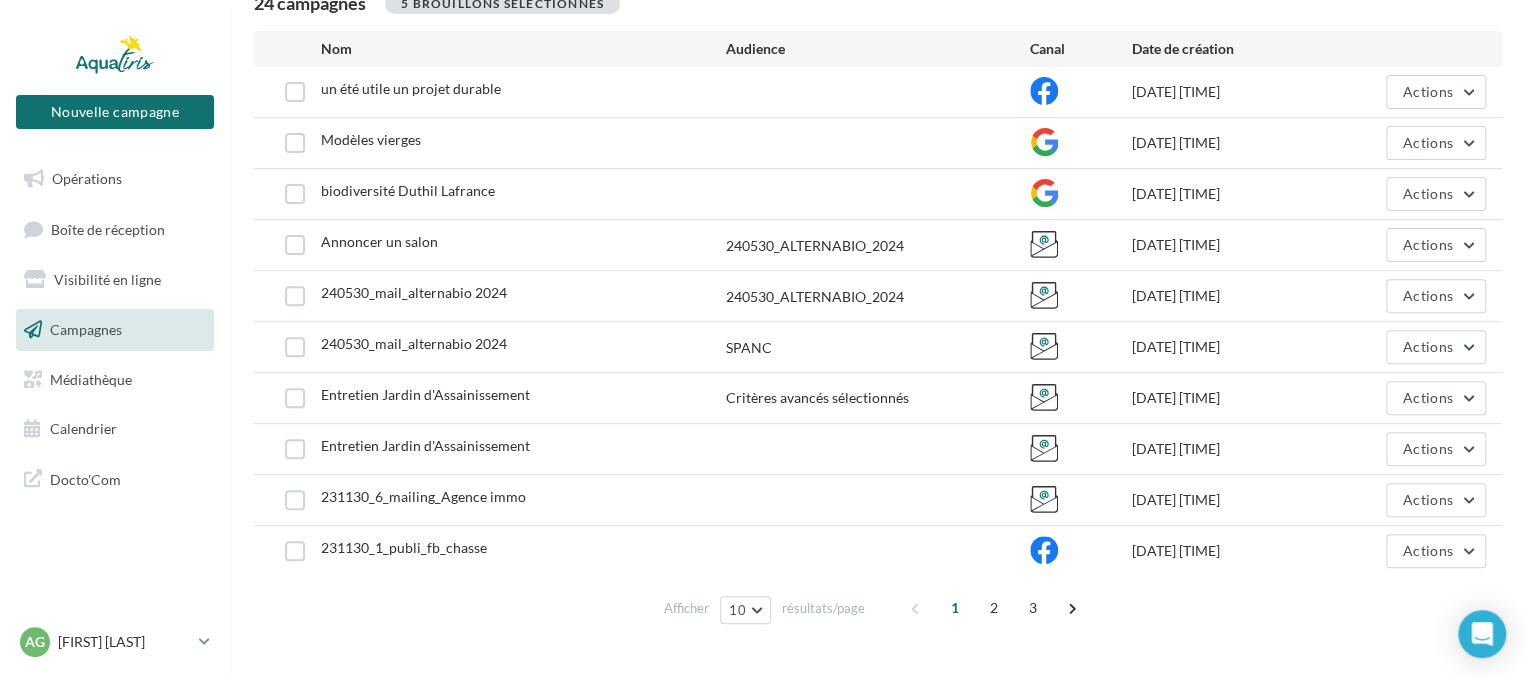 scroll, scrollTop: 200, scrollLeft: 0, axis: vertical 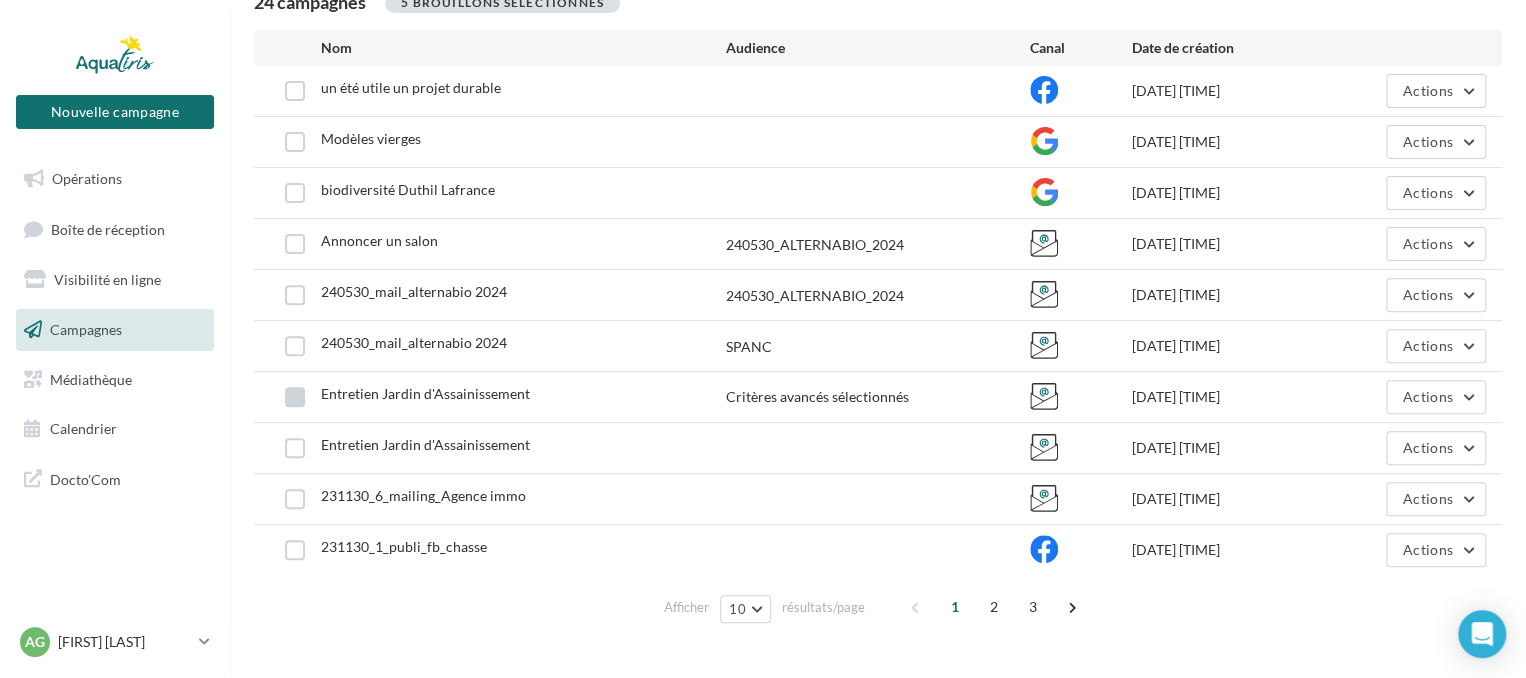 click at bounding box center [295, 397] 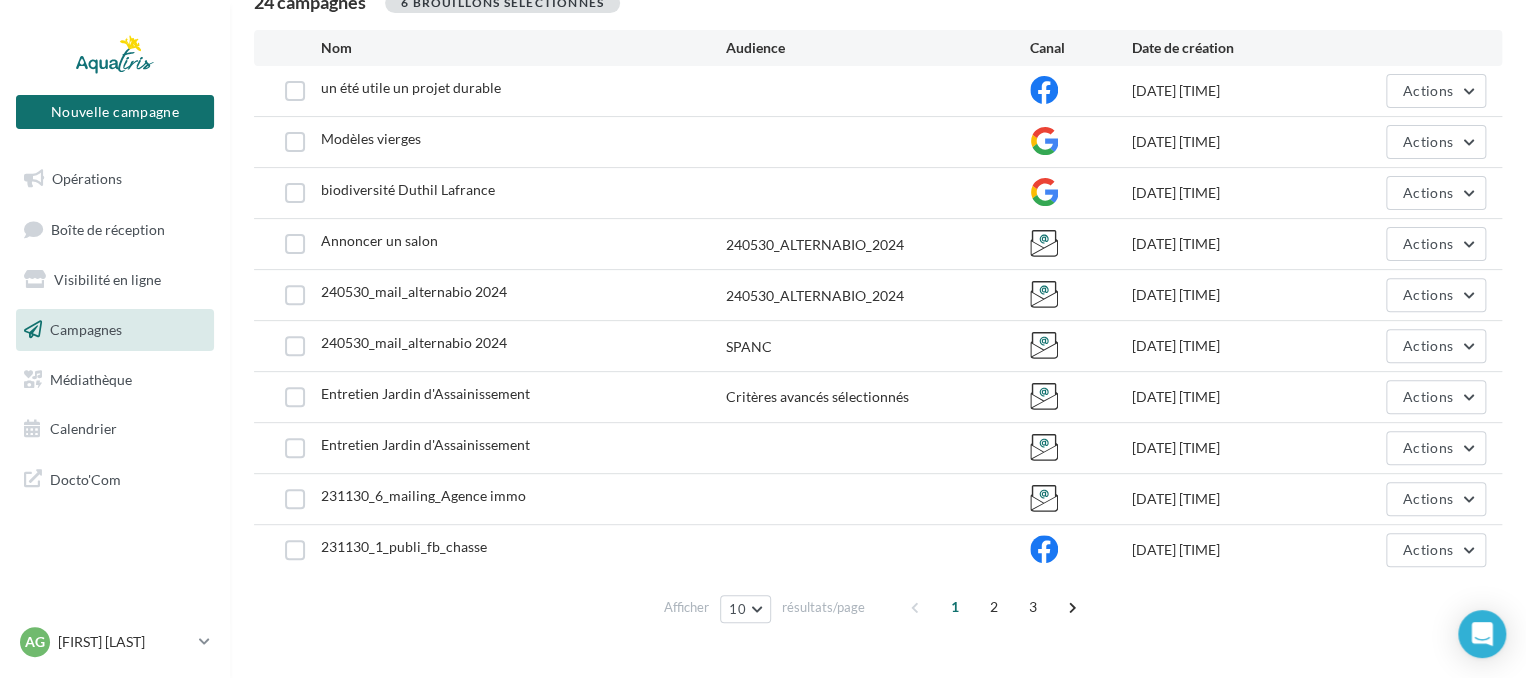 click on "Entretien Jardin d'Assainissement
28/02/2024 17:39
Actions" at bounding box center (878, 448) 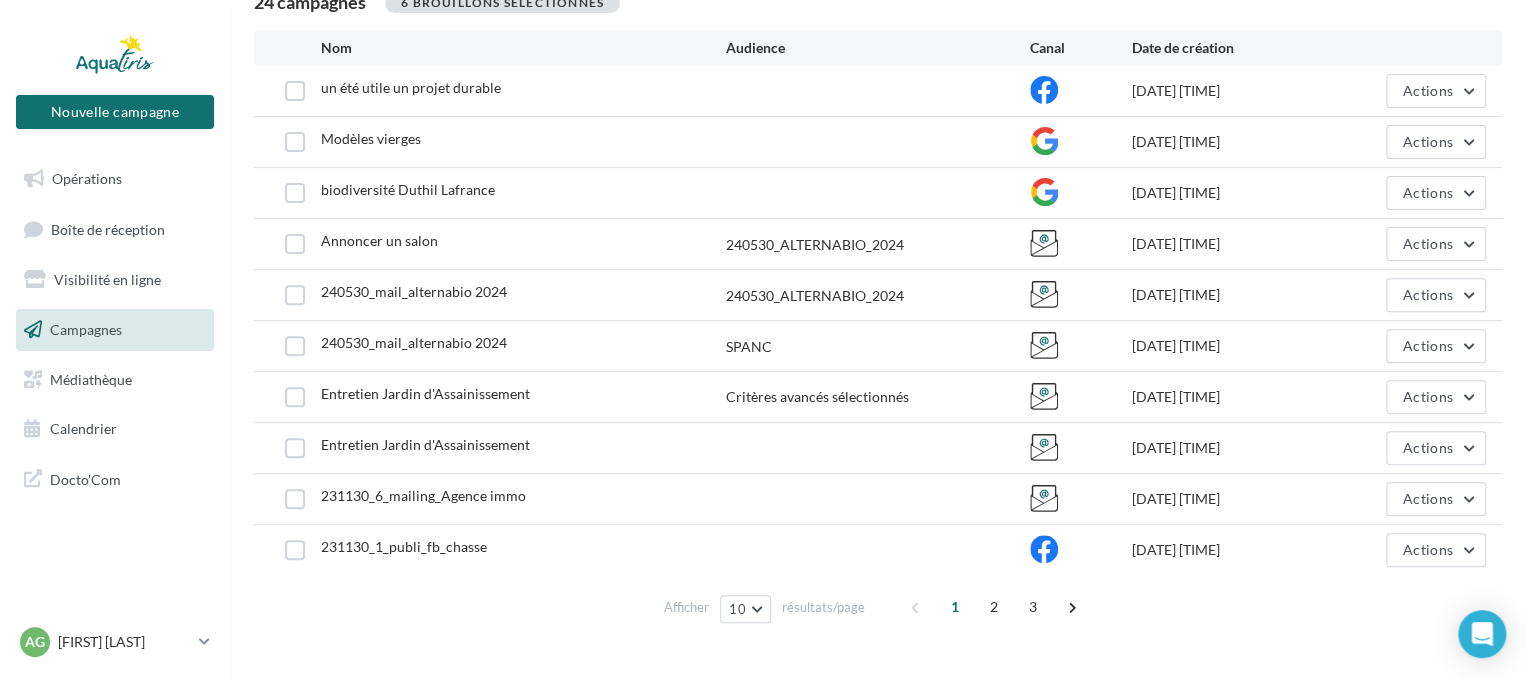 click at bounding box center (295, 448) 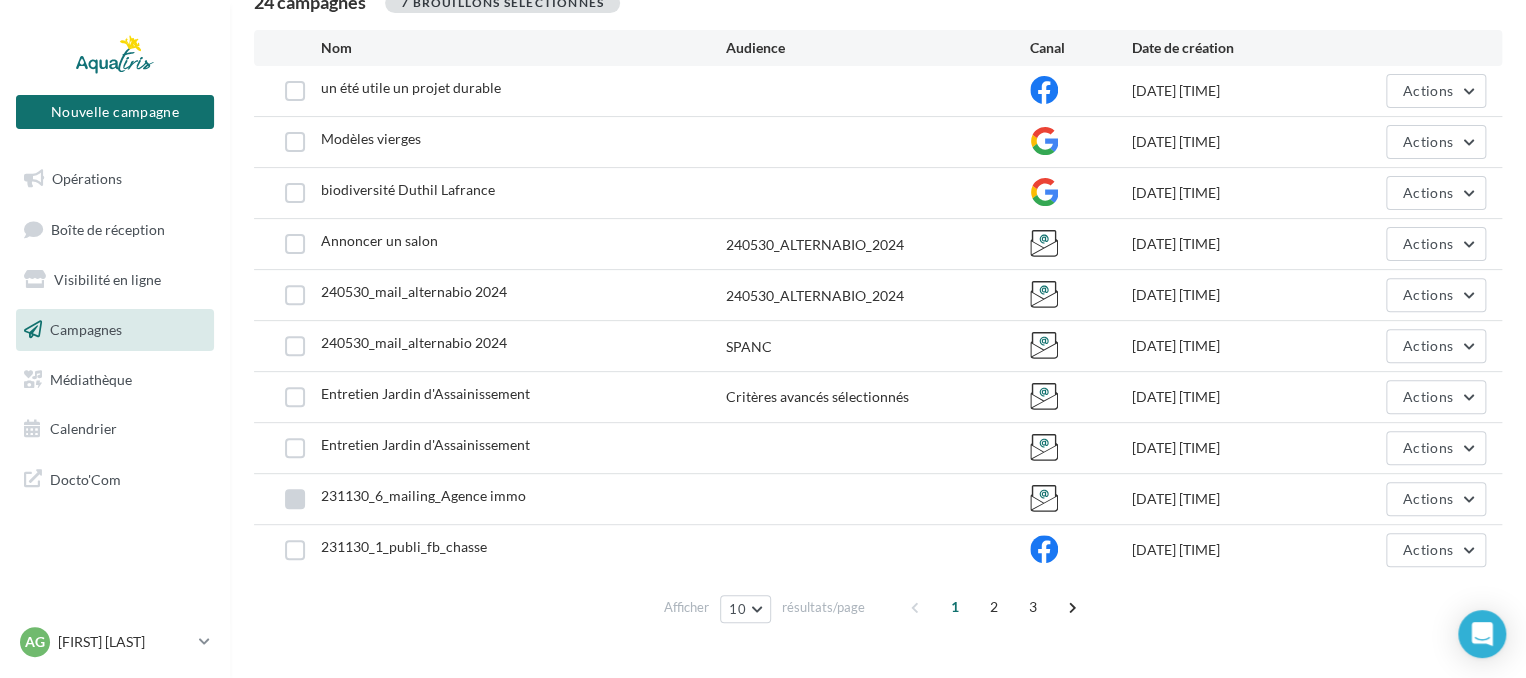 click at bounding box center [295, 499] 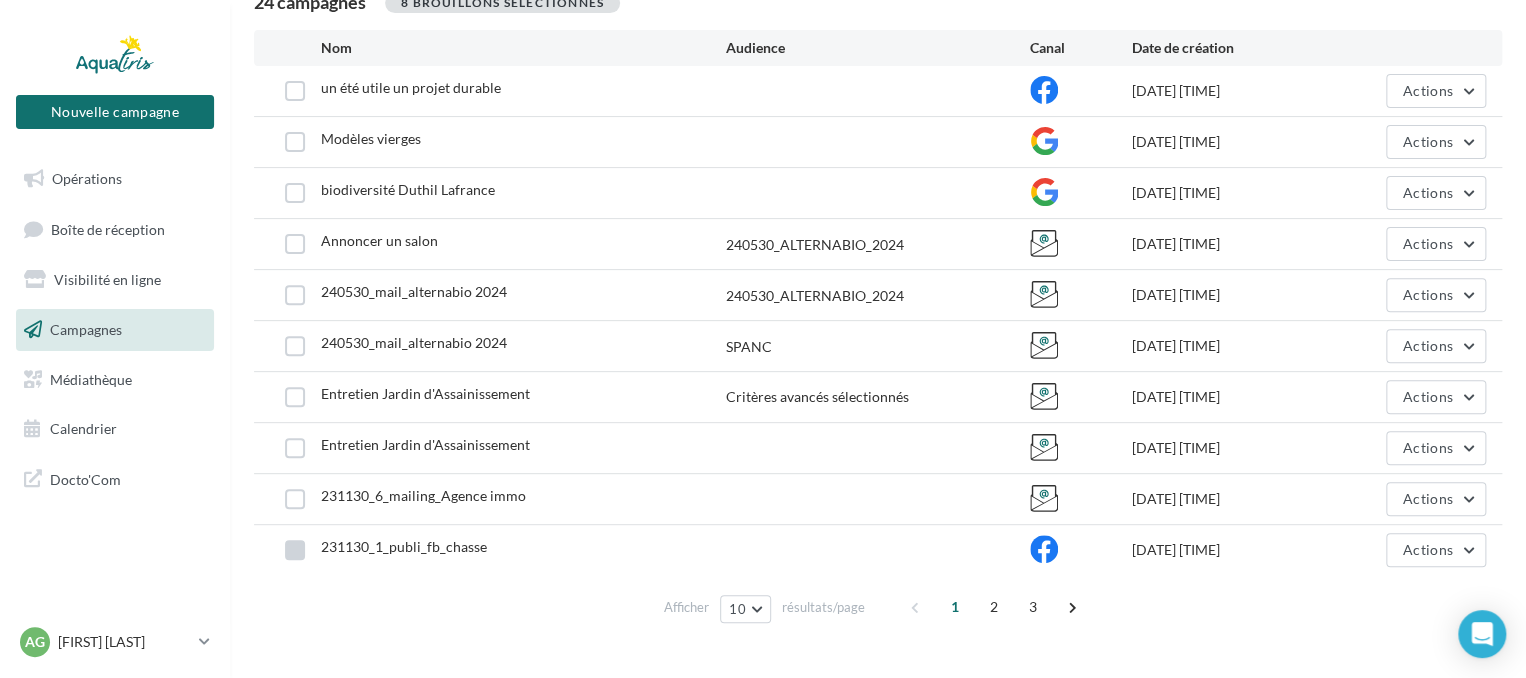 click at bounding box center [295, 550] 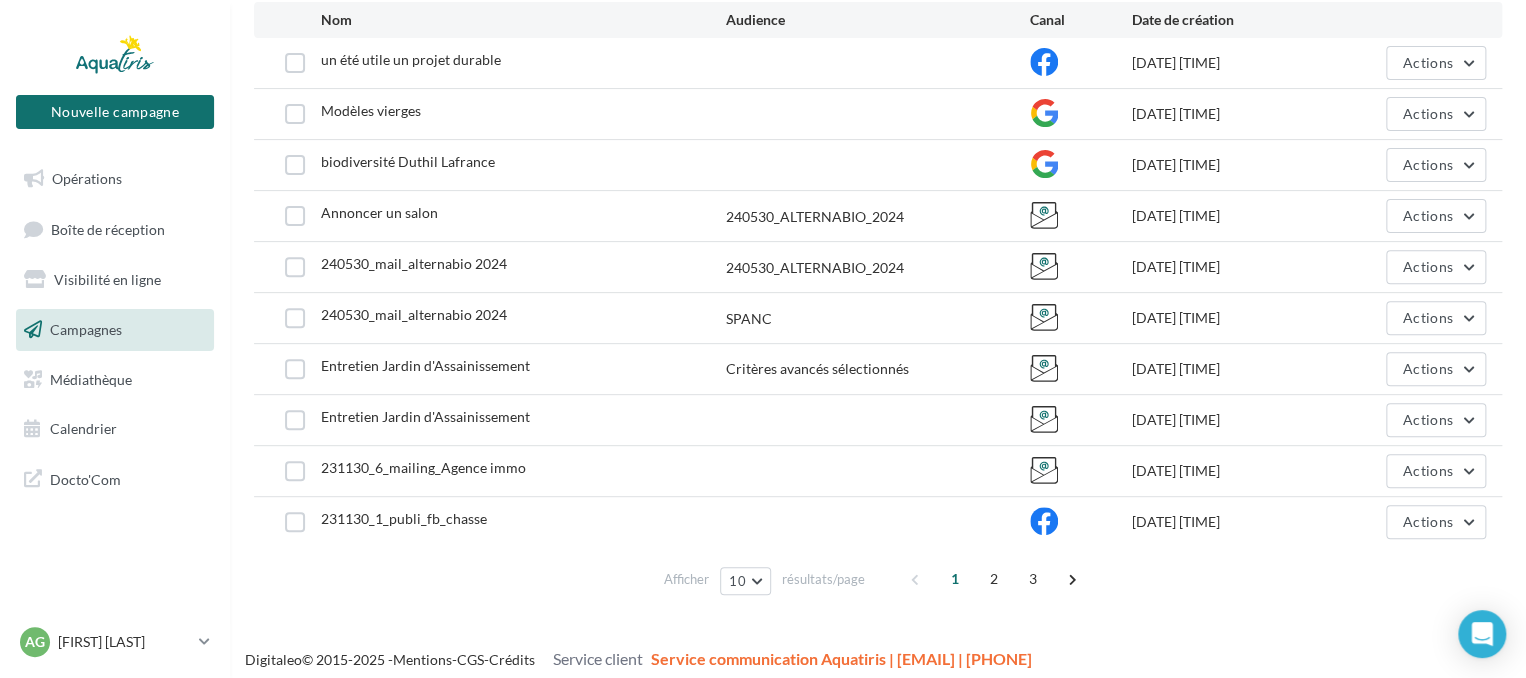 scroll, scrollTop: 236, scrollLeft: 0, axis: vertical 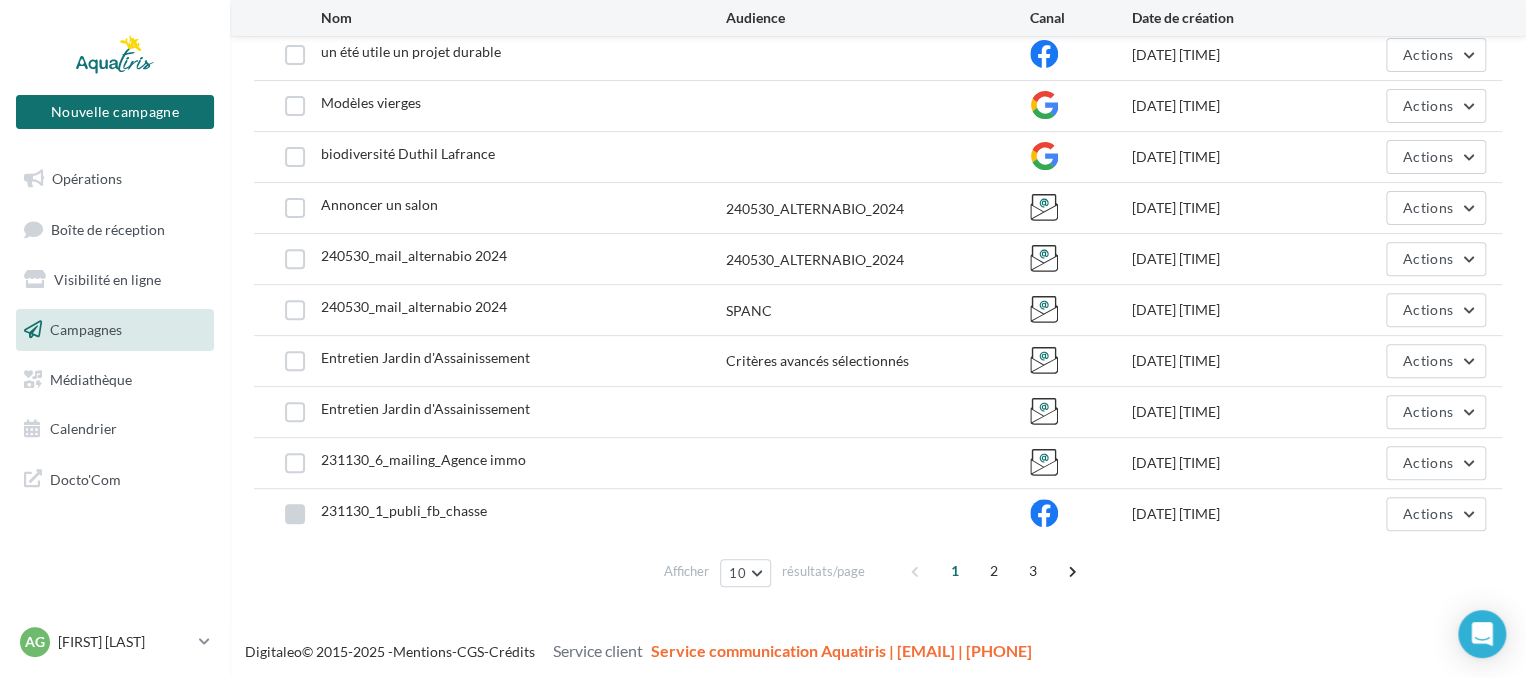 click at bounding box center (295, 514) 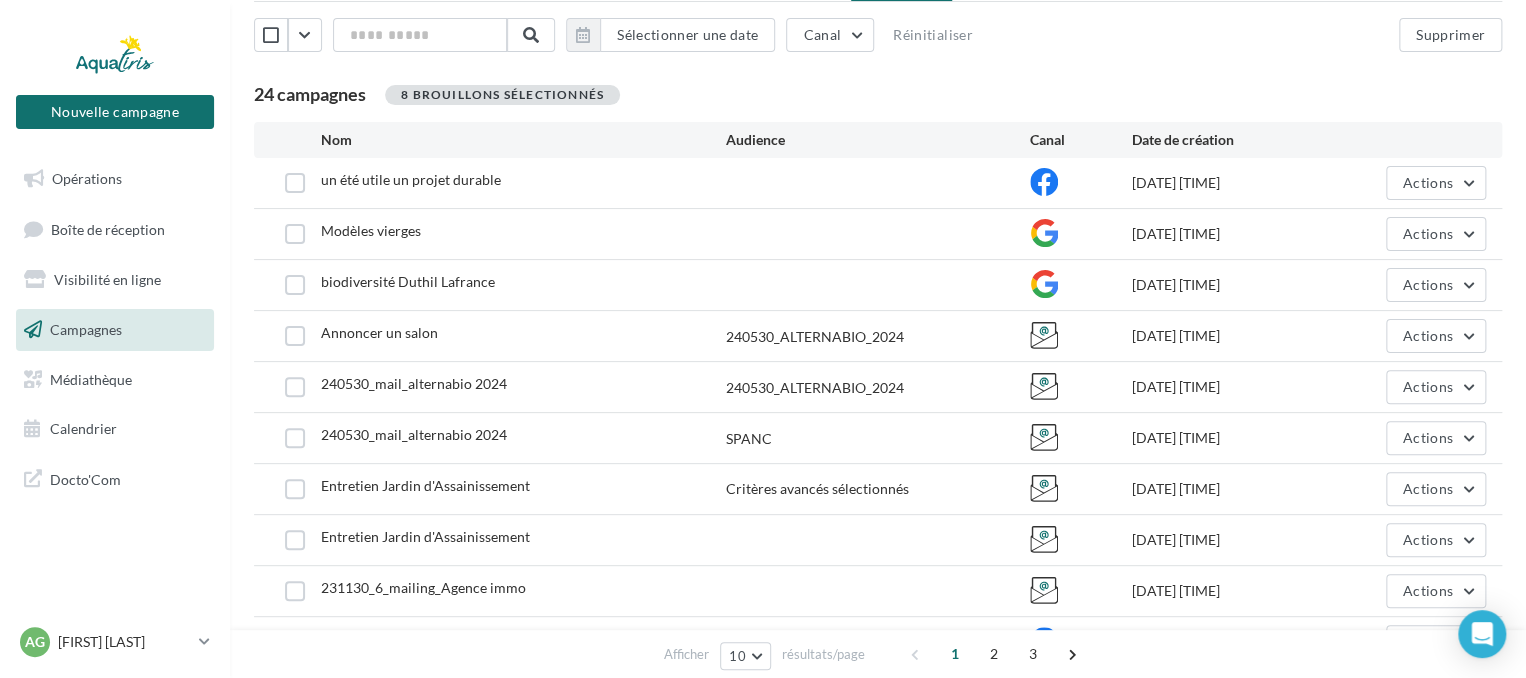 scroll, scrollTop: 0, scrollLeft: 0, axis: both 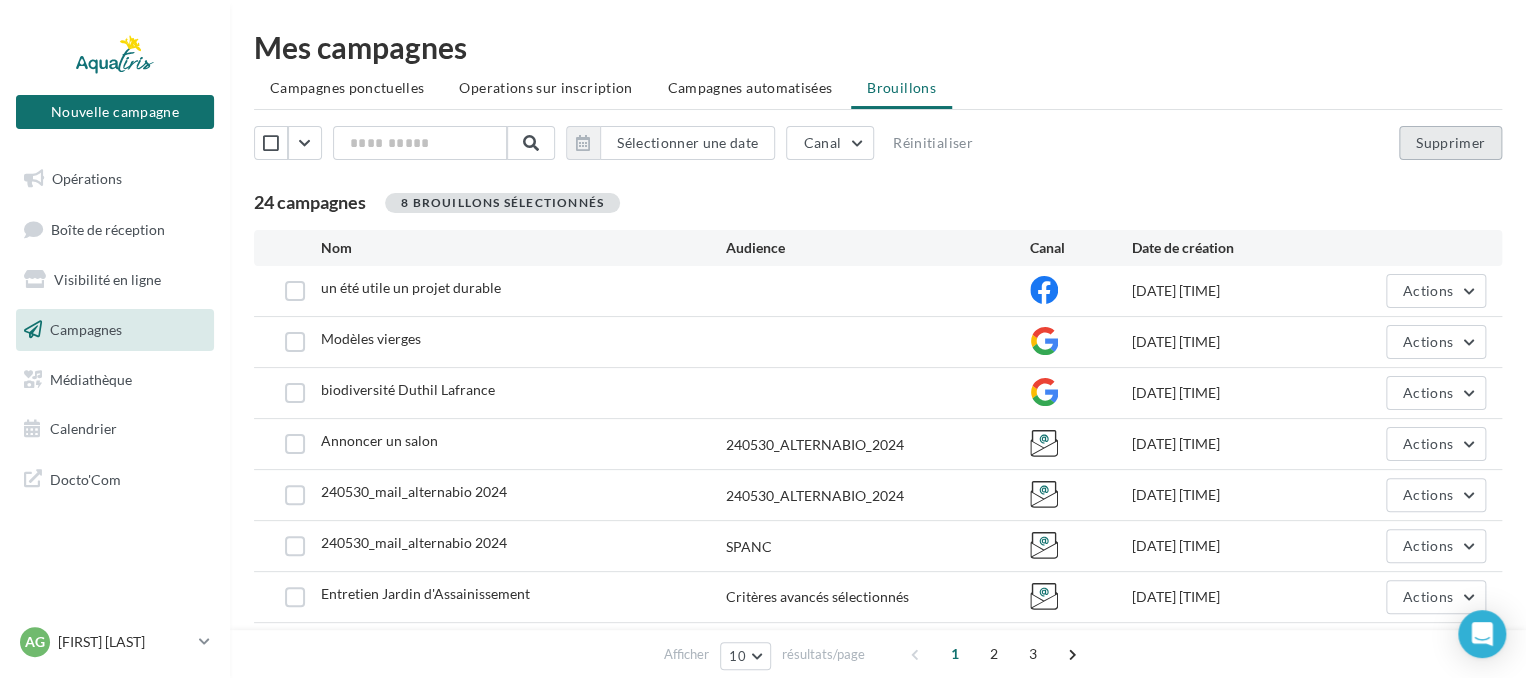 click on "Supprimer" at bounding box center (1450, 143) 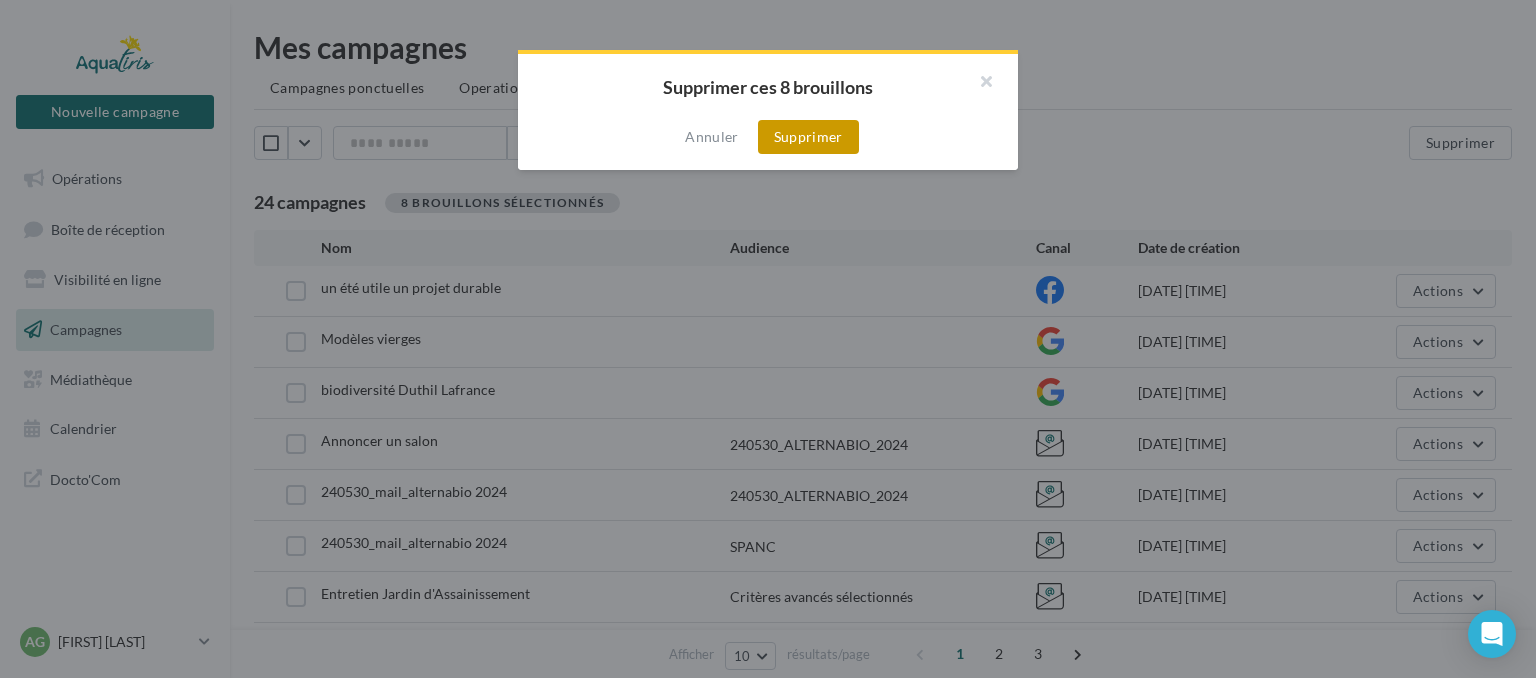 click on "Supprimer" at bounding box center [808, 137] 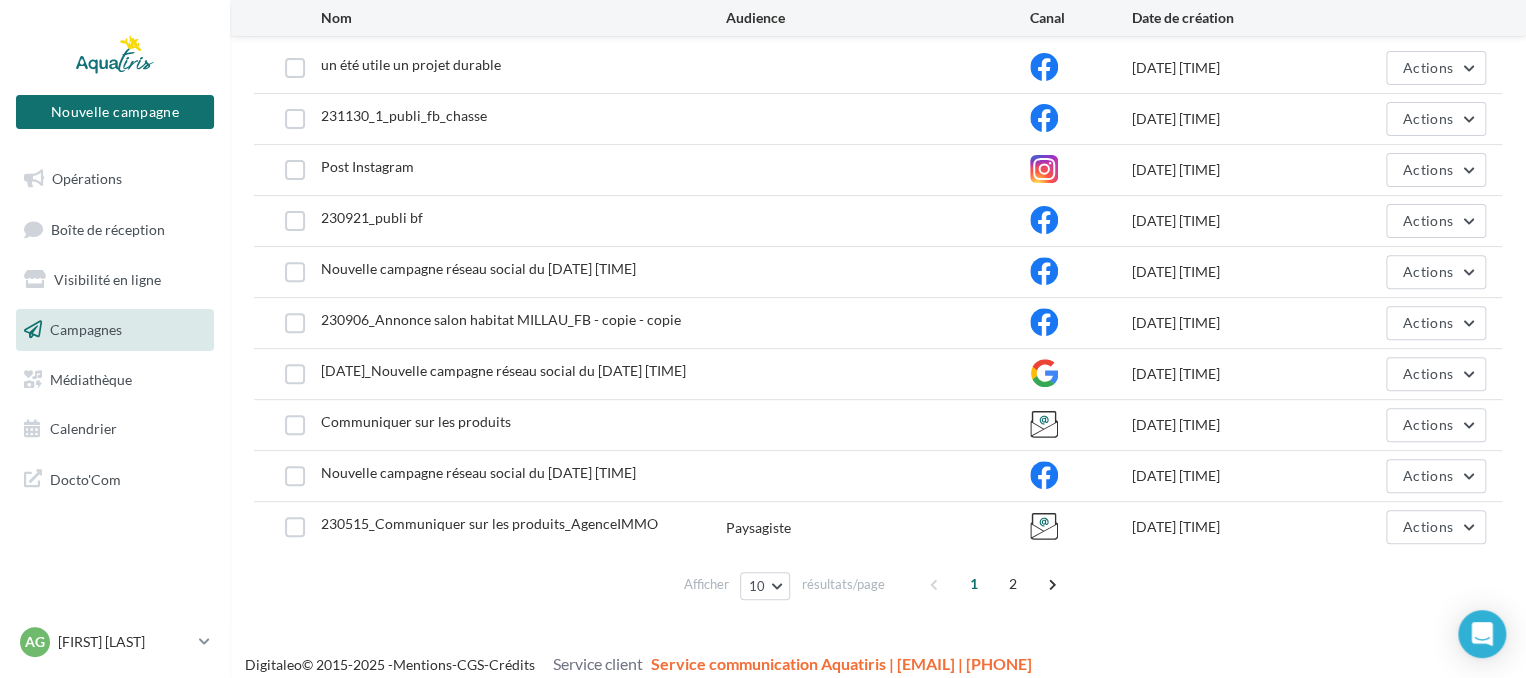 scroll, scrollTop: 236, scrollLeft: 0, axis: vertical 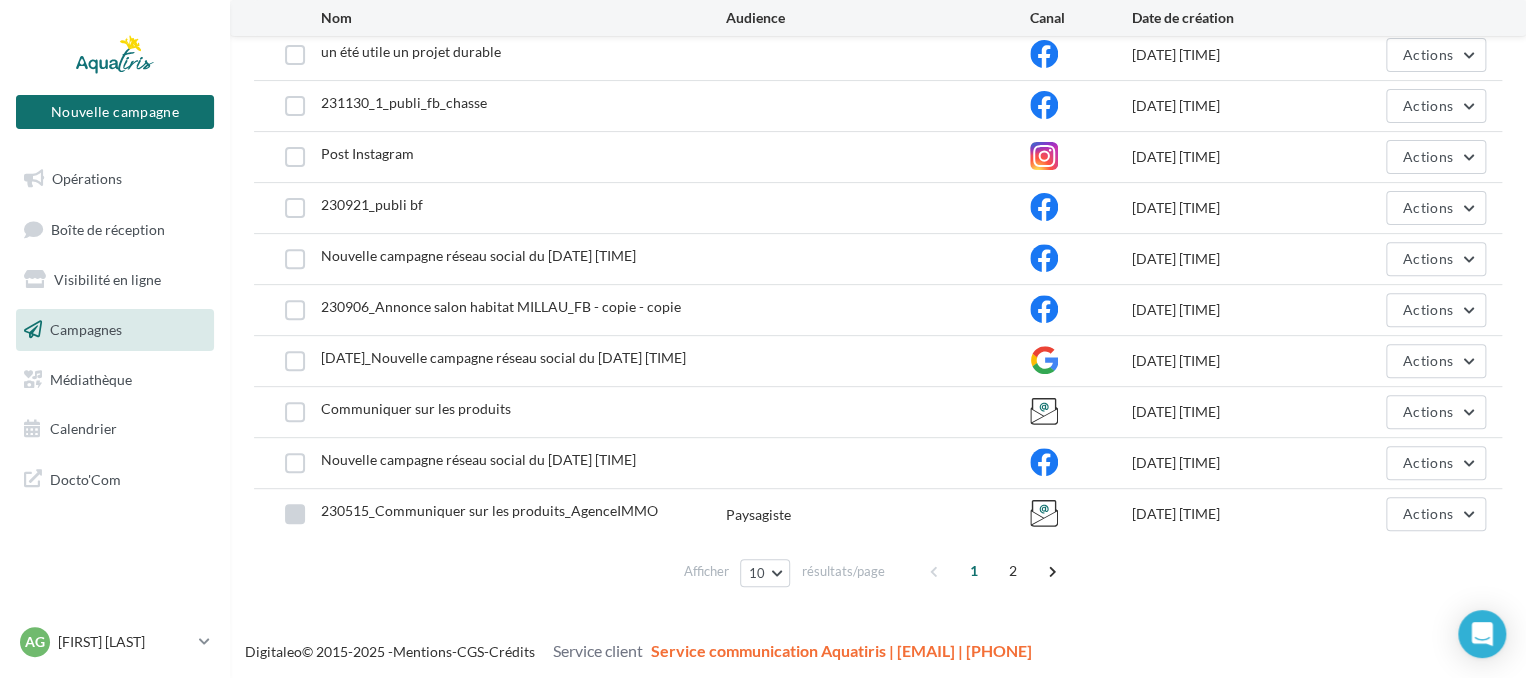 click at bounding box center [295, 514] 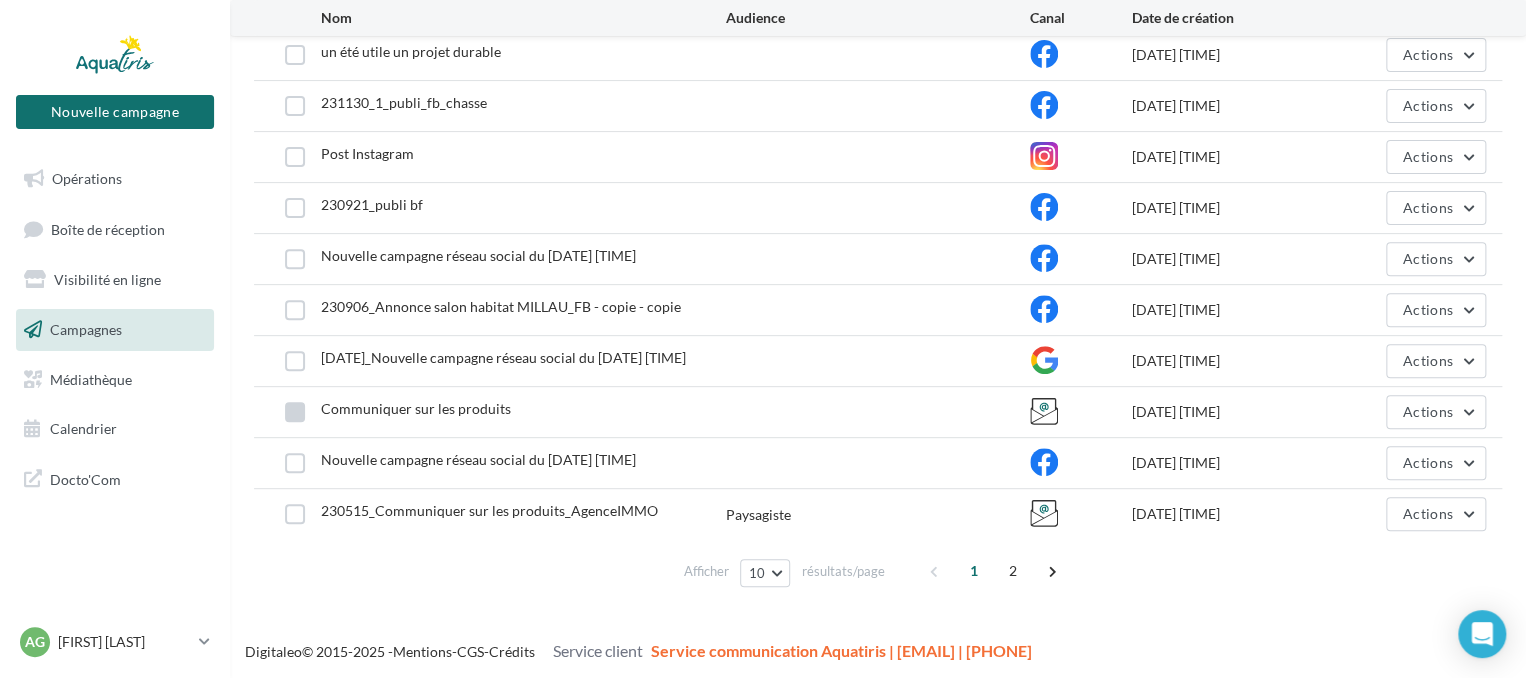 click at bounding box center [295, 412] 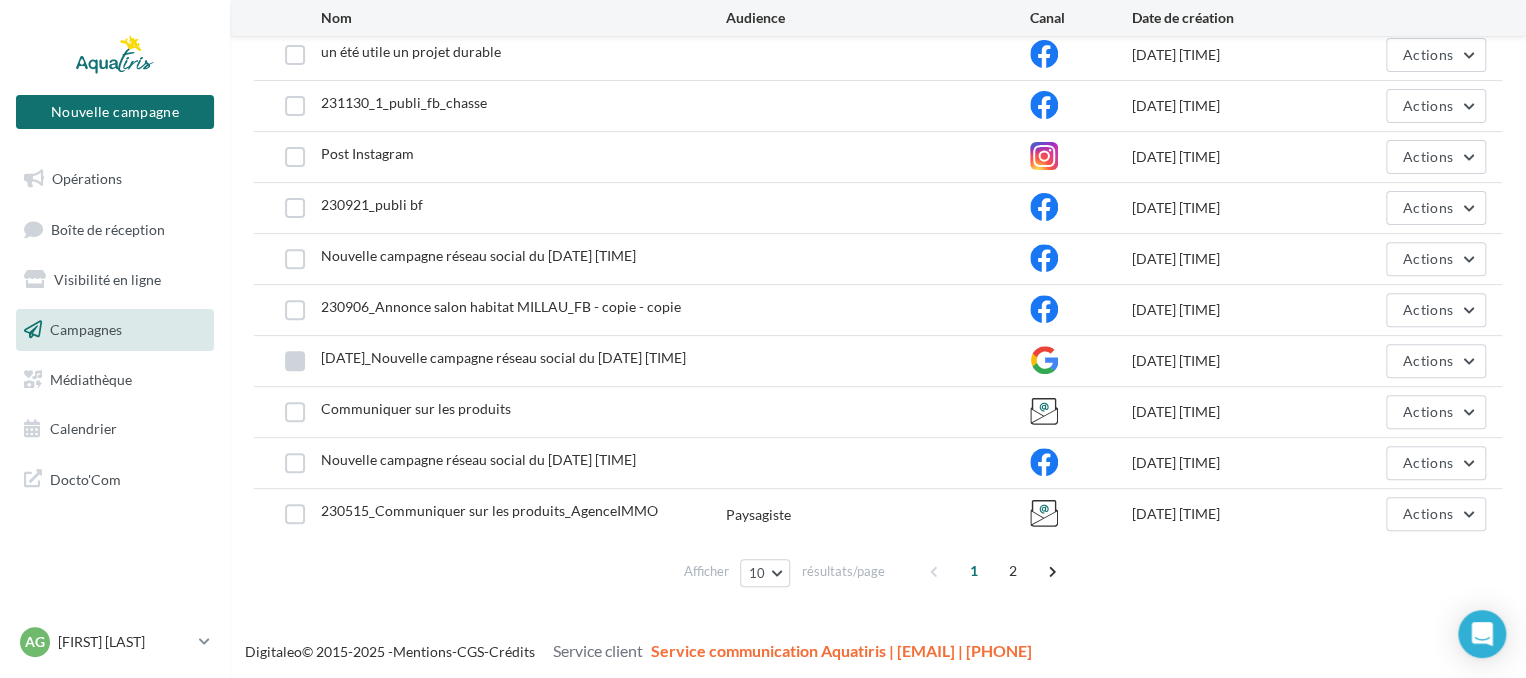 click at bounding box center [295, 361] 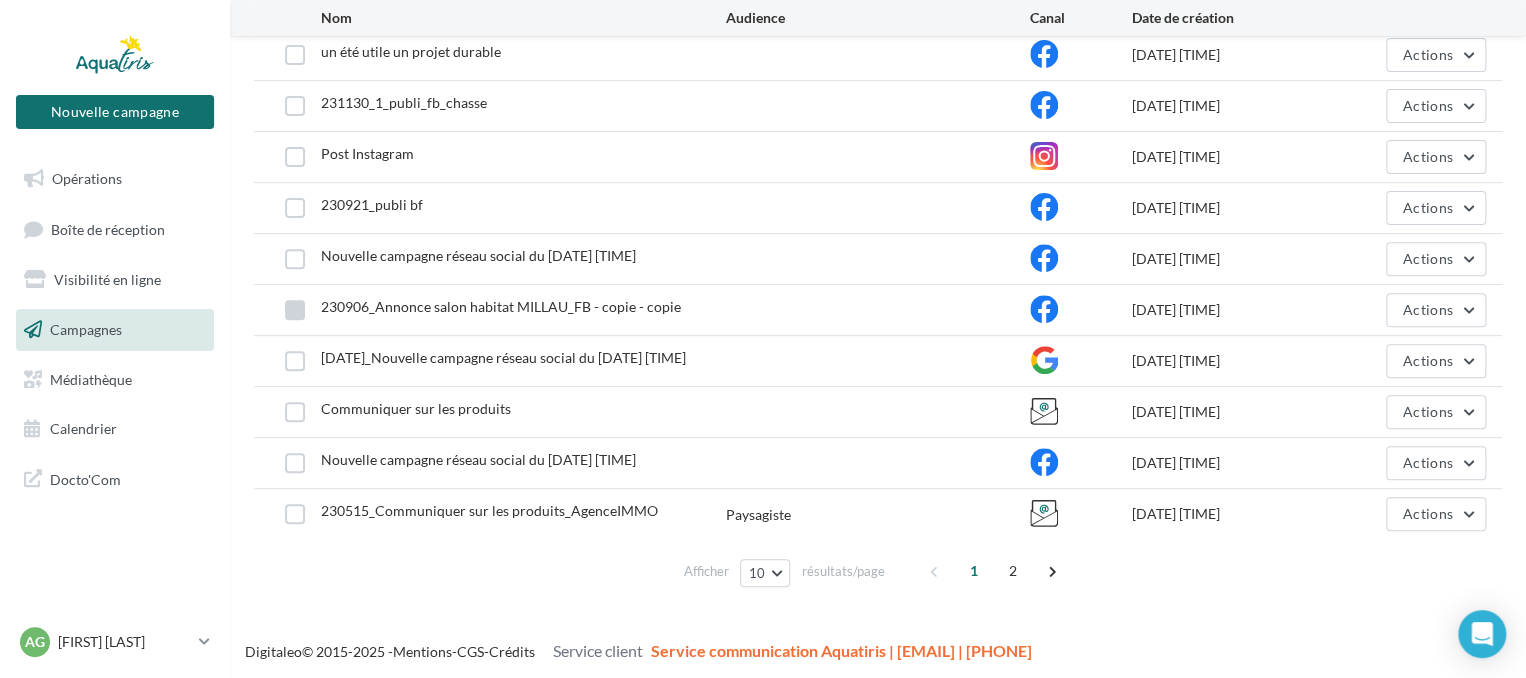 click at bounding box center (295, 310) 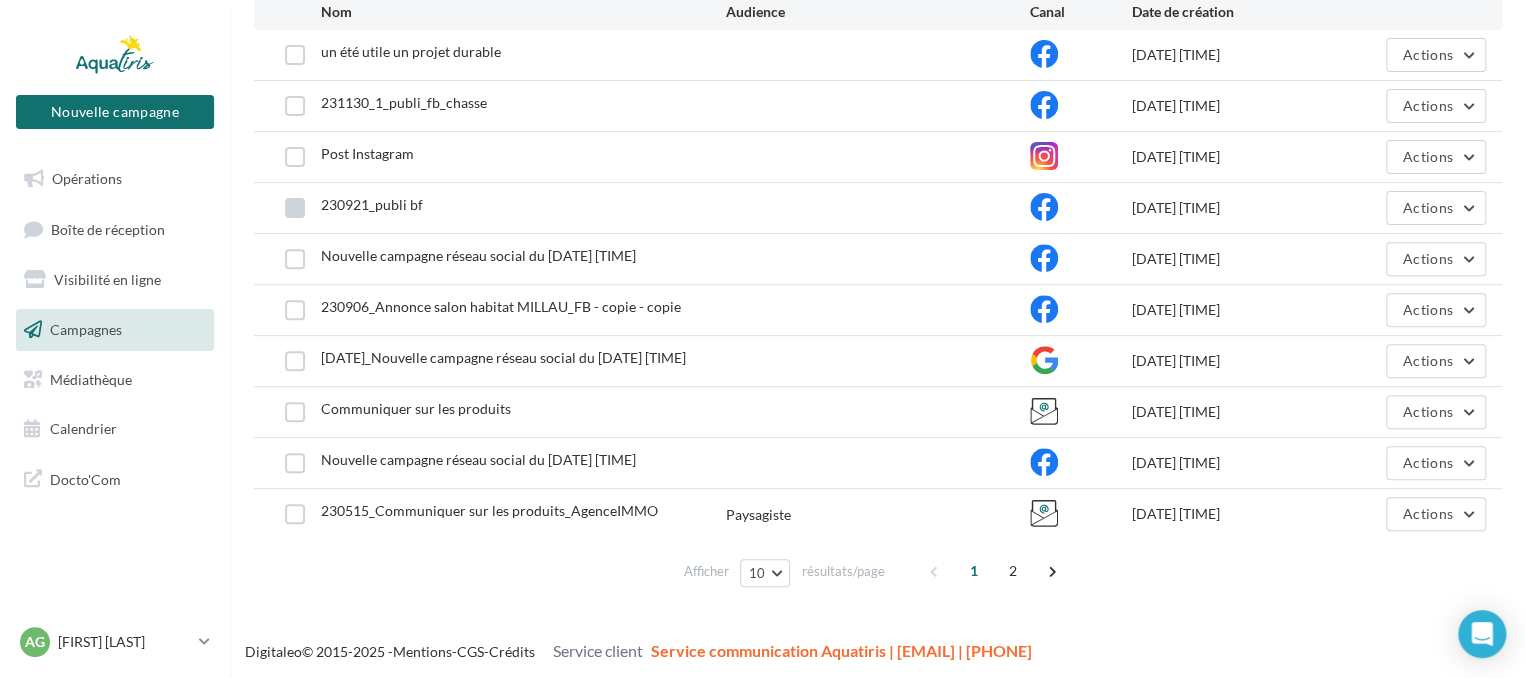 scroll, scrollTop: 136, scrollLeft: 0, axis: vertical 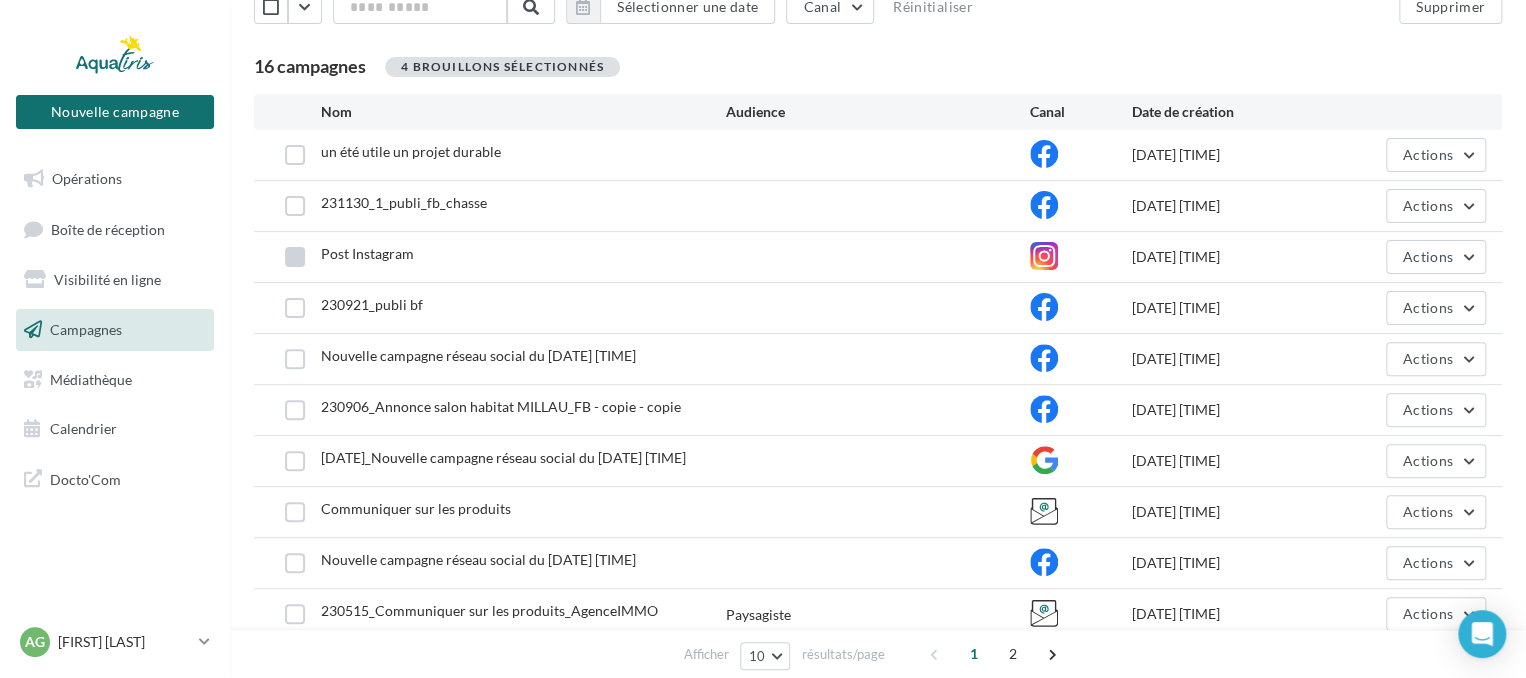 click at bounding box center [295, 257] 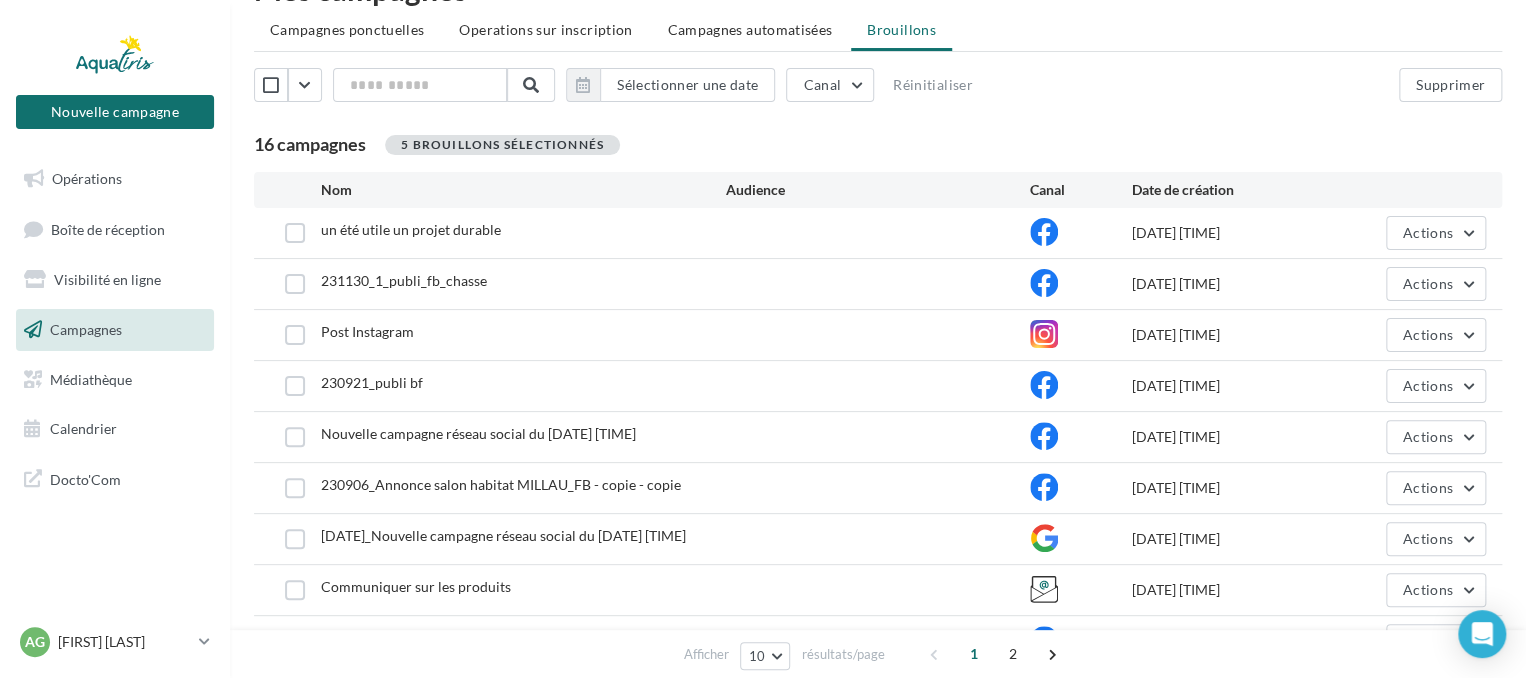 scroll, scrollTop: 36, scrollLeft: 0, axis: vertical 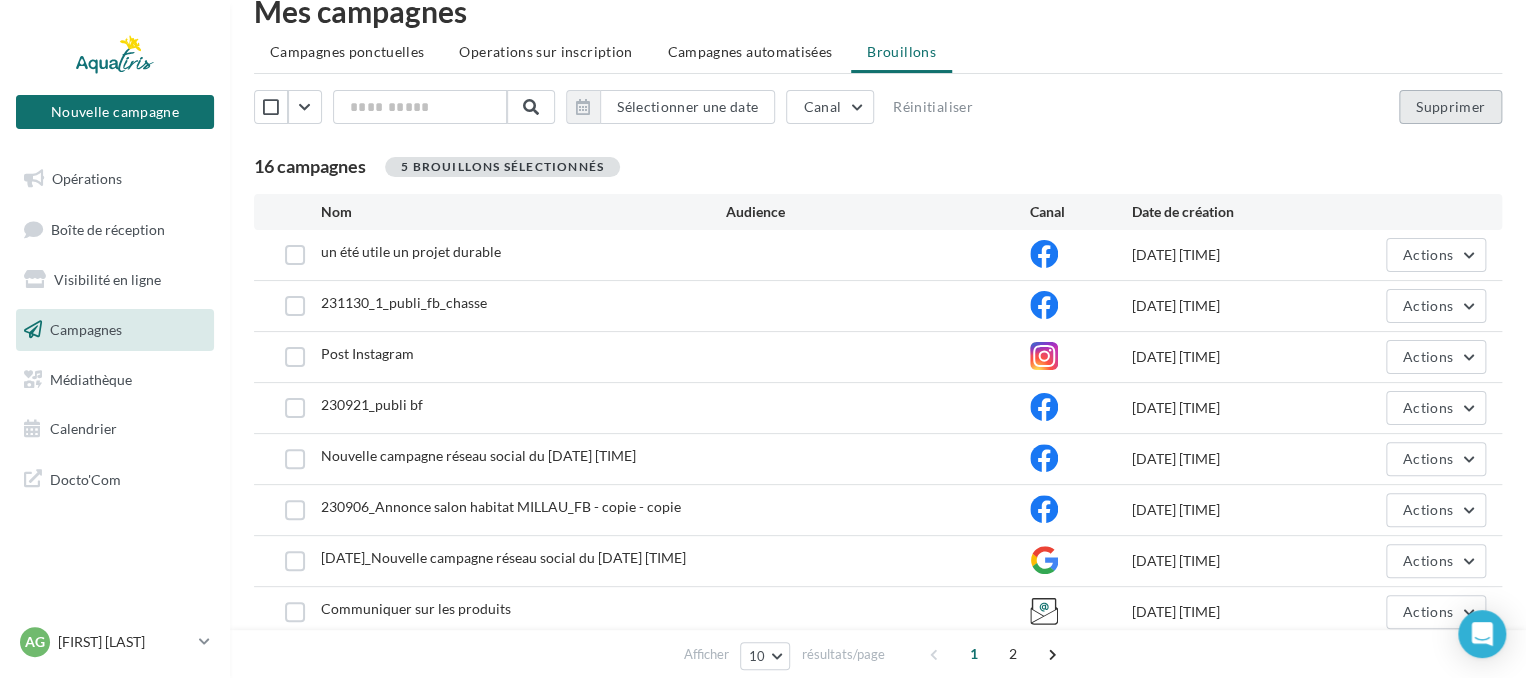 click on "Supprimer" at bounding box center (1450, 107) 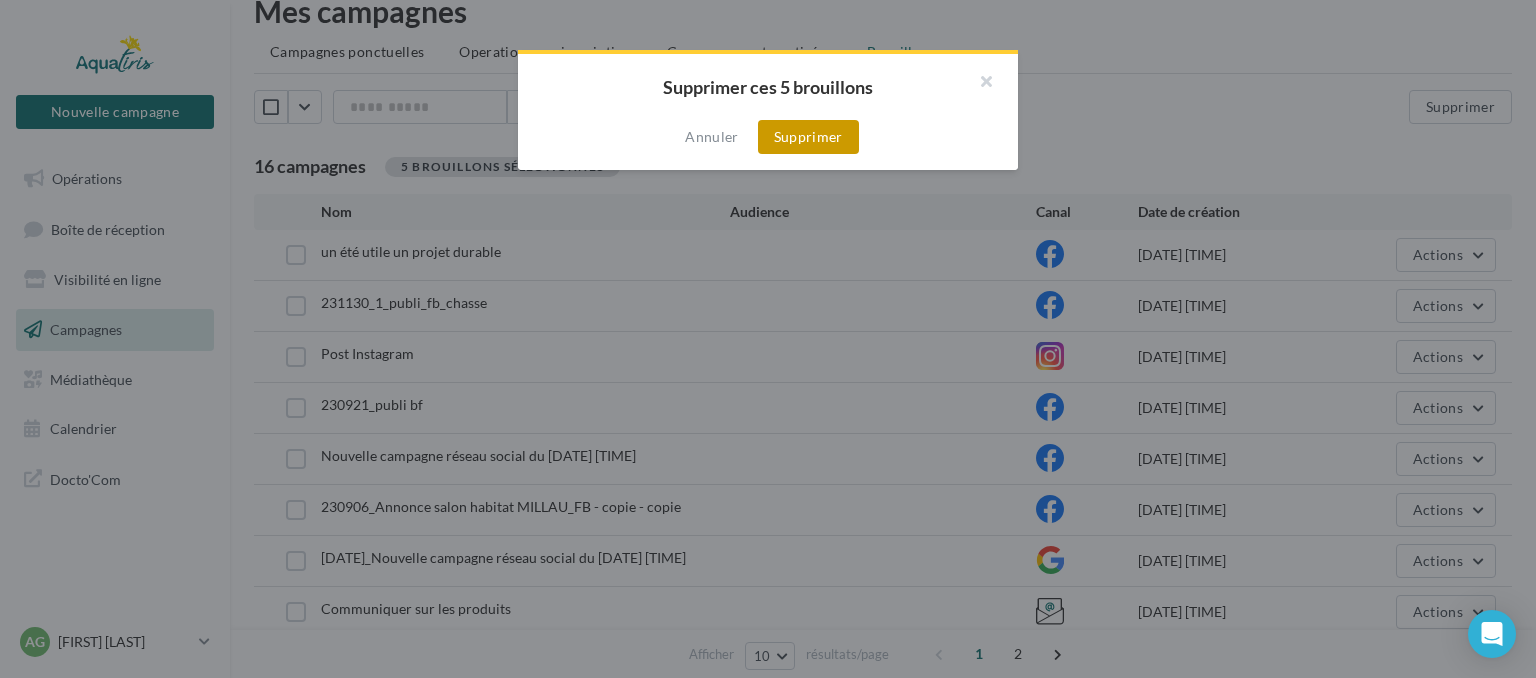 click on "Supprimer" at bounding box center (808, 137) 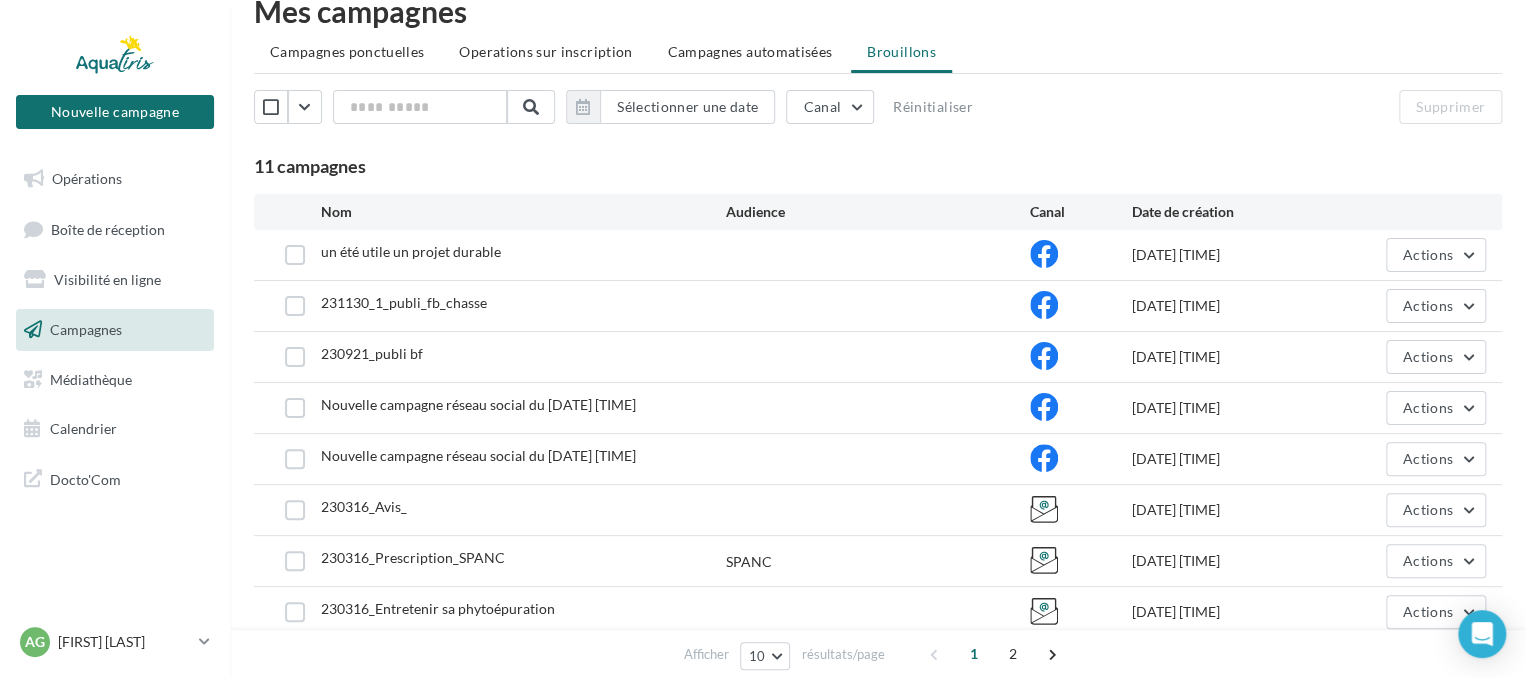 scroll, scrollTop: 236, scrollLeft: 0, axis: vertical 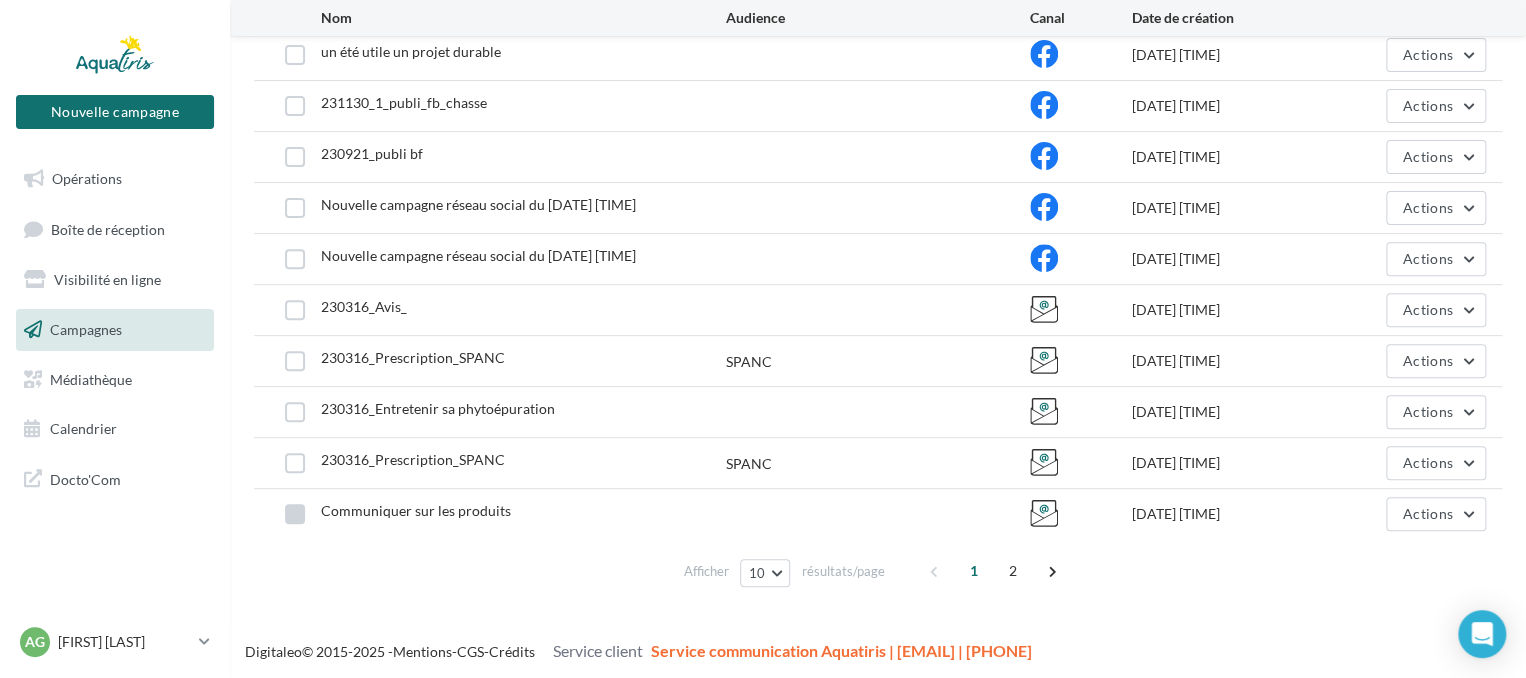 click at bounding box center [295, 514] 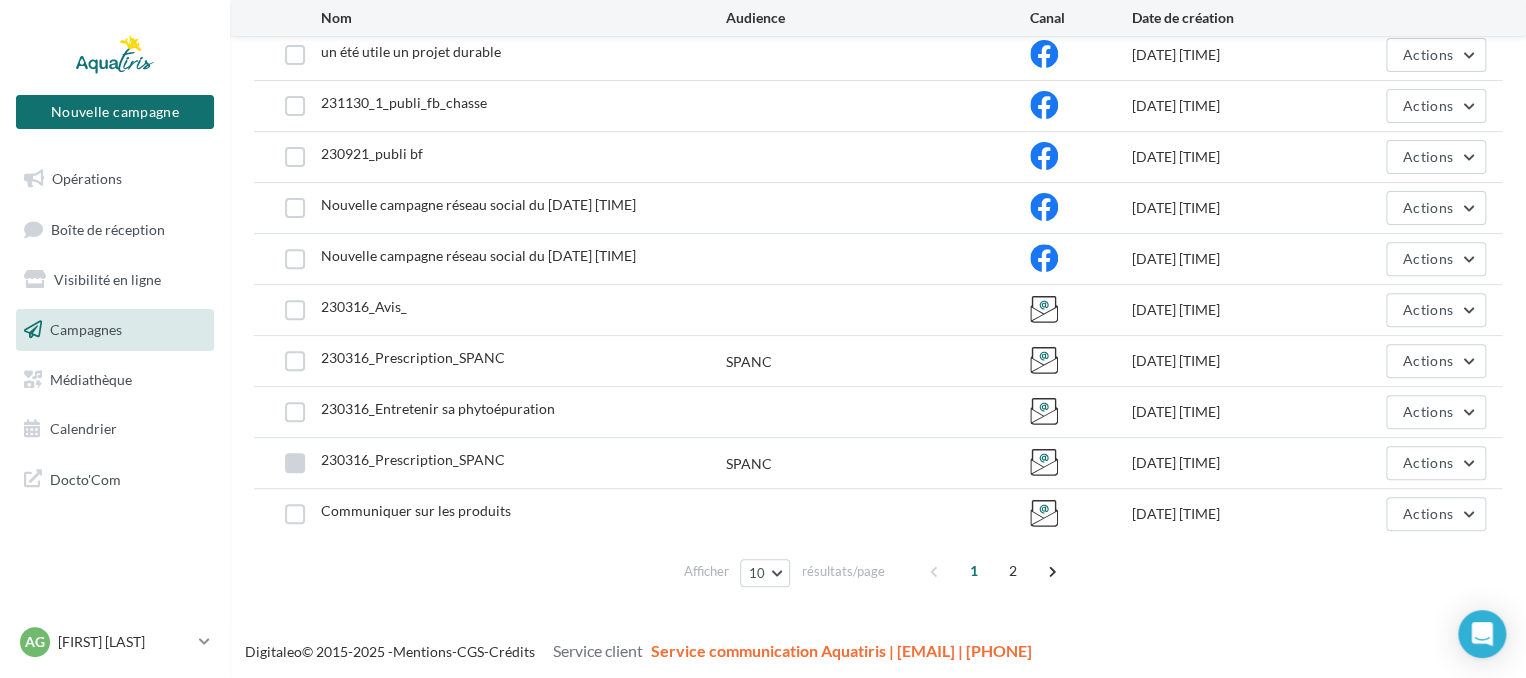 click at bounding box center (295, 463) 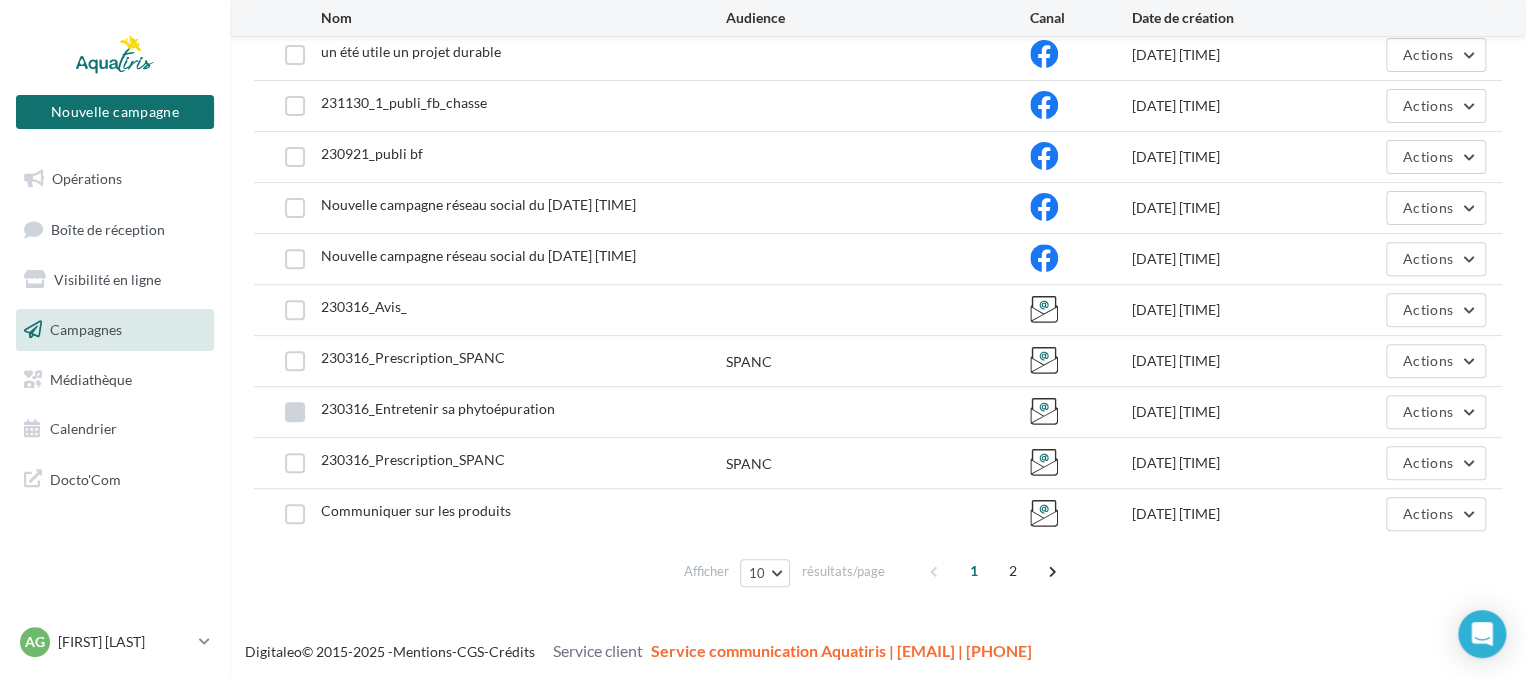 click at bounding box center (295, 412) 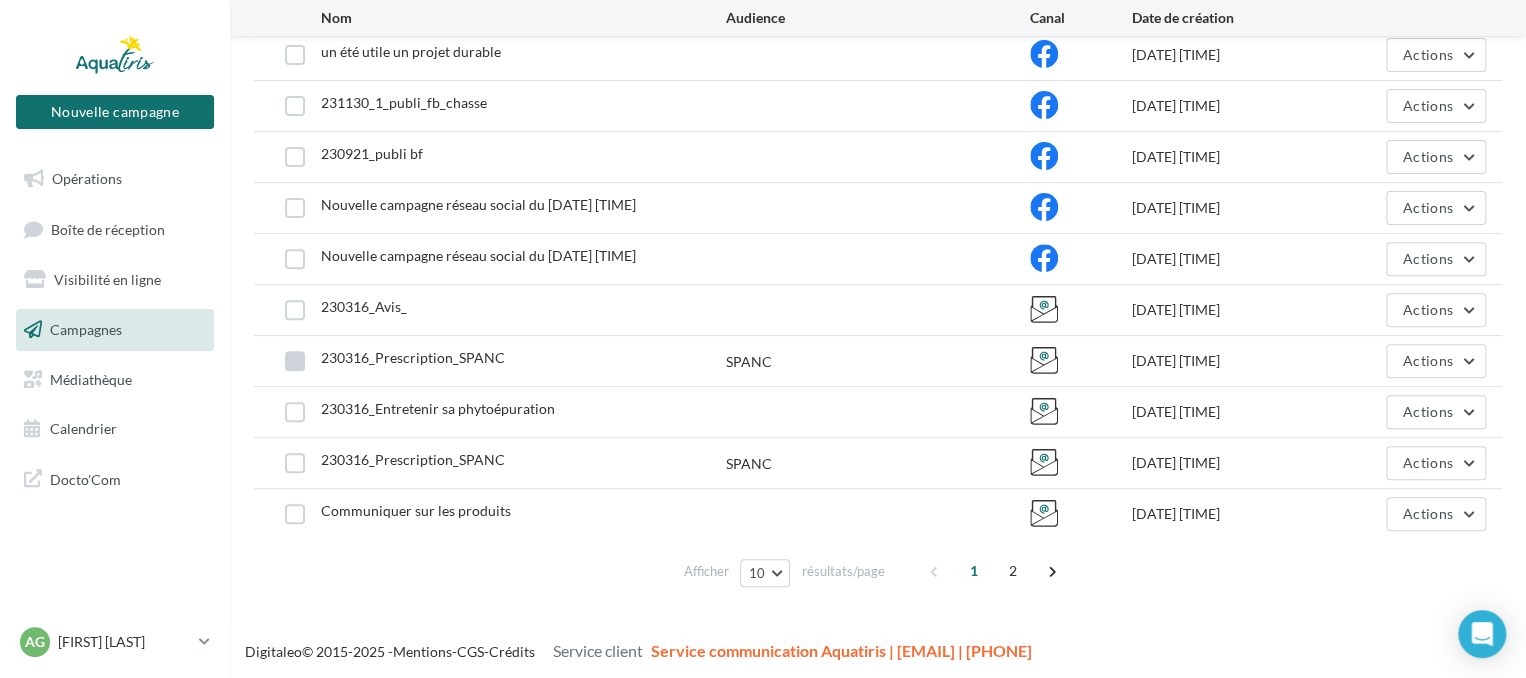 click at bounding box center (295, 361) 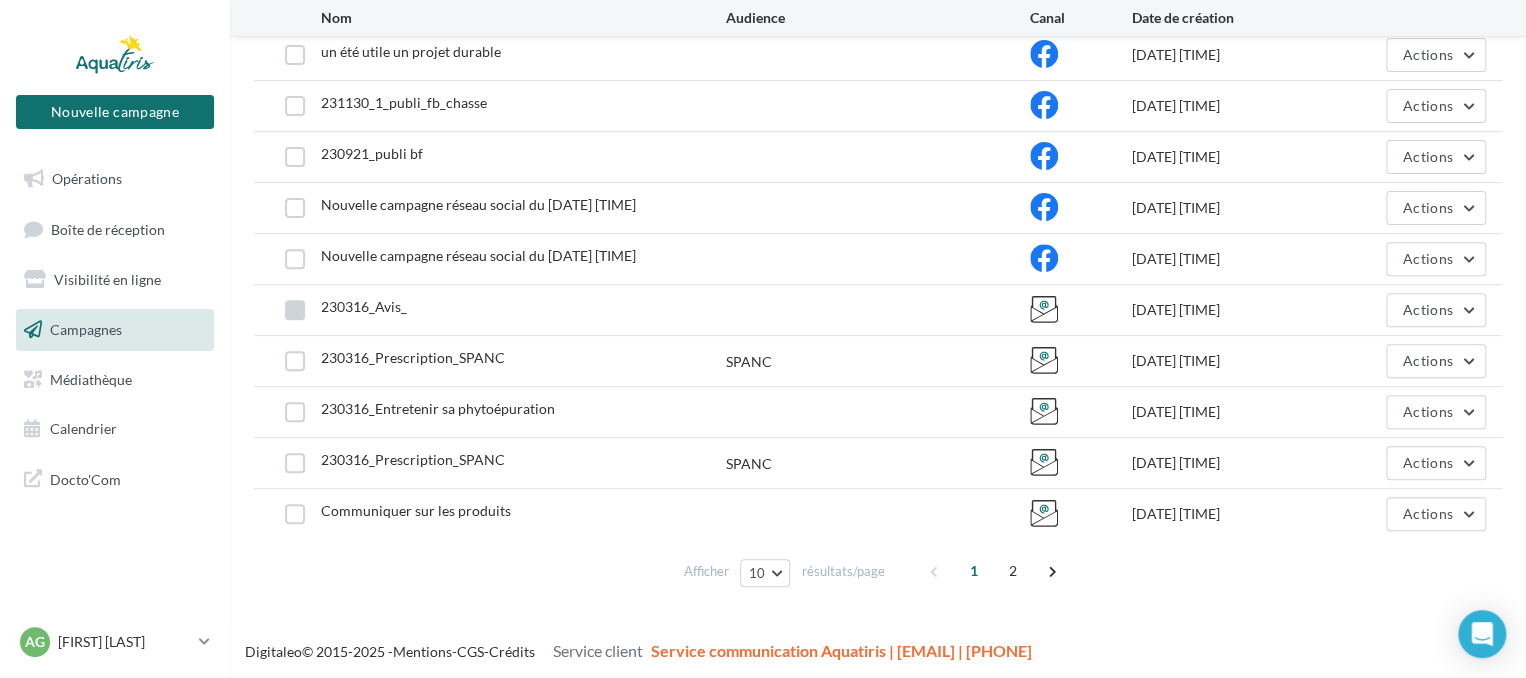 click at bounding box center (295, 310) 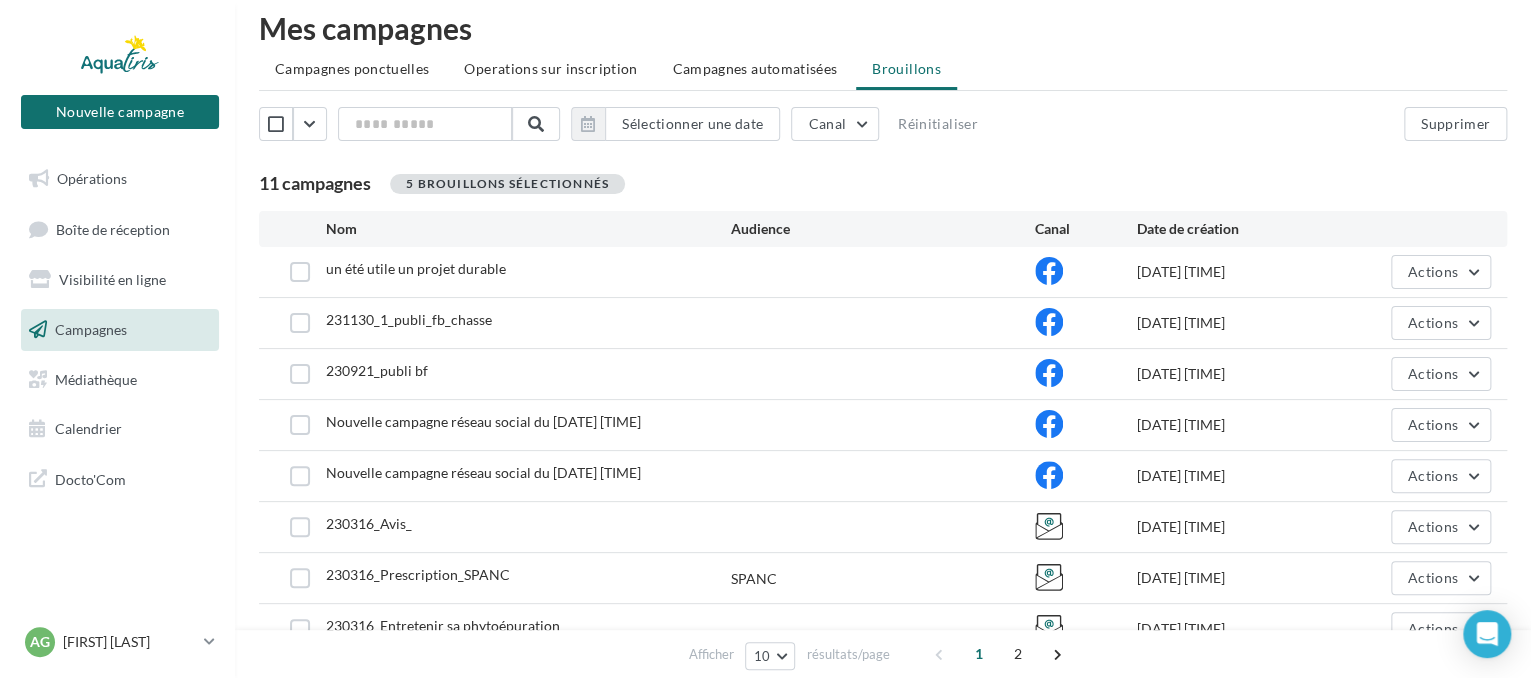 scroll, scrollTop: 0, scrollLeft: 0, axis: both 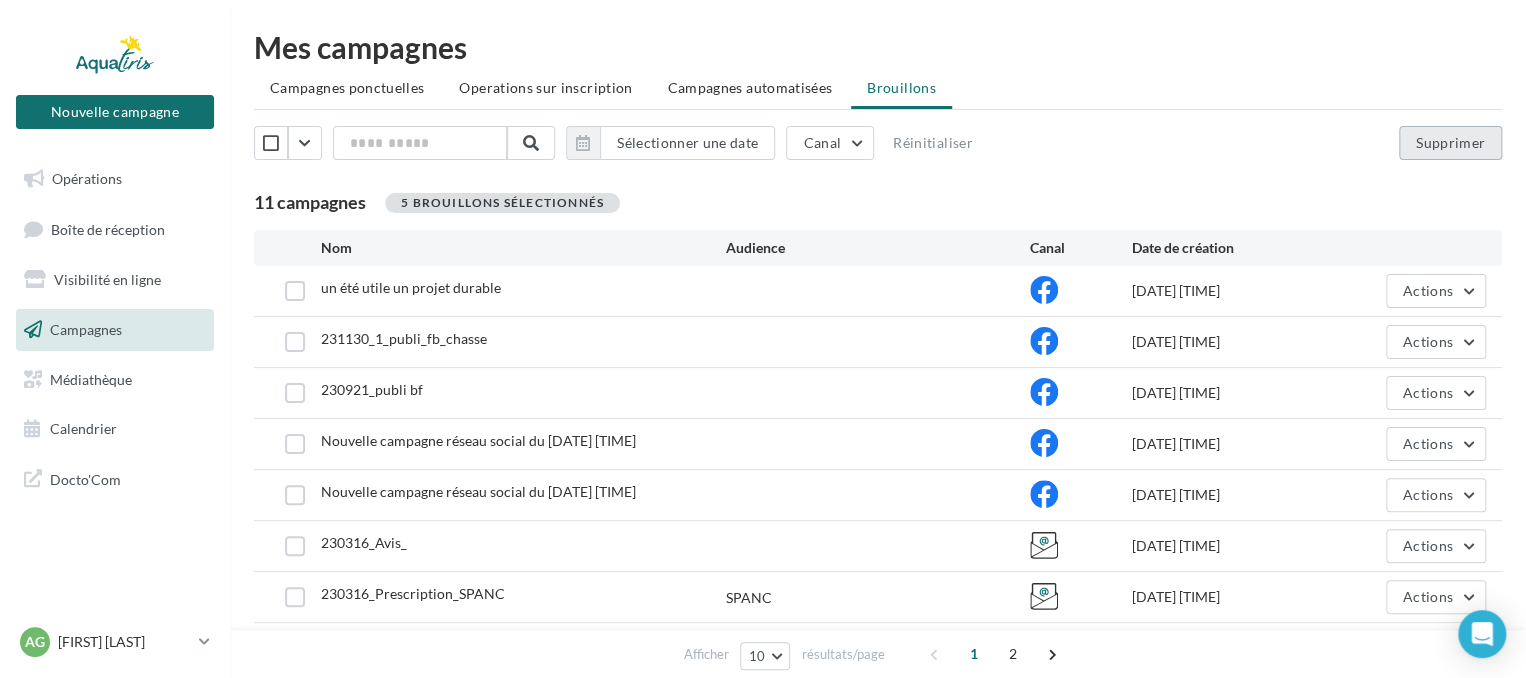 click on "Supprimer" at bounding box center (1450, 143) 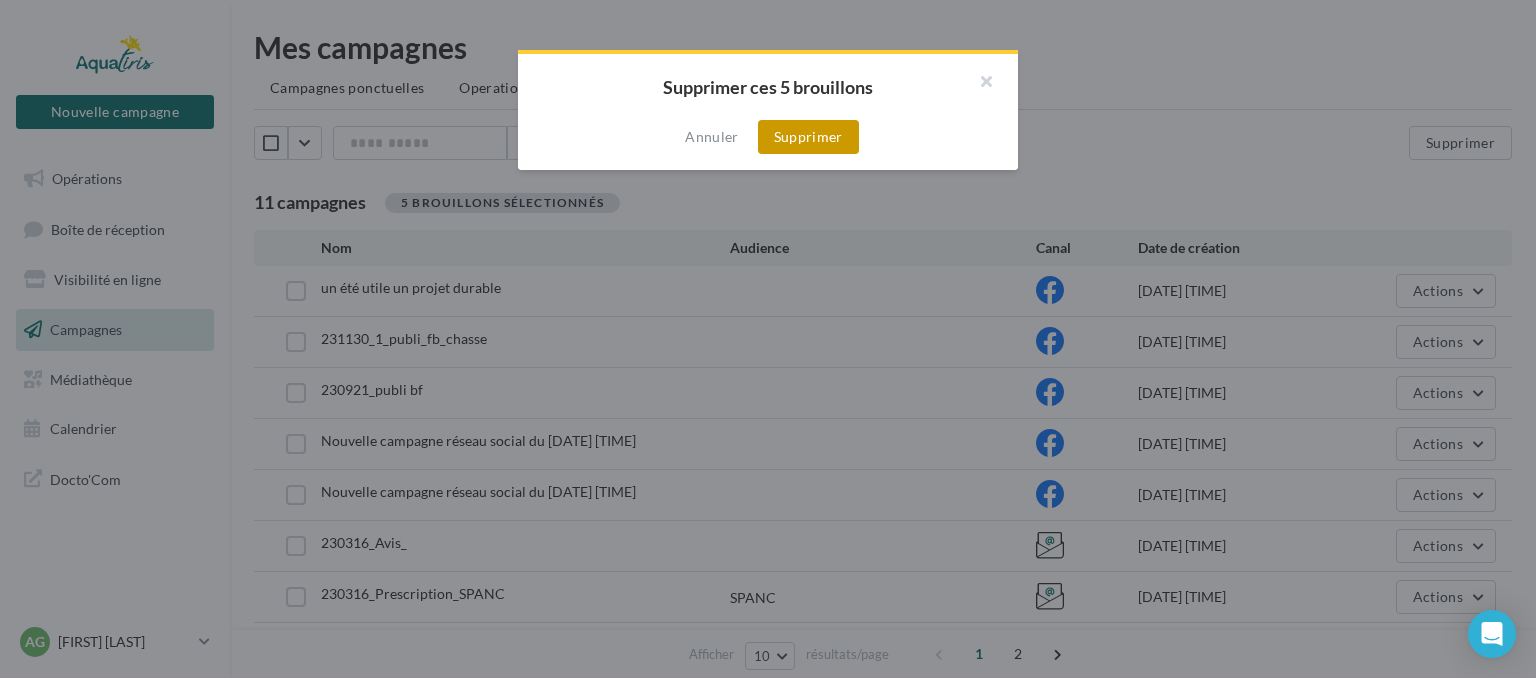 click on "Supprimer" at bounding box center (808, 137) 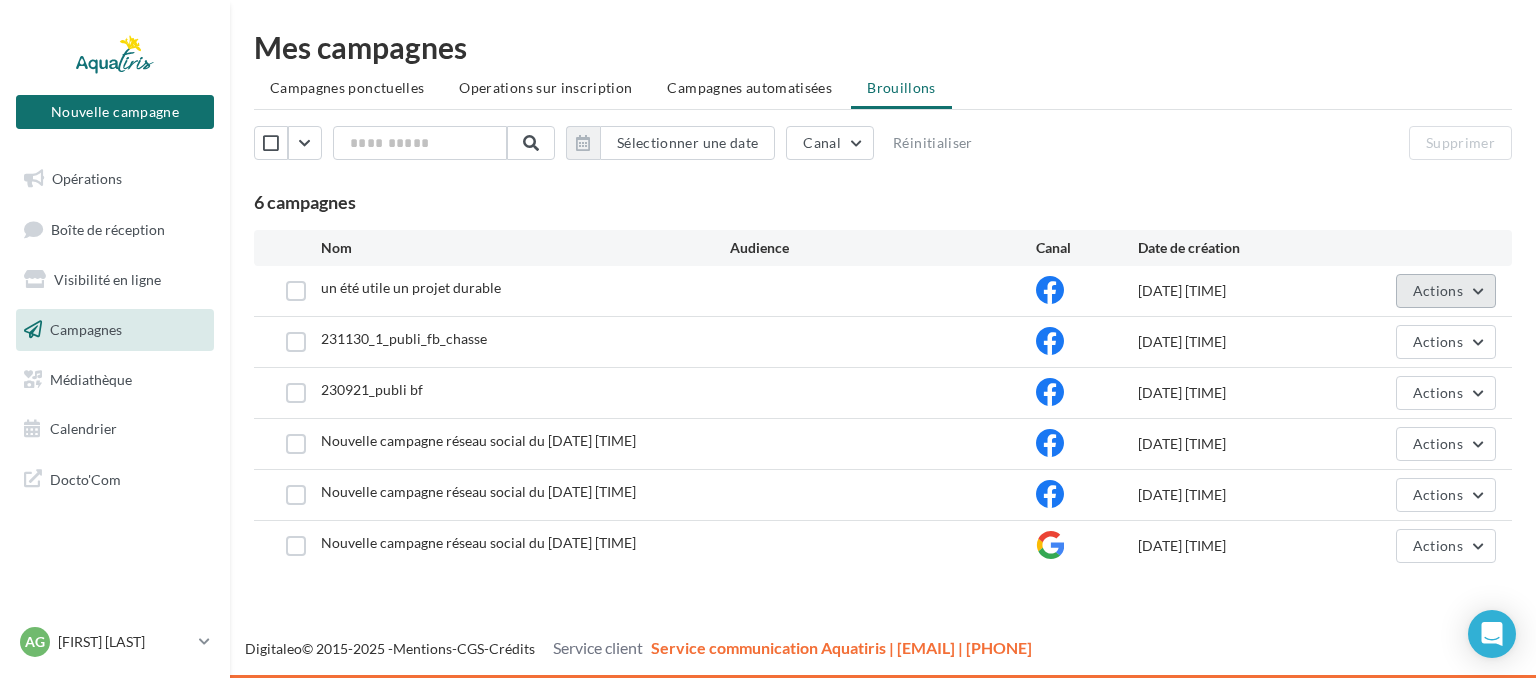 click on "Actions" at bounding box center [1438, 290] 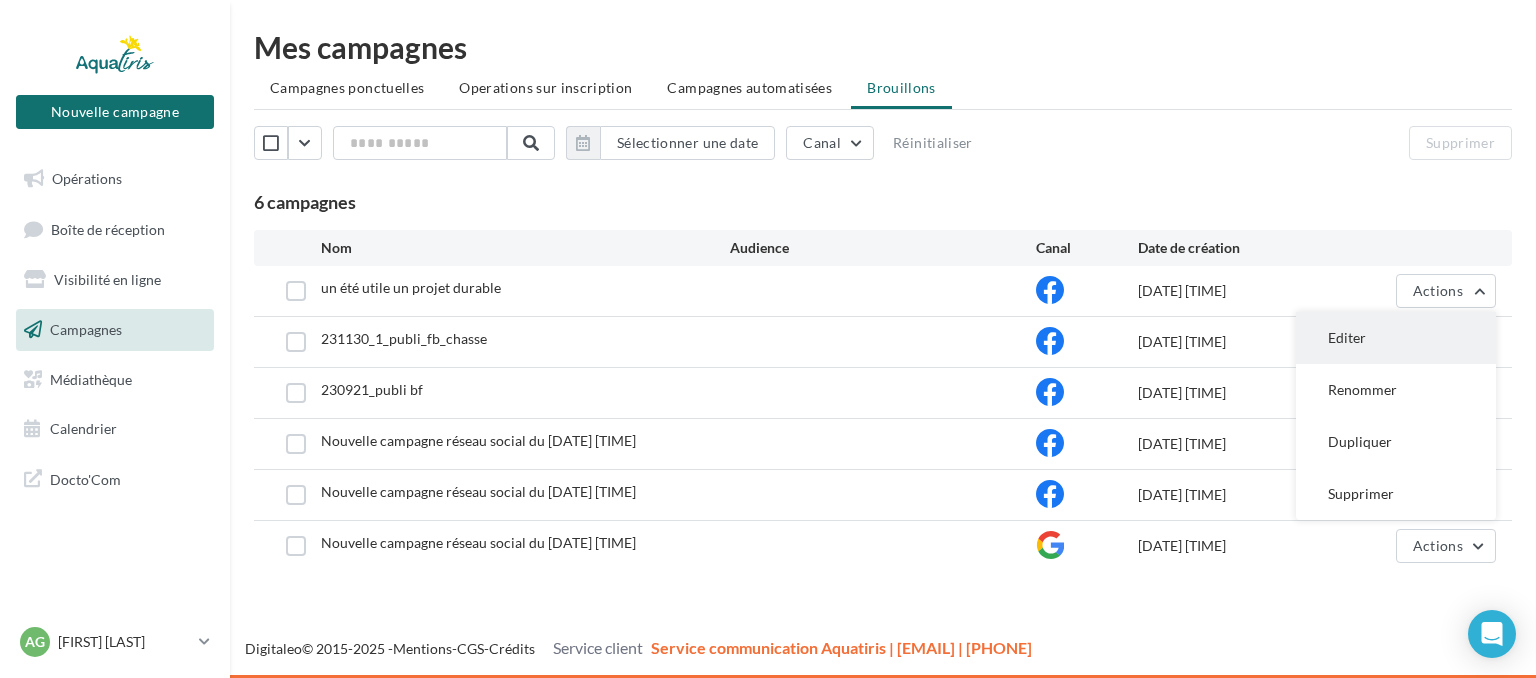 click on "Editer" at bounding box center [1396, 338] 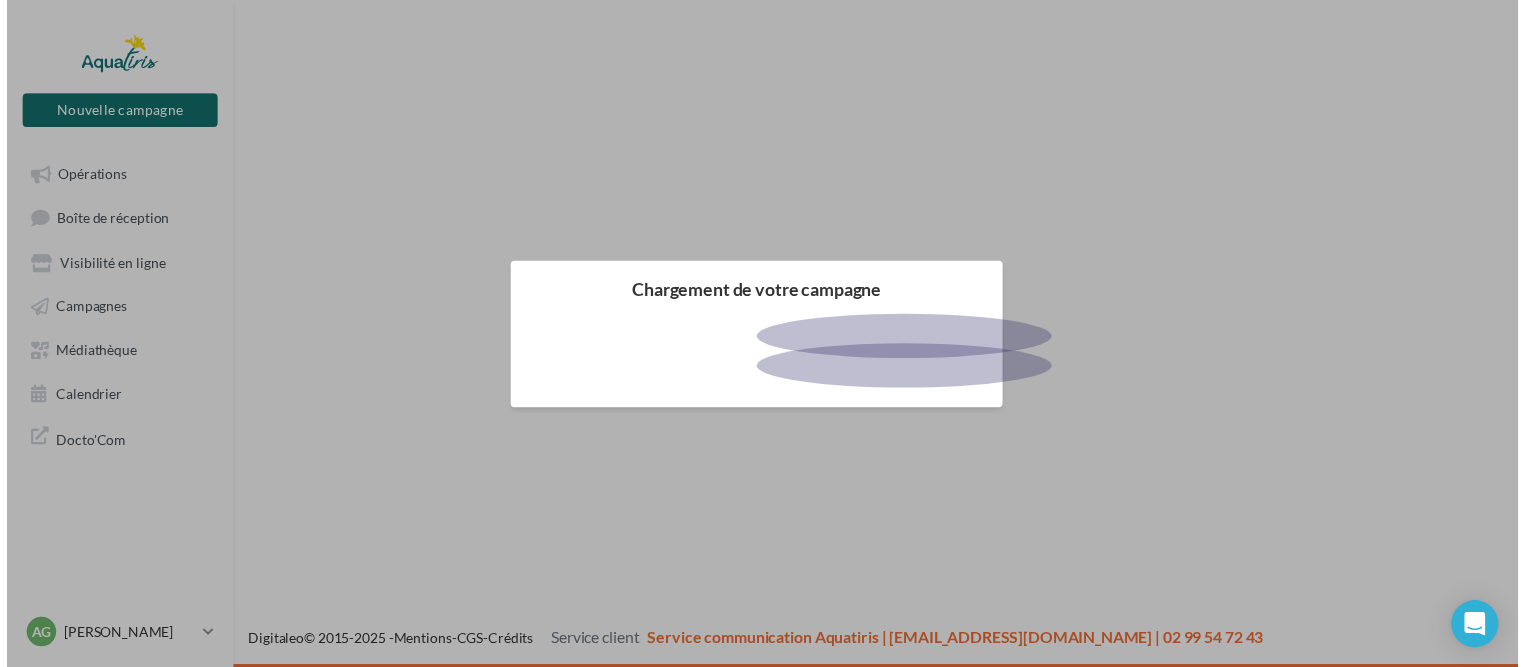 scroll, scrollTop: 0, scrollLeft: 0, axis: both 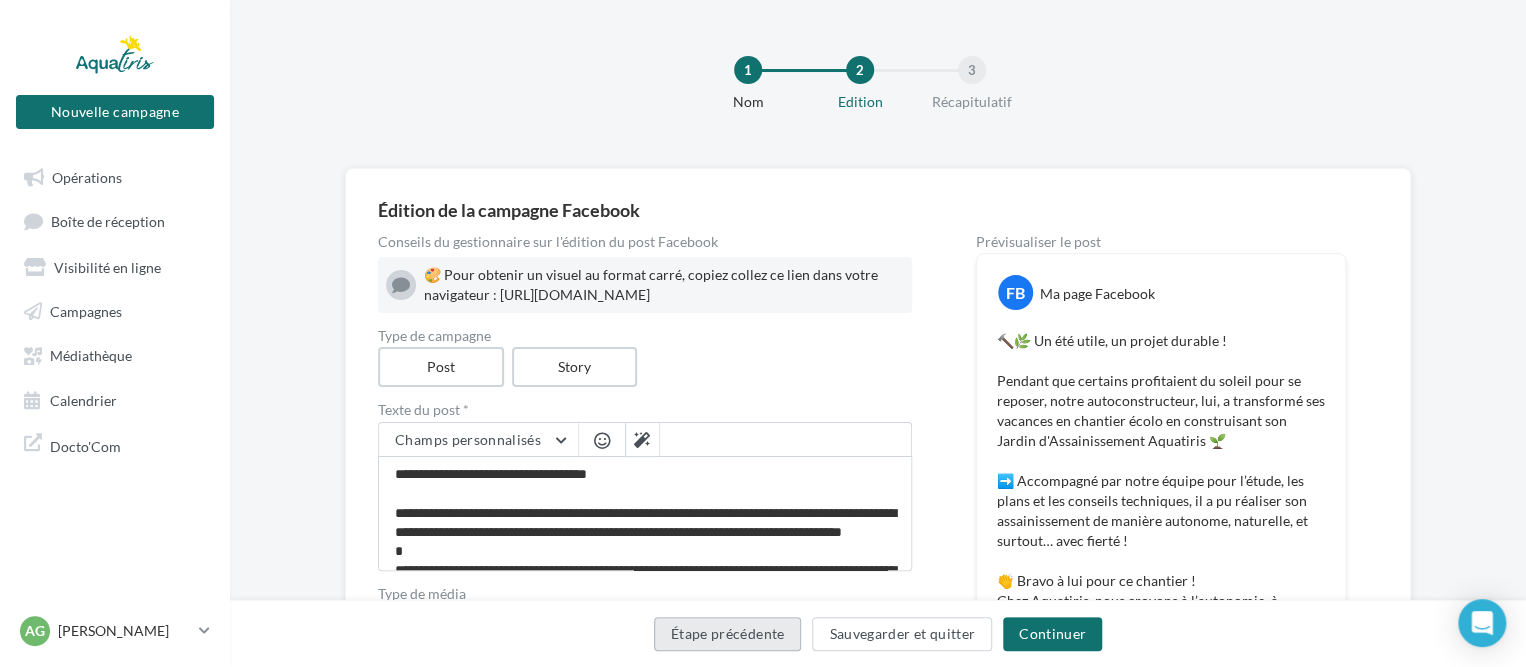 click on "Étape précédente" 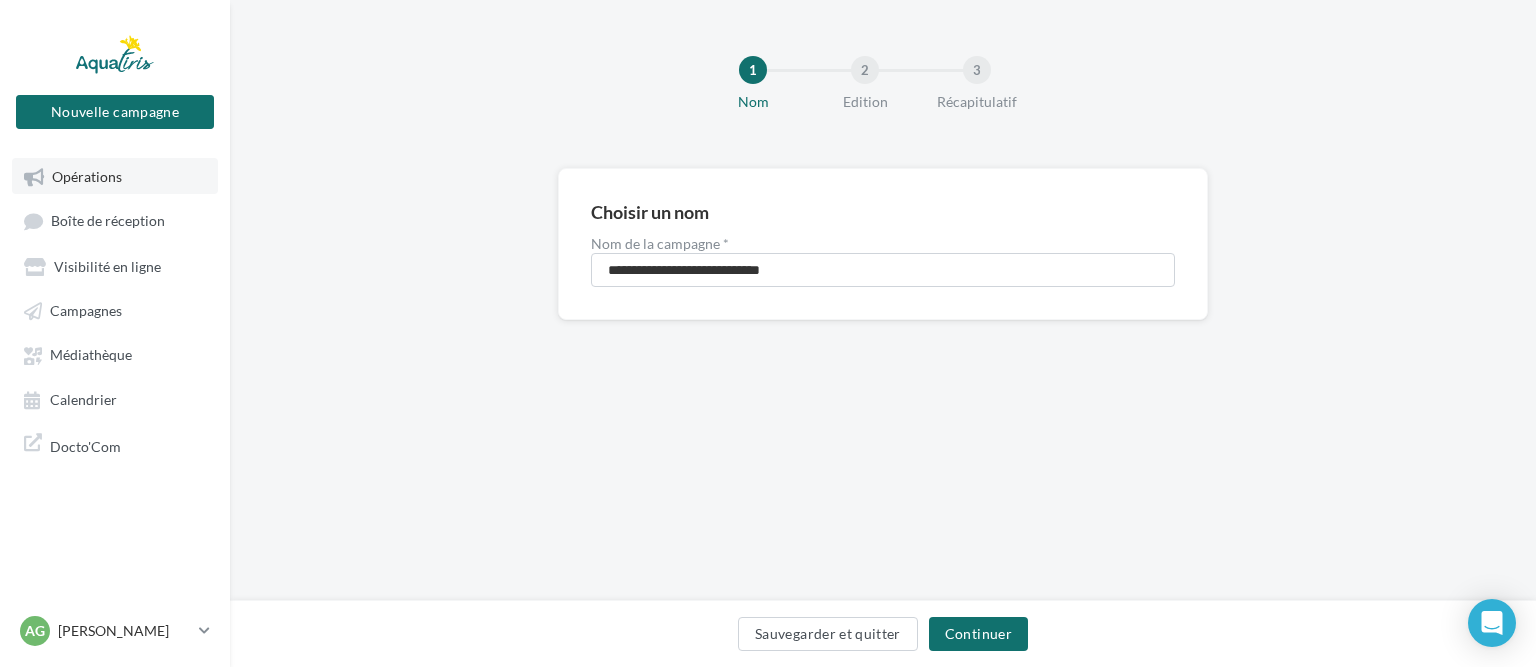 click on "Opérations" 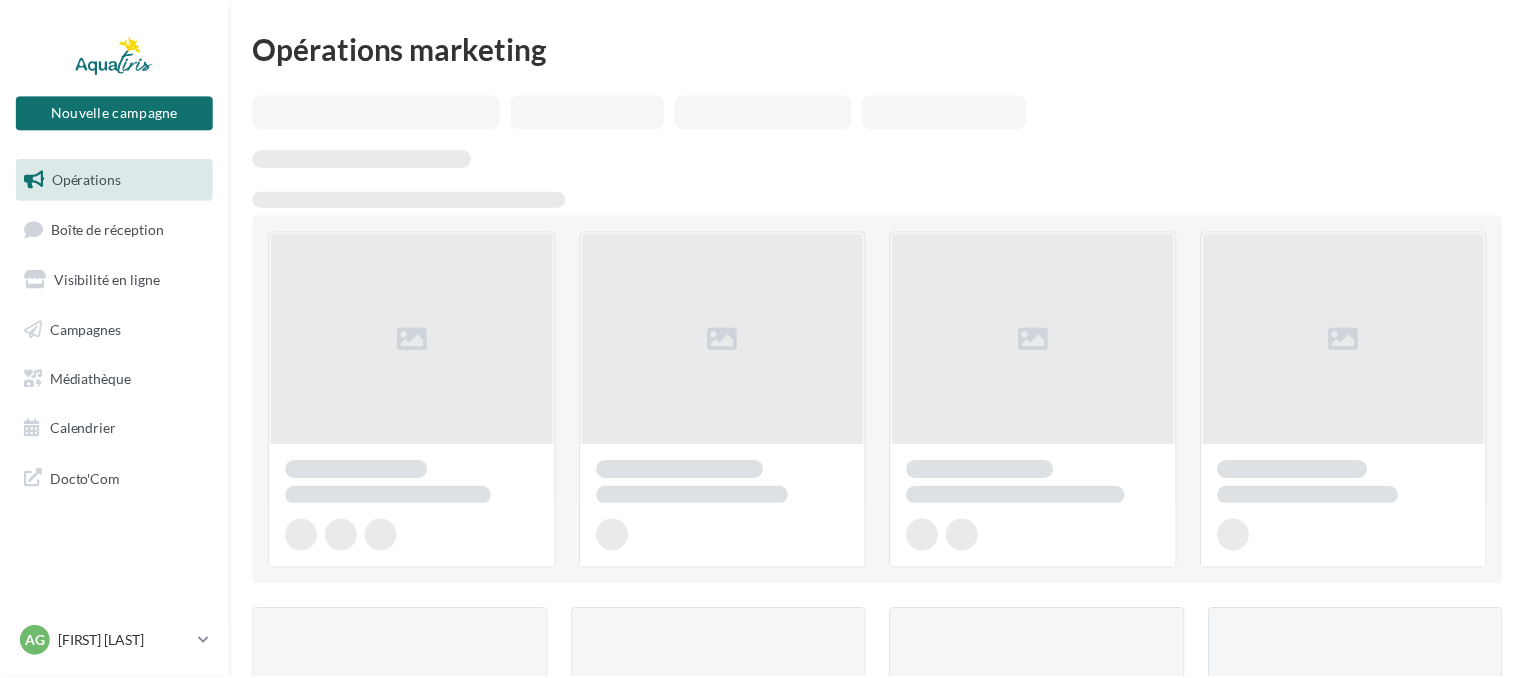 scroll, scrollTop: 0, scrollLeft: 0, axis: both 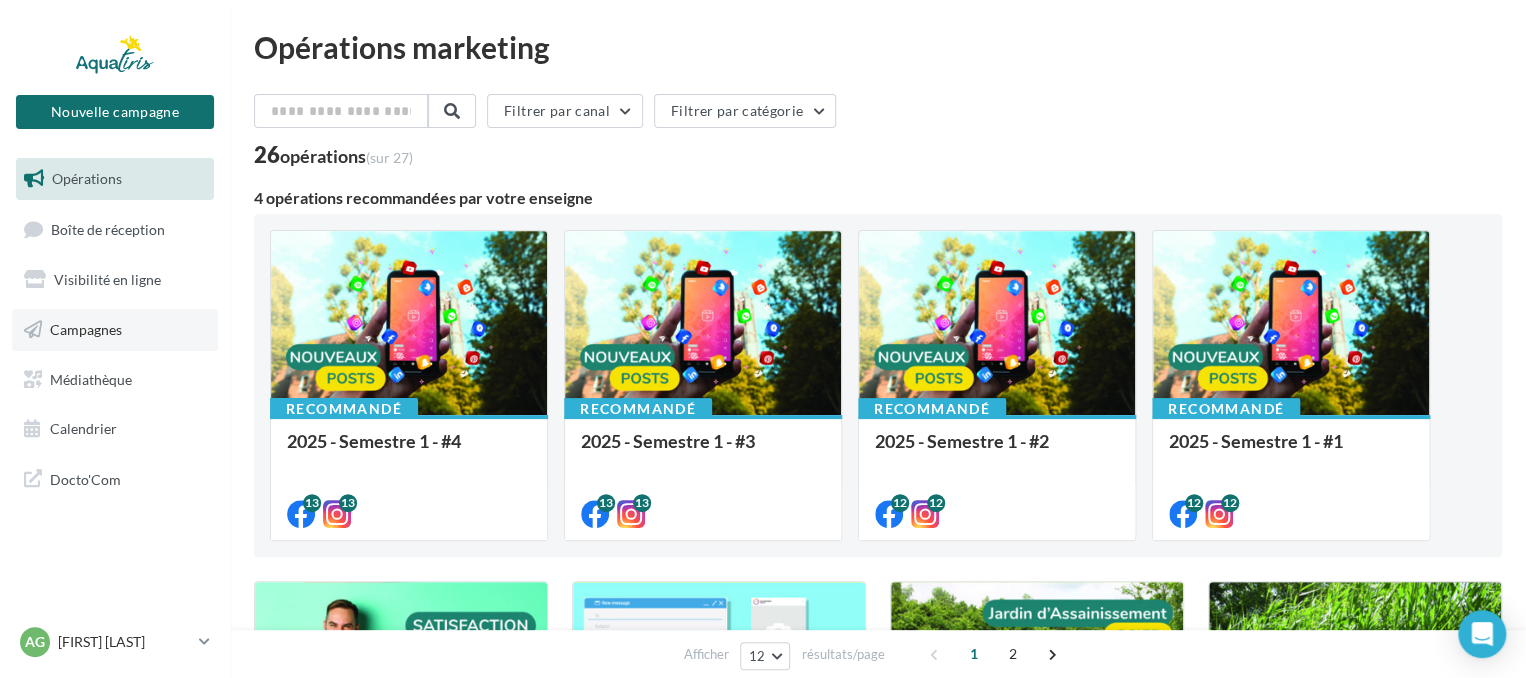 click on "Campagnes" at bounding box center [115, 330] 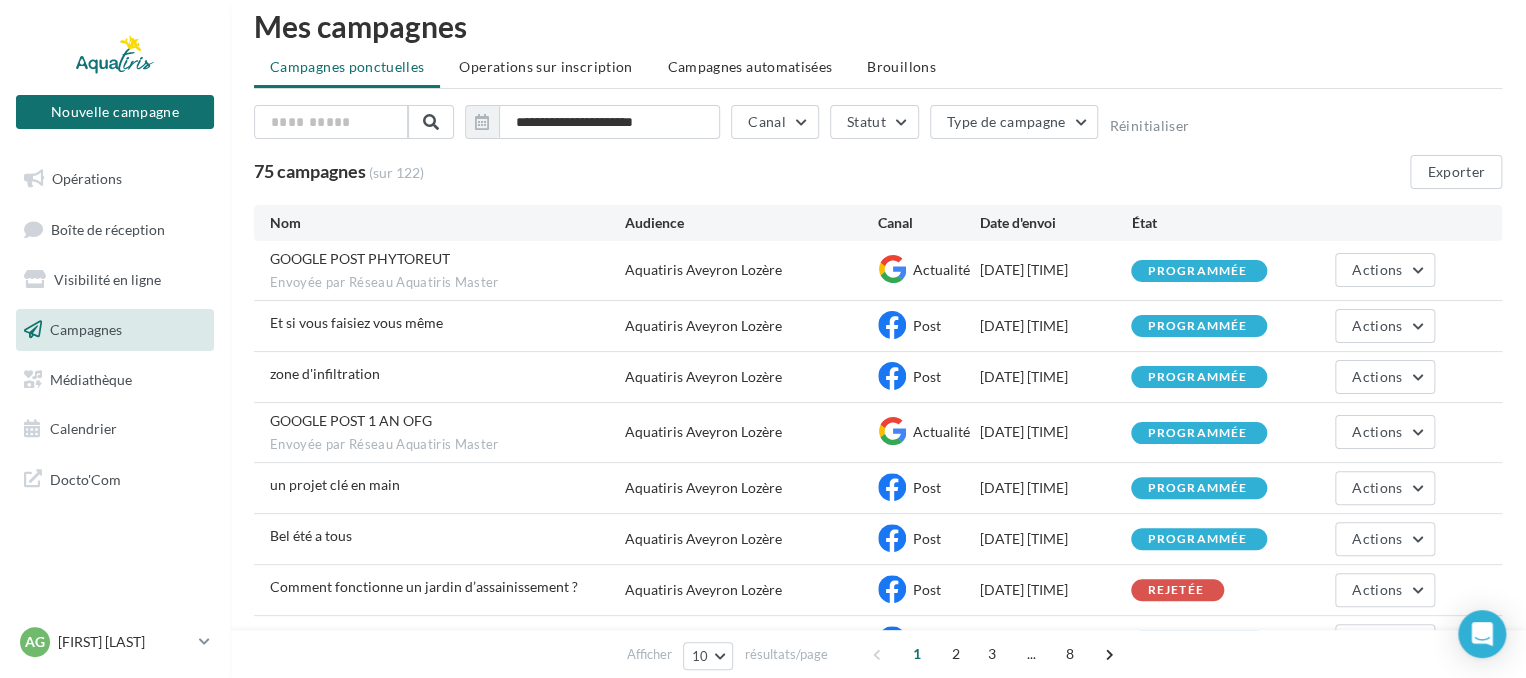scroll, scrollTop: 0, scrollLeft: 0, axis: both 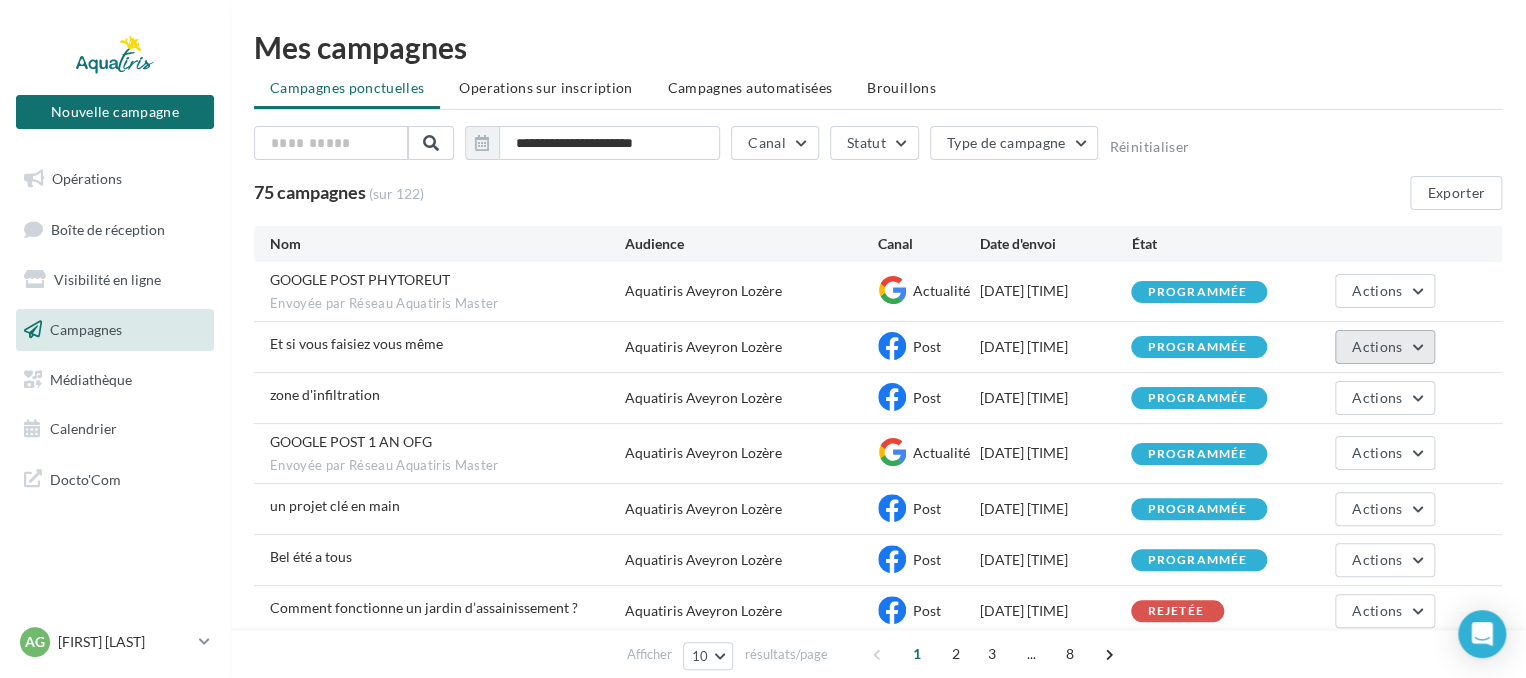 click on "Actions" at bounding box center [1385, 347] 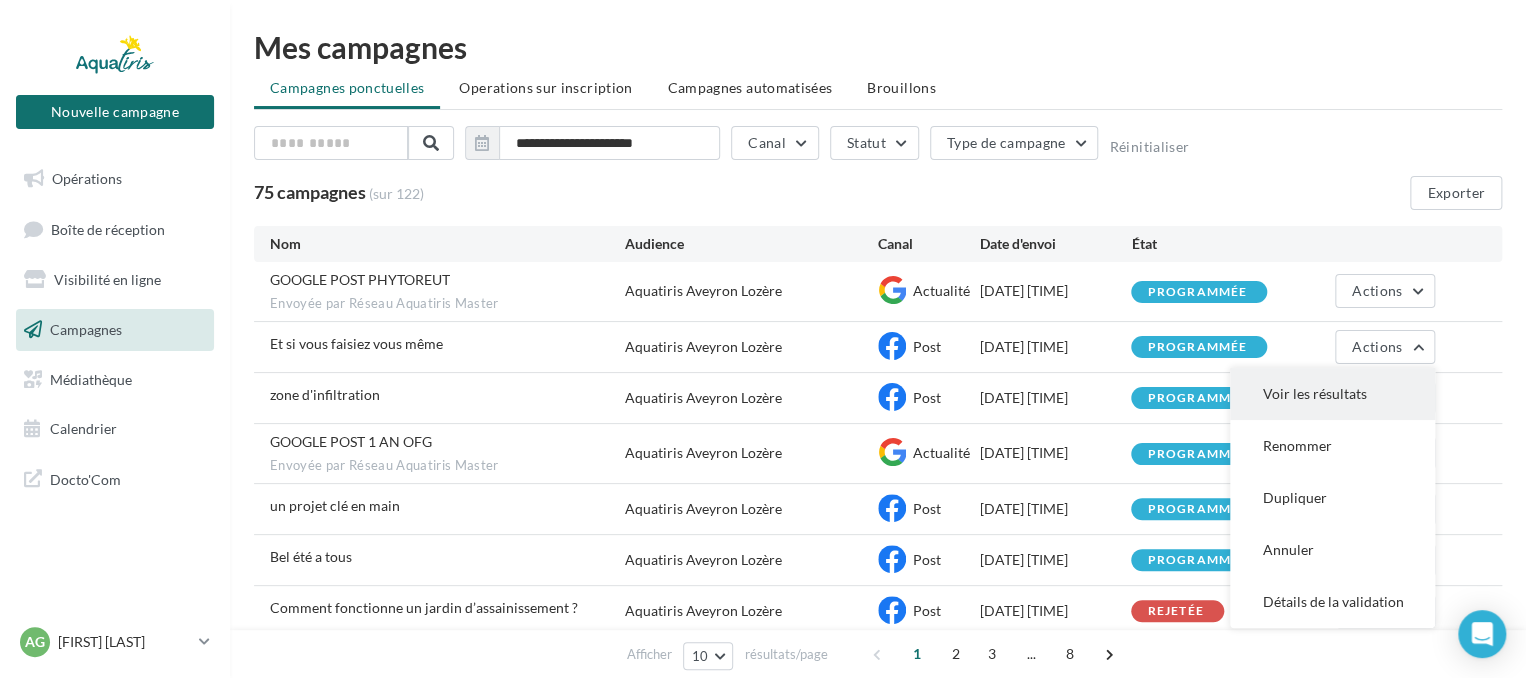 click on "Voir les résultats" at bounding box center (1332, 394) 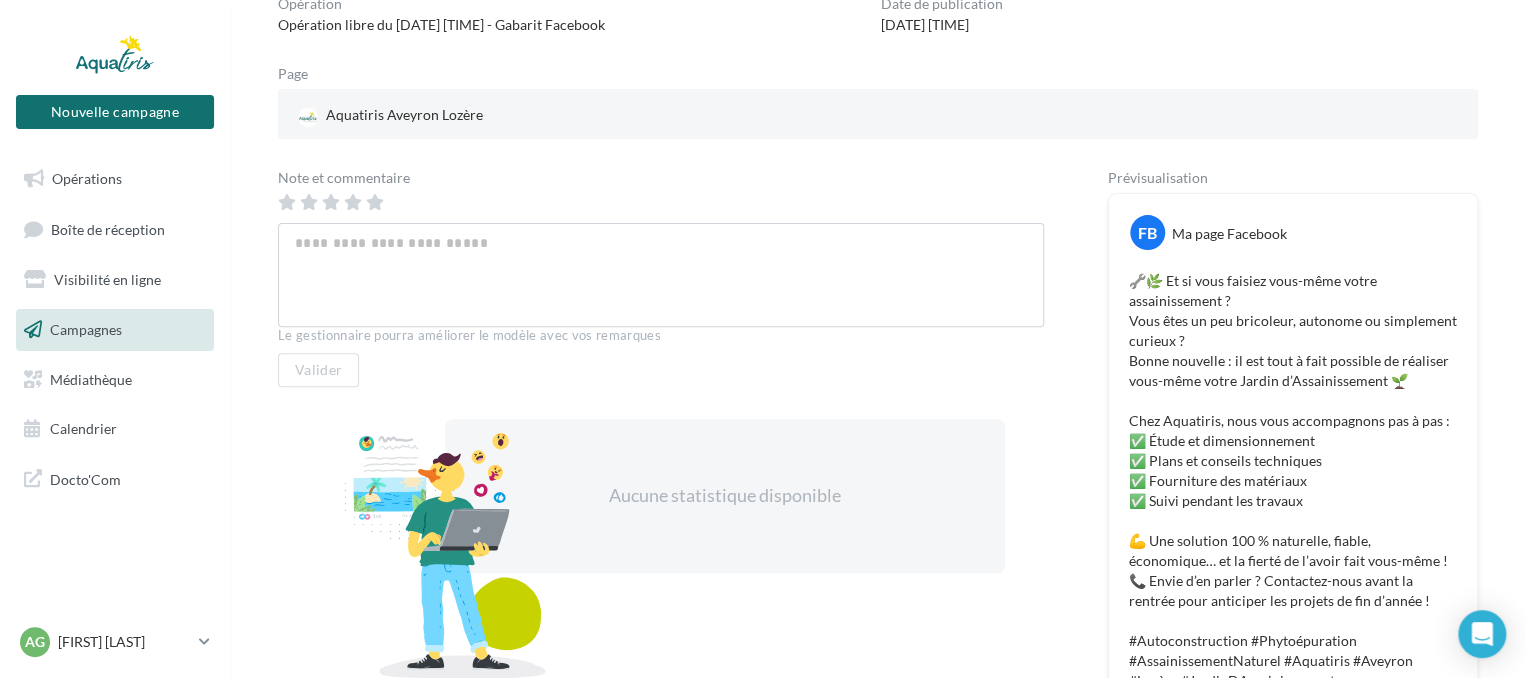 scroll, scrollTop: 0, scrollLeft: 0, axis: both 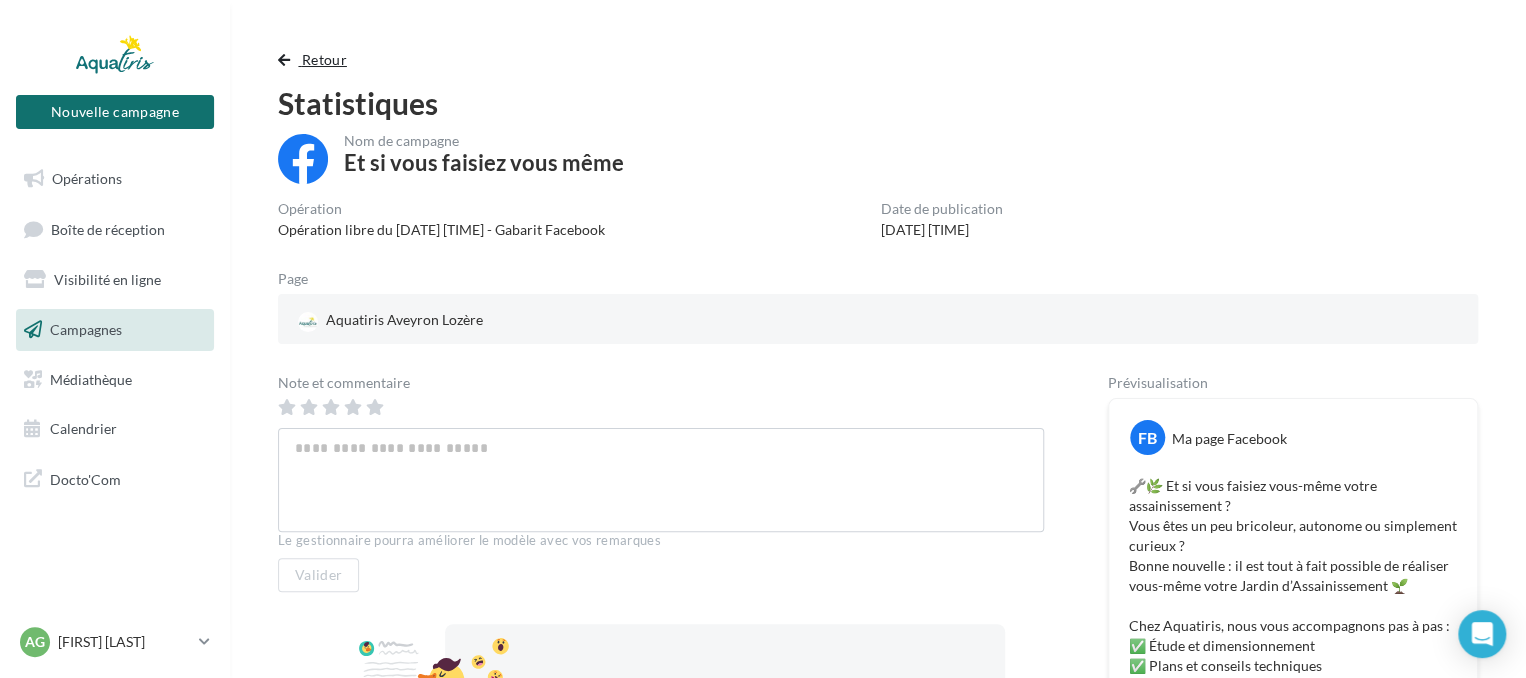 click at bounding box center (284, 60) 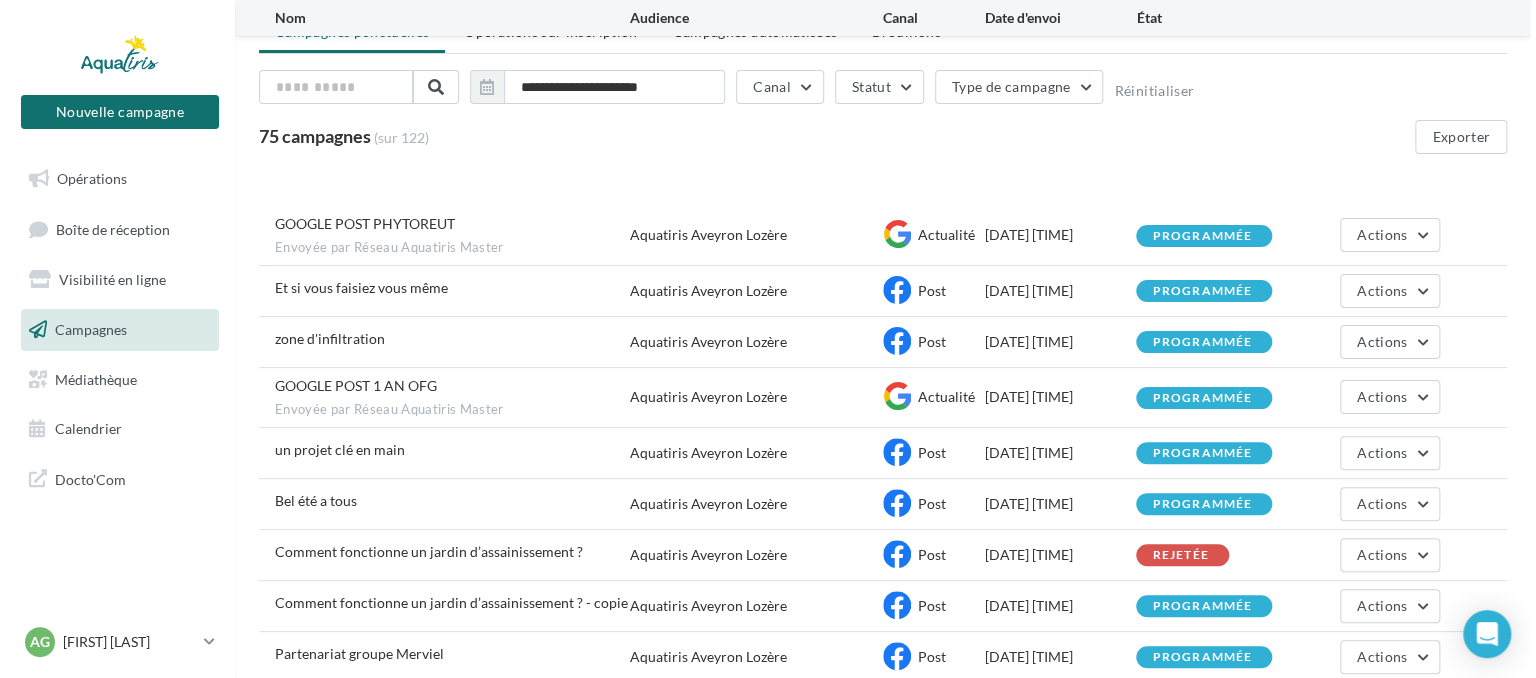 scroll, scrollTop: 0, scrollLeft: 0, axis: both 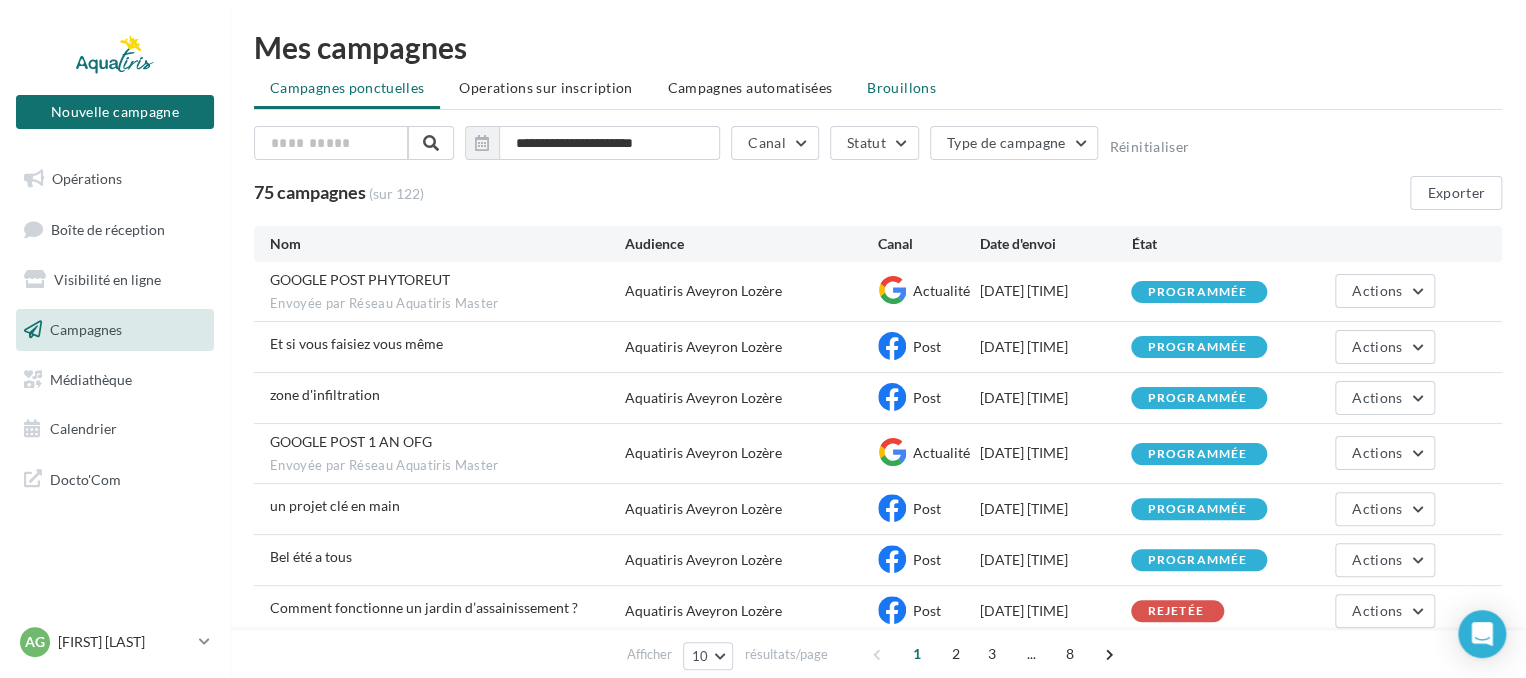 click on "Brouillons" at bounding box center (901, 87) 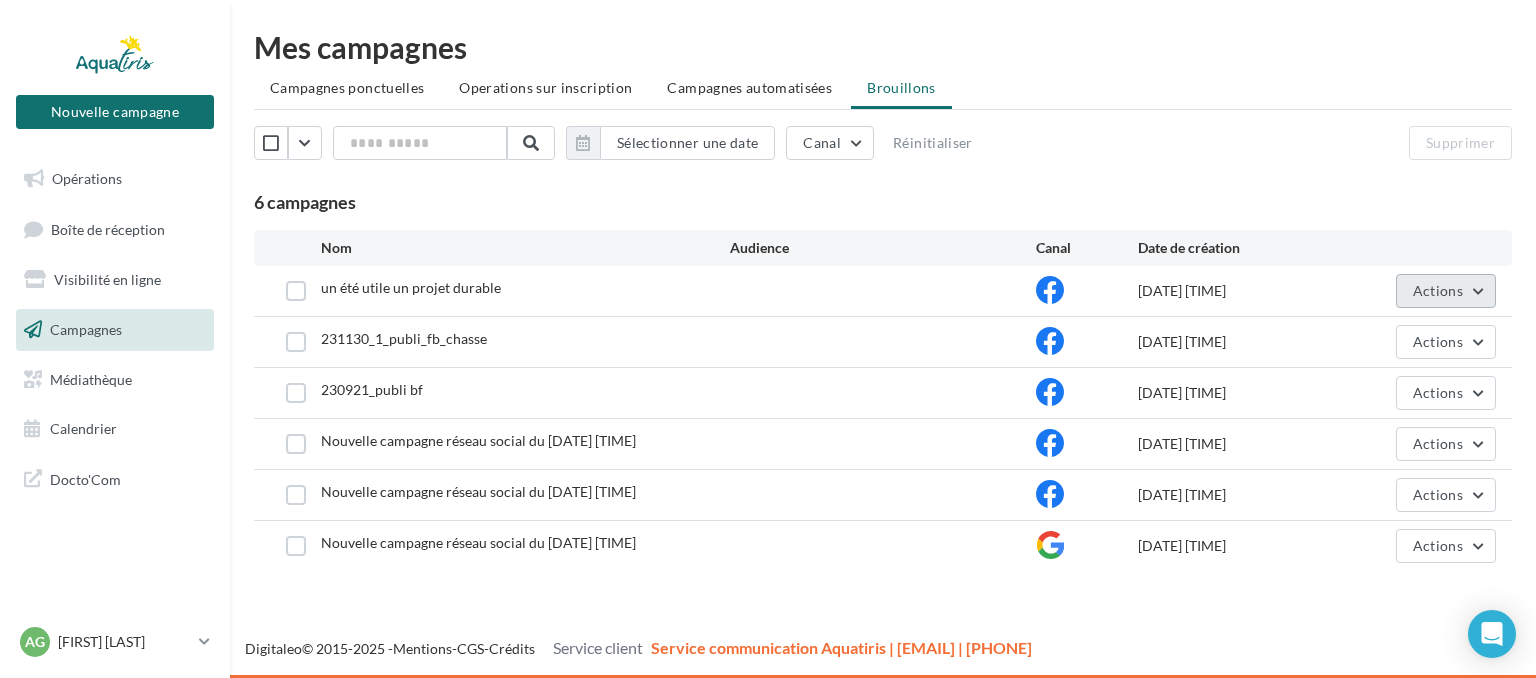 click on "Actions" at bounding box center (1438, 290) 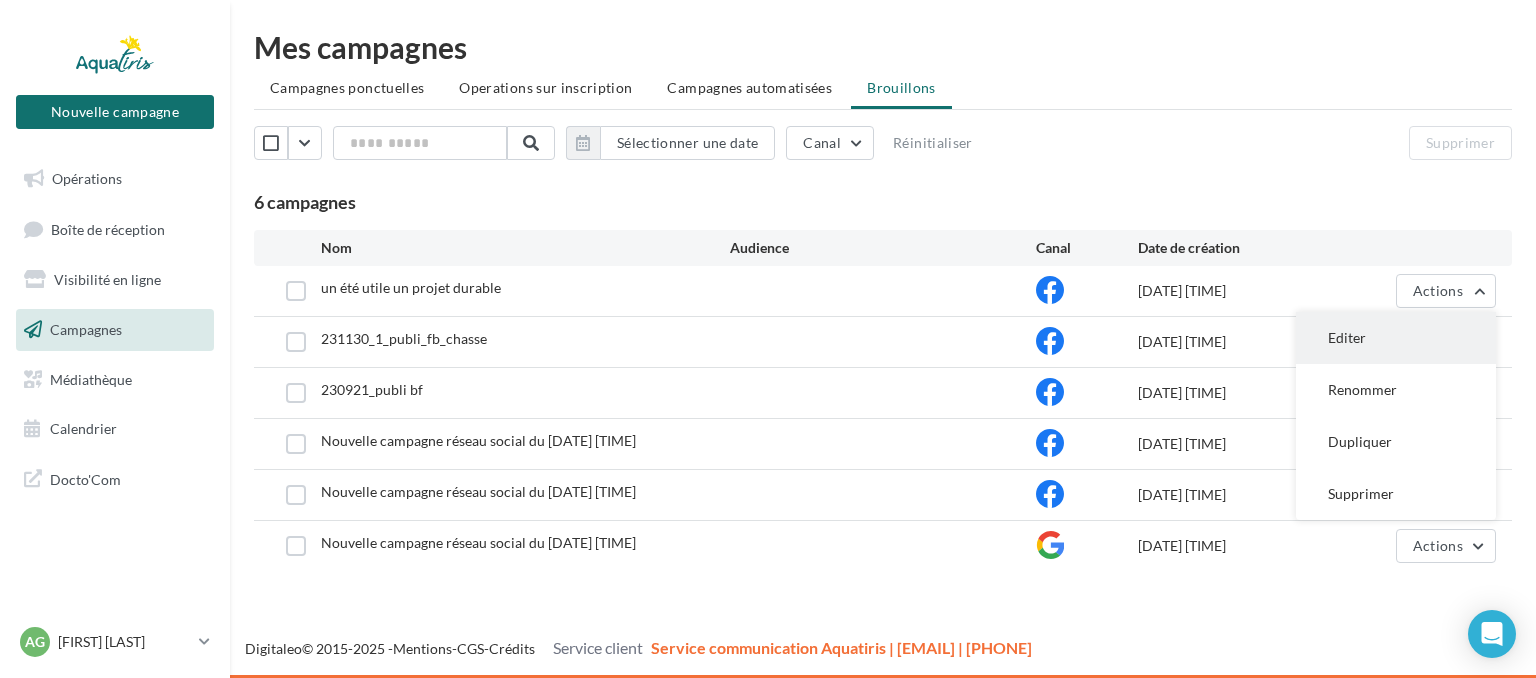 click on "Editer" at bounding box center [1396, 338] 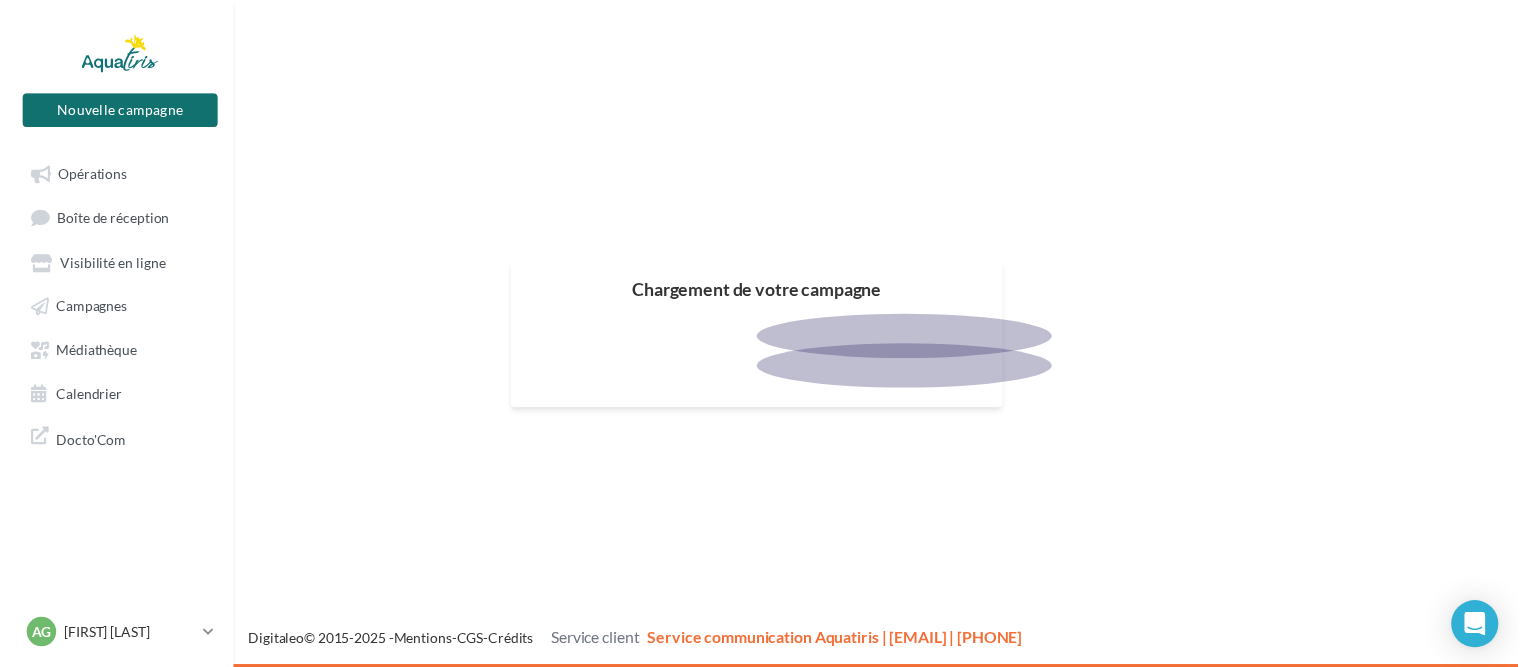 scroll, scrollTop: 0, scrollLeft: 0, axis: both 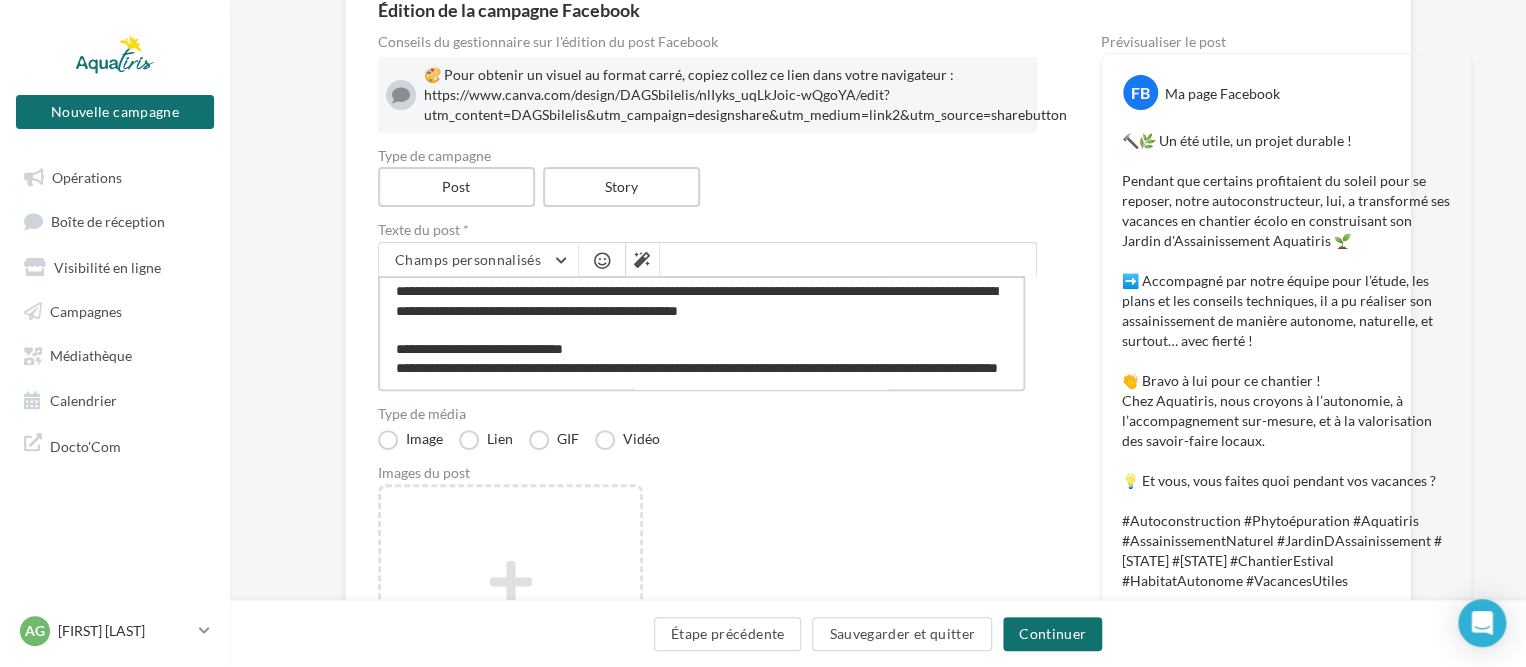 click on "**********" at bounding box center (701, 333) 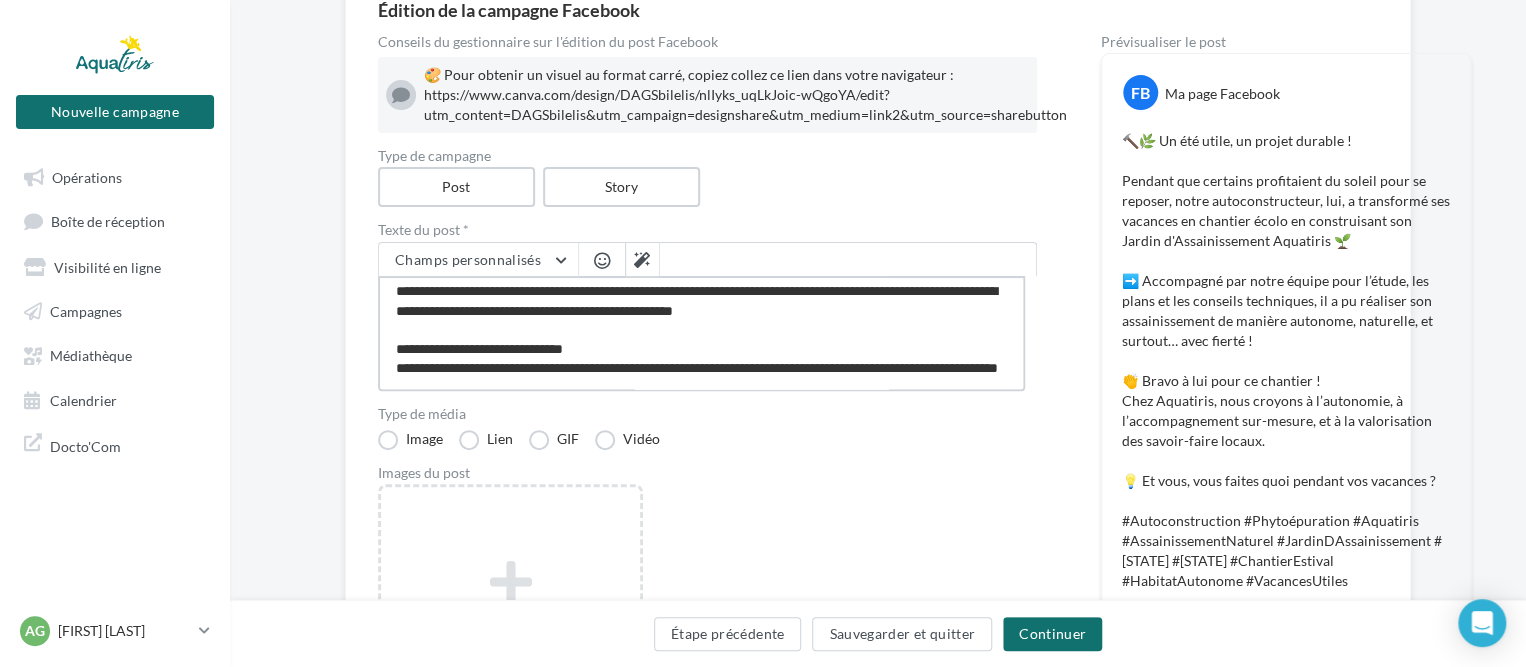 type on "**********" 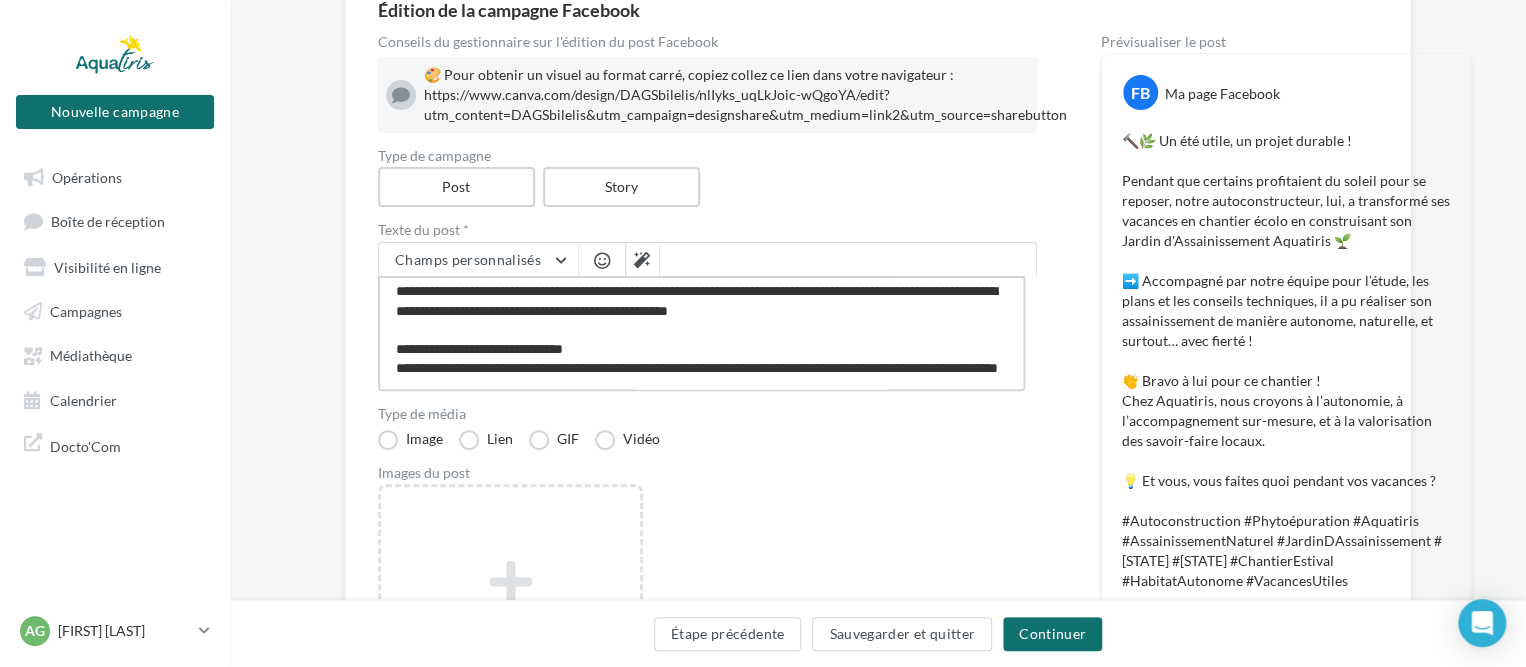 type on "**********" 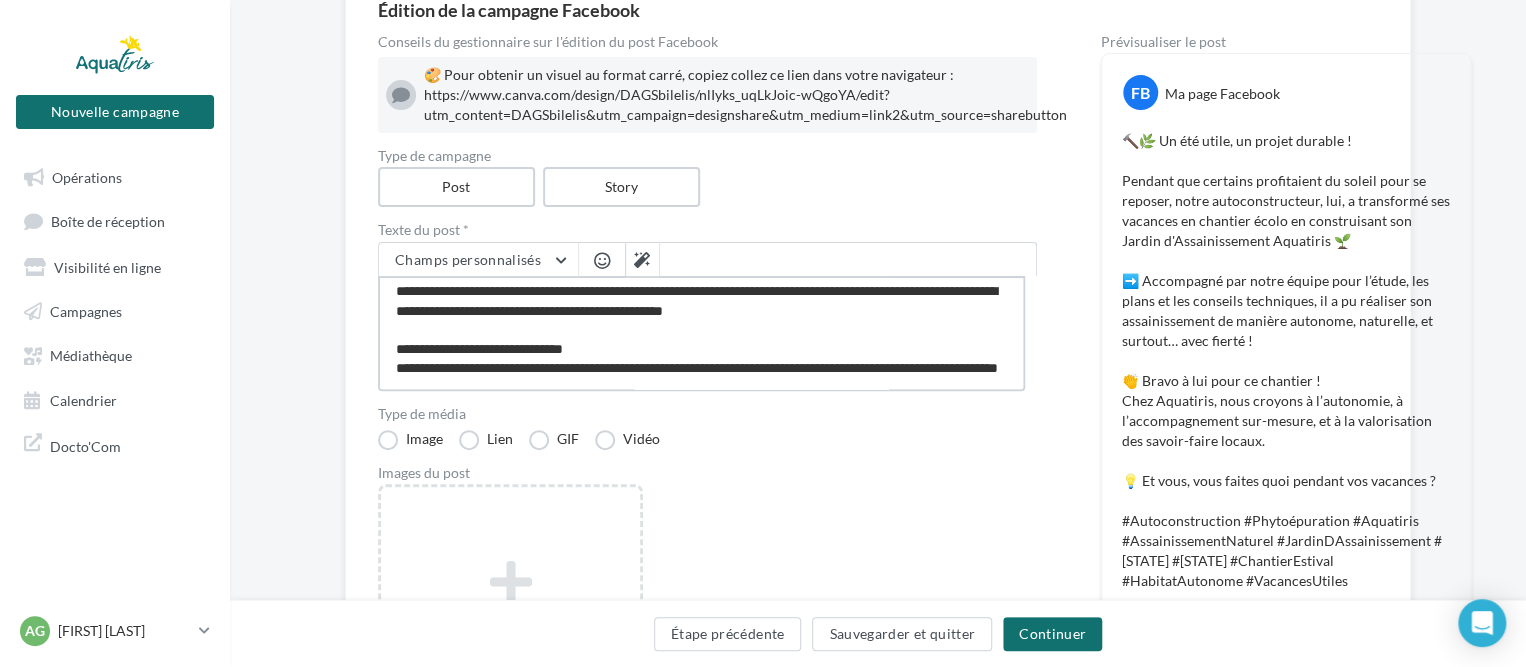 type on "**********" 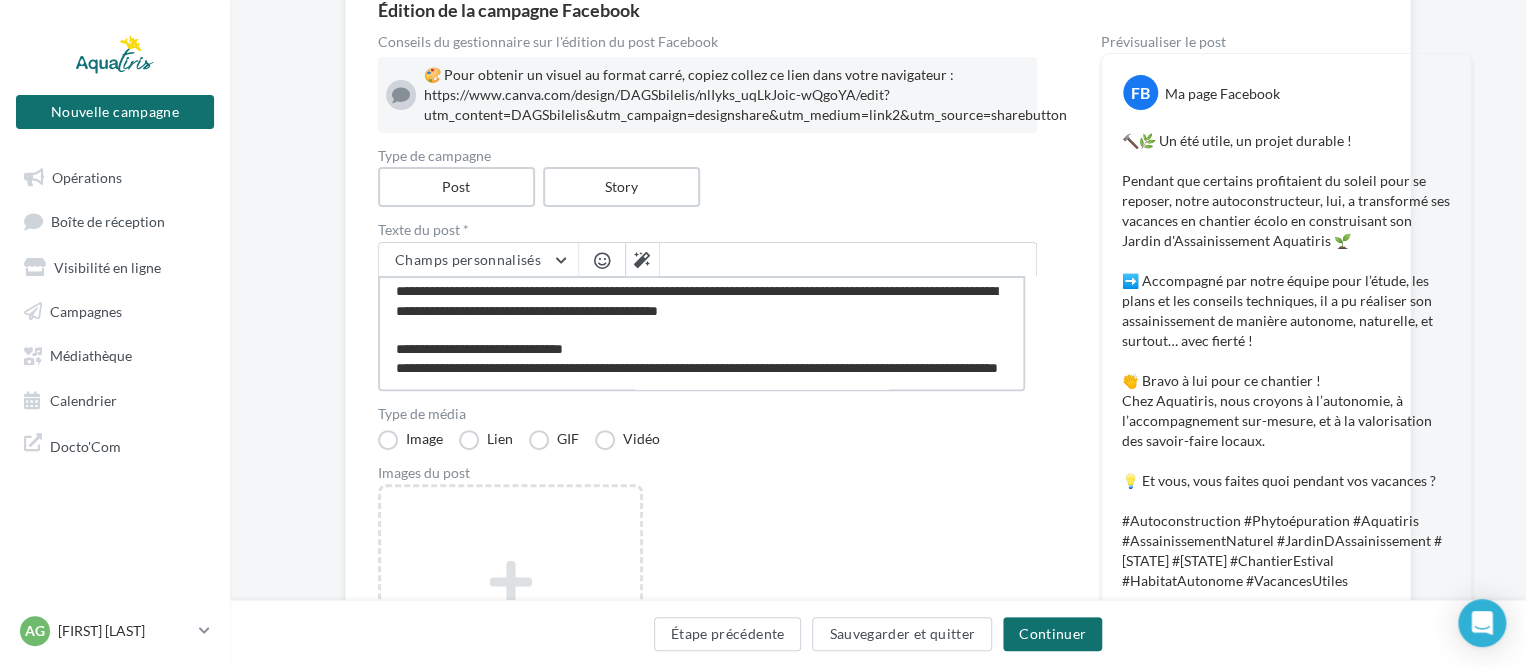 type on "**********" 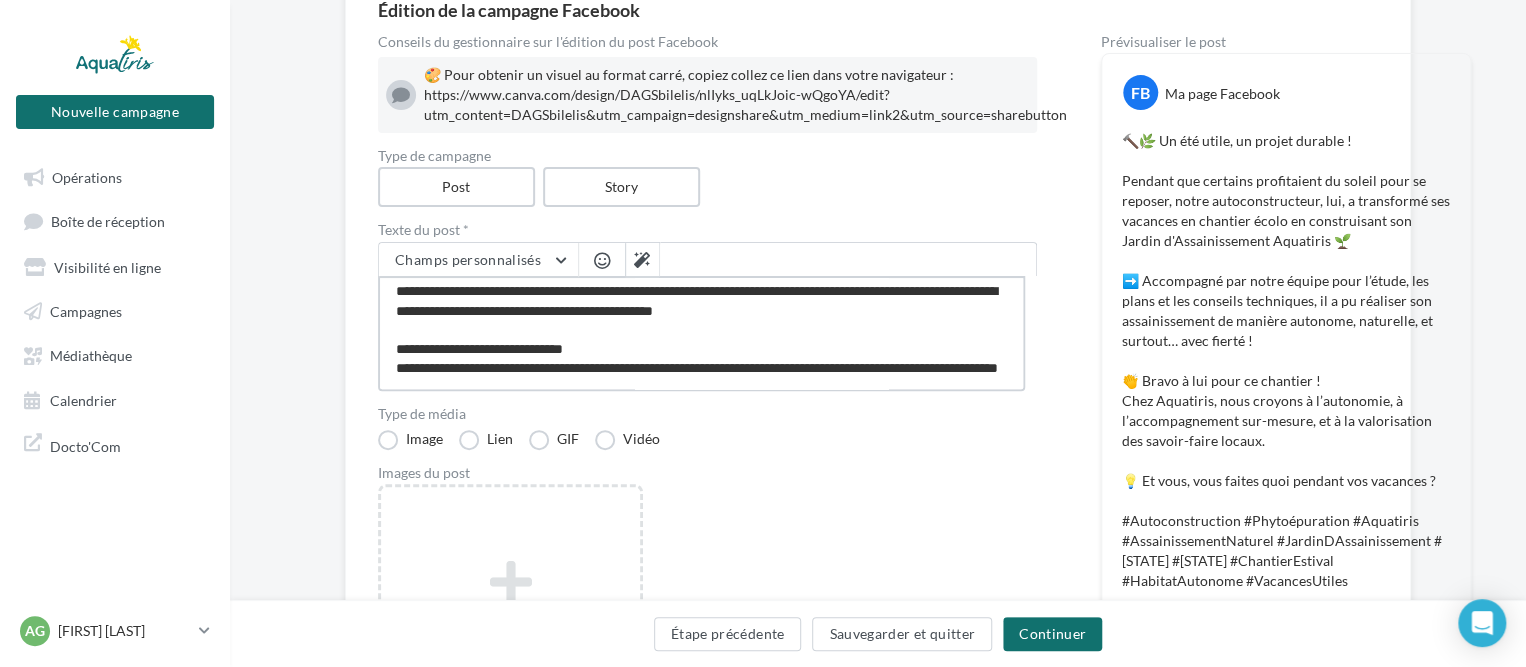 type on "**********" 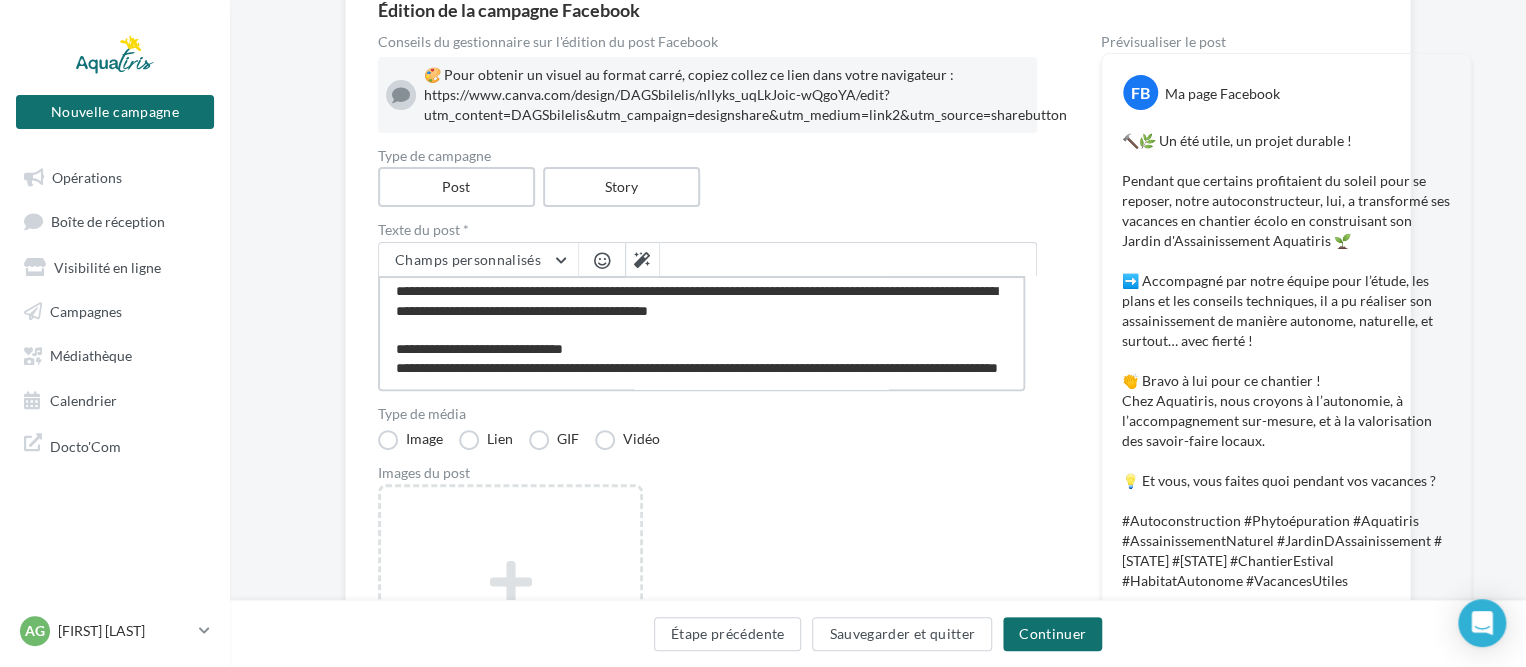 type on "**********" 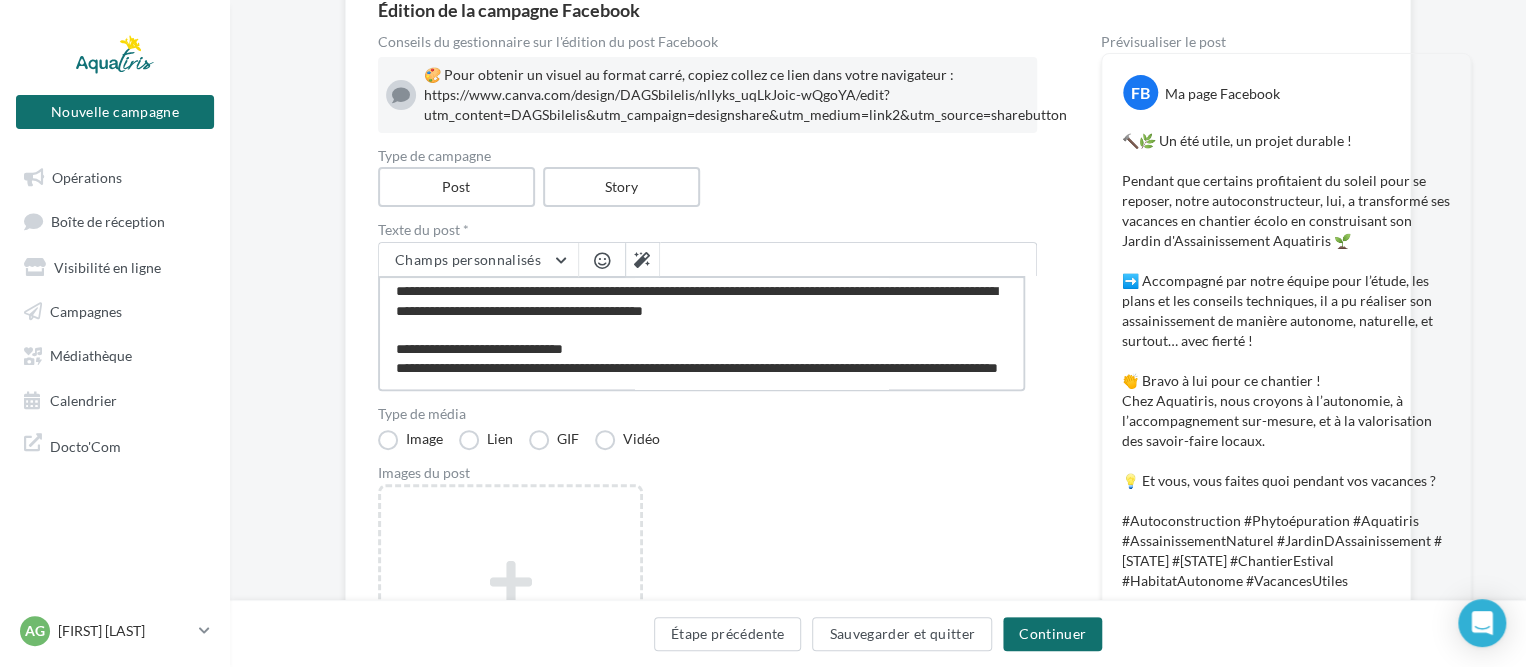type on "**********" 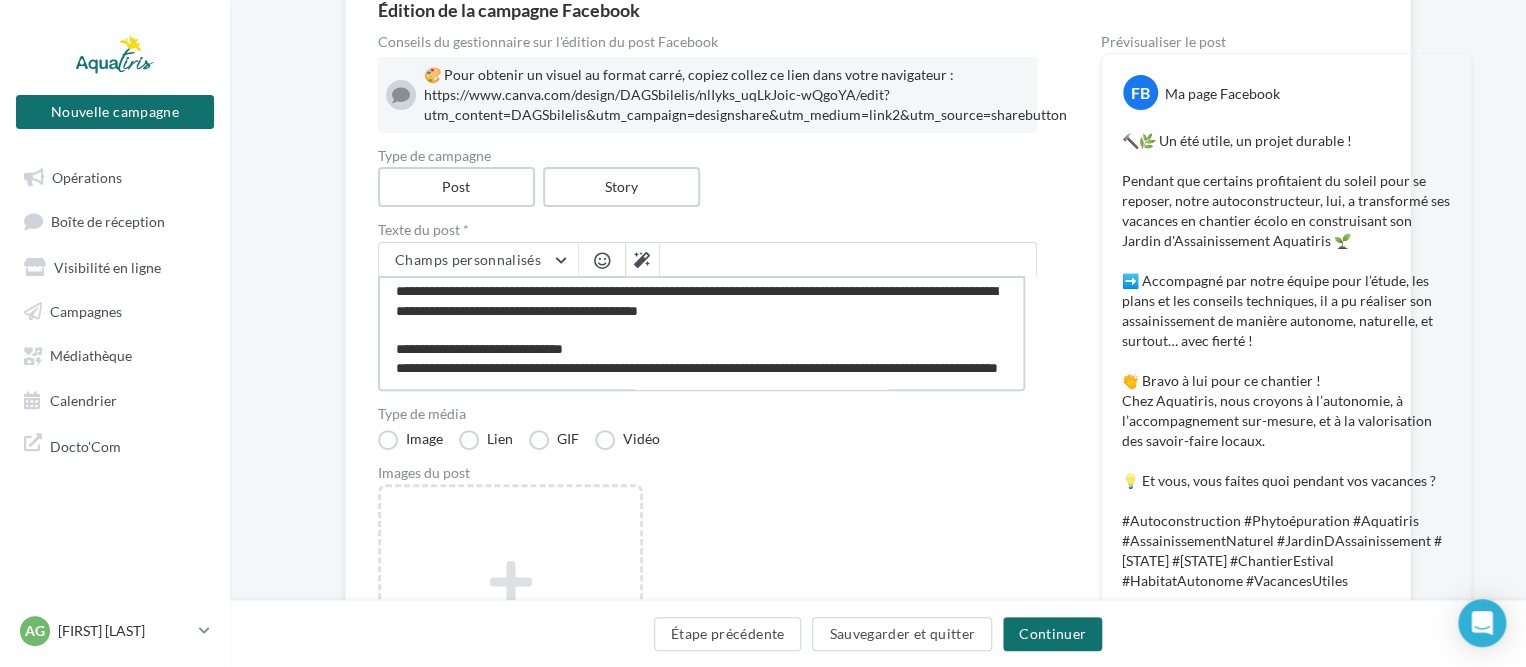 type on "**********" 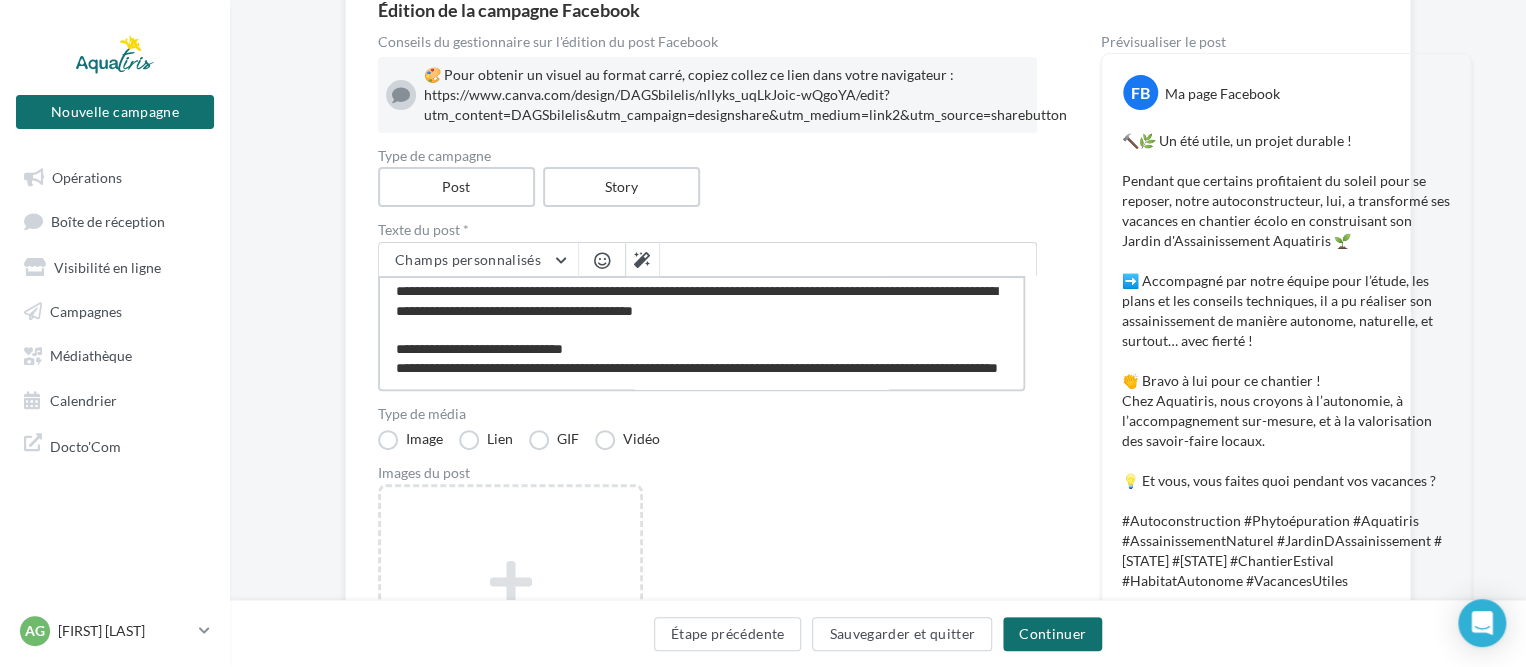 type on "**********" 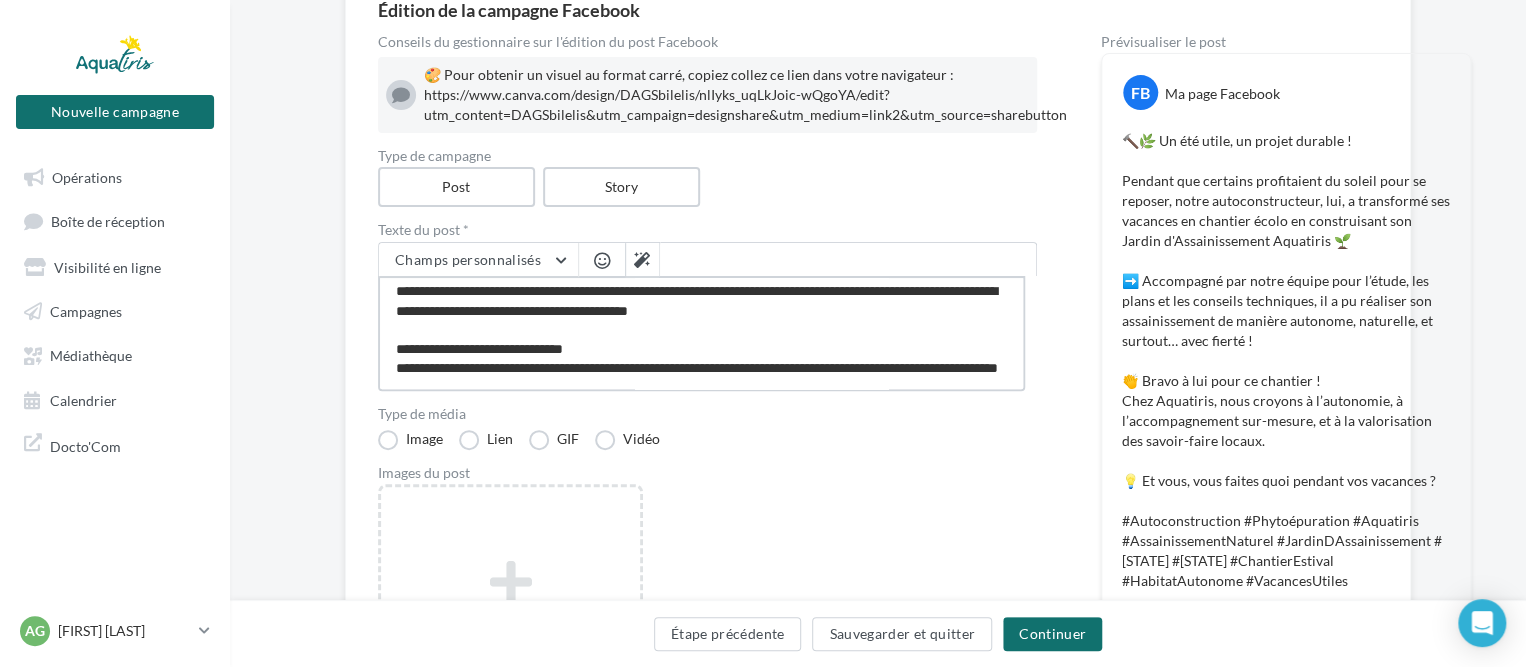type on "**********" 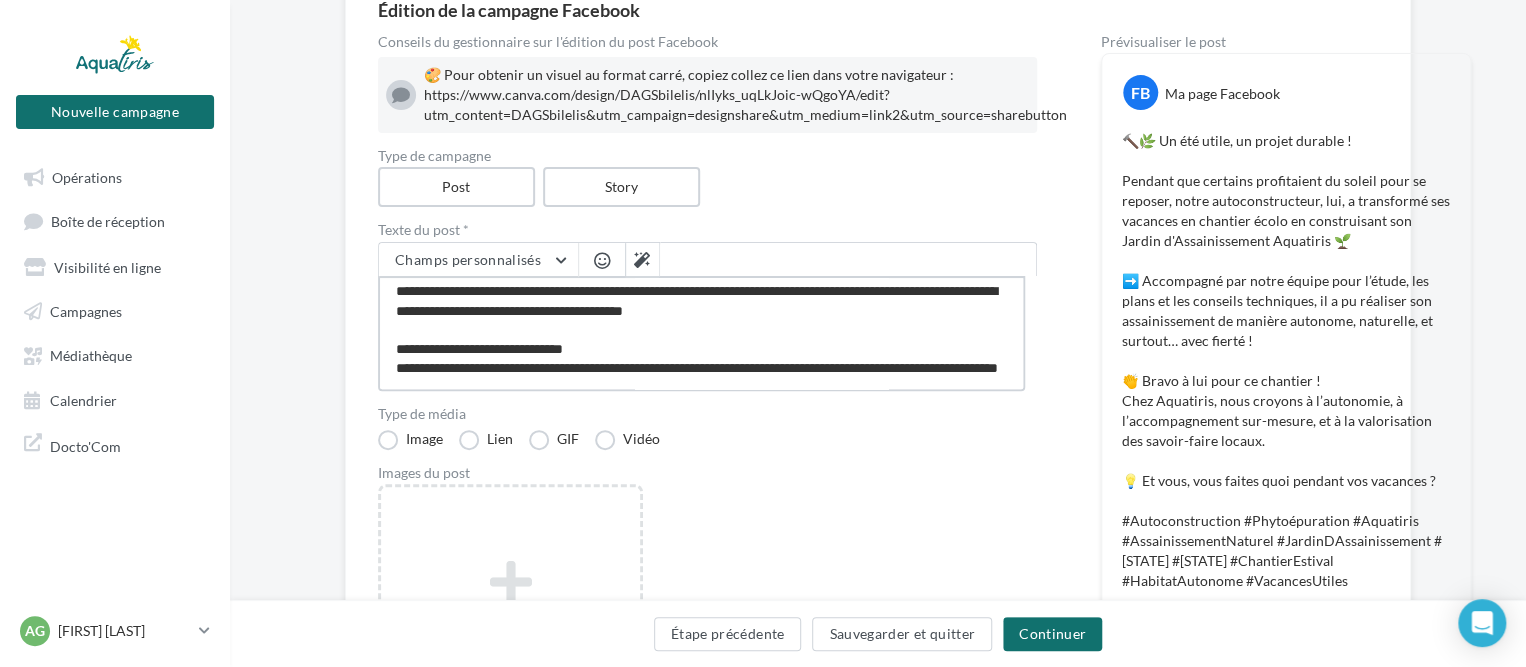 type on "**********" 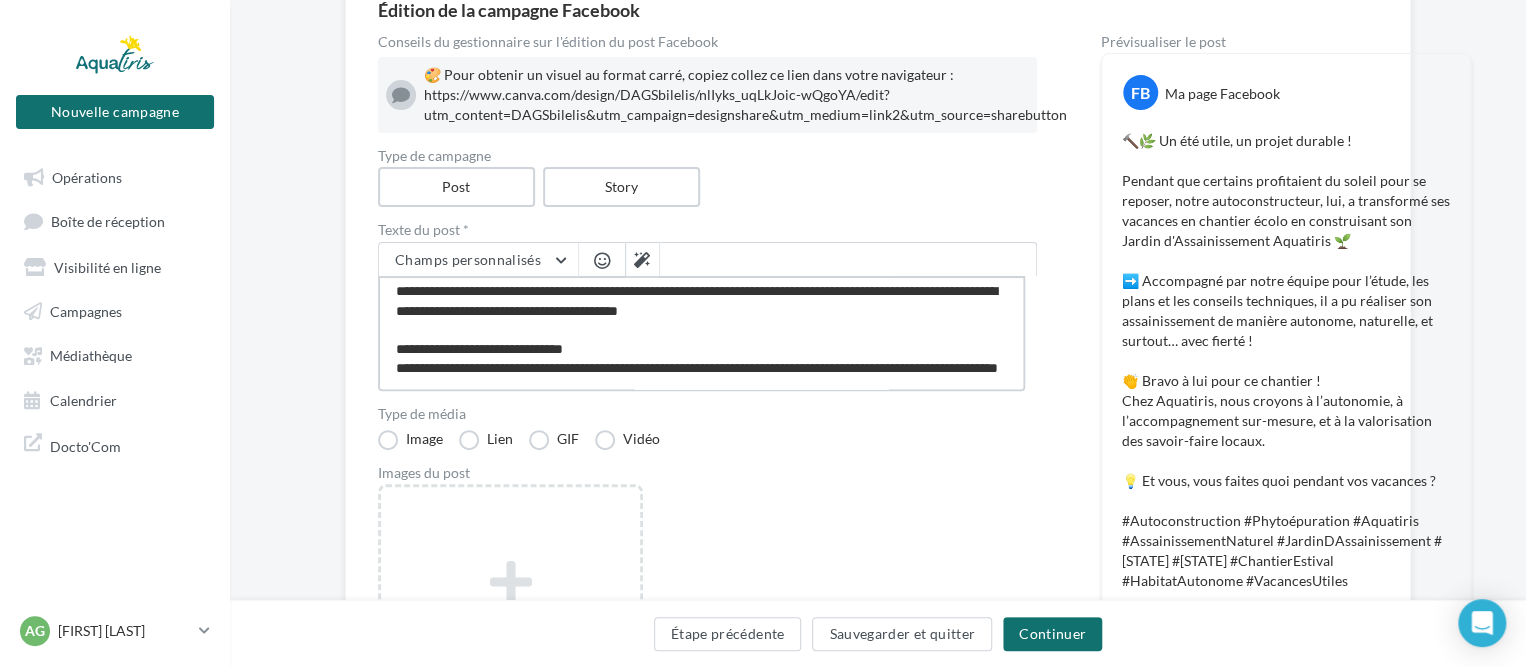 type on "**********" 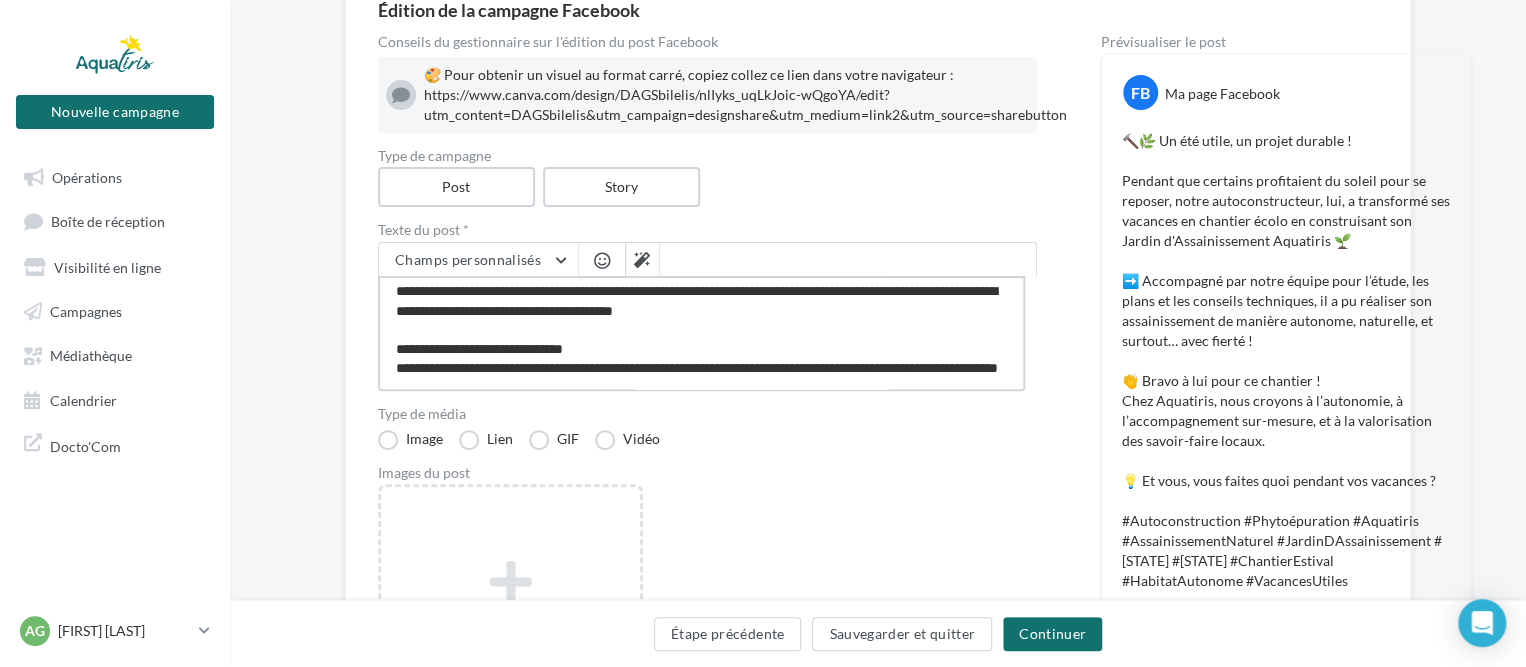 type on "**********" 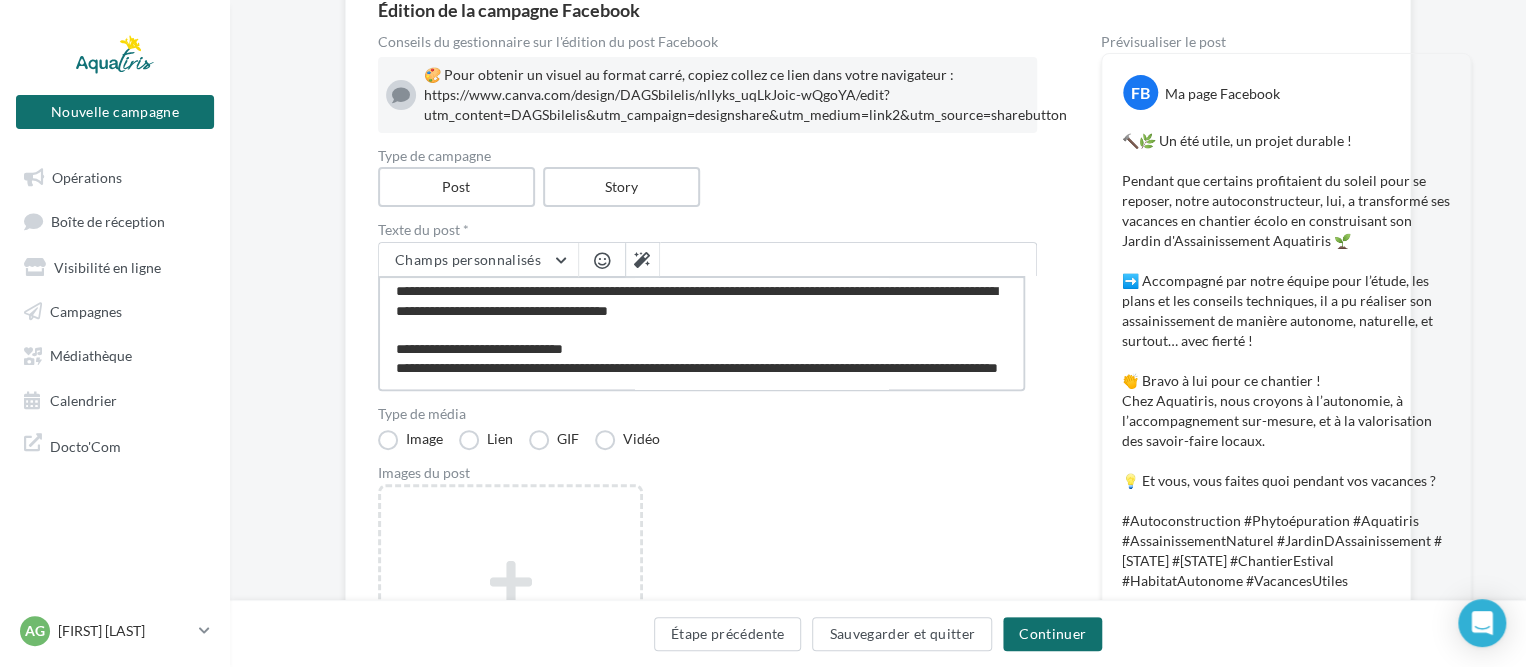 type on "**********" 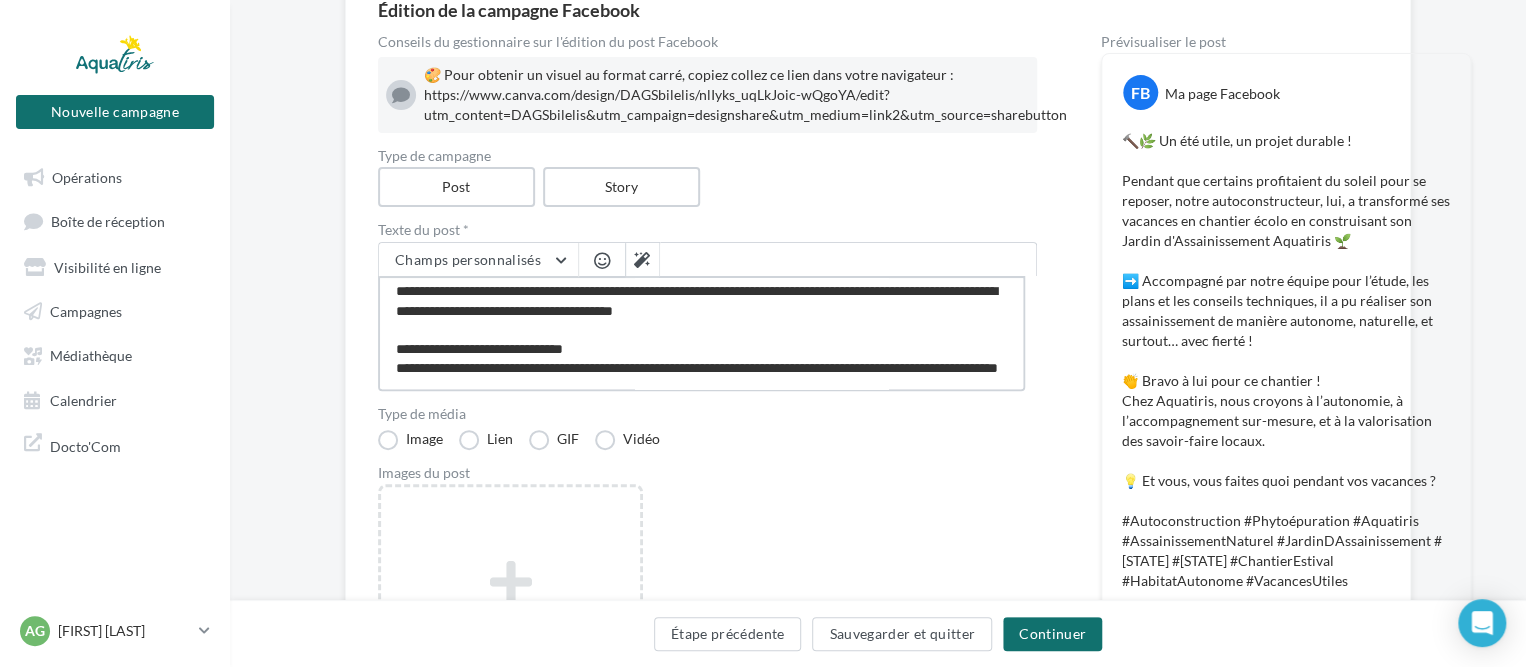 type on "**********" 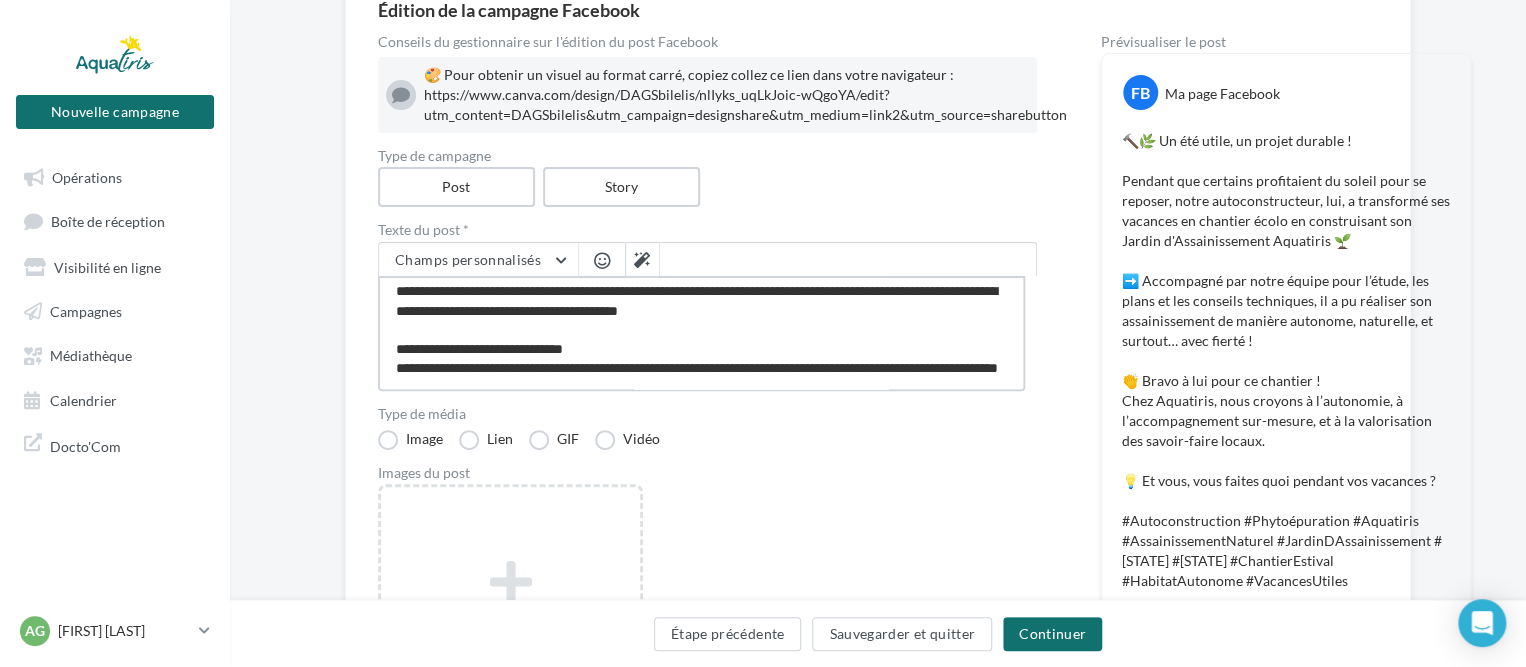 type on "**********" 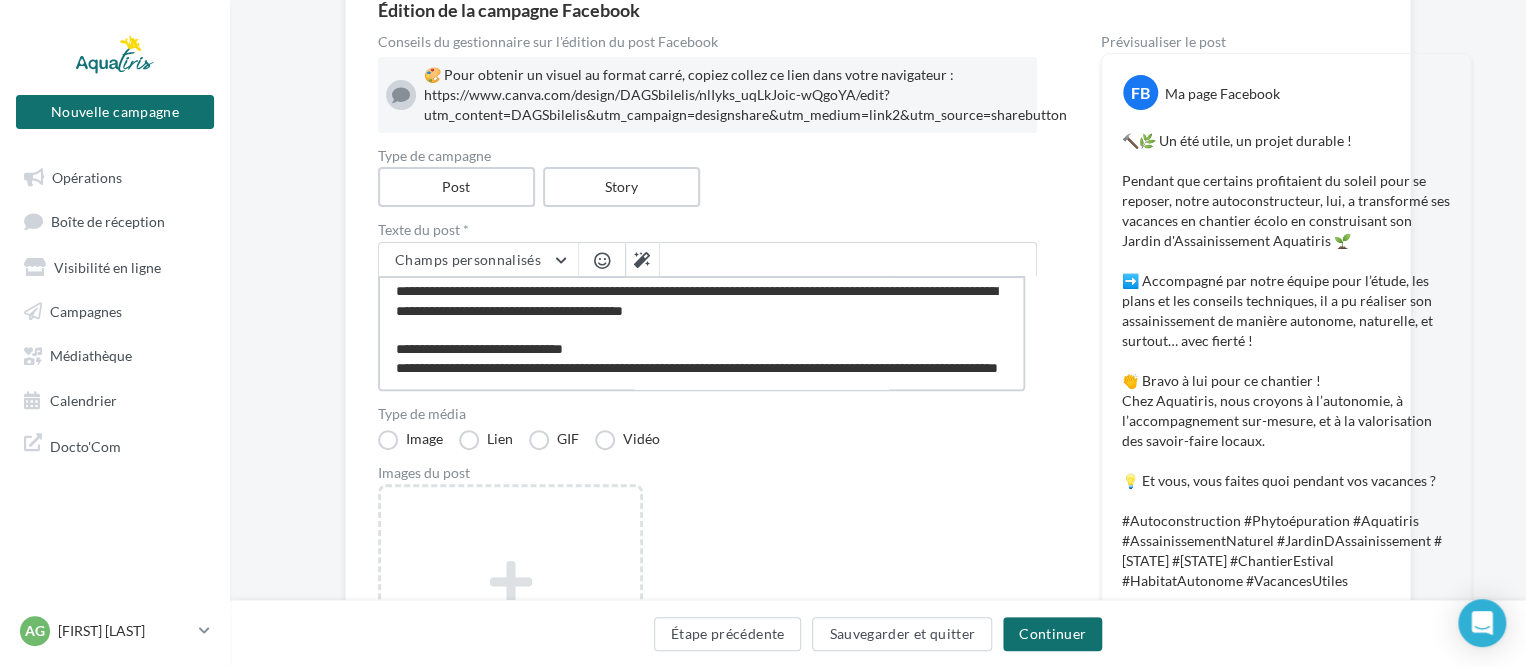 type on "**********" 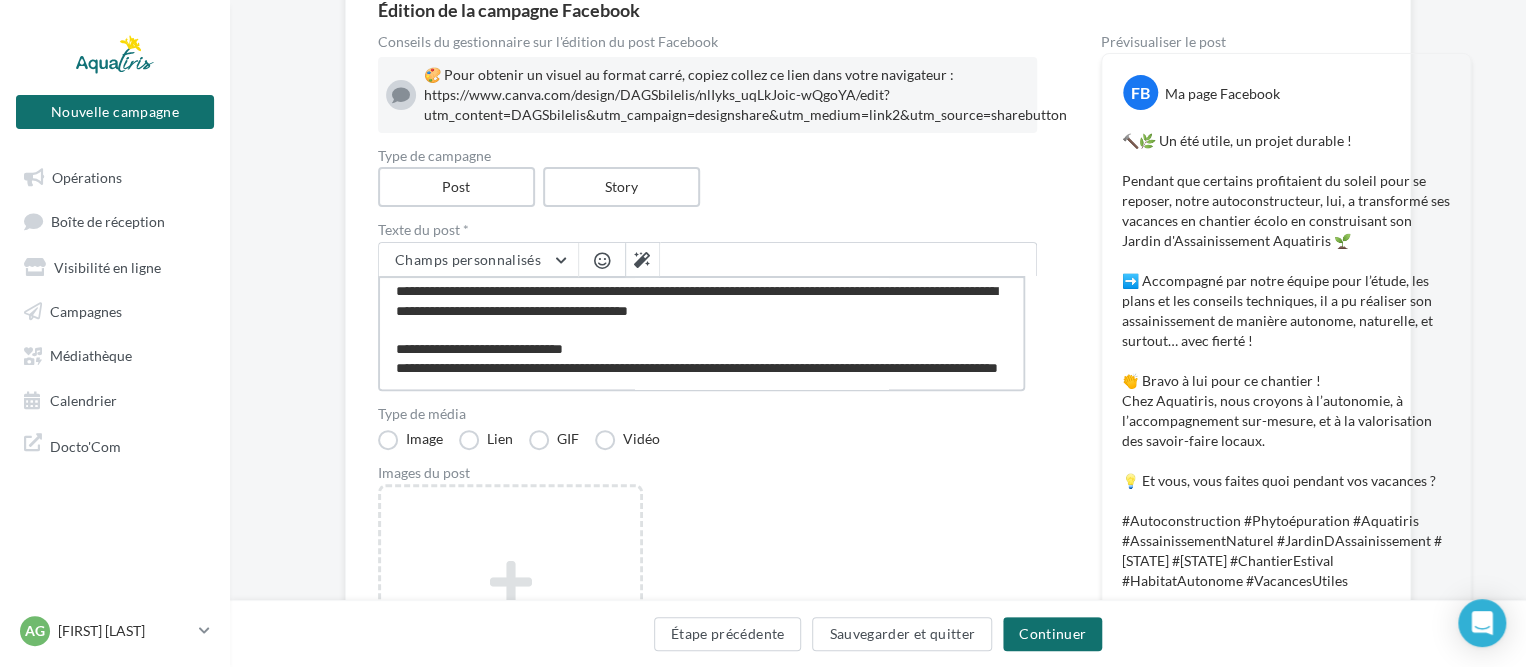type on "**********" 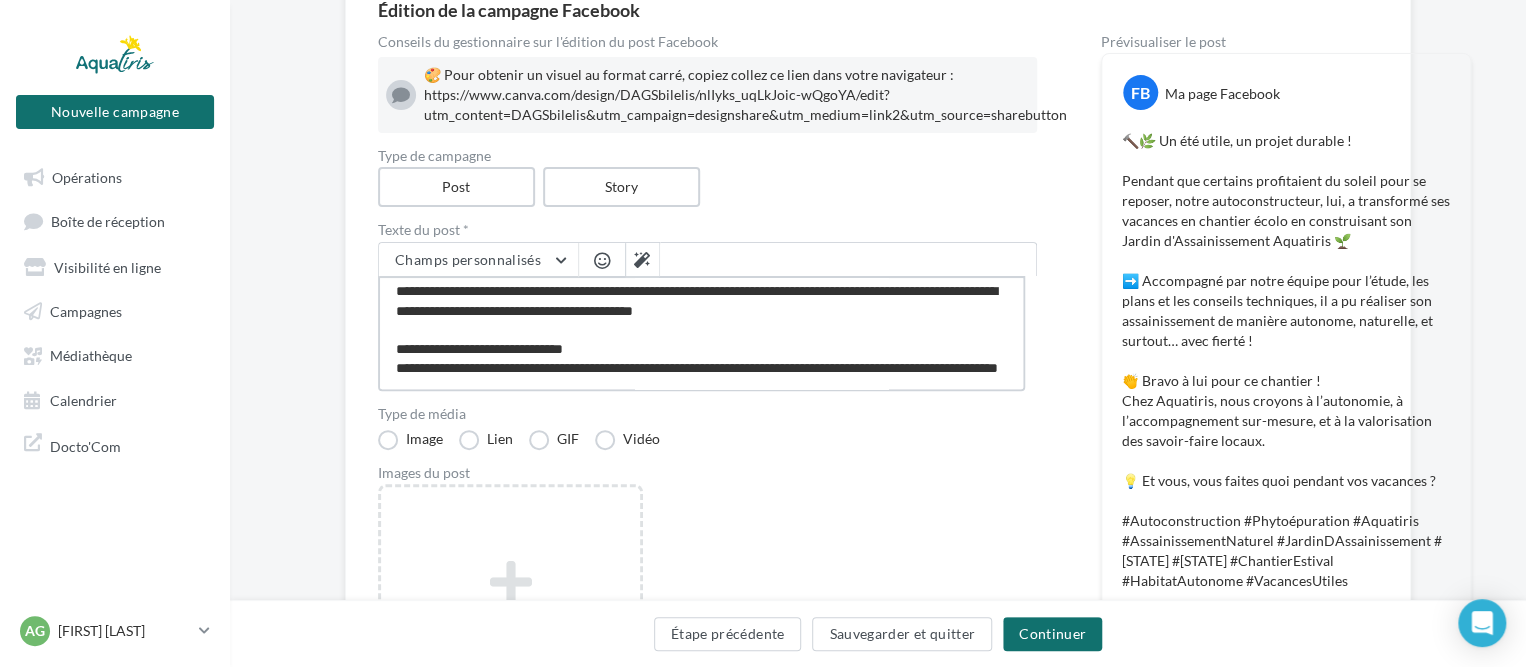 type on "**********" 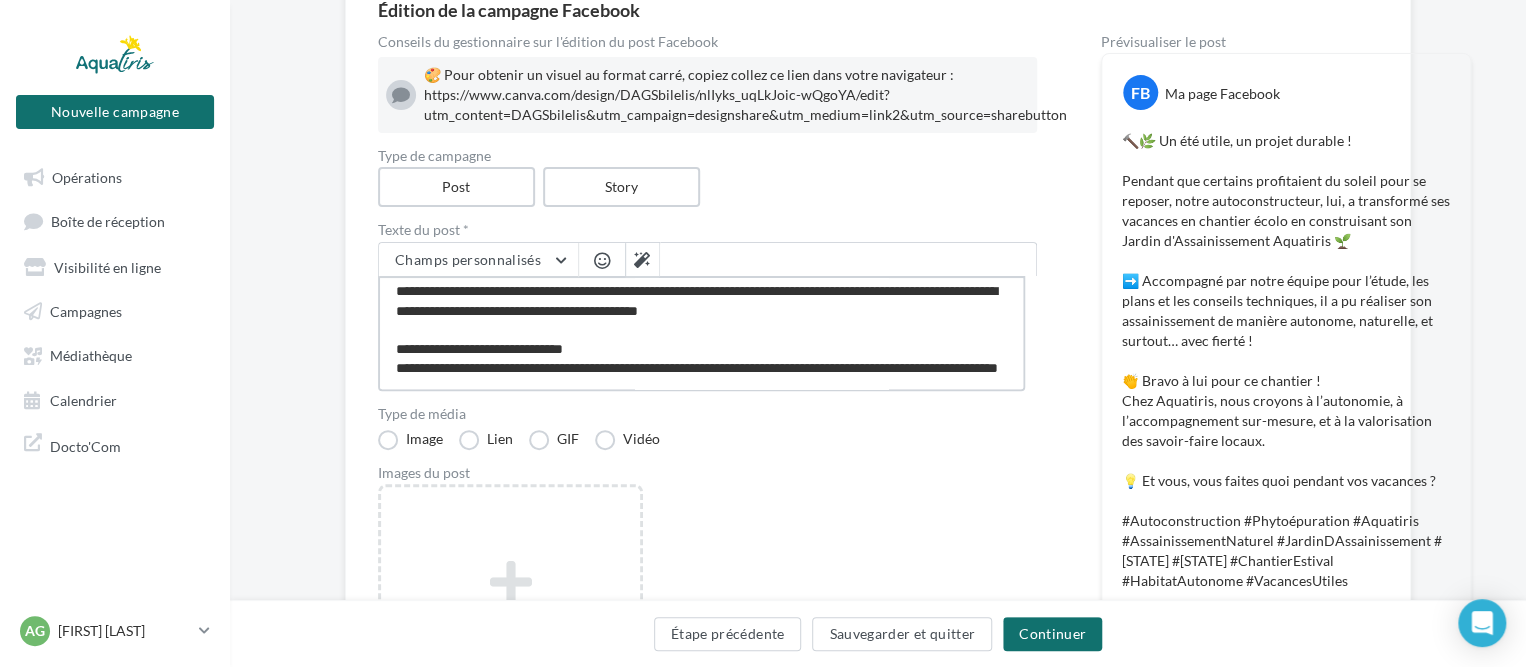type on "**********" 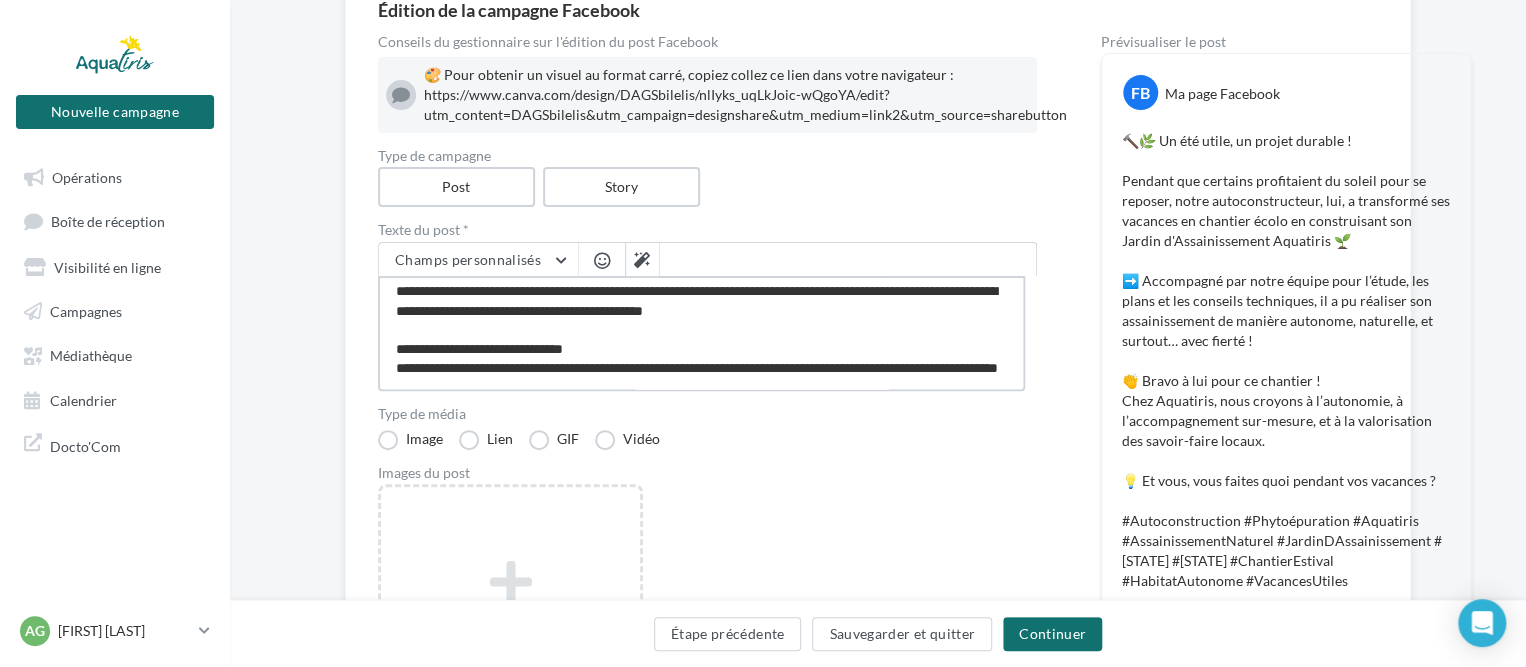 type on "**********" 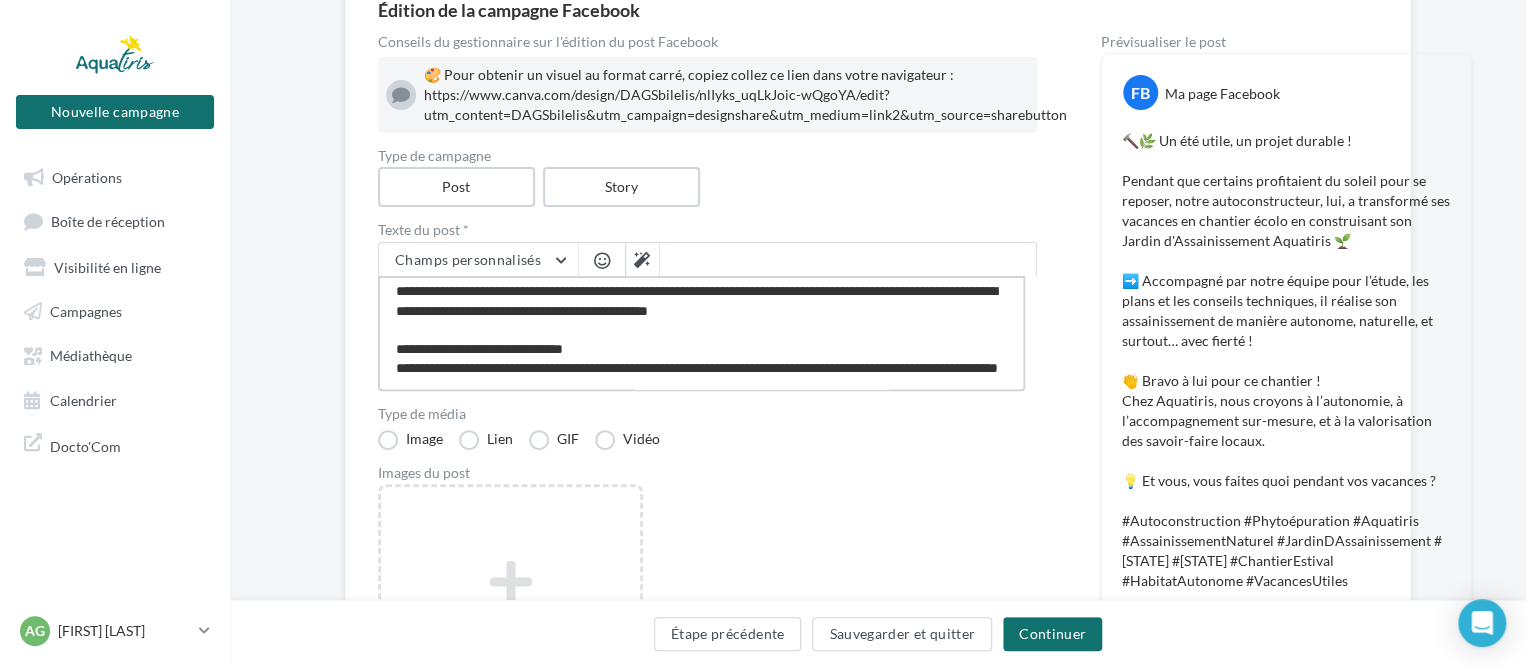 click on "**********" at bounding box center (701, 333) 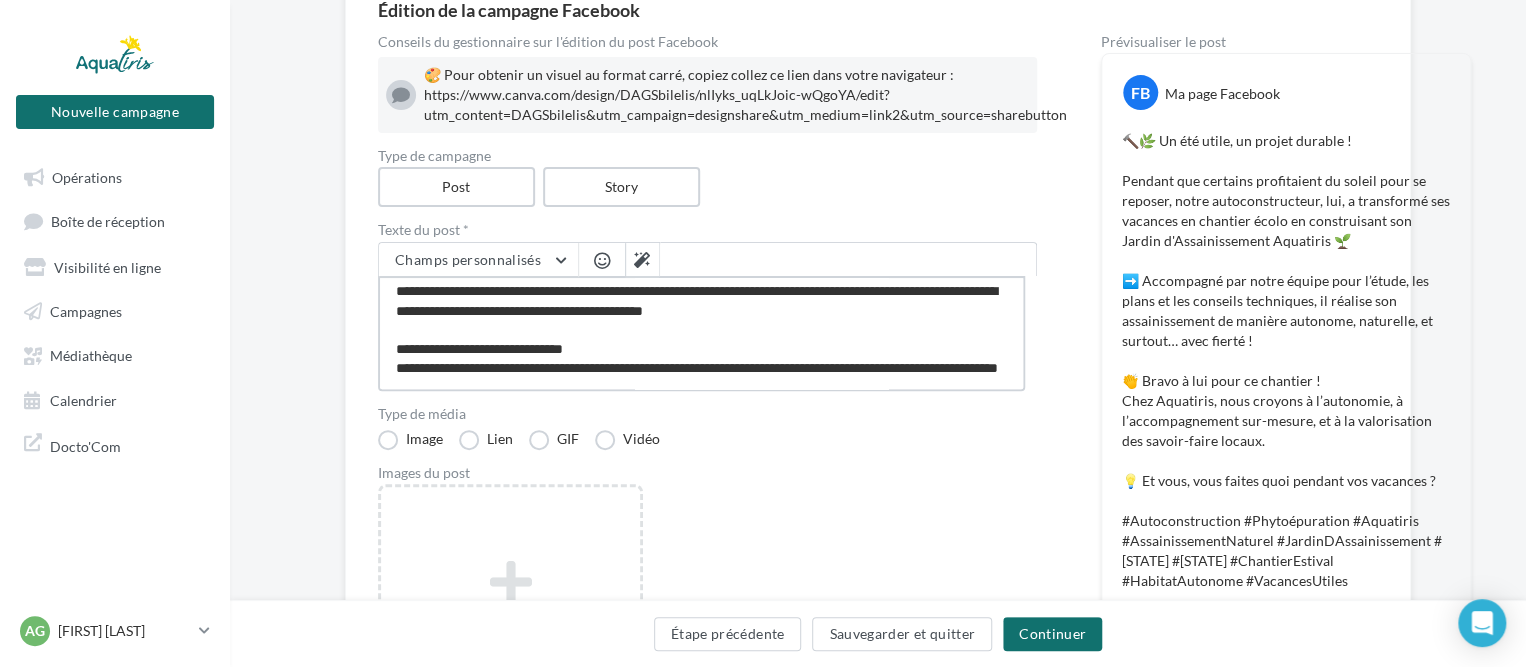 type on "**********" 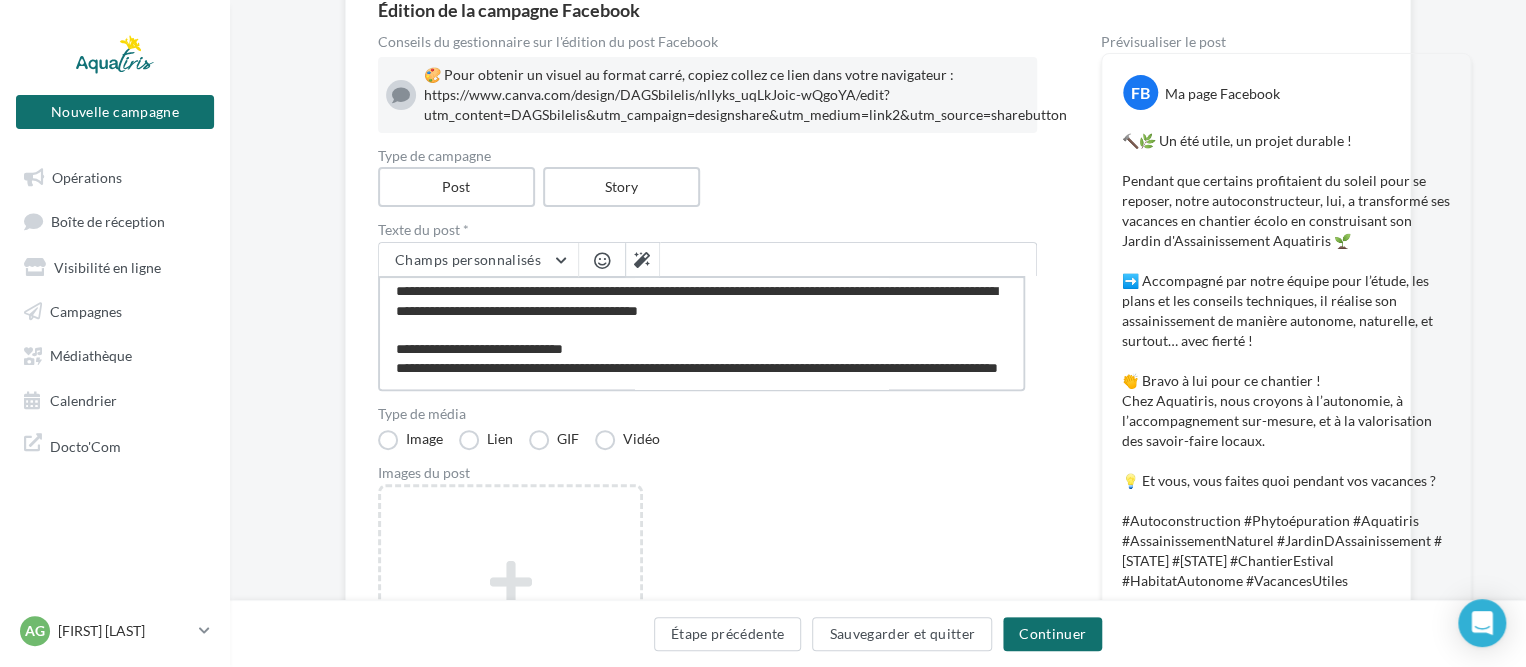 type on "**********" 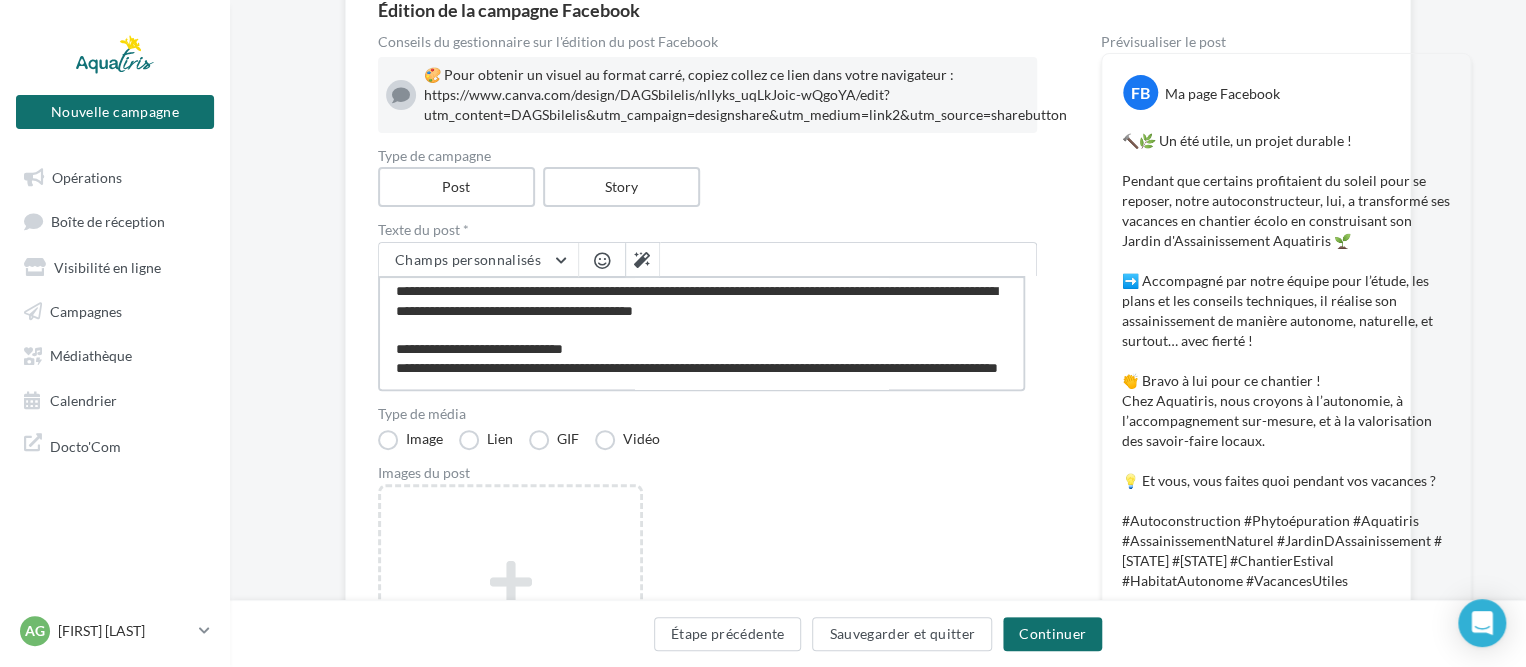 type on "**********" 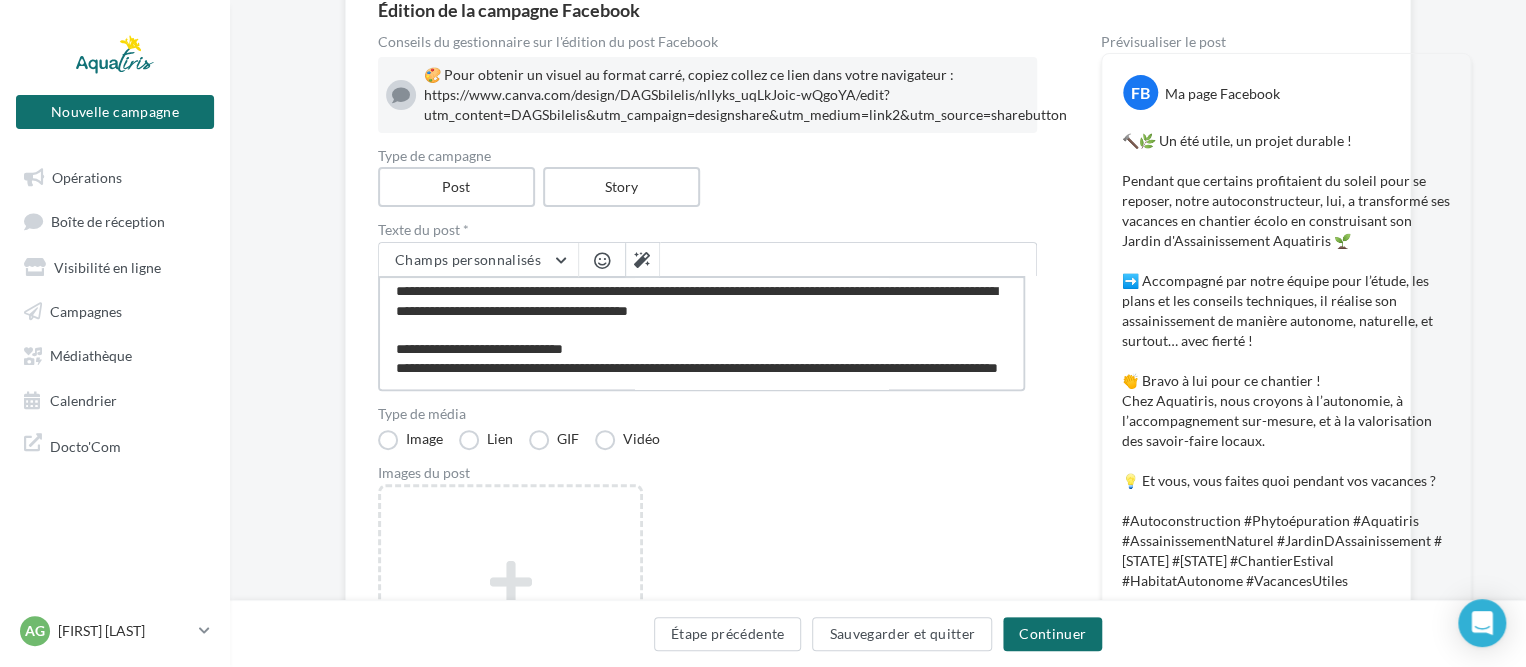 type on "**********" 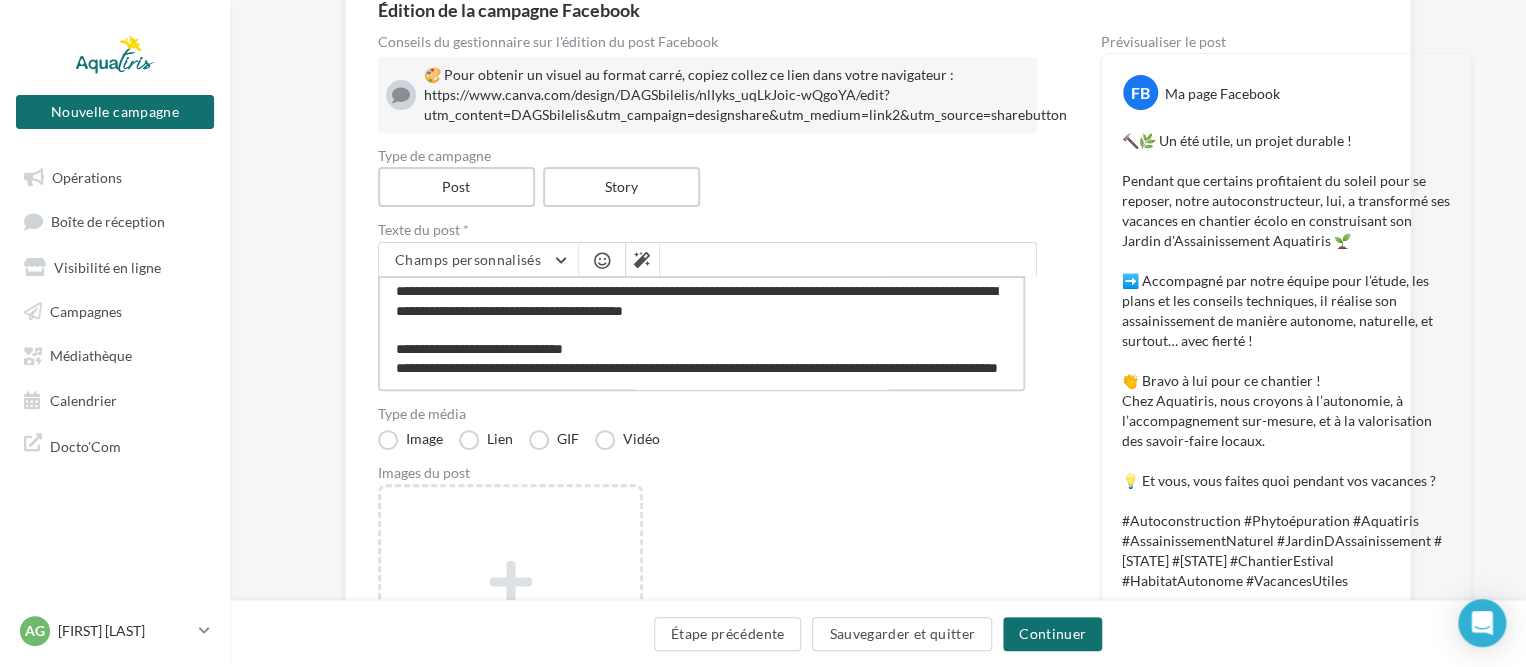 type on "**********" 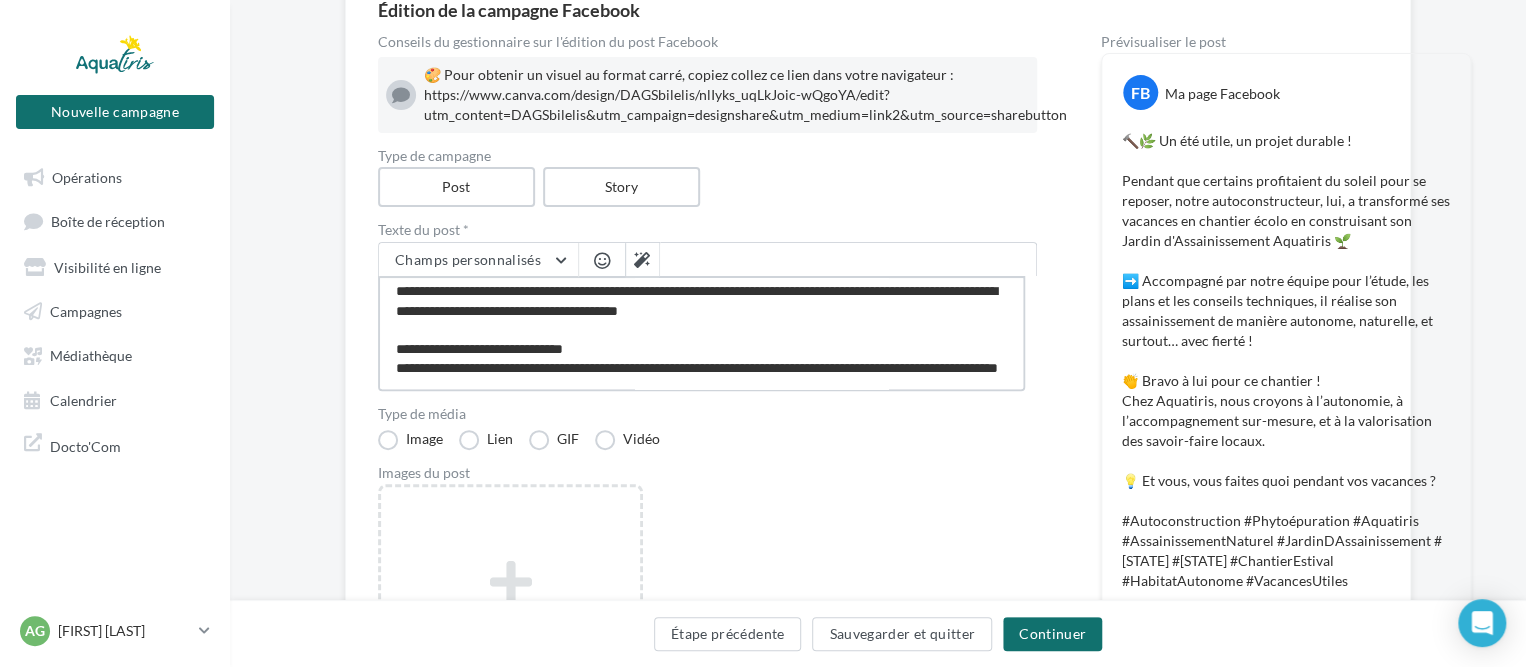 type on "**********" 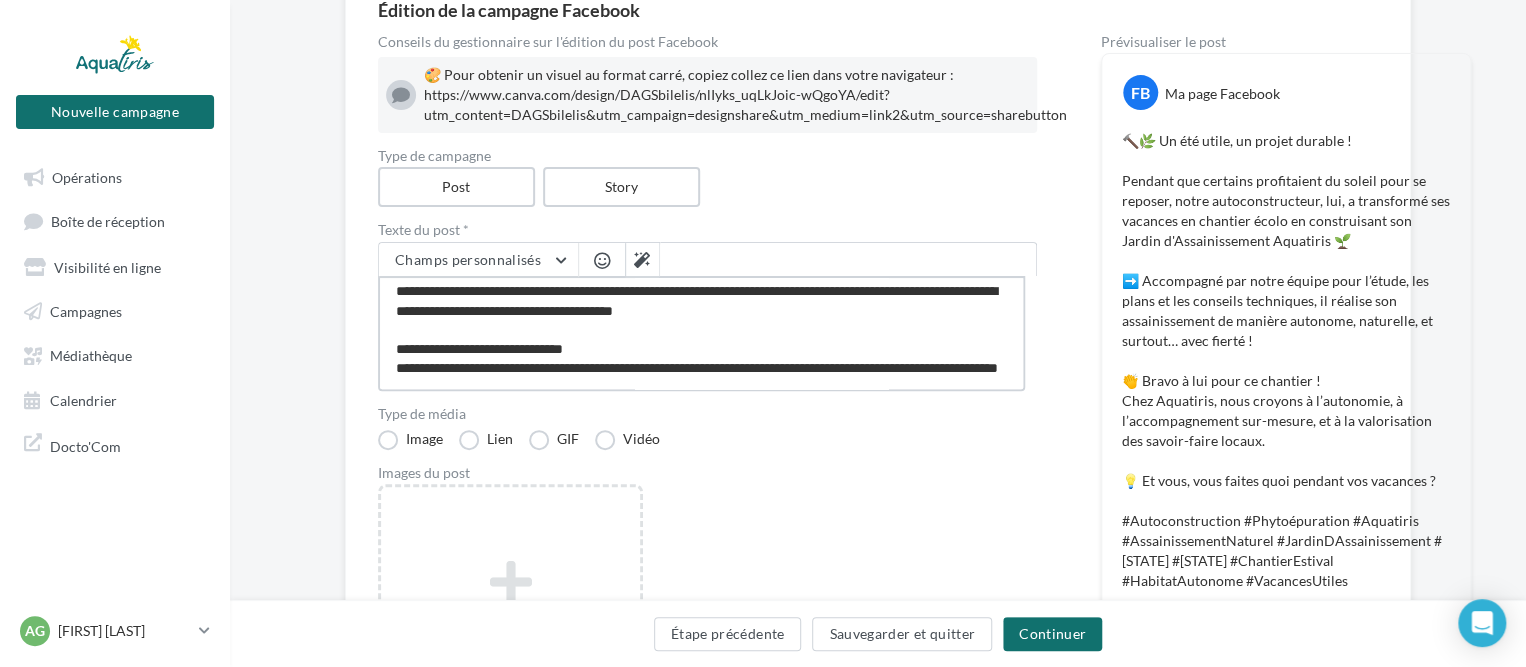 type on "**********" 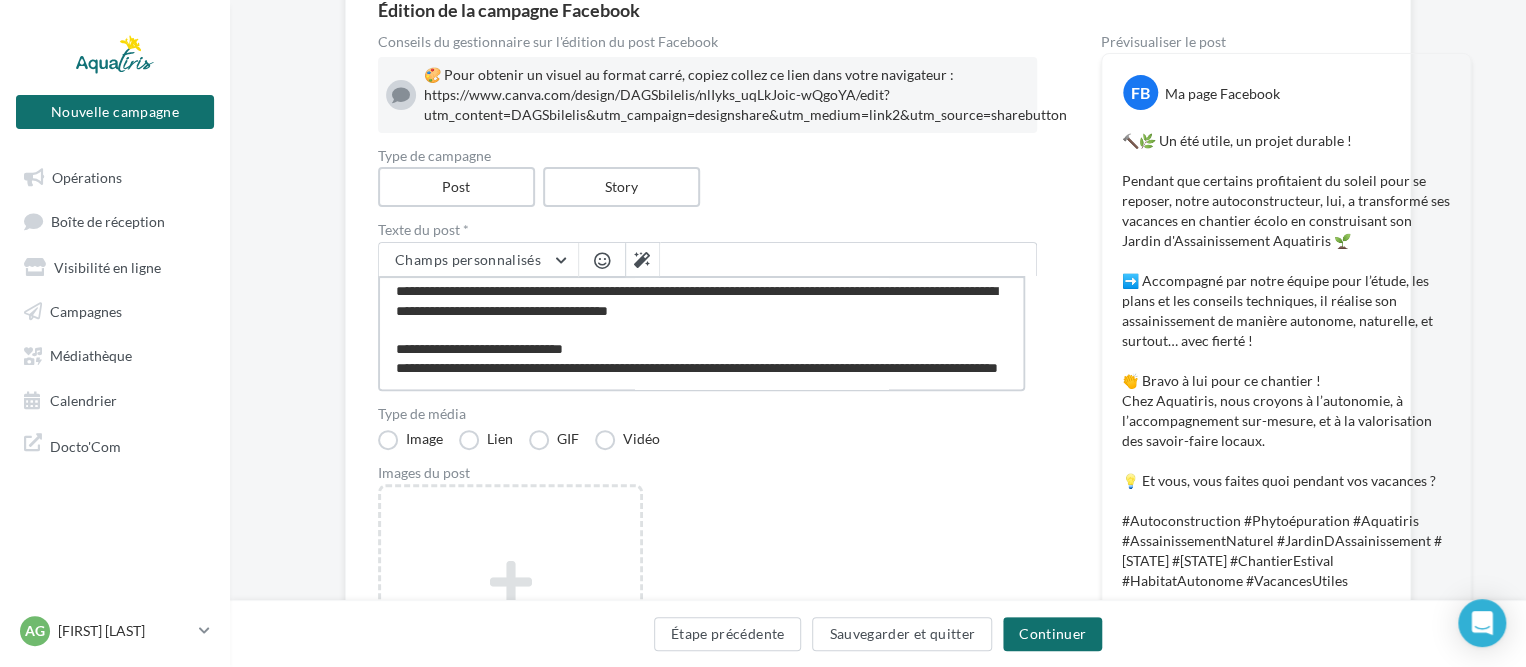 type on "**********" 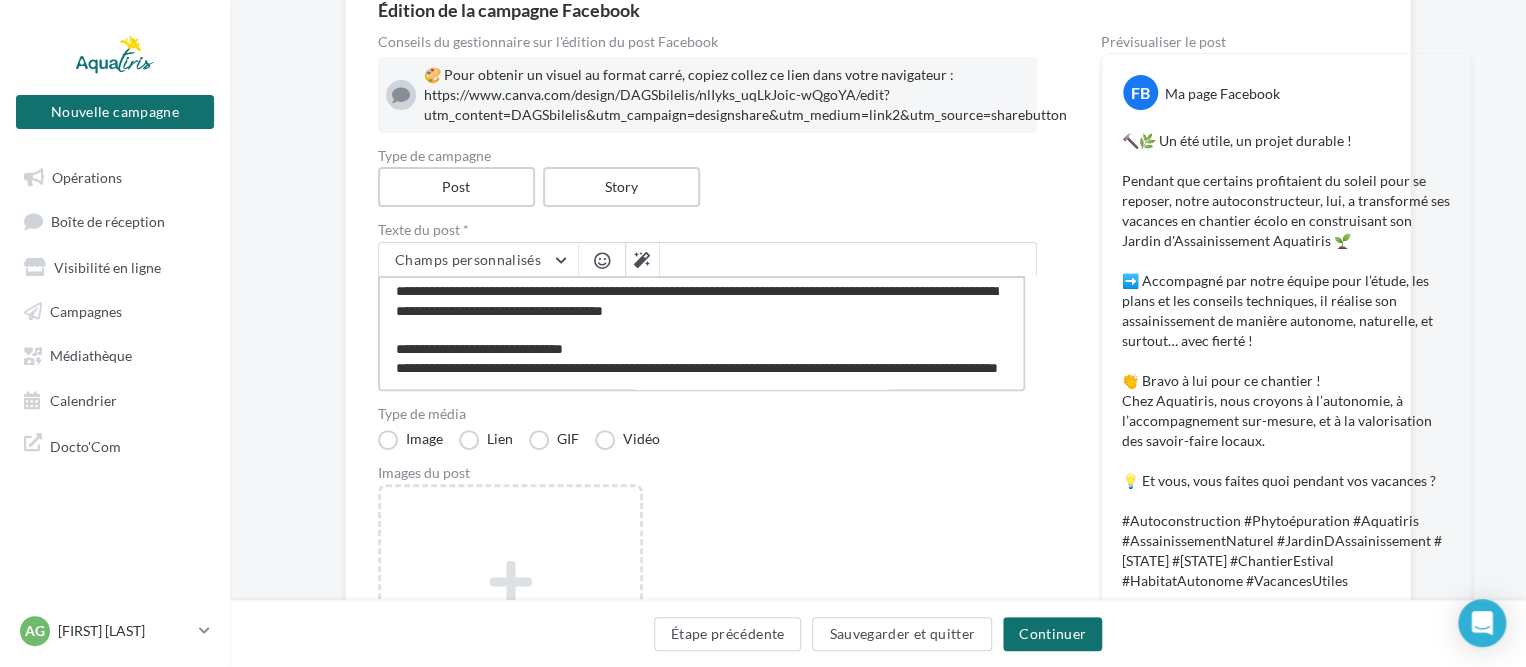 type on "**********" 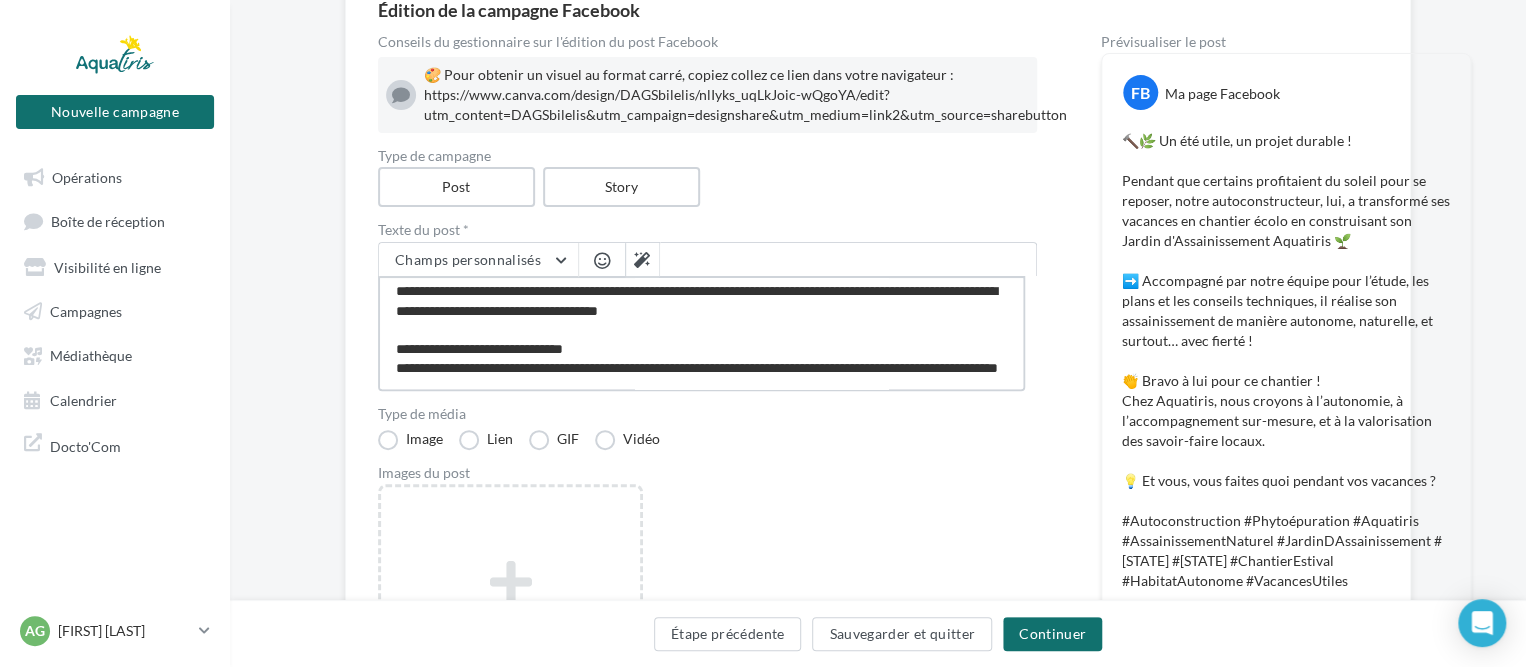 type on "**********" 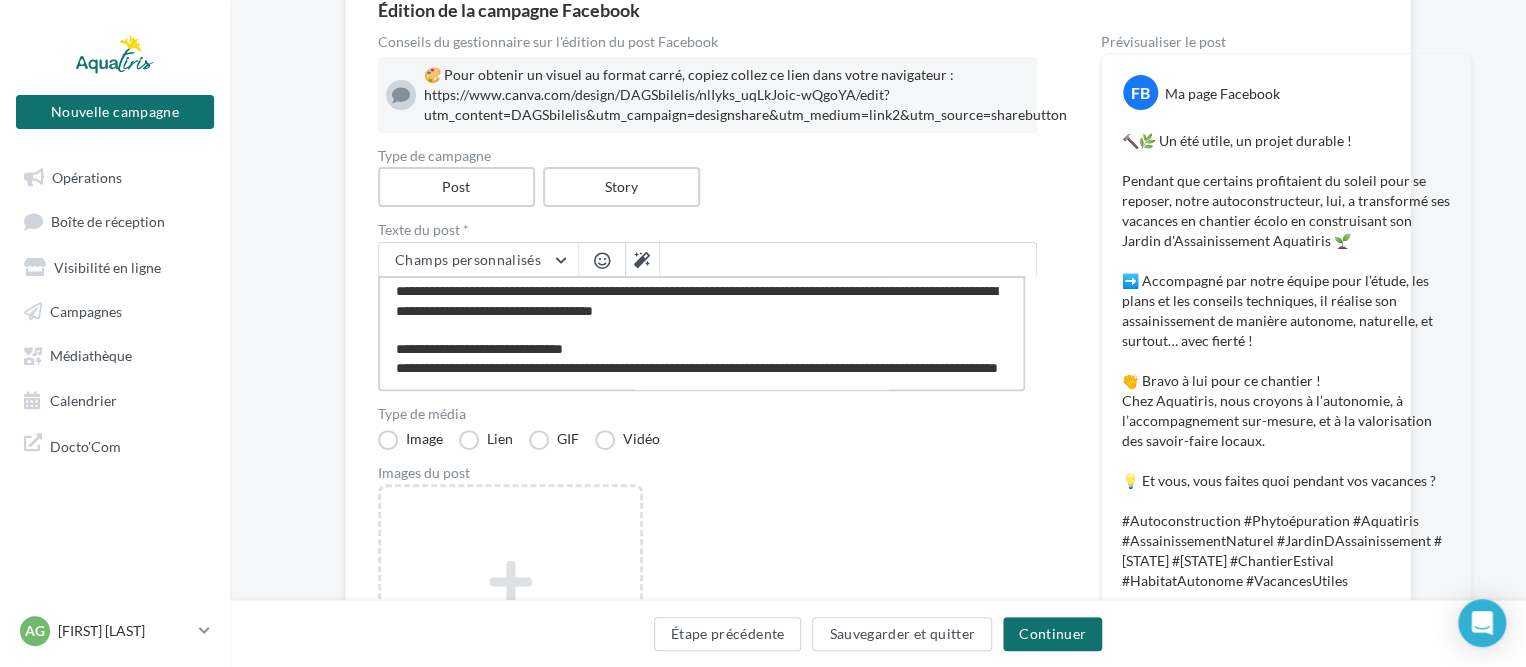 type on "**********" 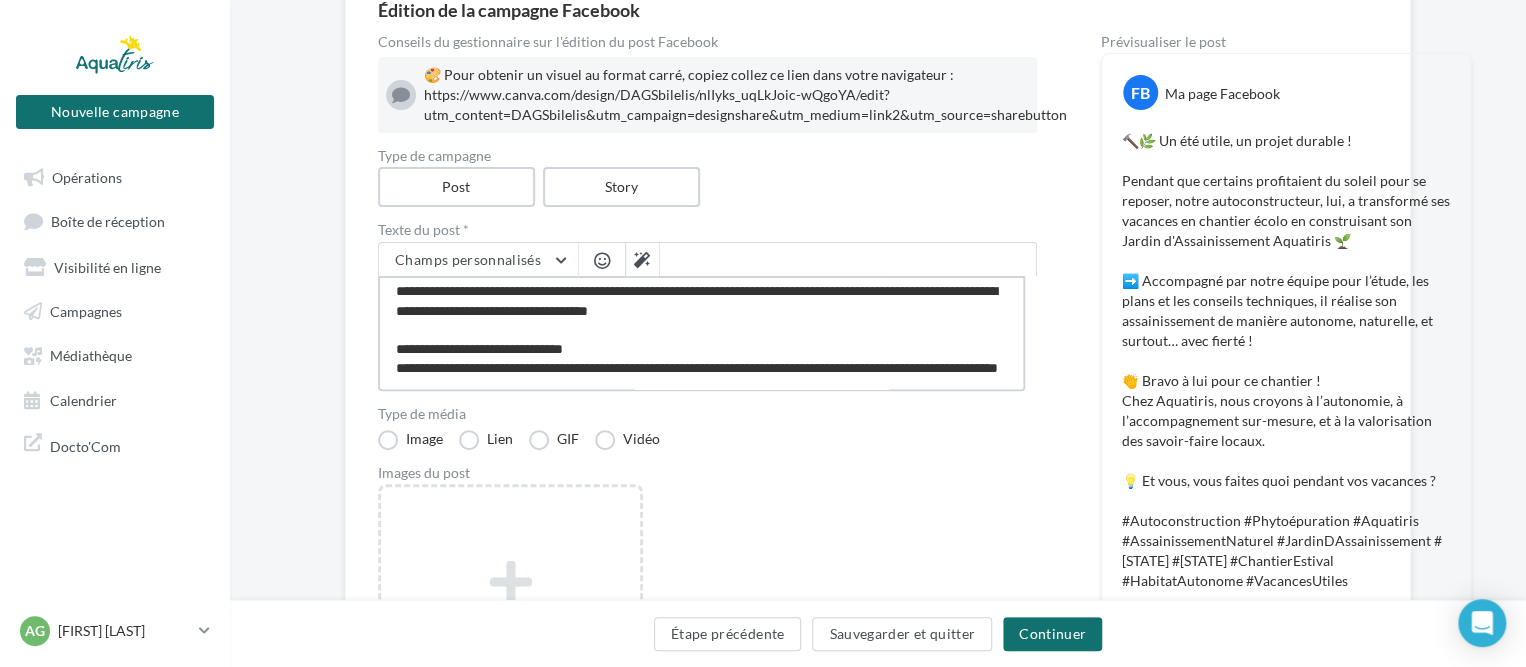 type on "**********" 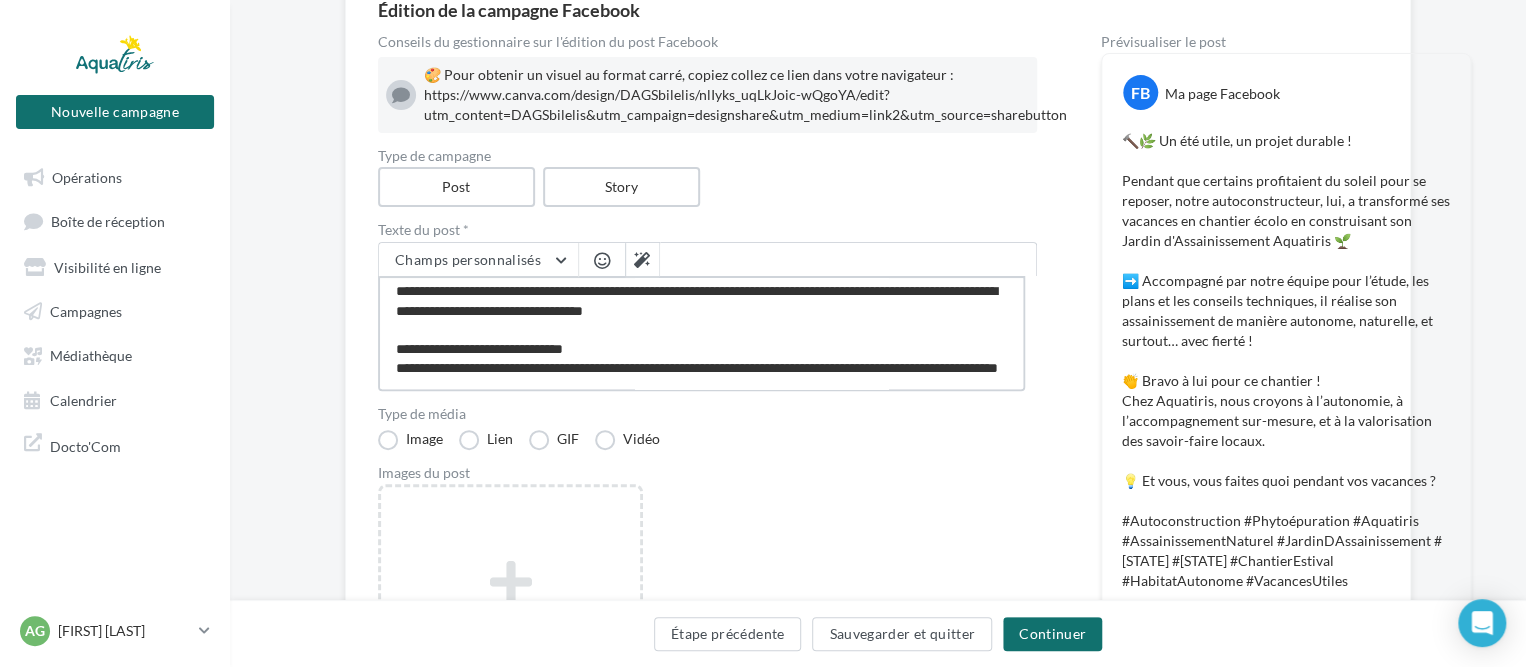 type on "**********" 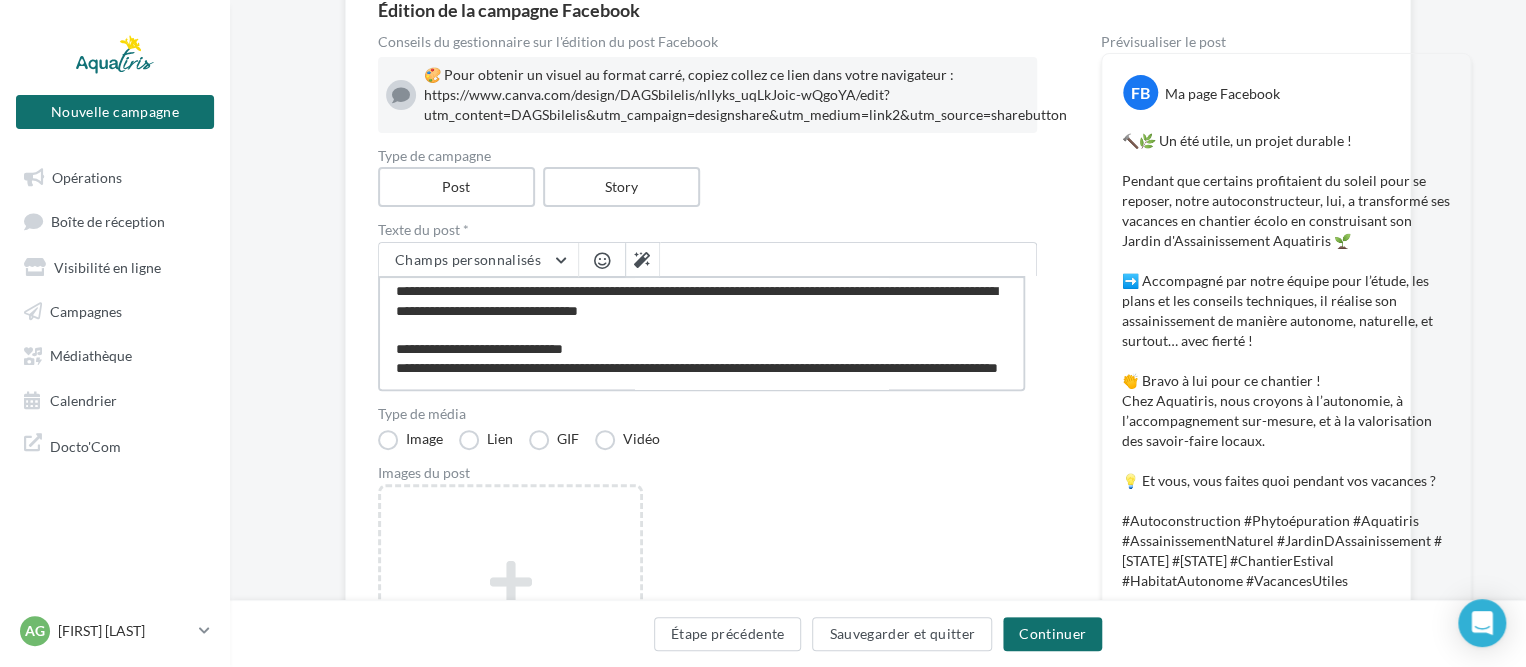 type on "**********" 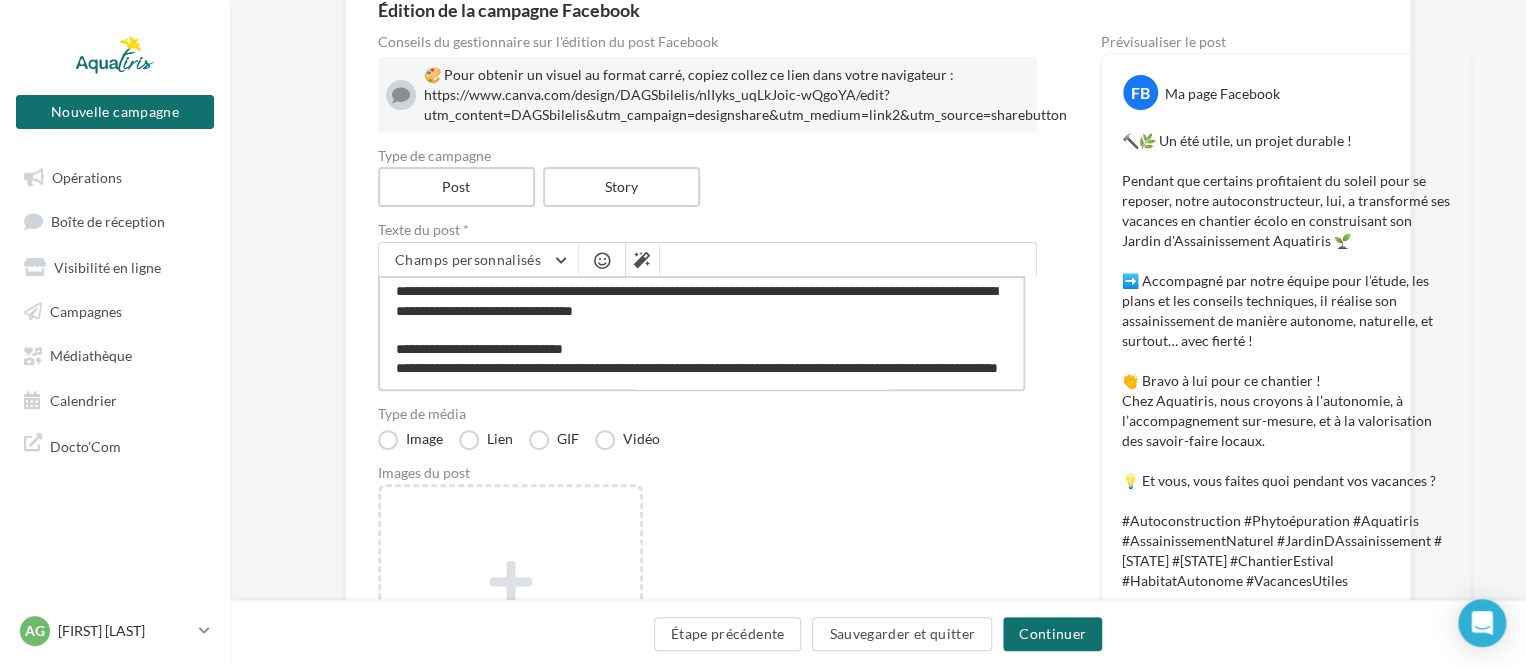 type on "**********" 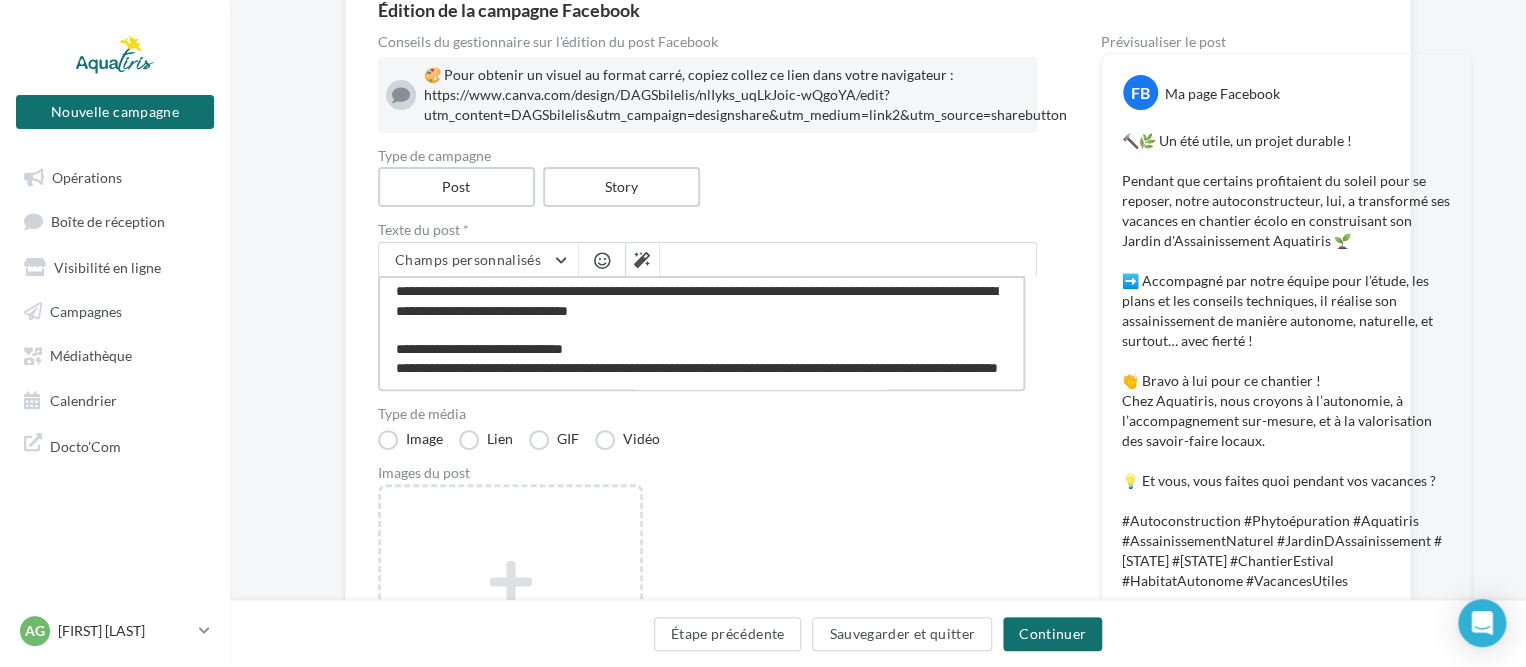 type on "**********" 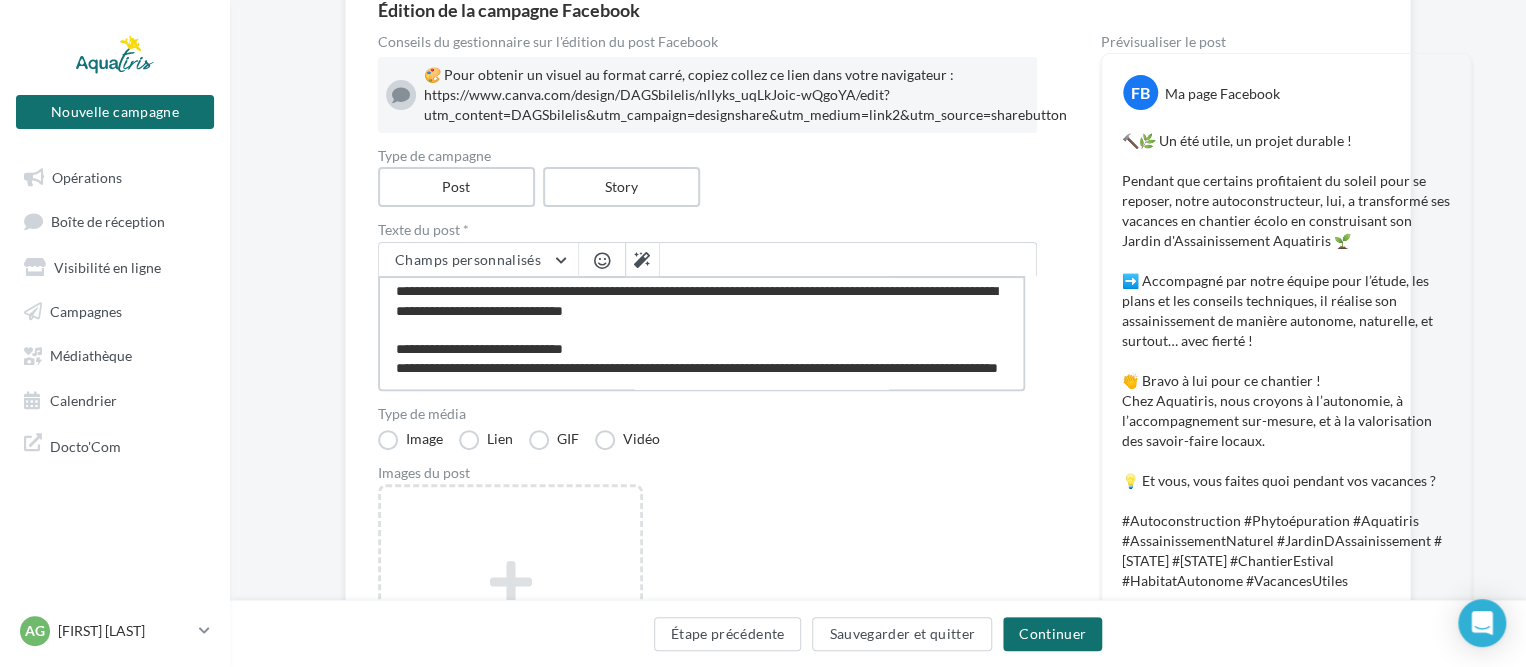 type on "**********" 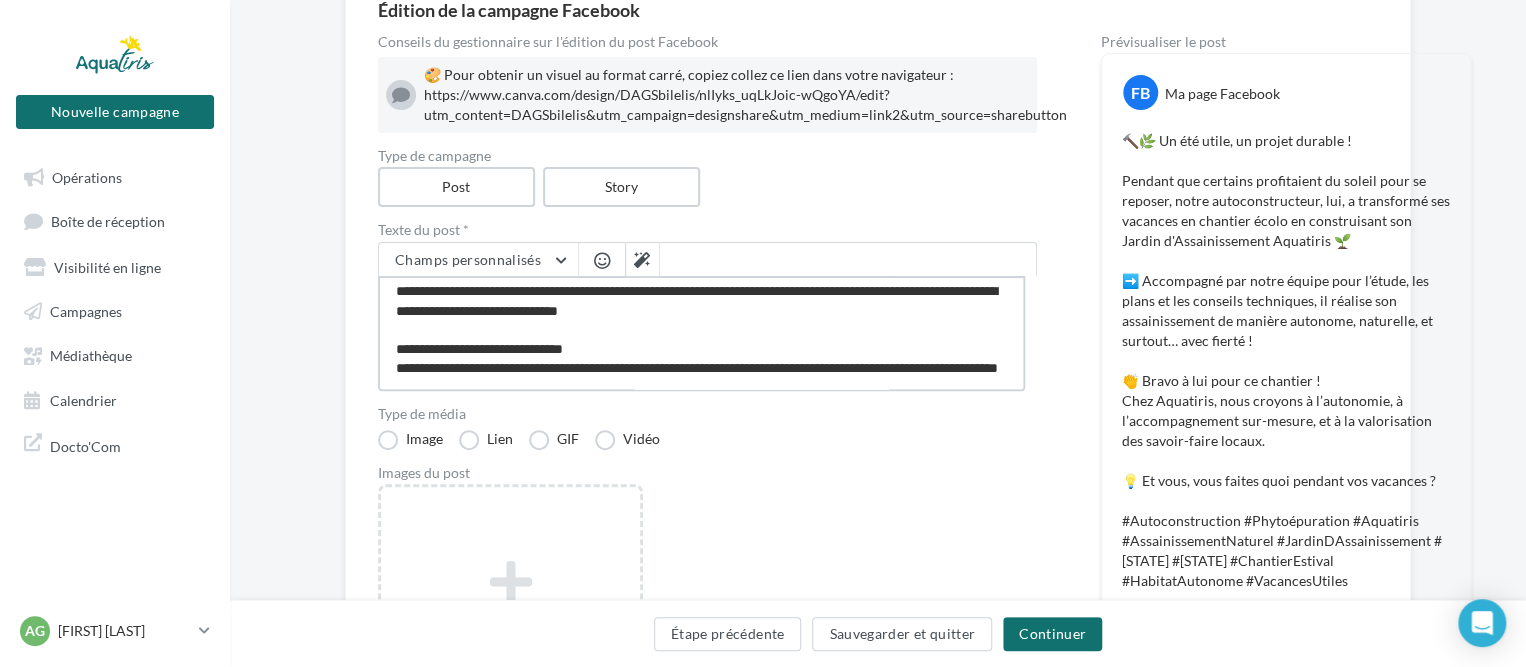 type on "**********" 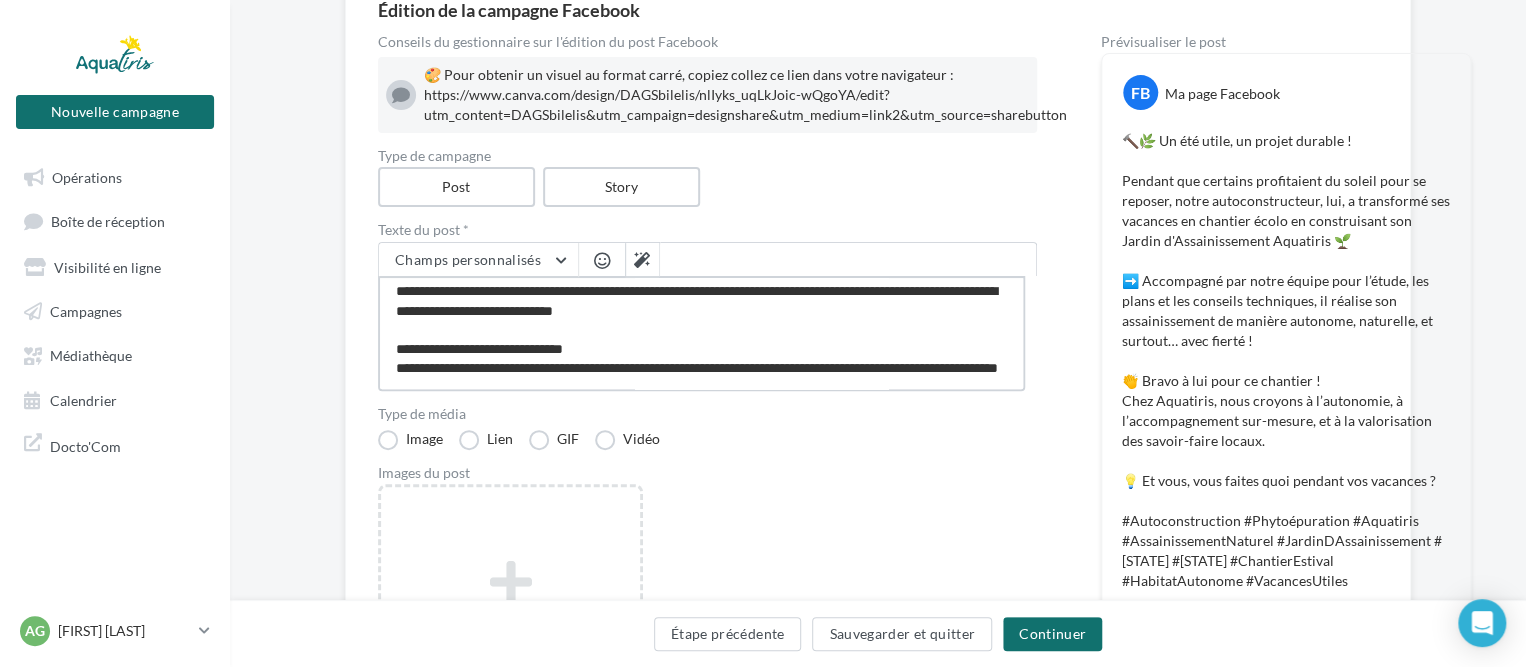 type on "**********" 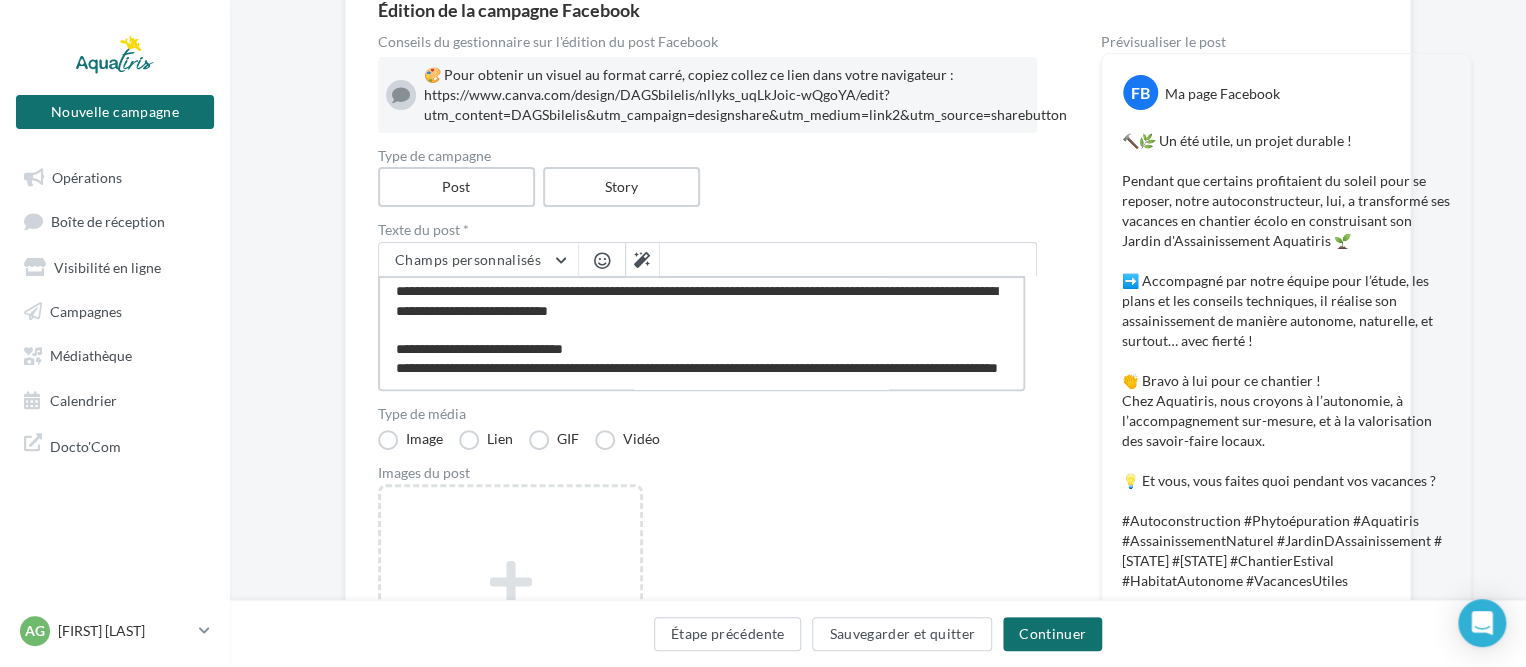 type on "**********" 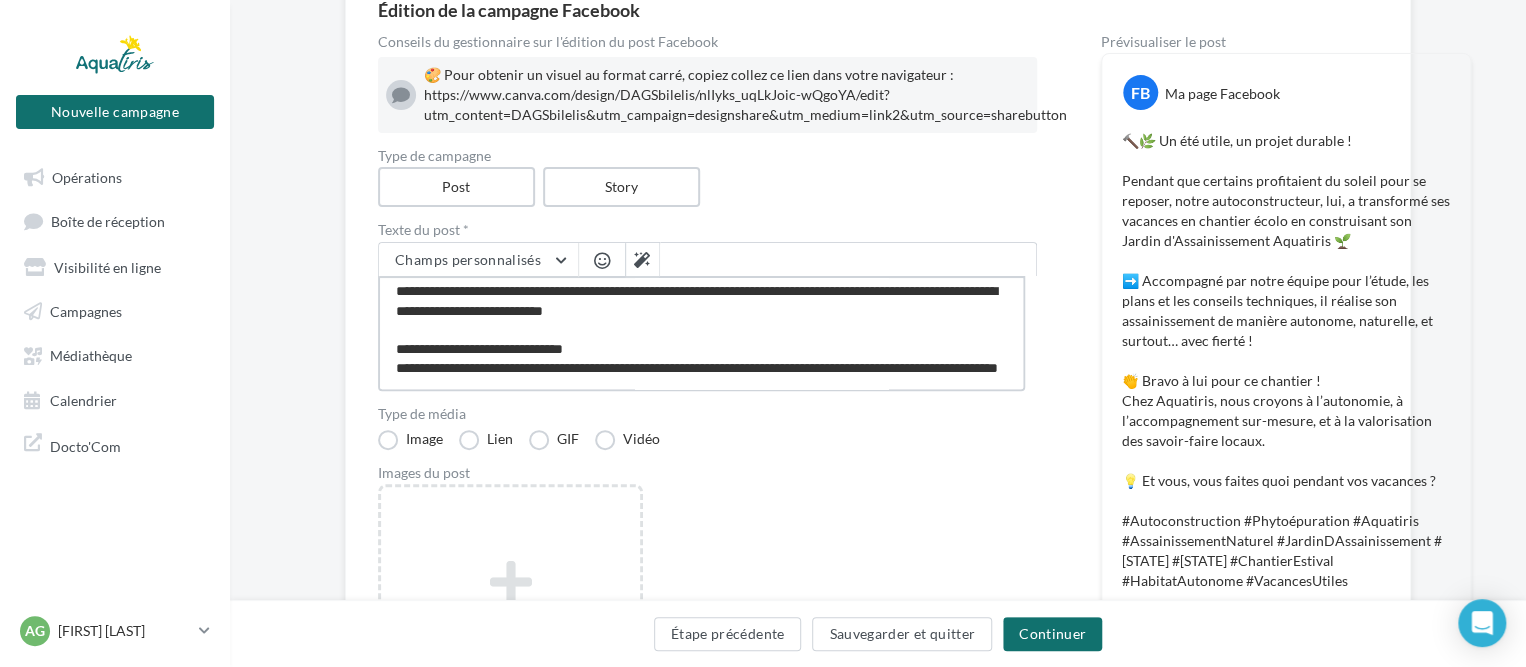 type on "**********" 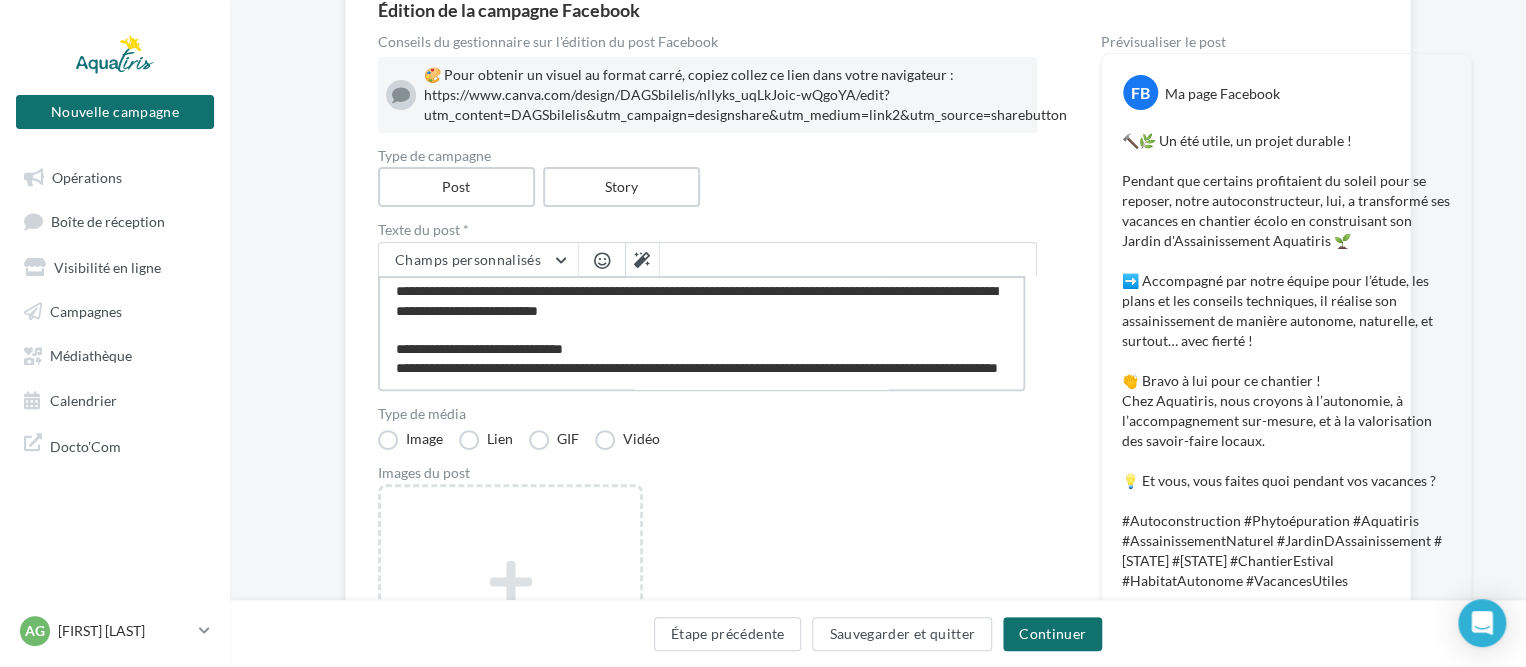 type on "**********" 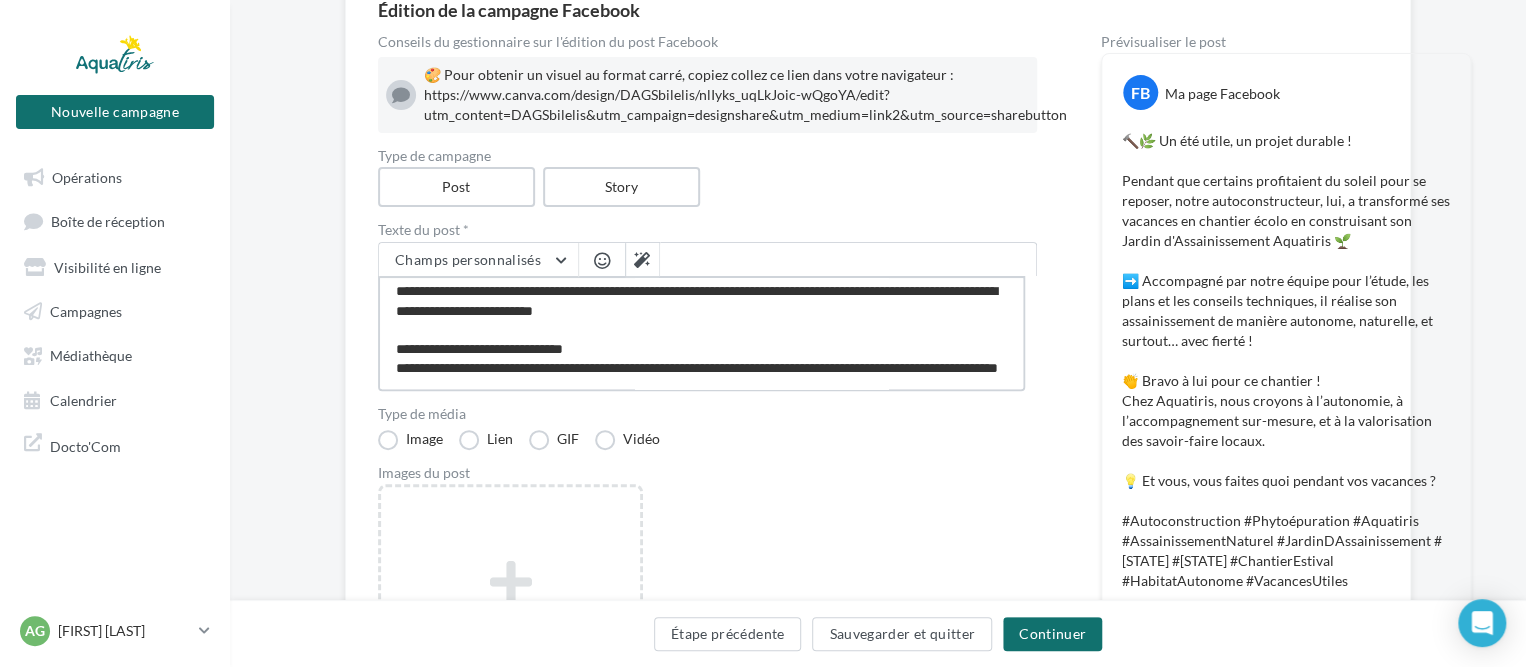type on "**********" 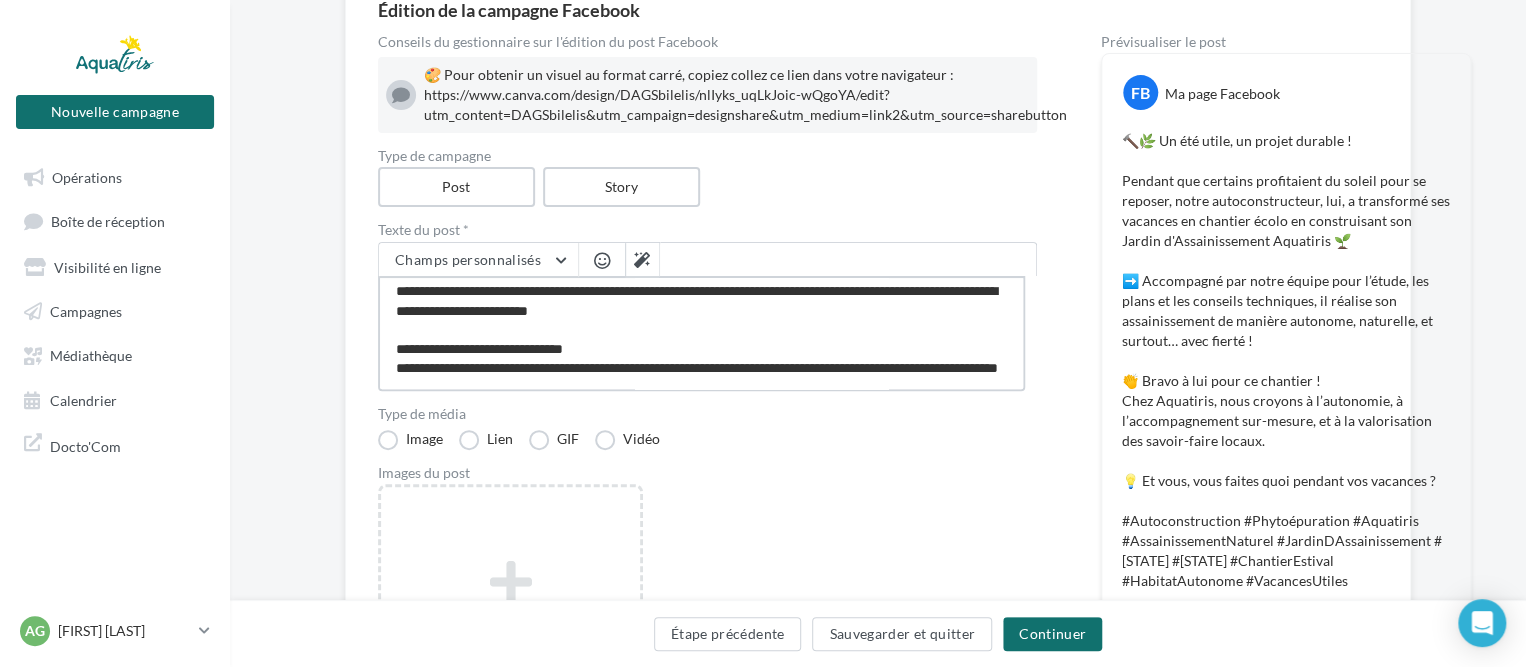 type on "**********" 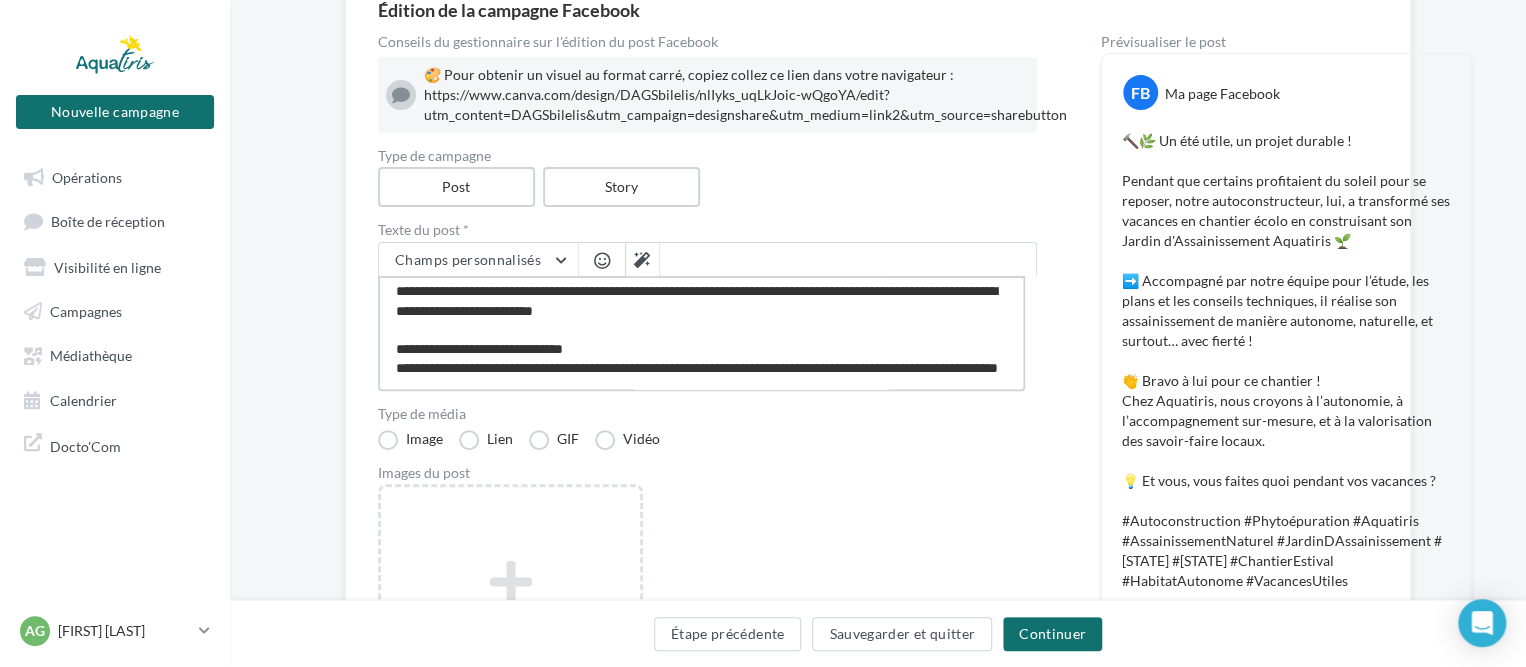 type on "**********" 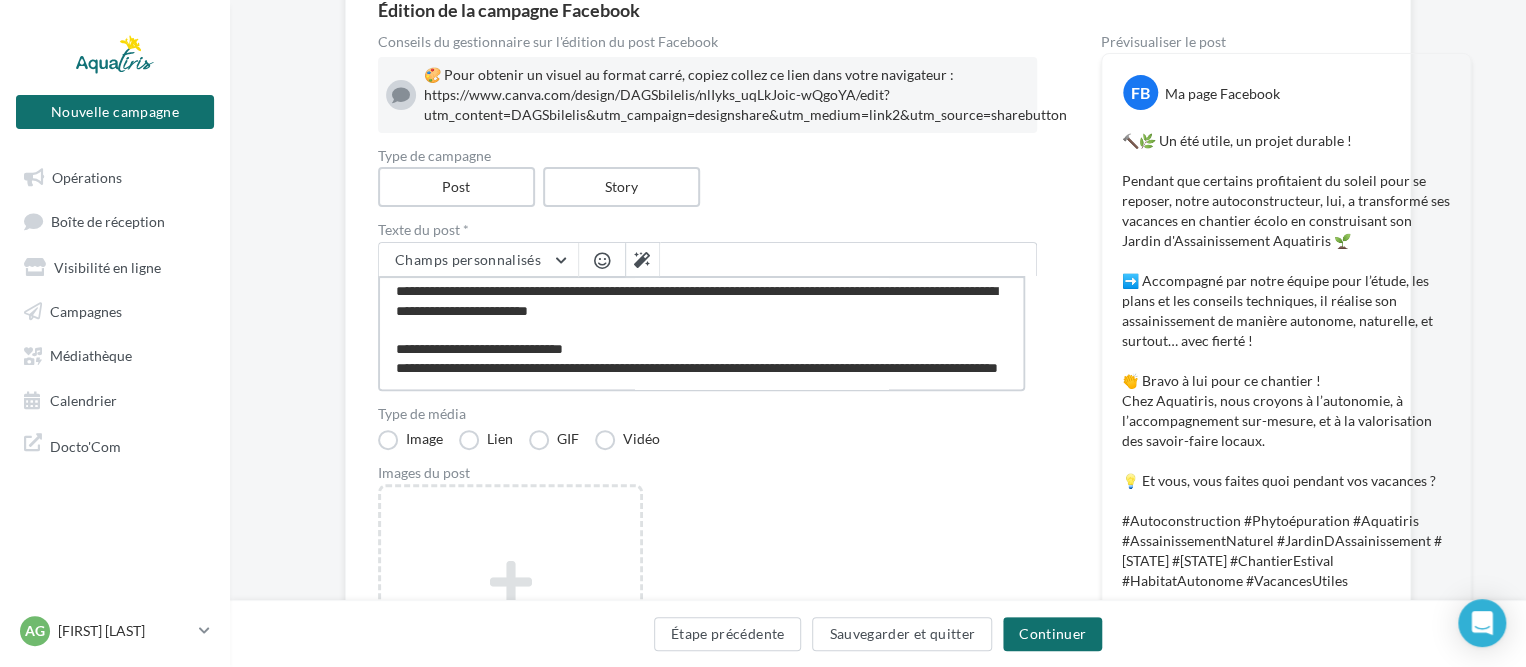 type on "**********" 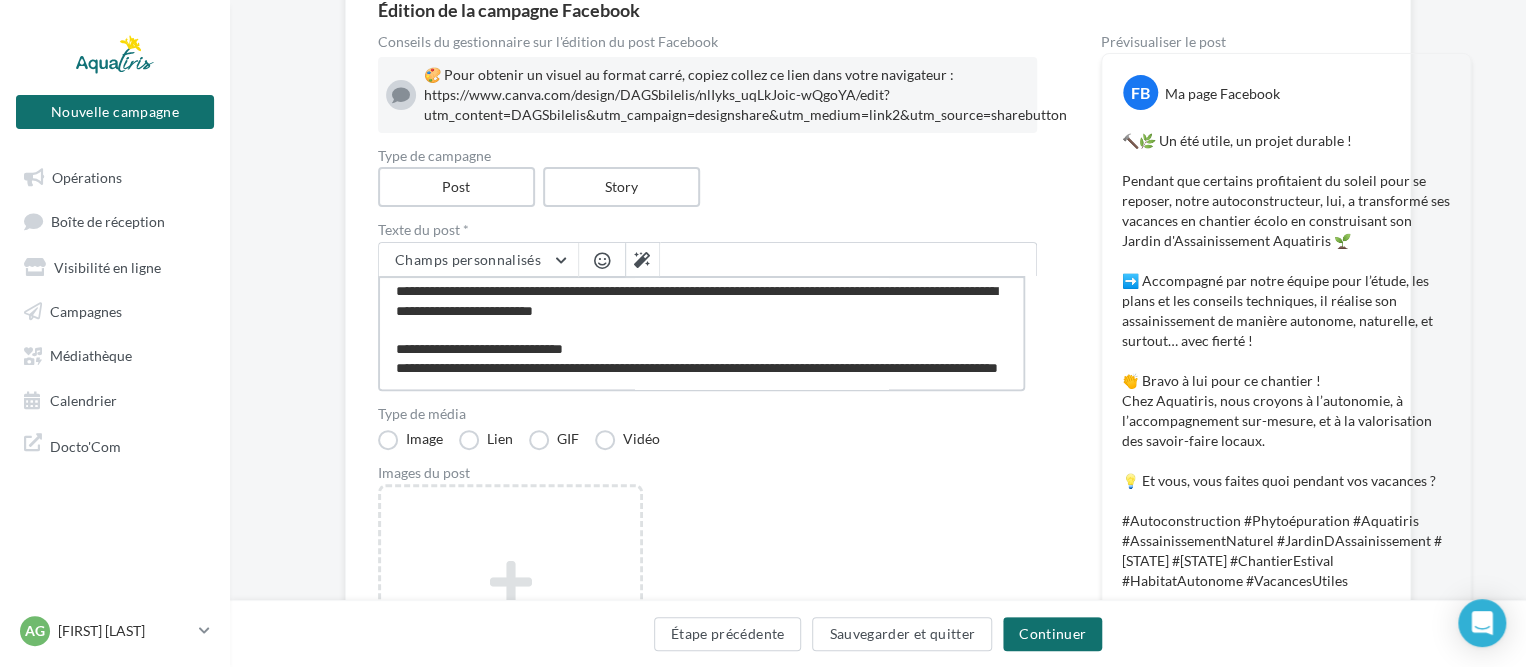 type on "**********" 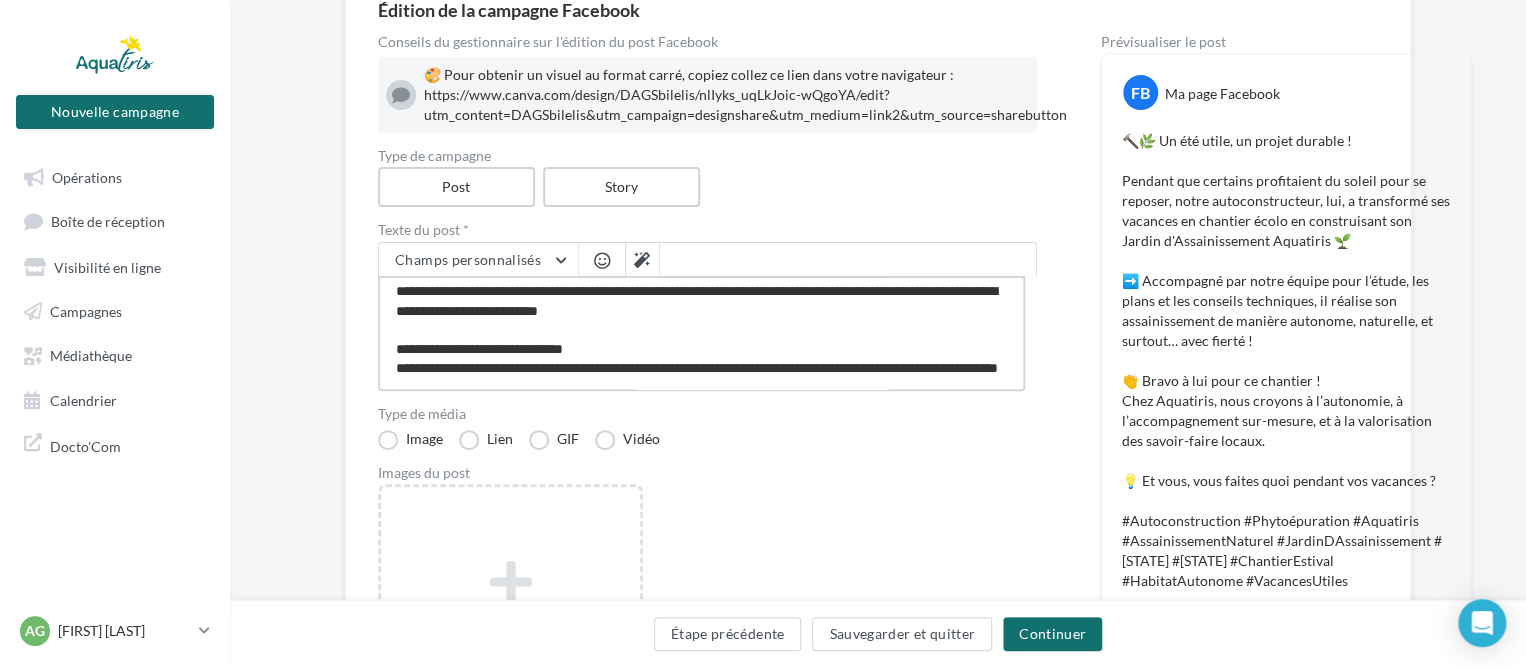 type on "**********" 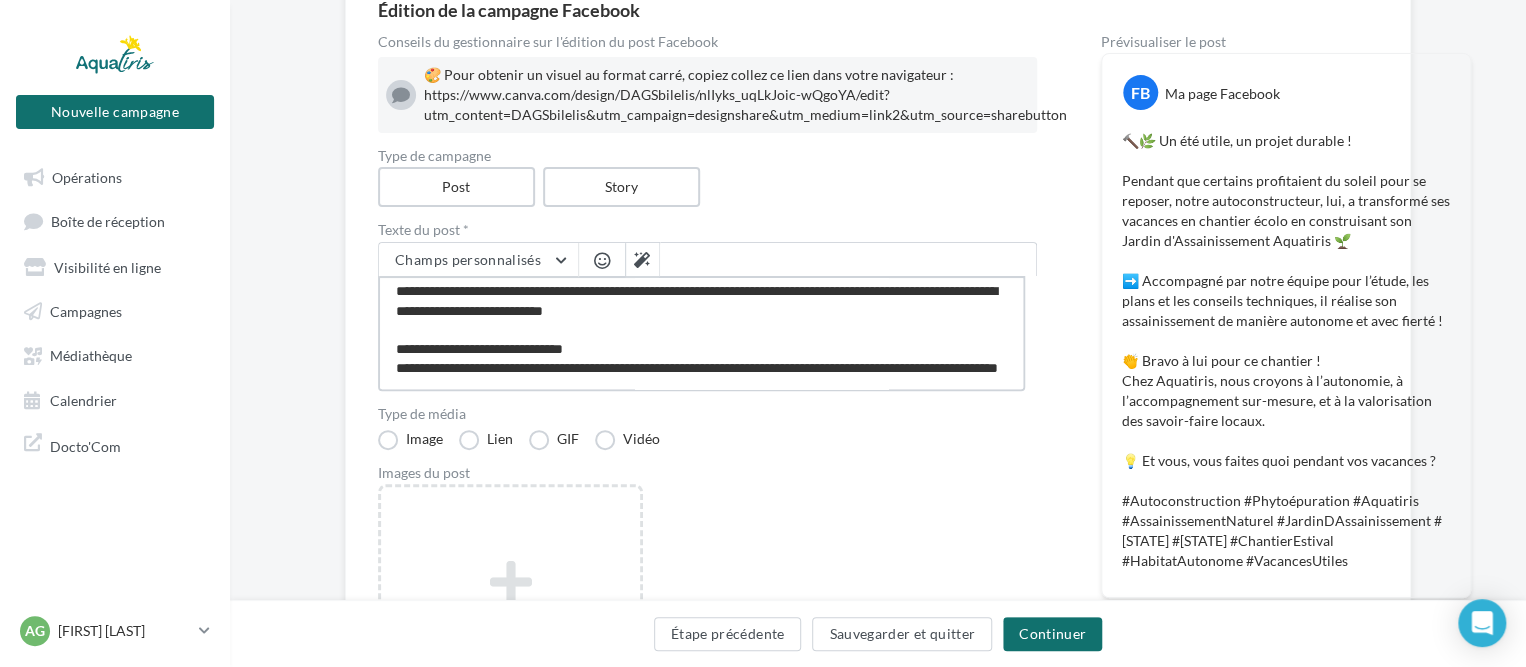 click on "**********" at bounding box center (701, 333) 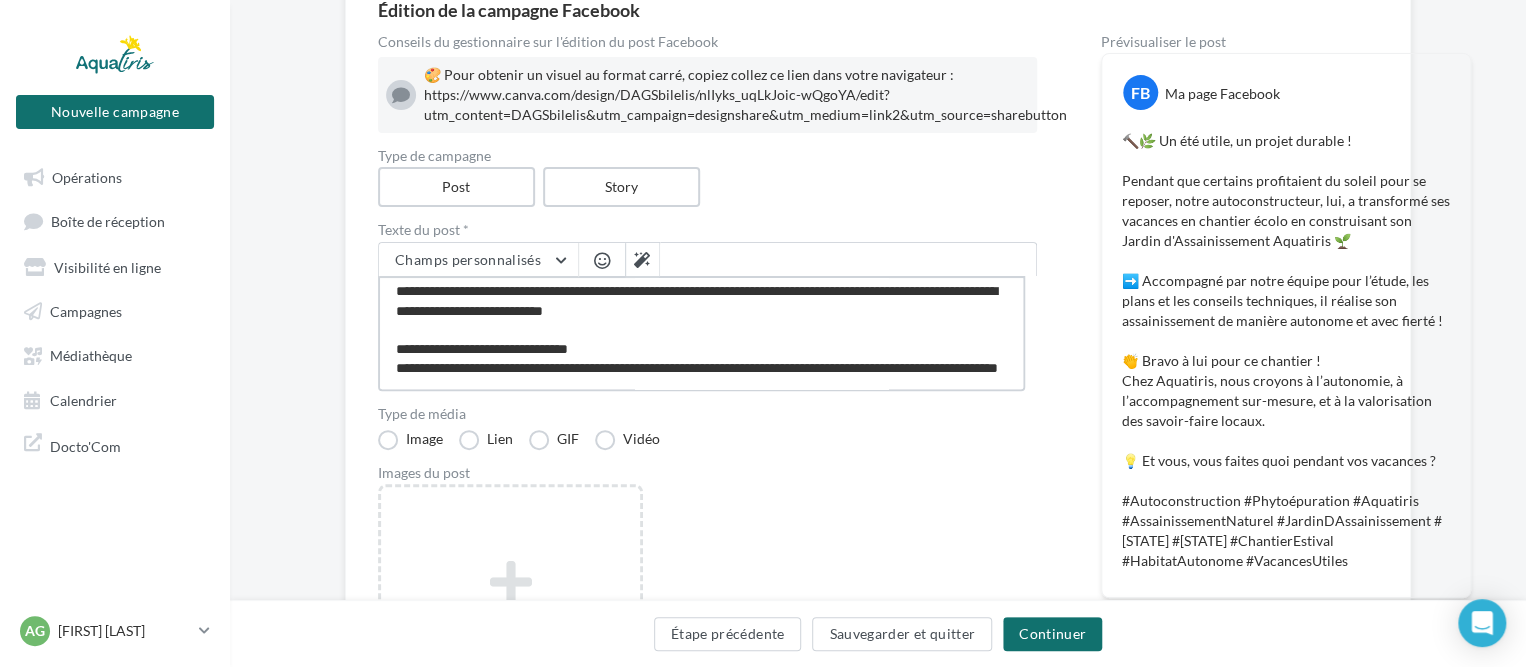 type on "**********" 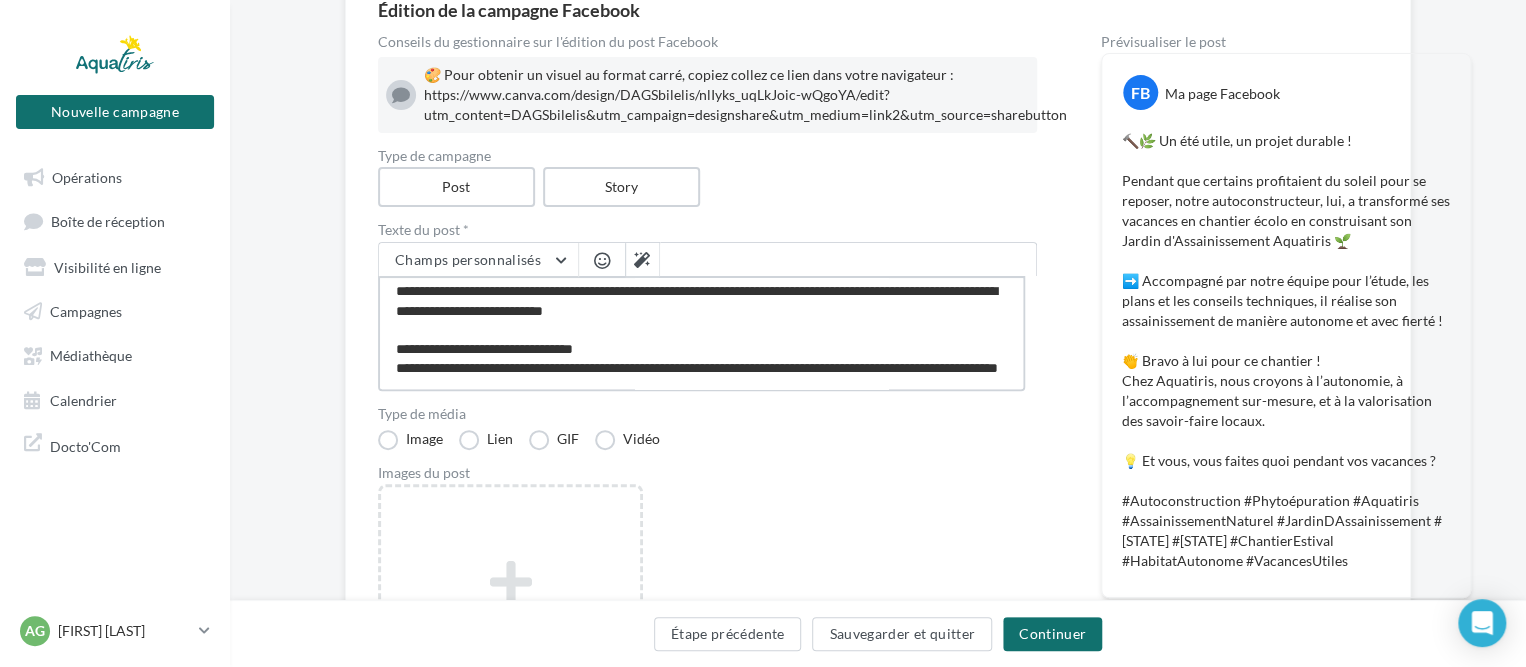 type on "**********" 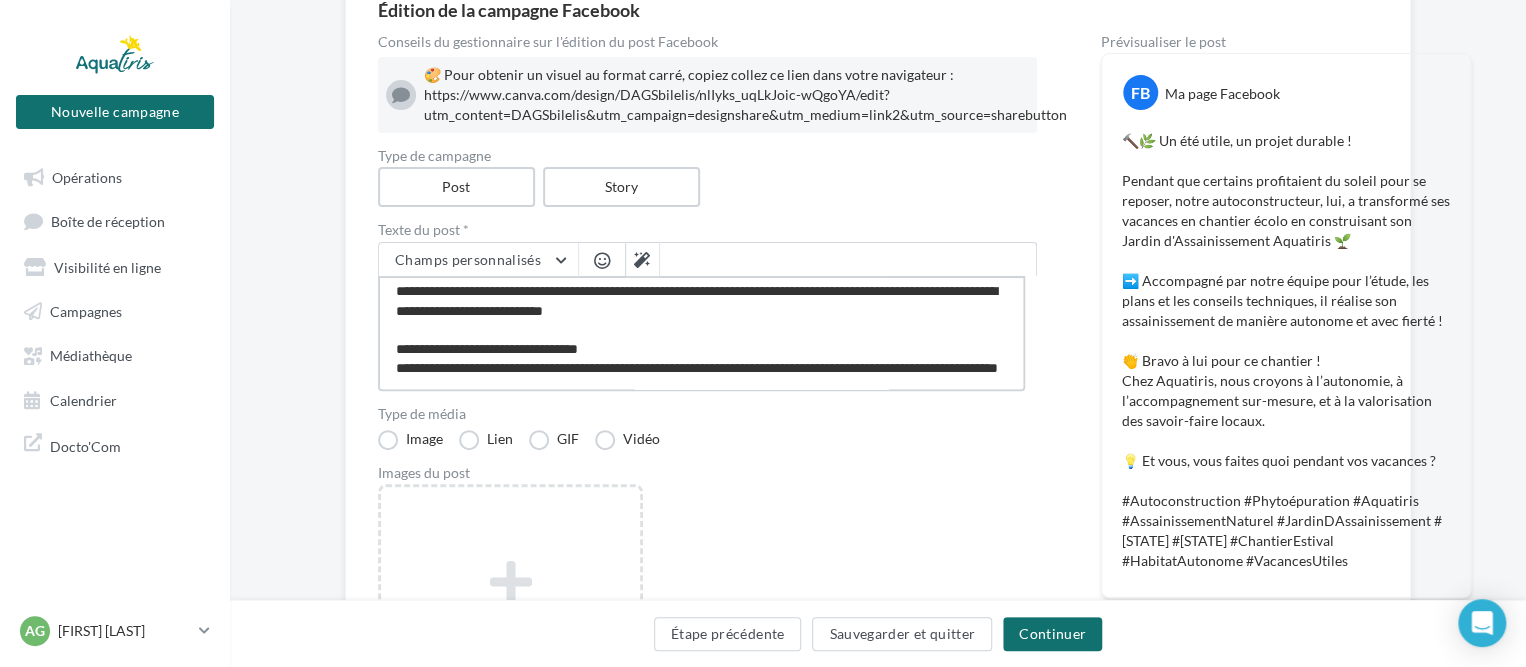 type on "**********" 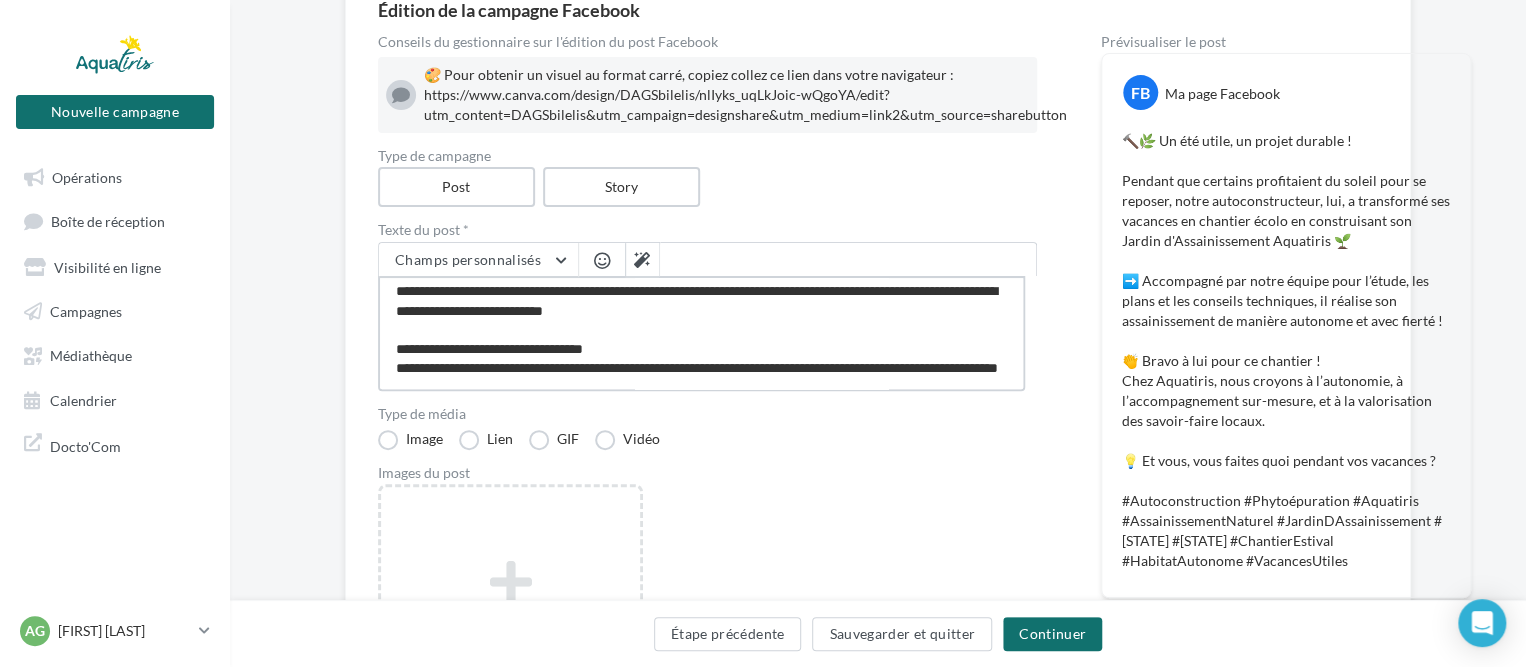 type on "**********" 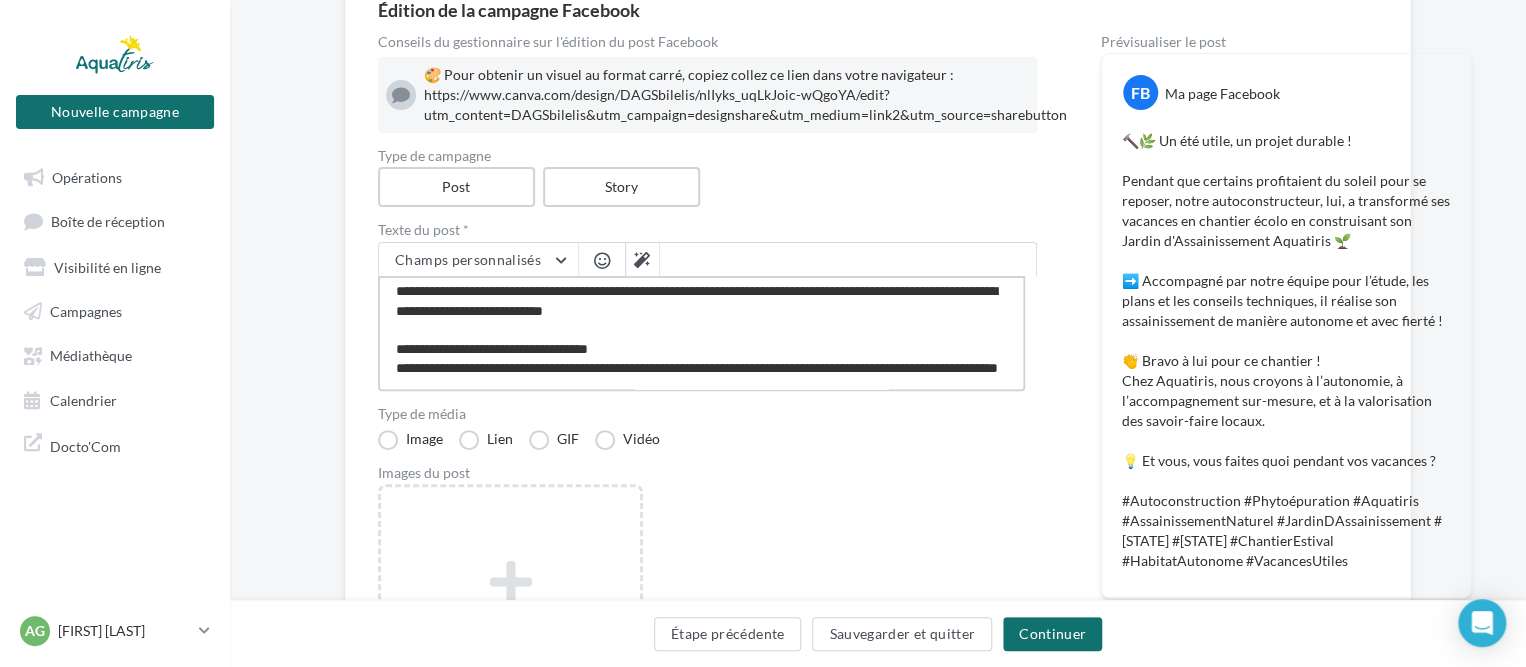 type on "**********" 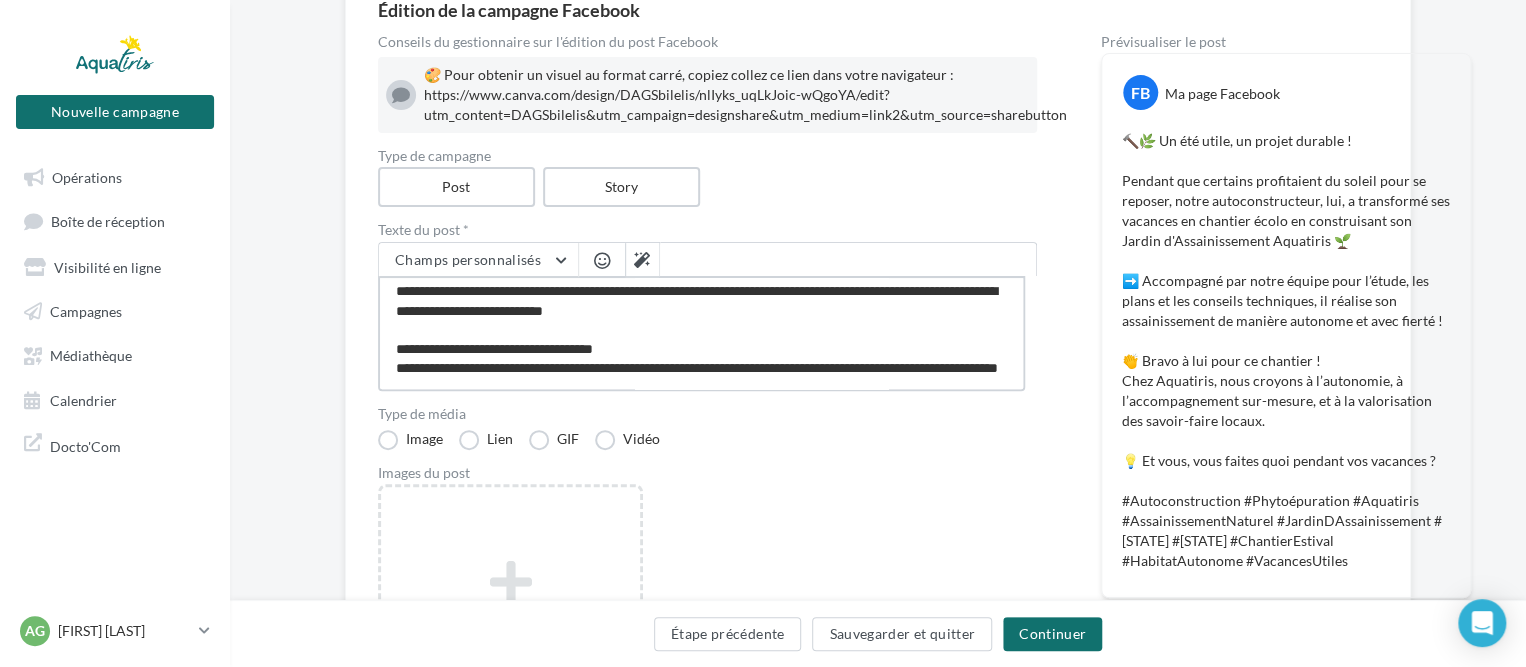 type on "**********" 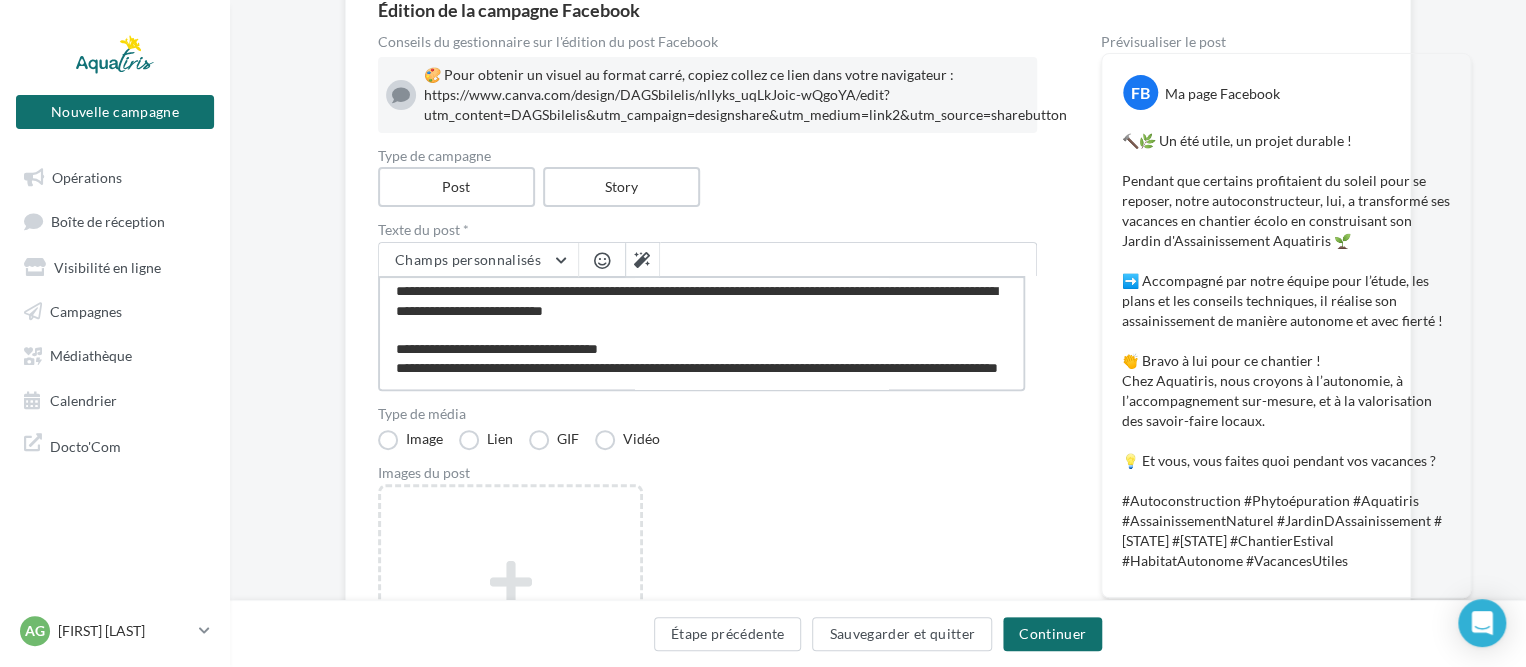 type on "**********" 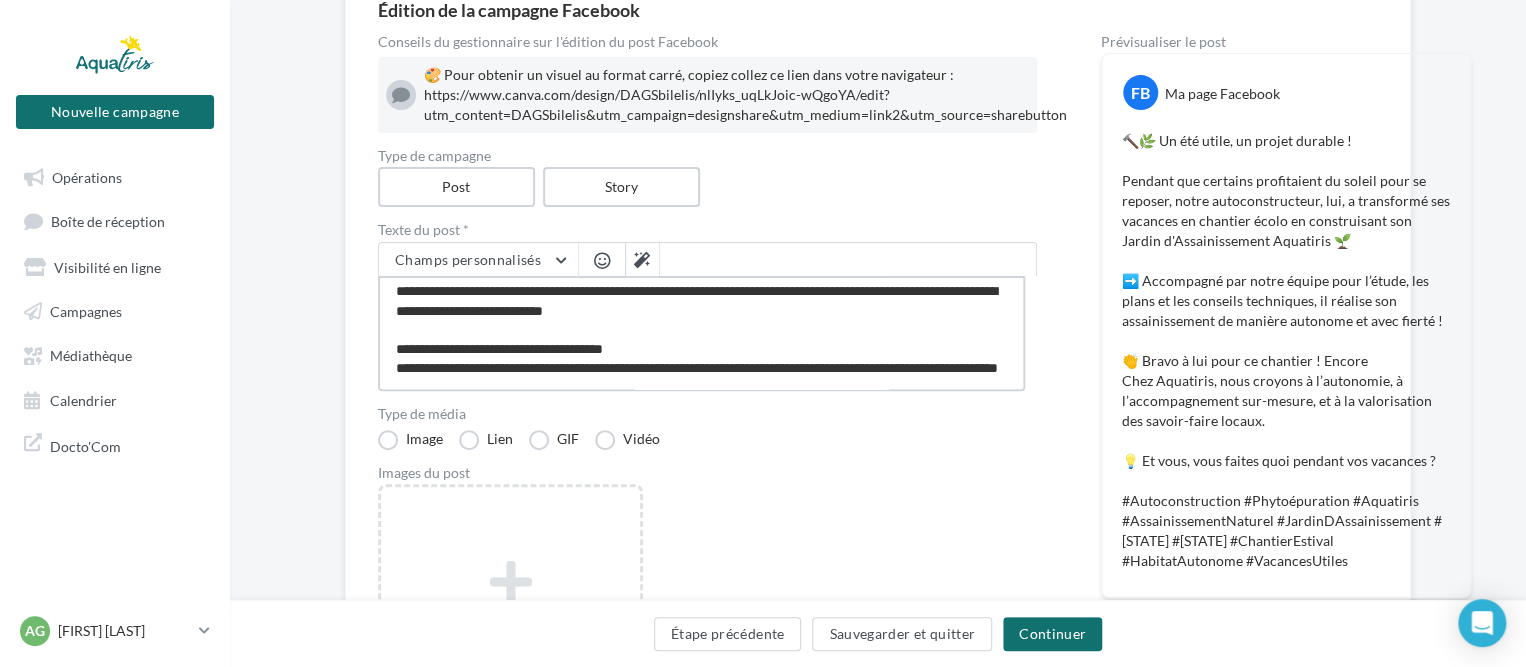 type on "**********" 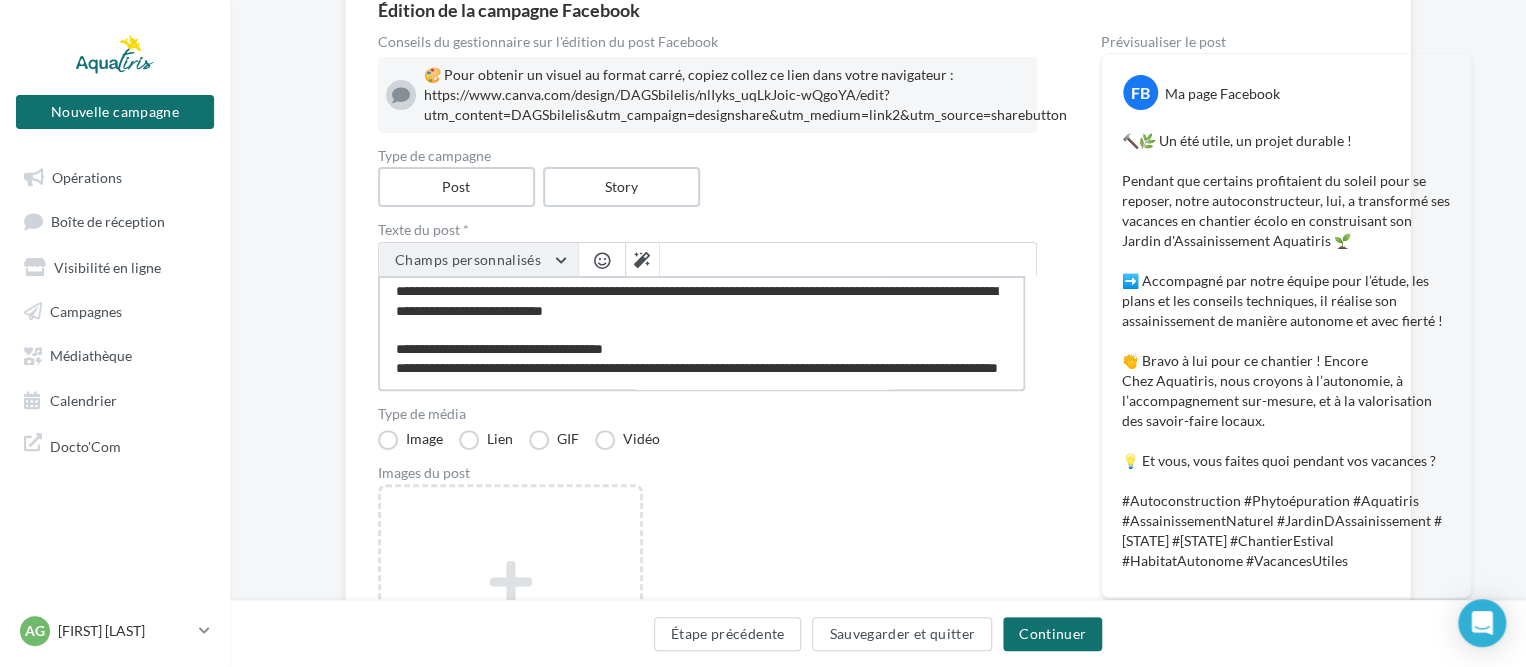 scroll, scrollTop: 100, scrollLeft: 0, axis: vertical 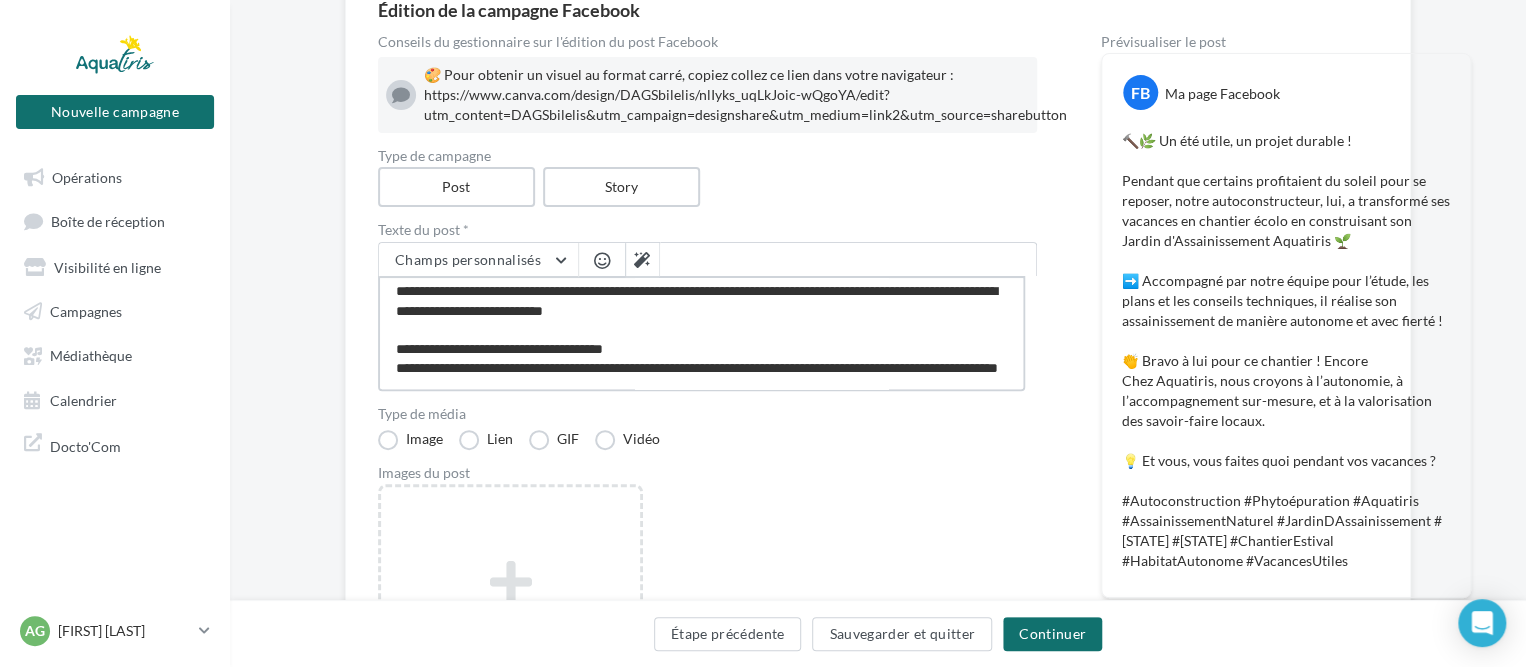 type on "**********" 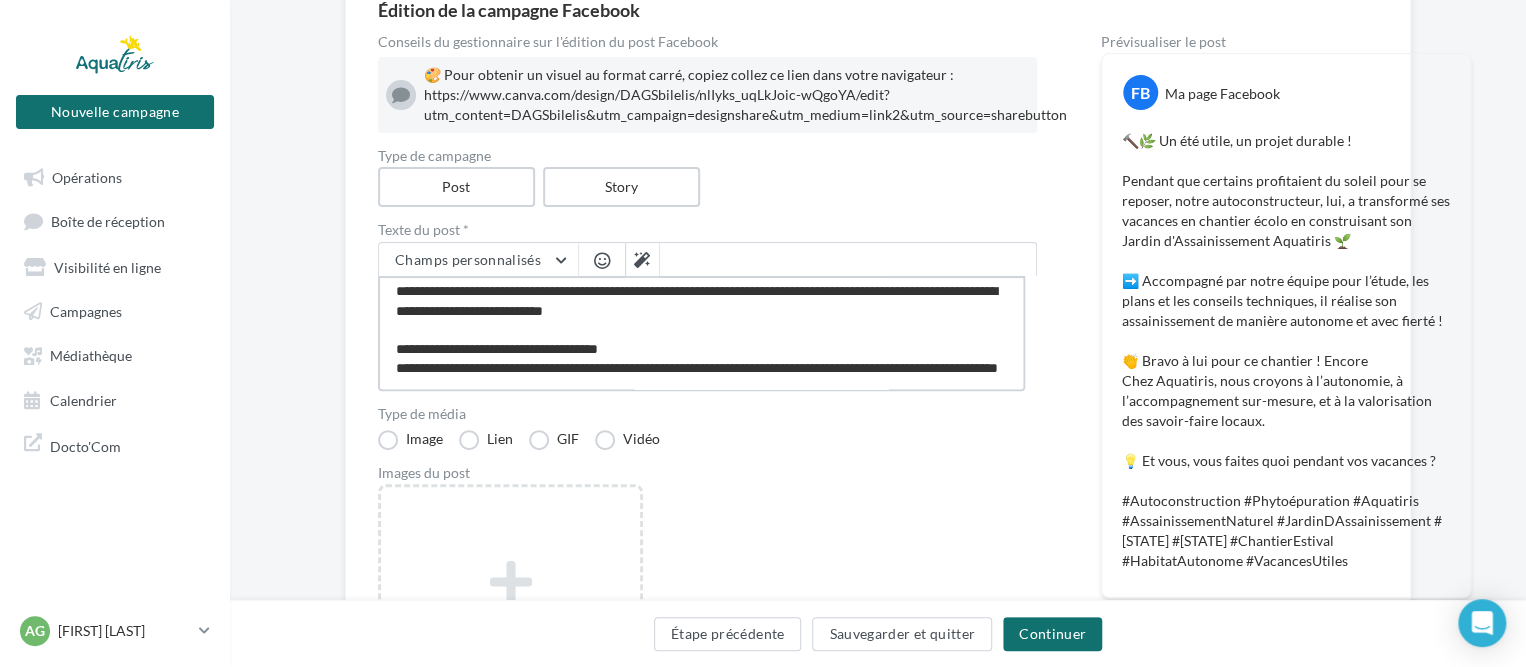 type on "**********" 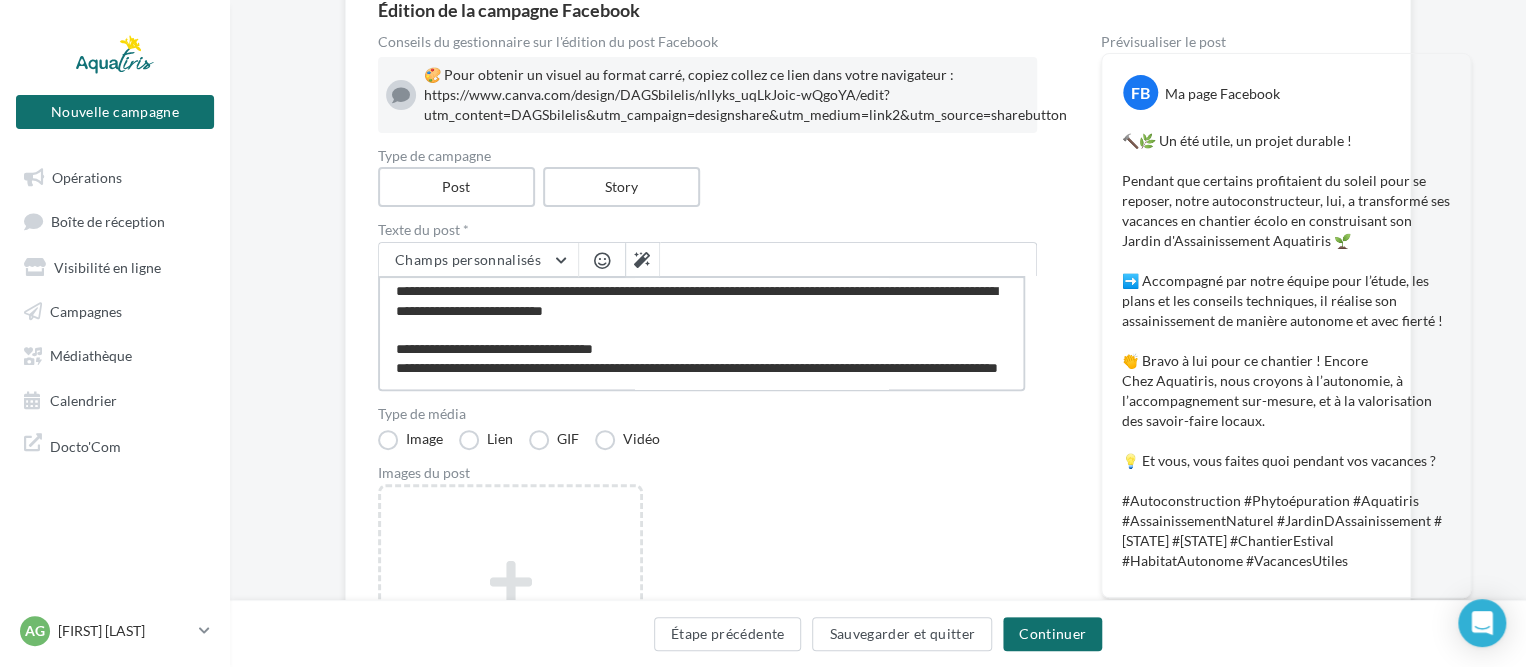 type on "**********" 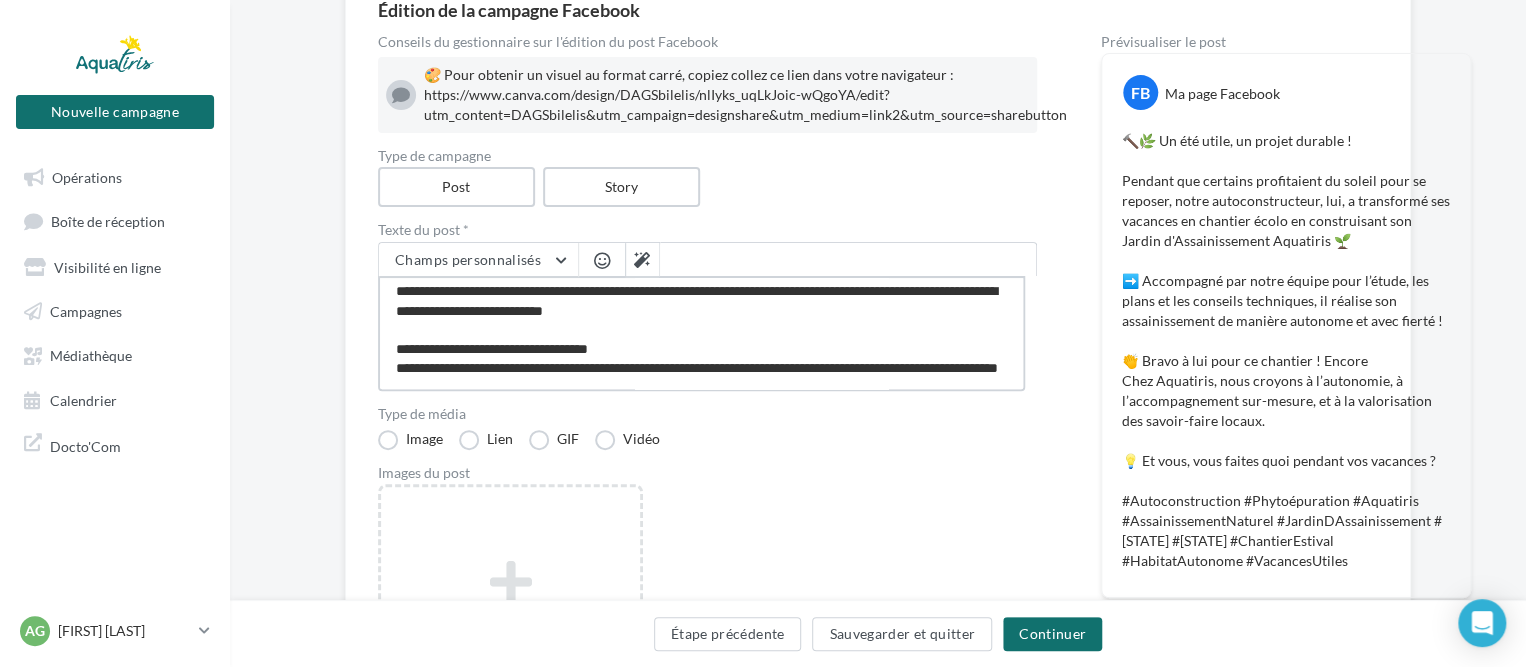 type on "**********" 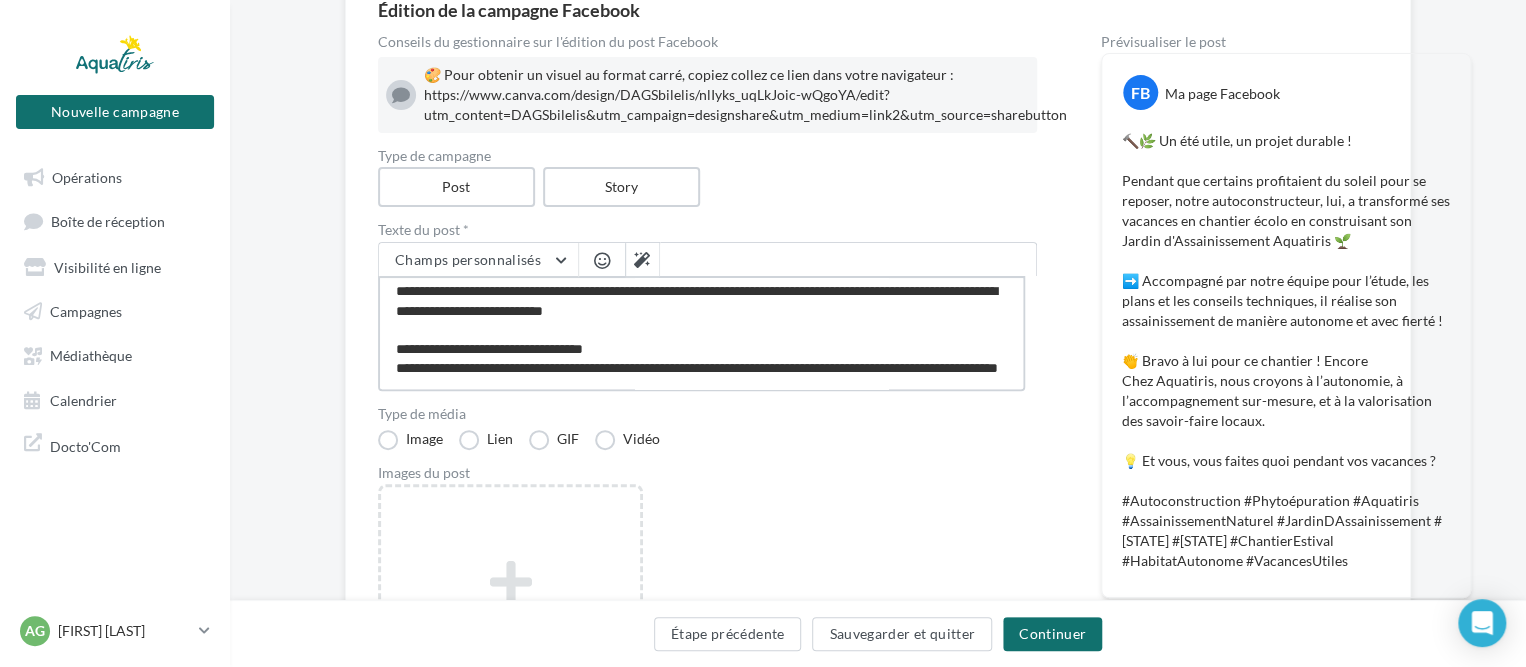 type on "**********" 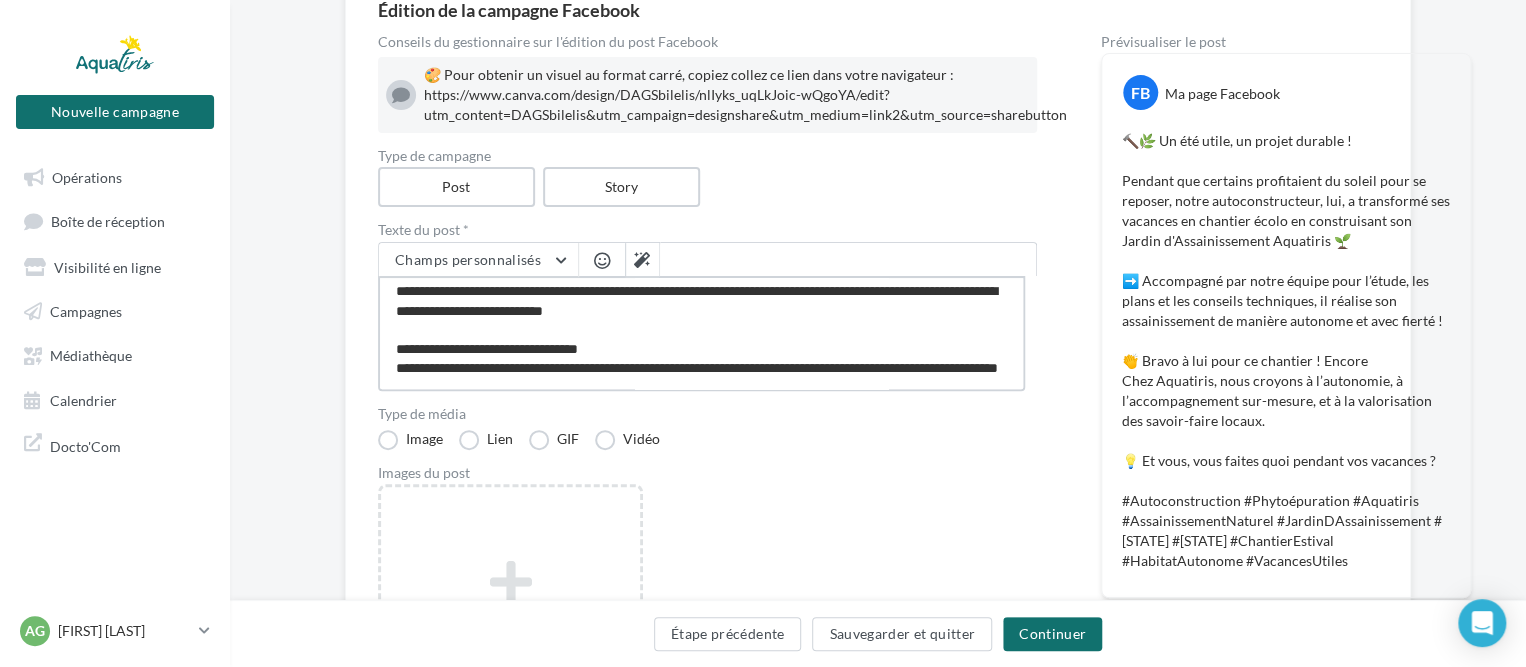 type on "**********" 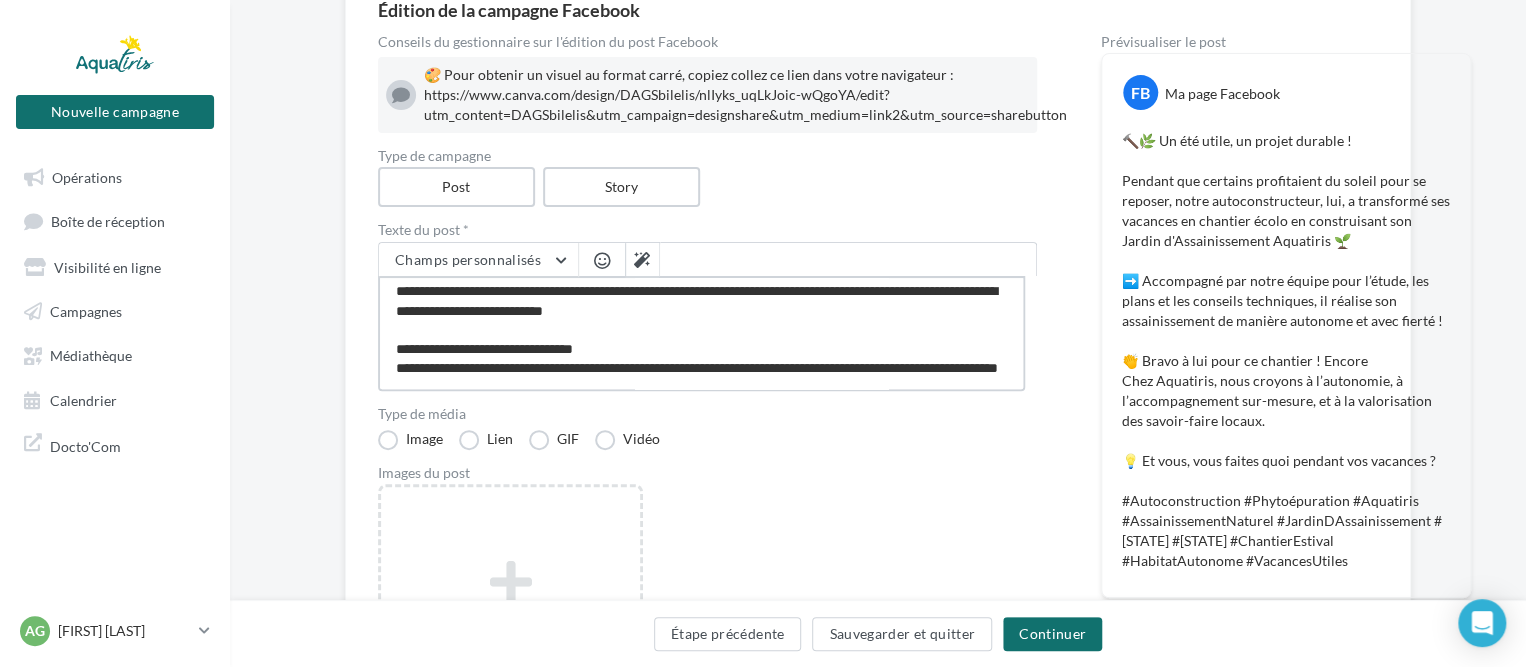 type on "**********" 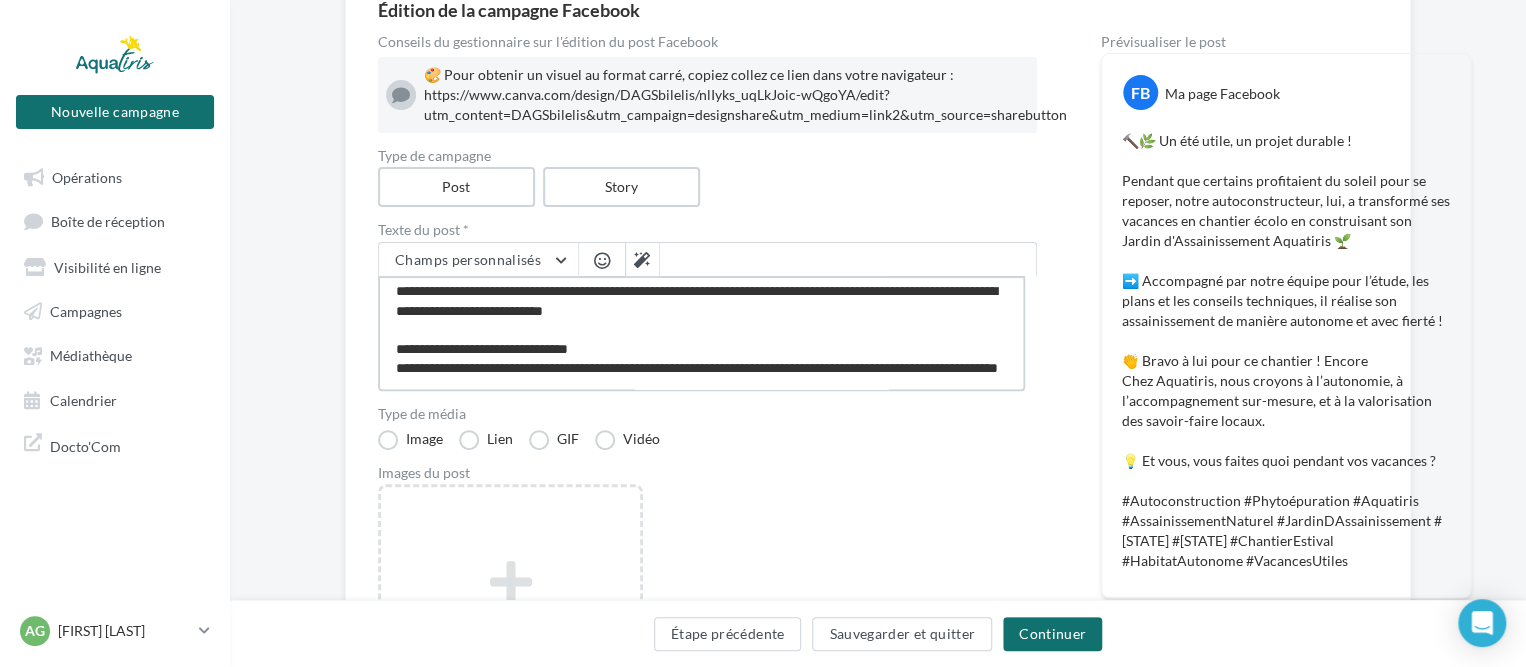 type on "**********" 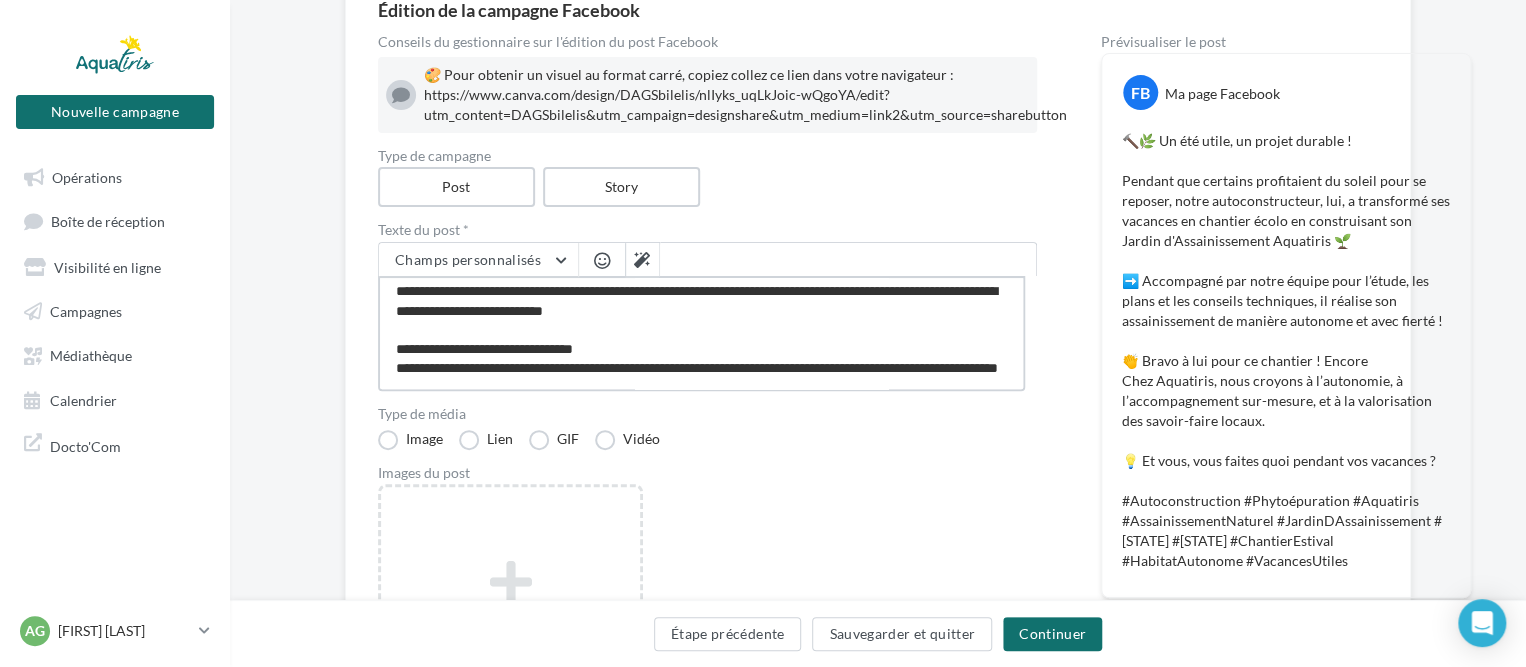 type on "**********" 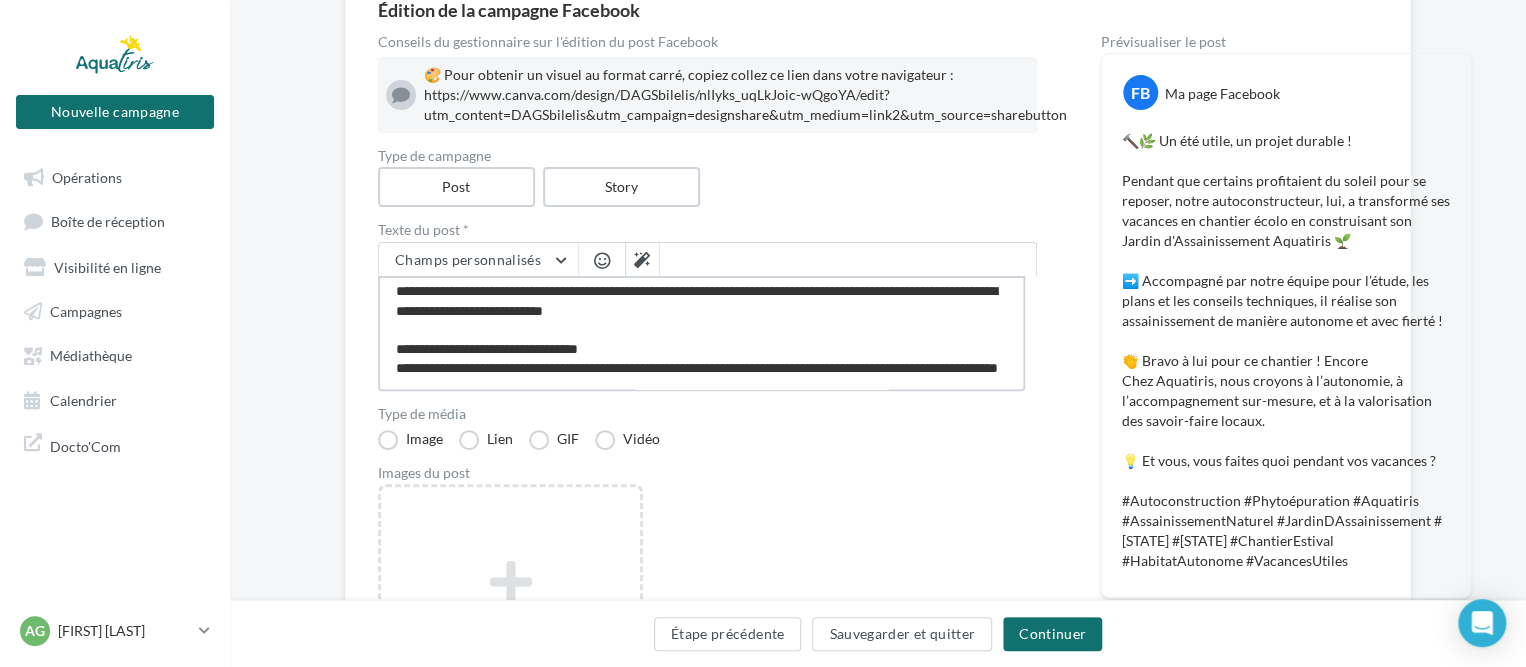 type on "**********" 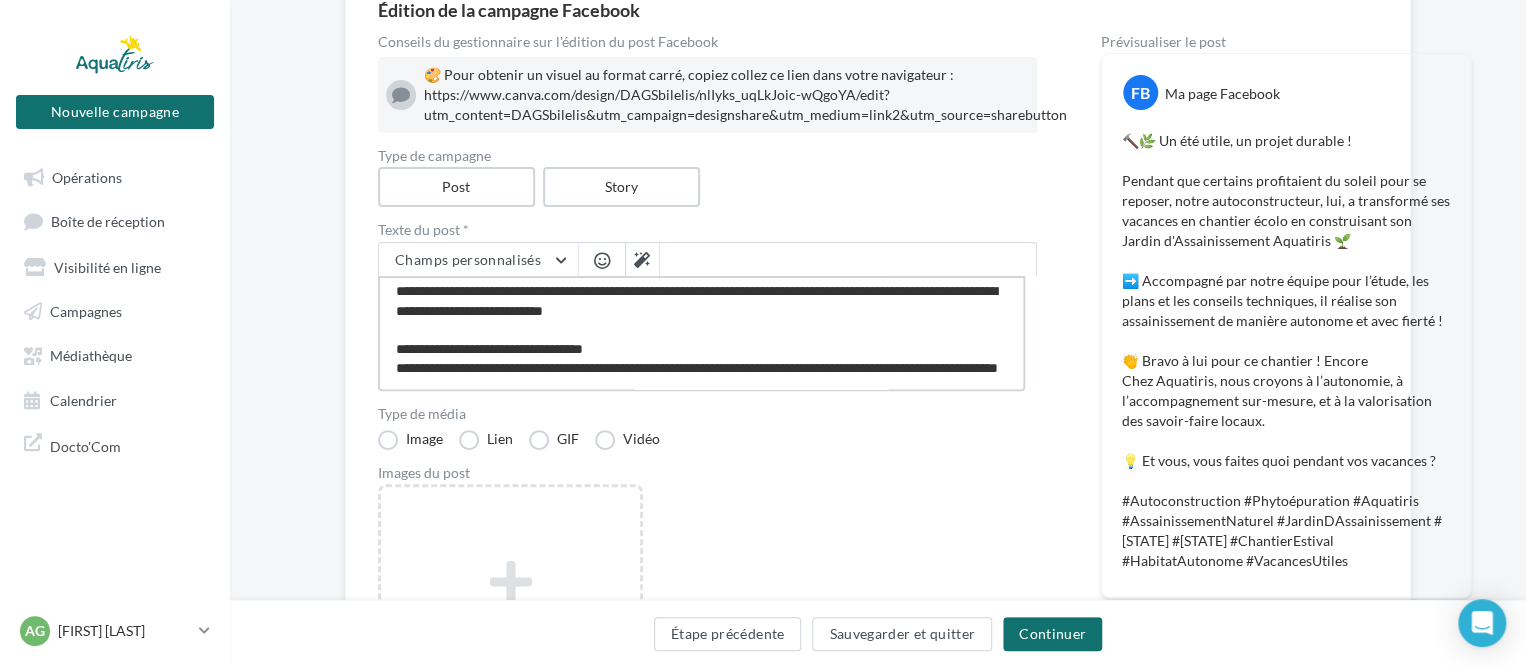 type on "**********" 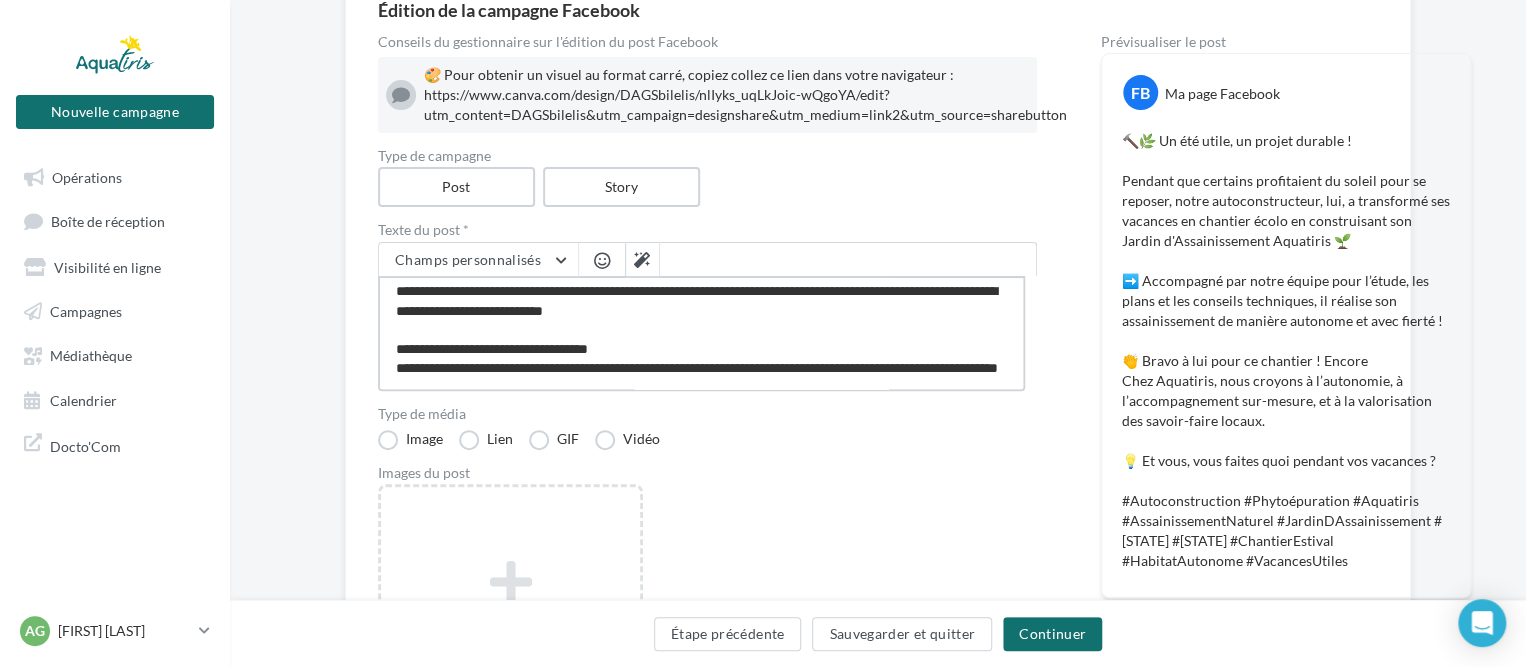 type on "**********" 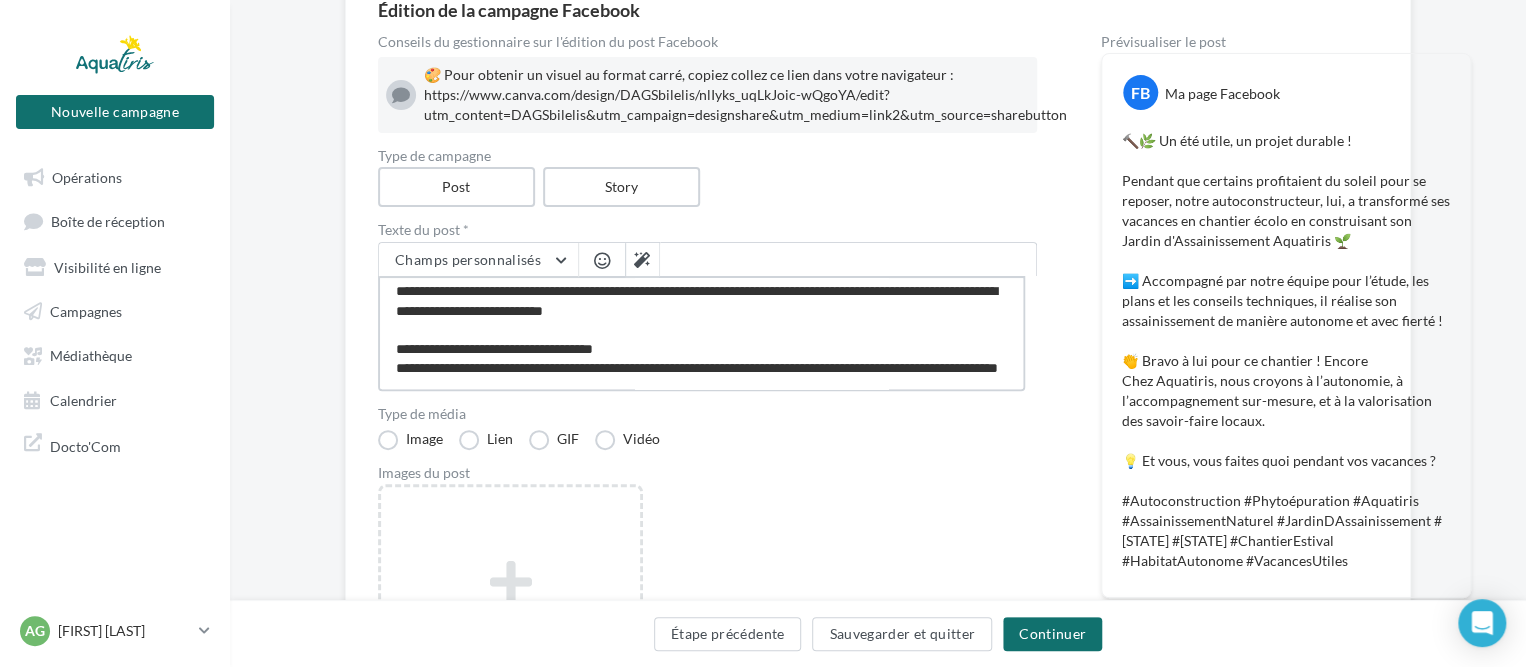 type on "**********" 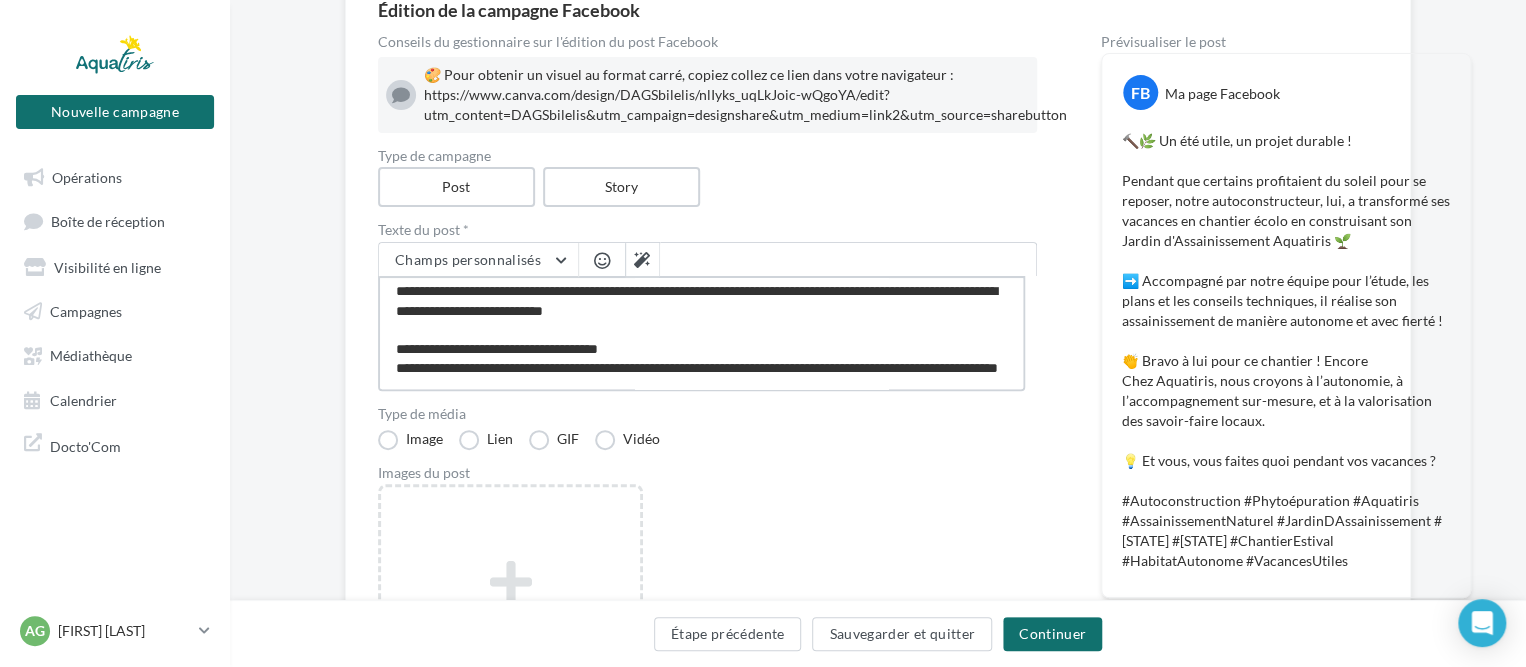 type on "**********" 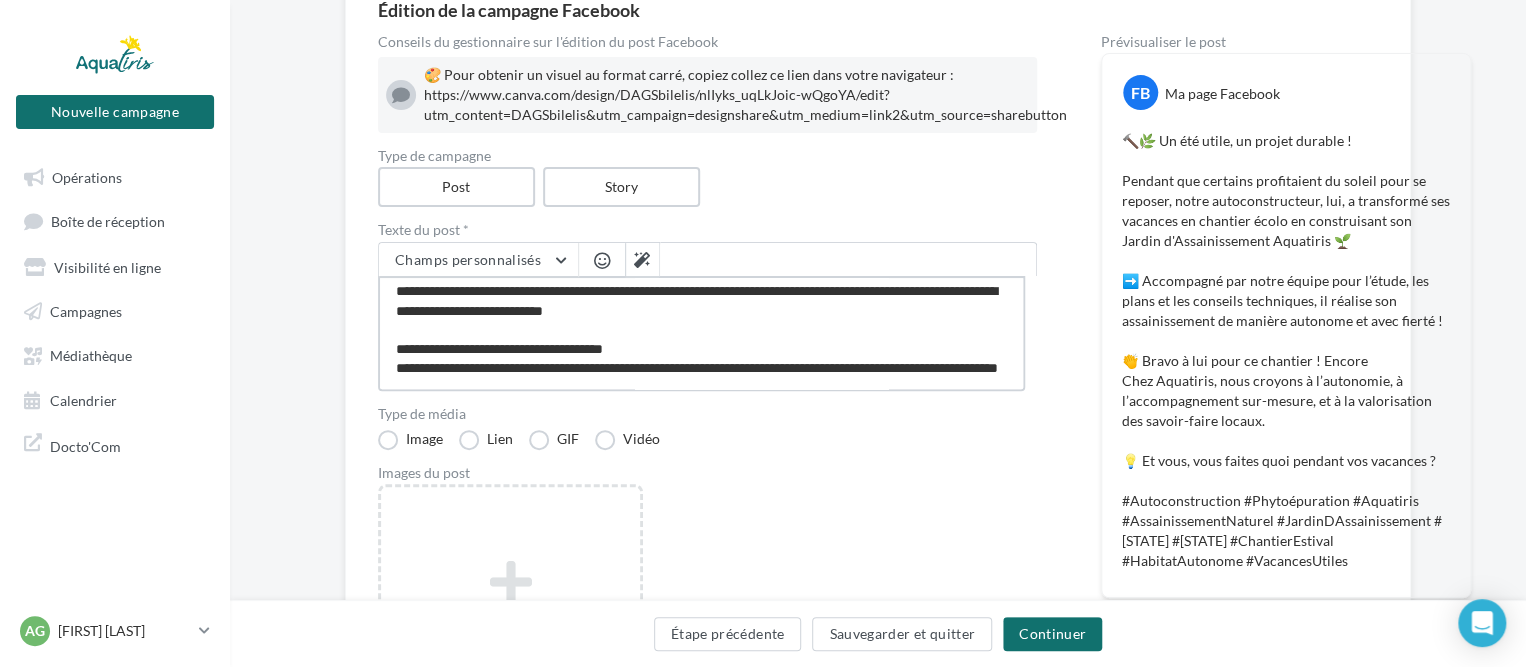 type on "**********" 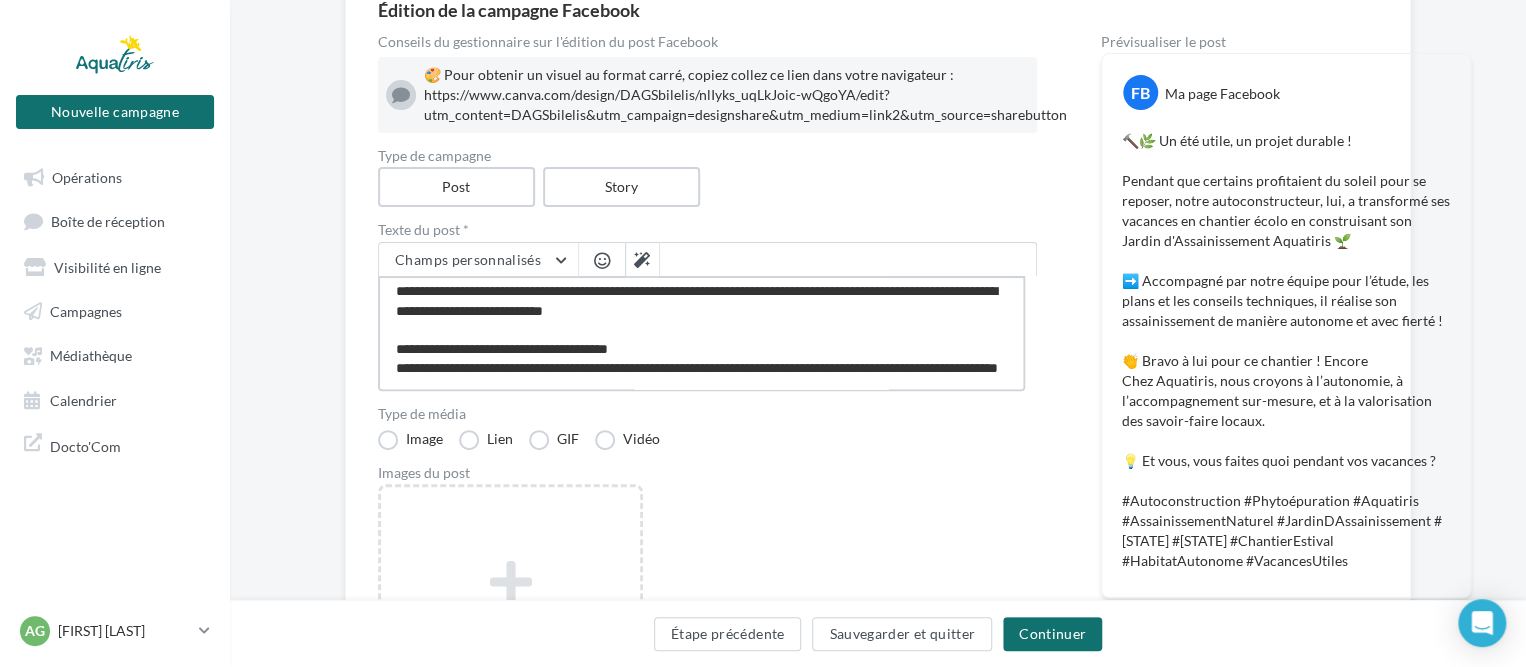 type on "**********" 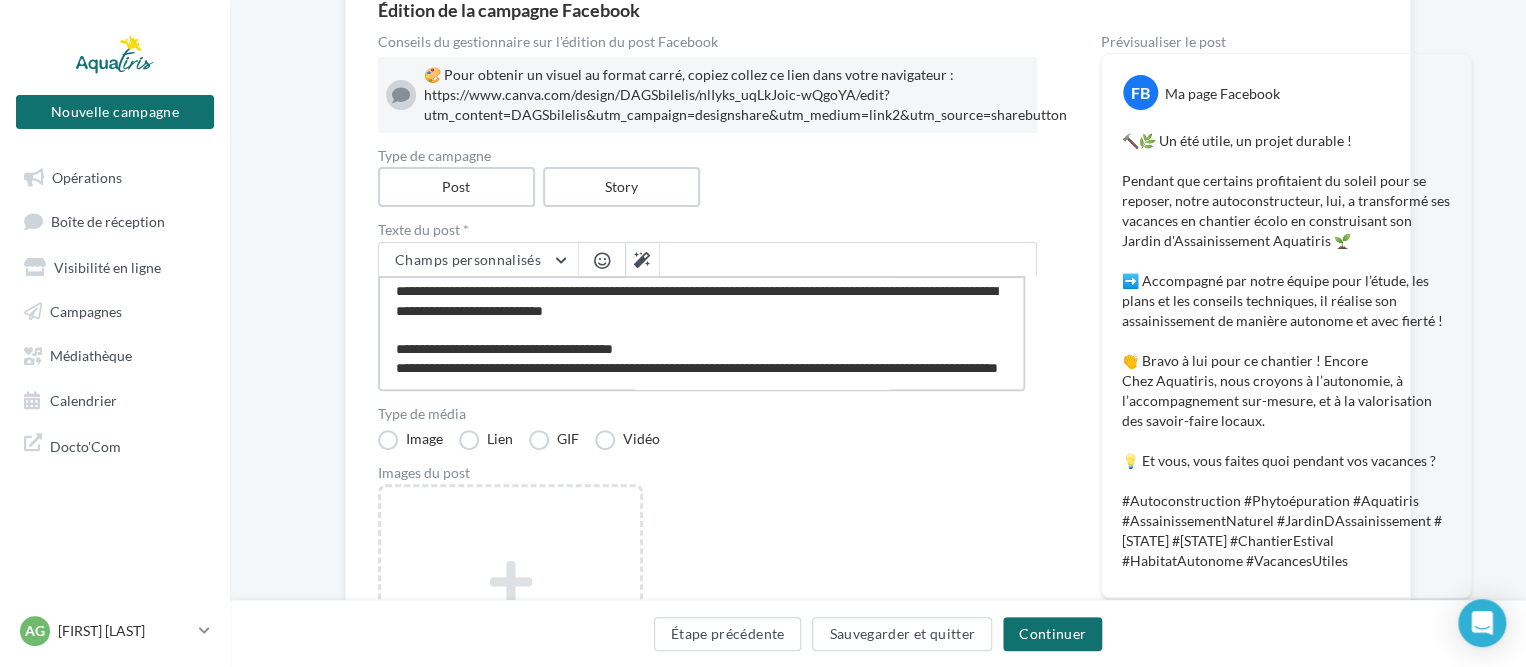 type on "**********" 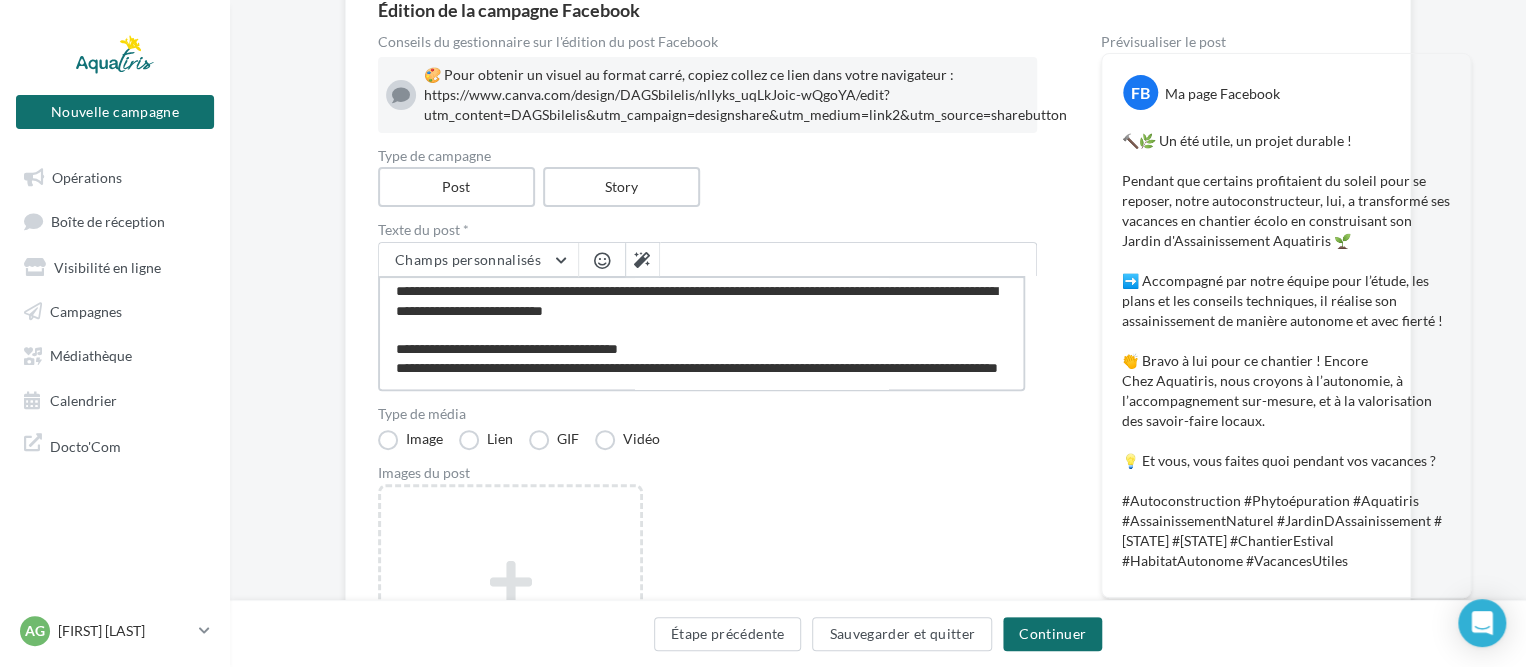 type on "**********" 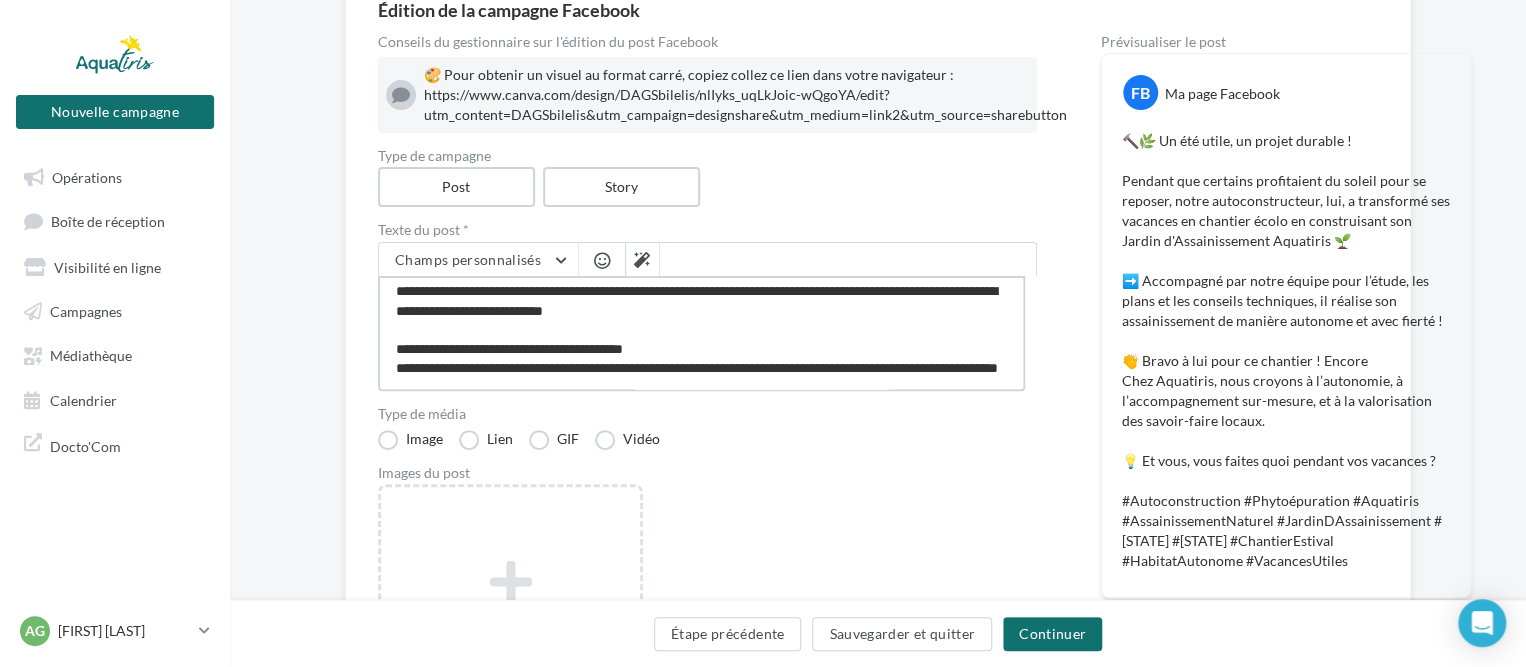 type on "**********" 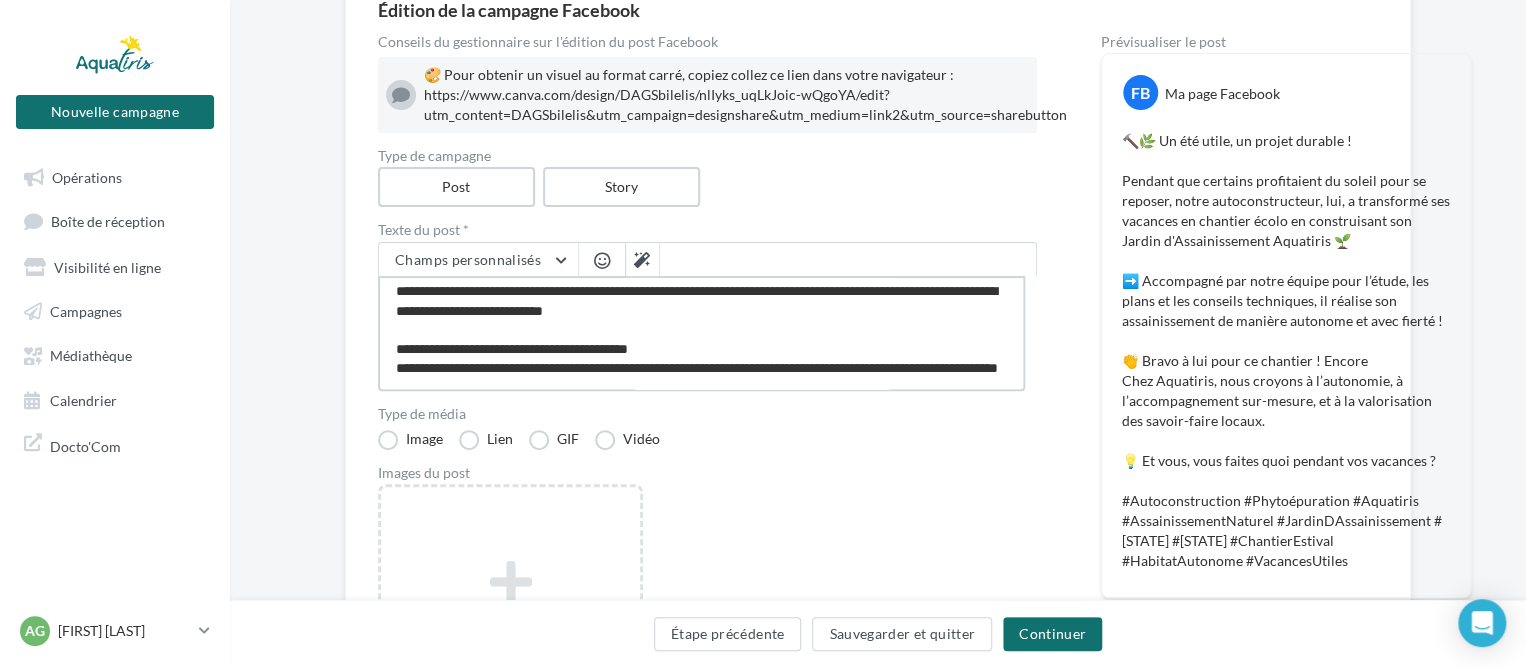 type on "**********" 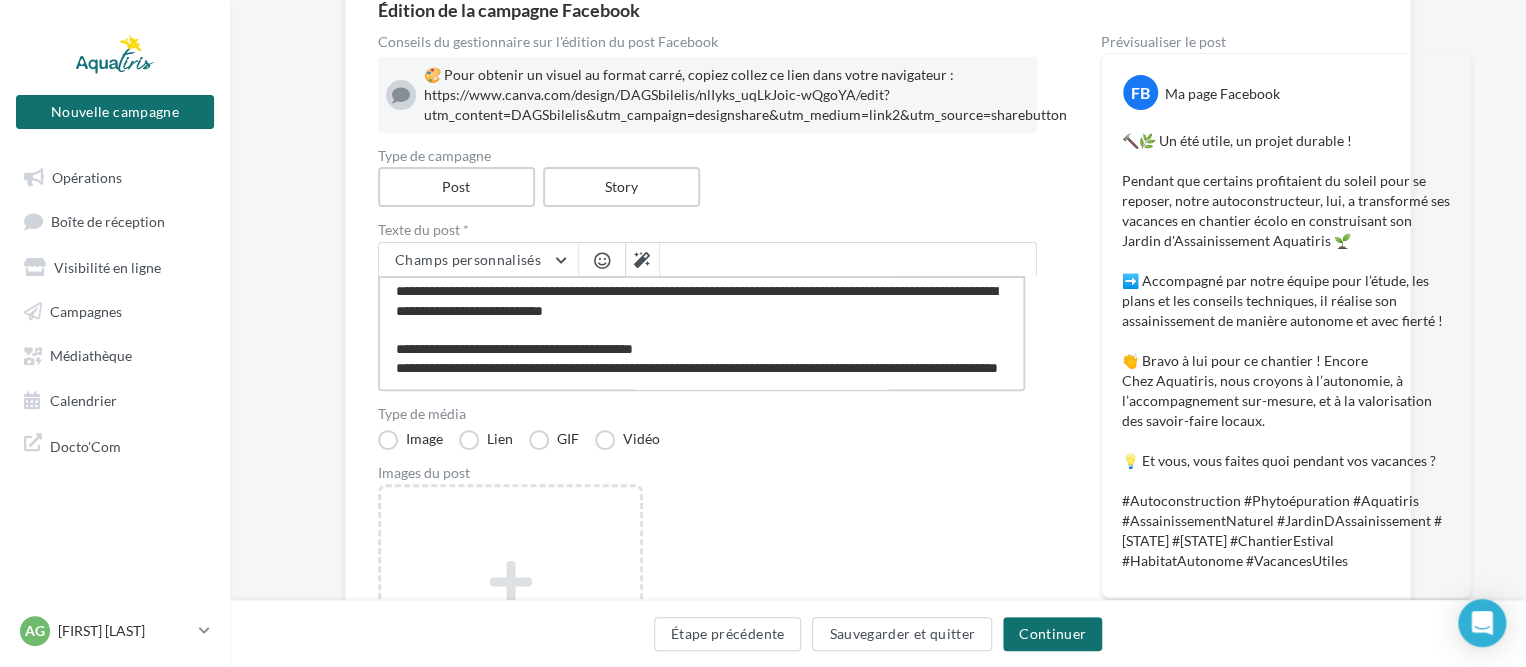 type on "**********" 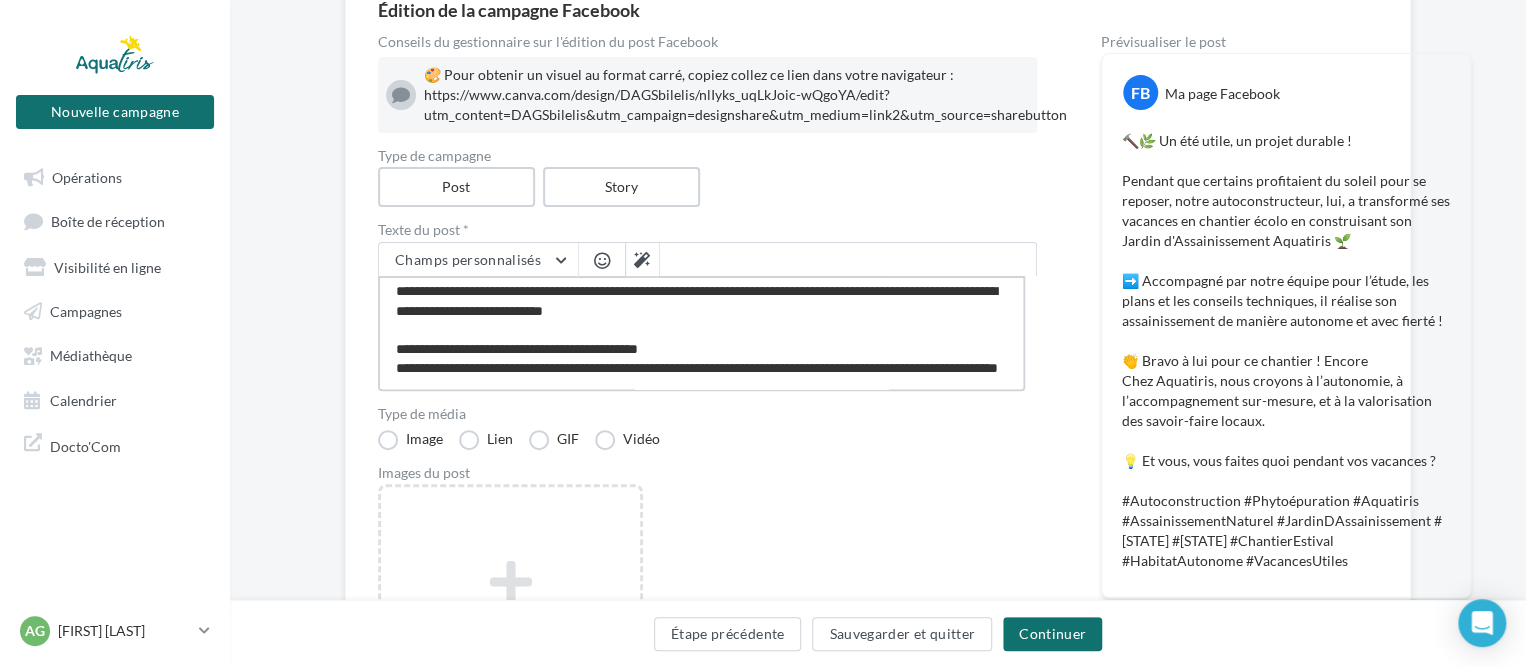 type on "**********" 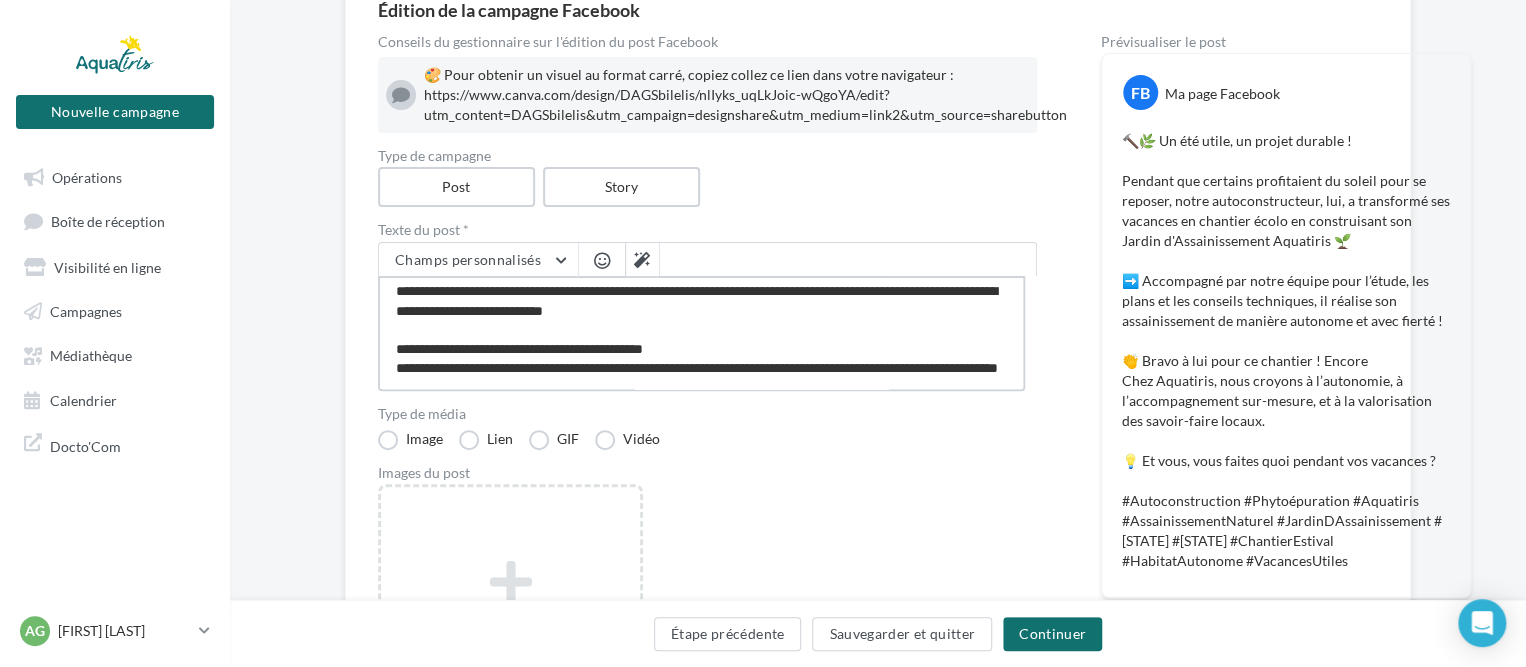type on "**********" 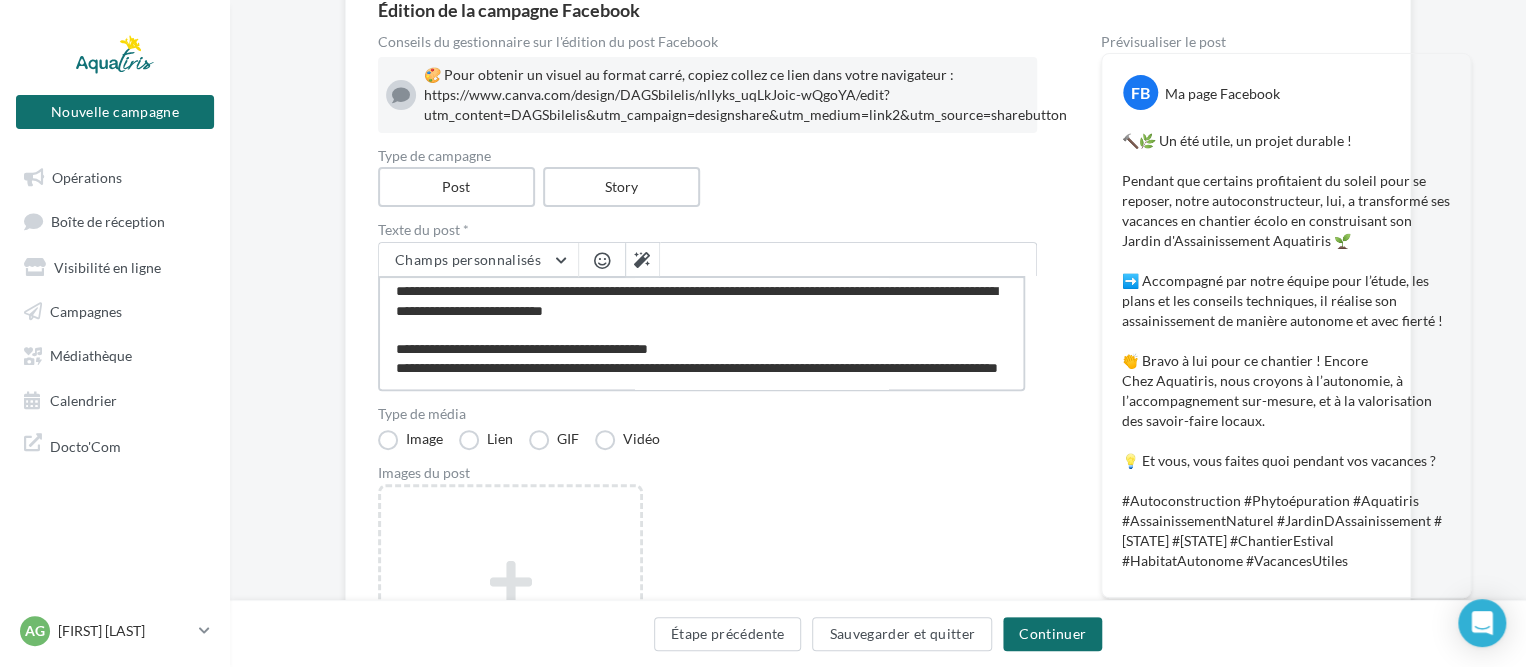 type on "**********" 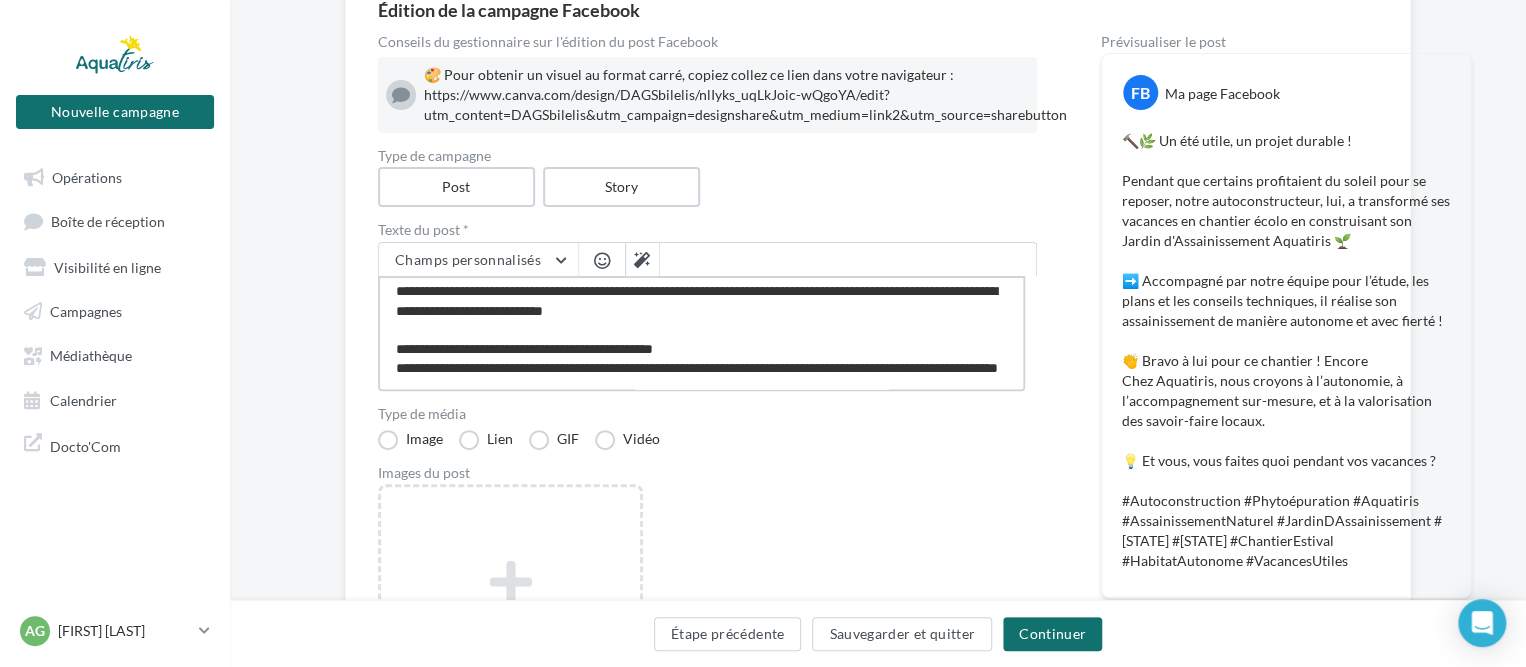 type on "**********" 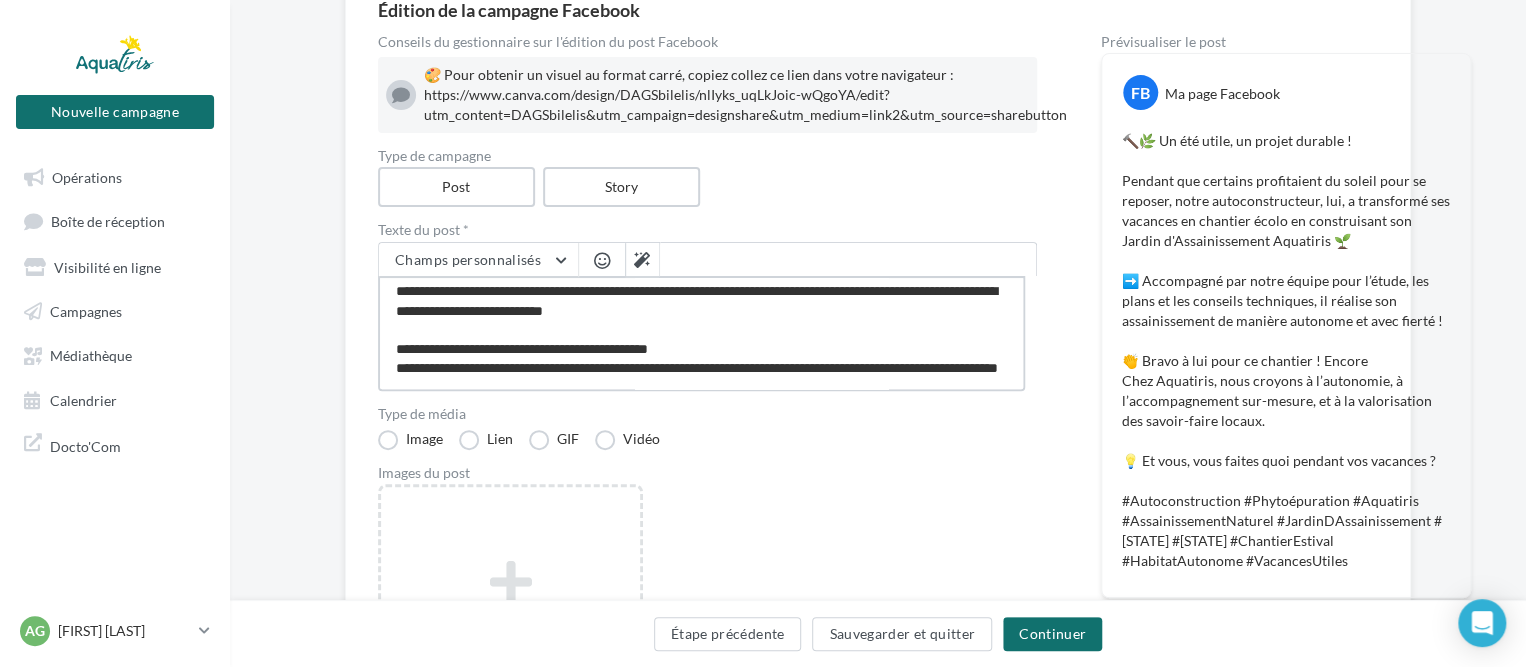 type on "**********" 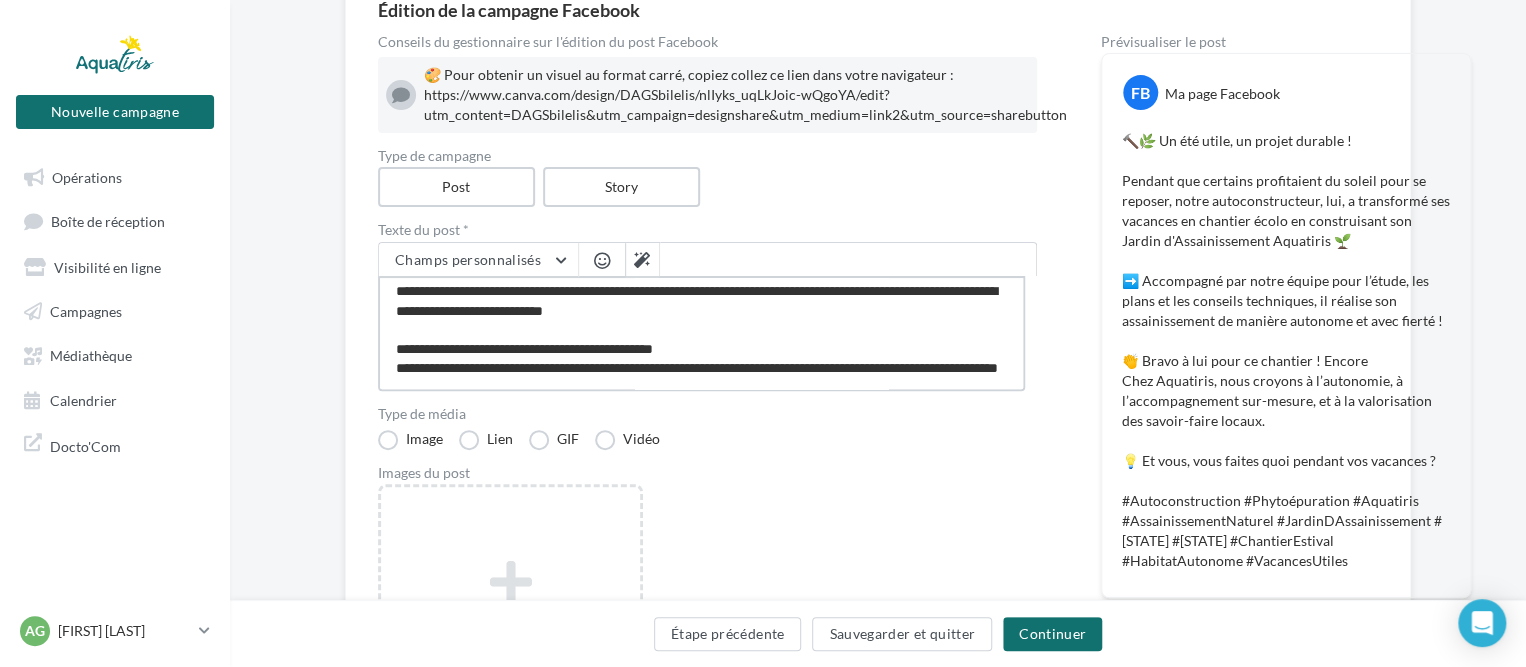 type on "**********" 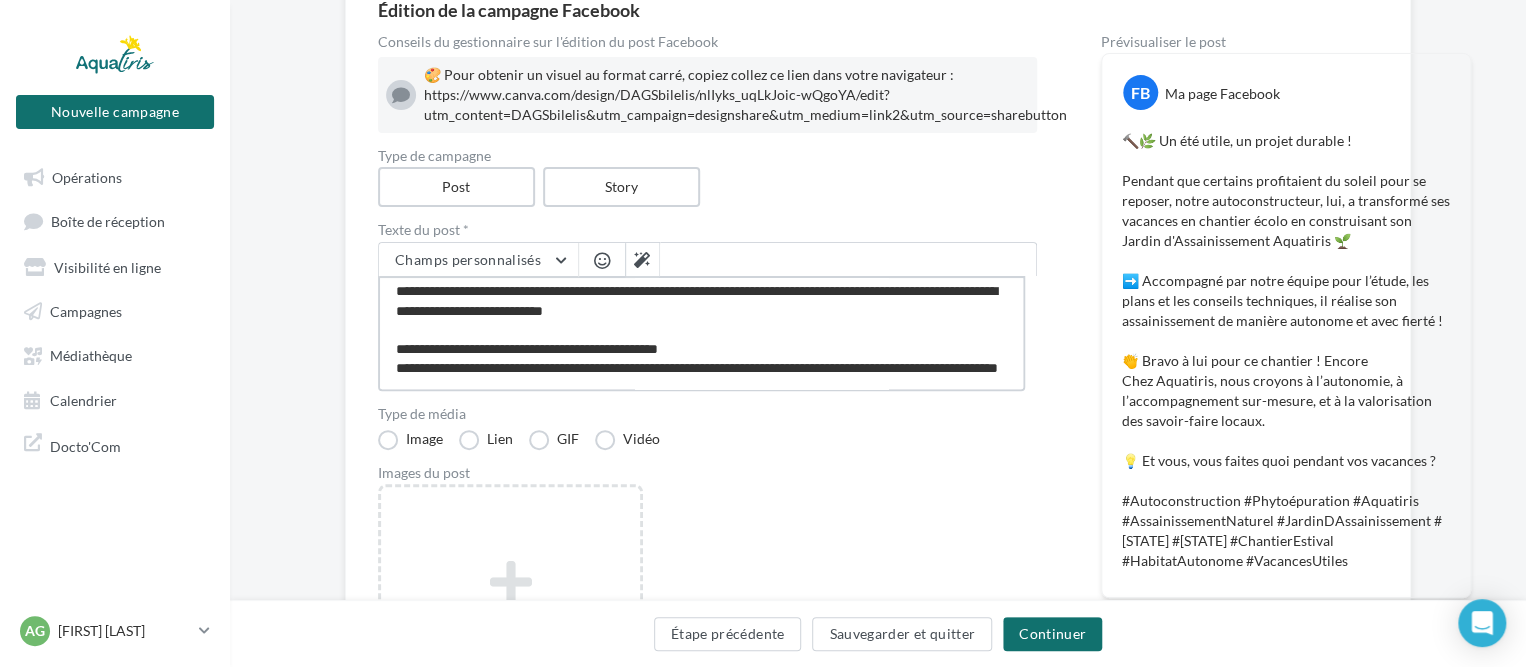type on "**********" 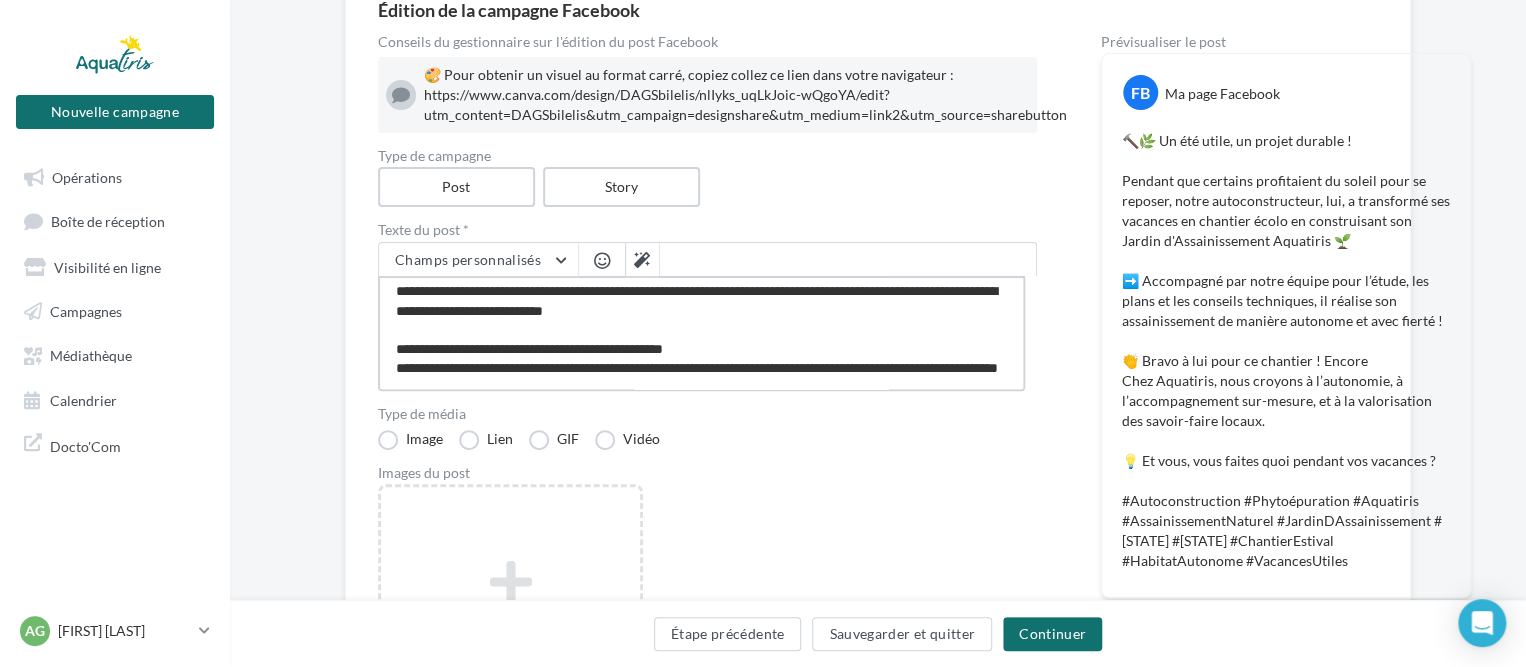 type on "**********" 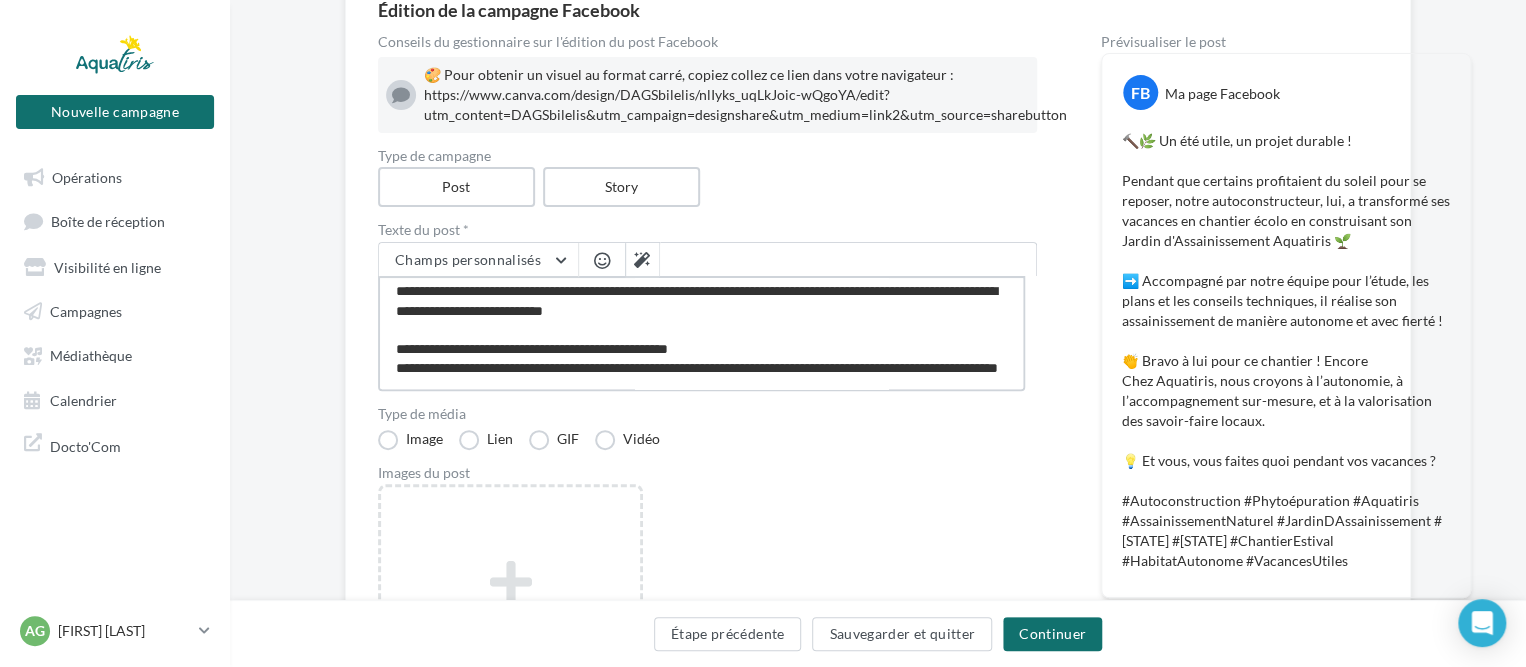 type on "**********" 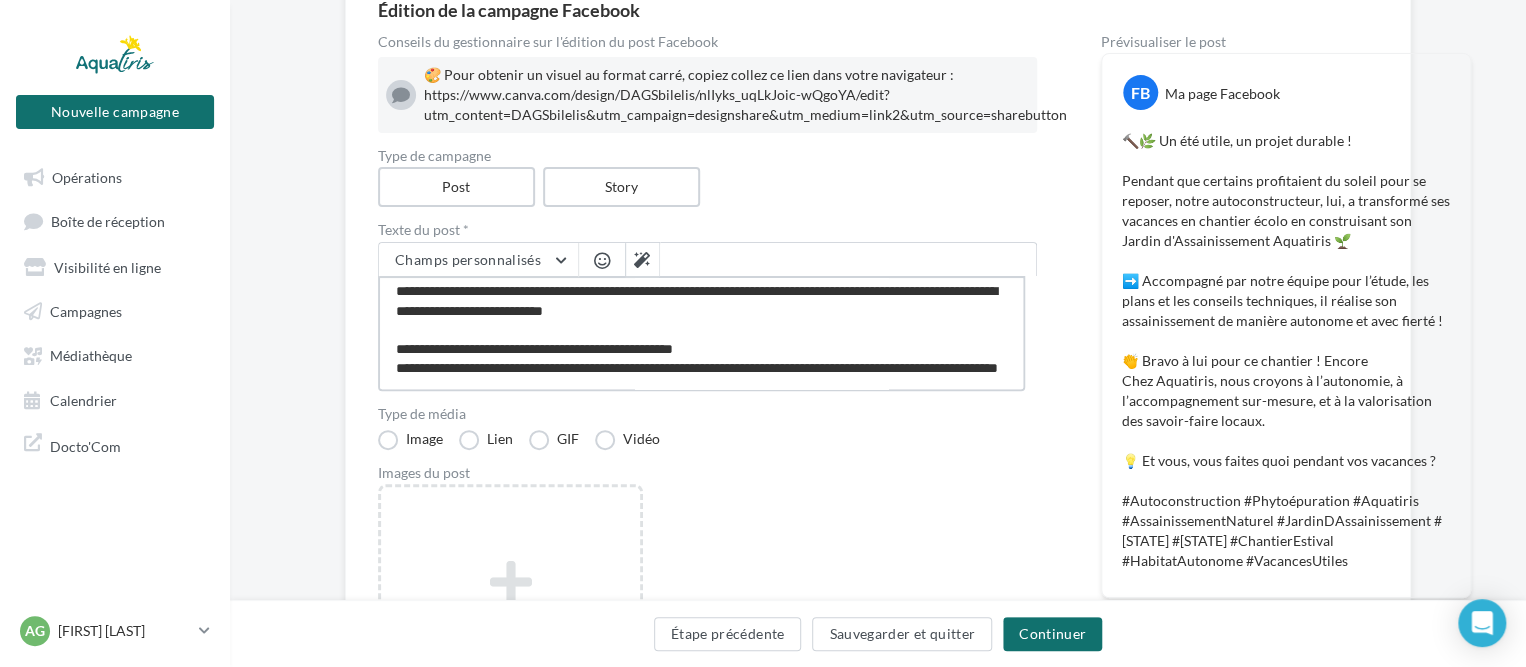 type on "**********" 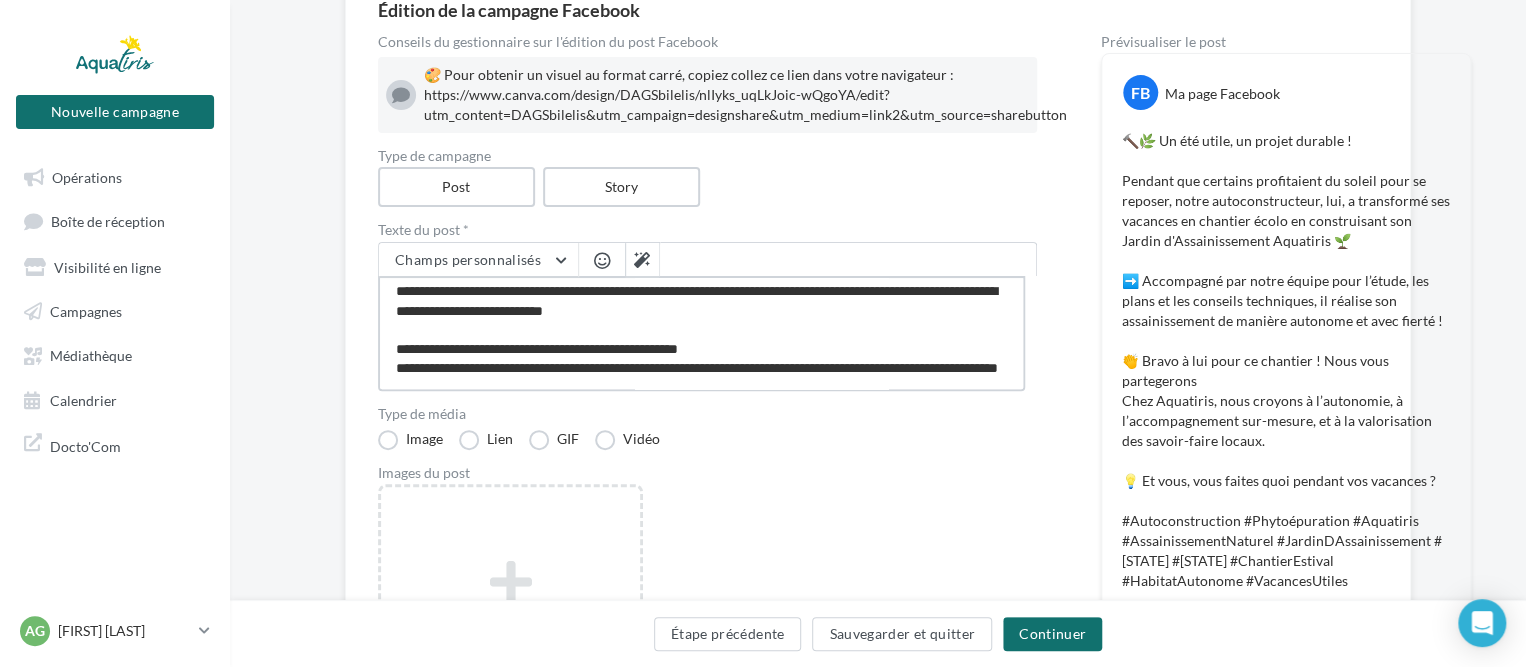 type on "**********" 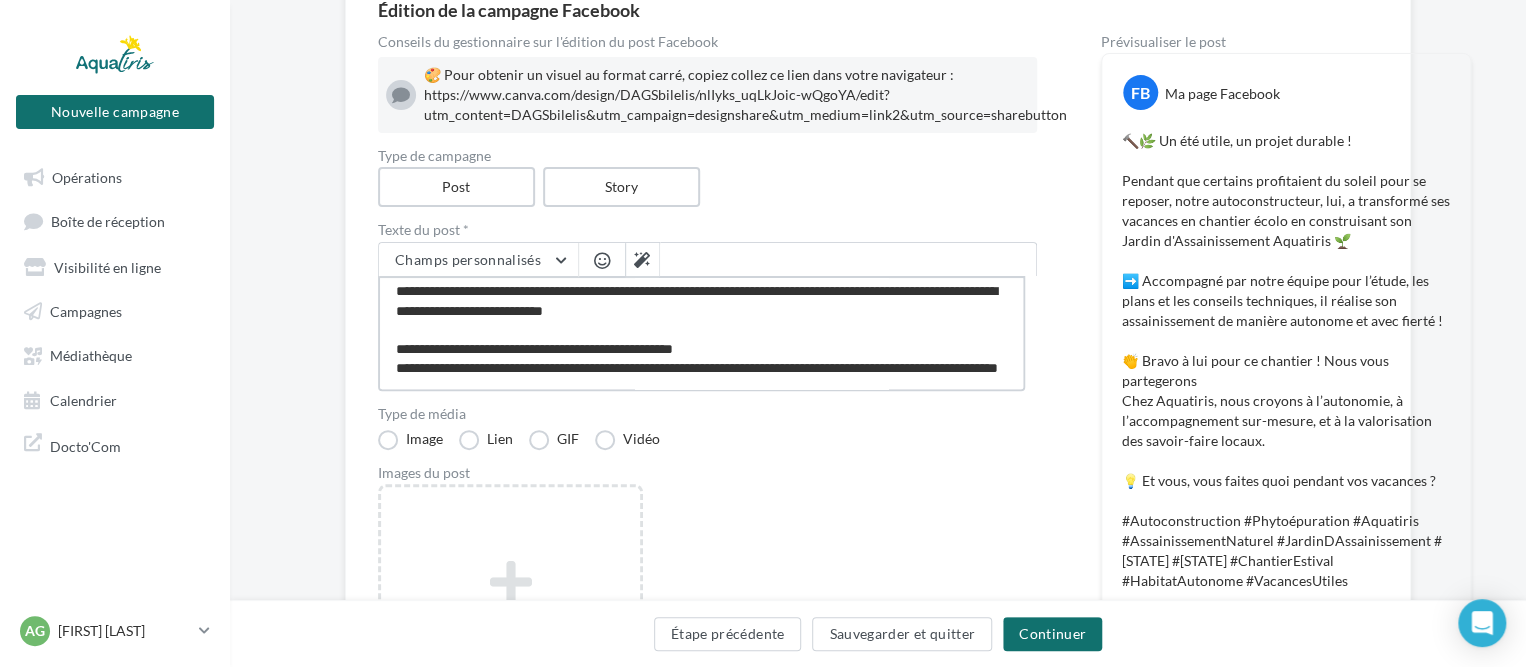 type on "**********" 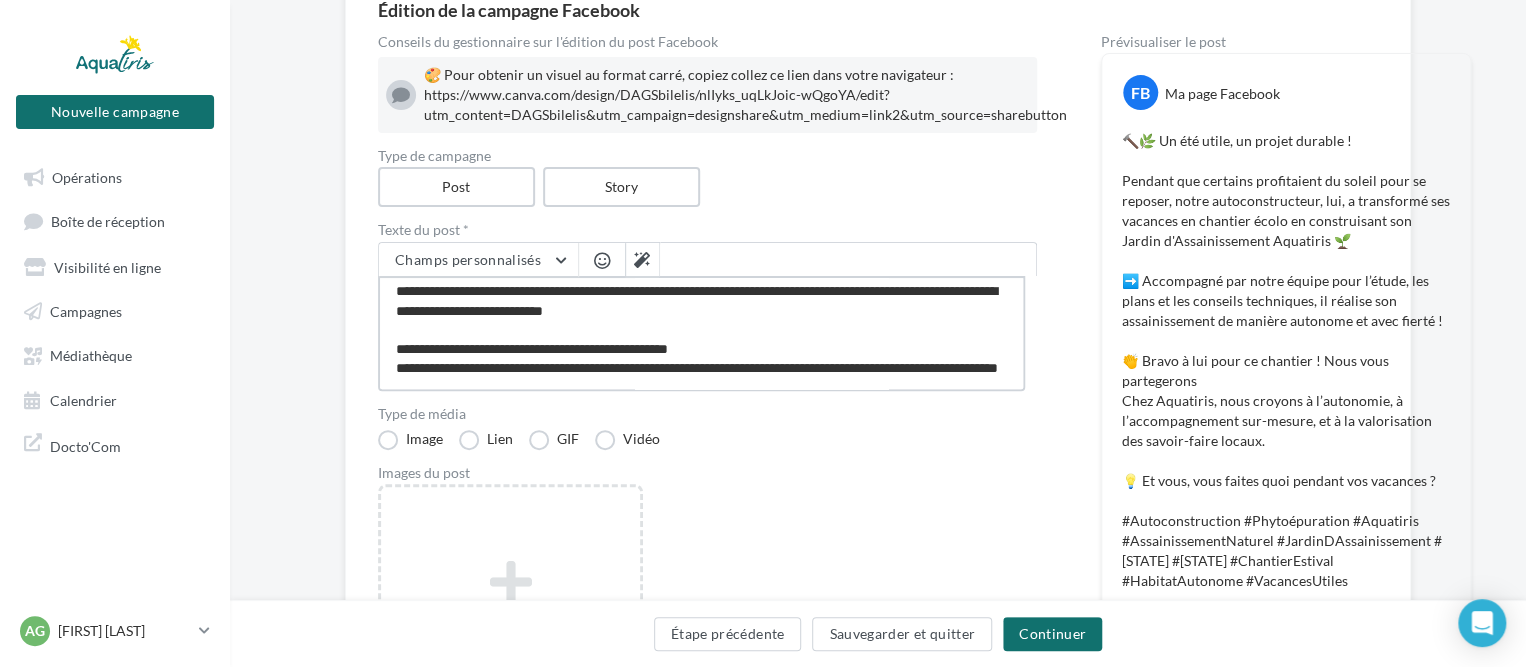 type on "**********" 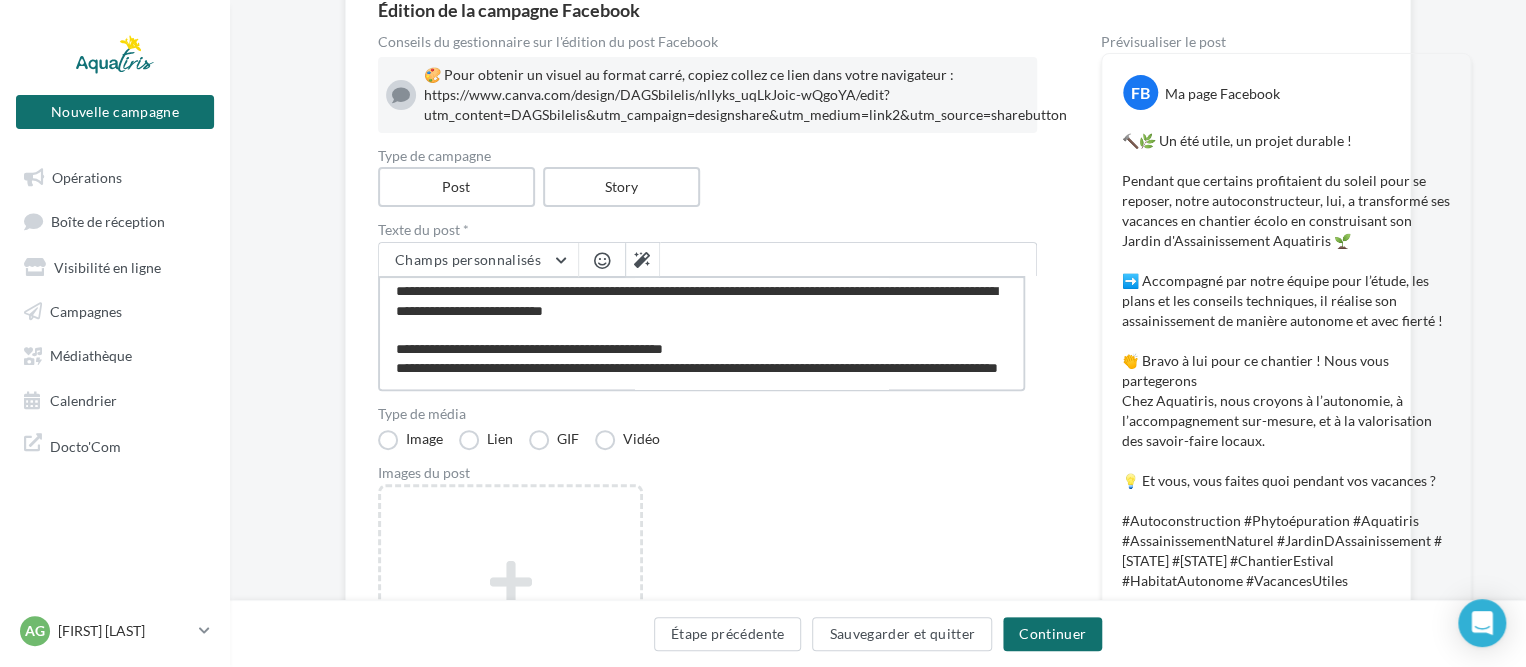 type on "**********" 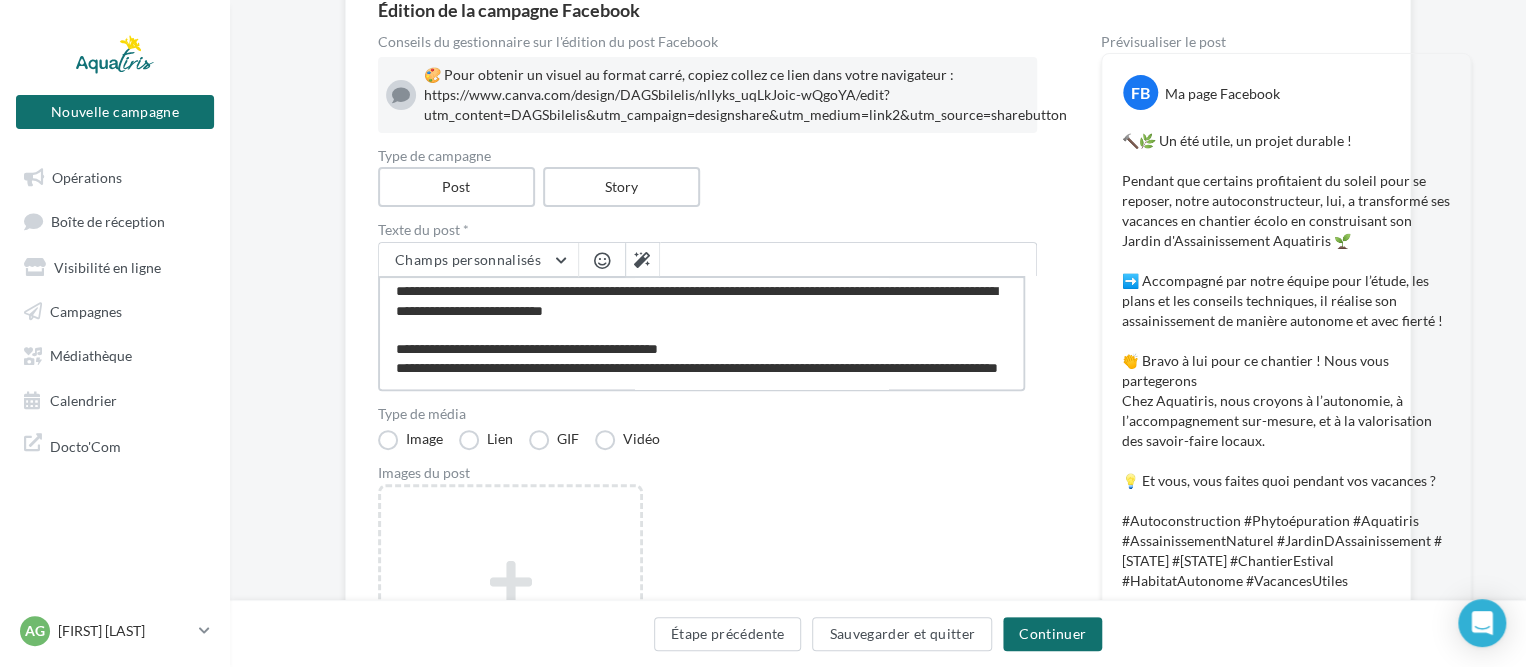 type on "**********" 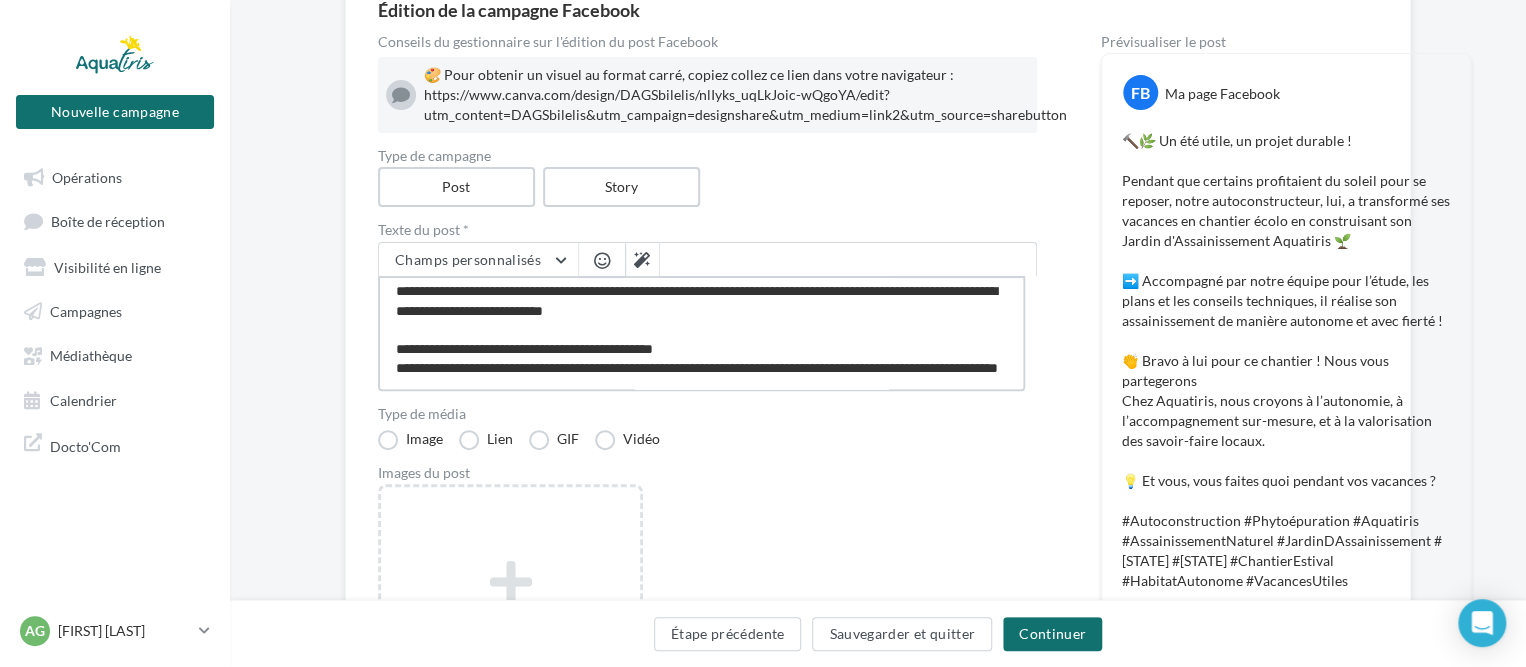 type on "**********" 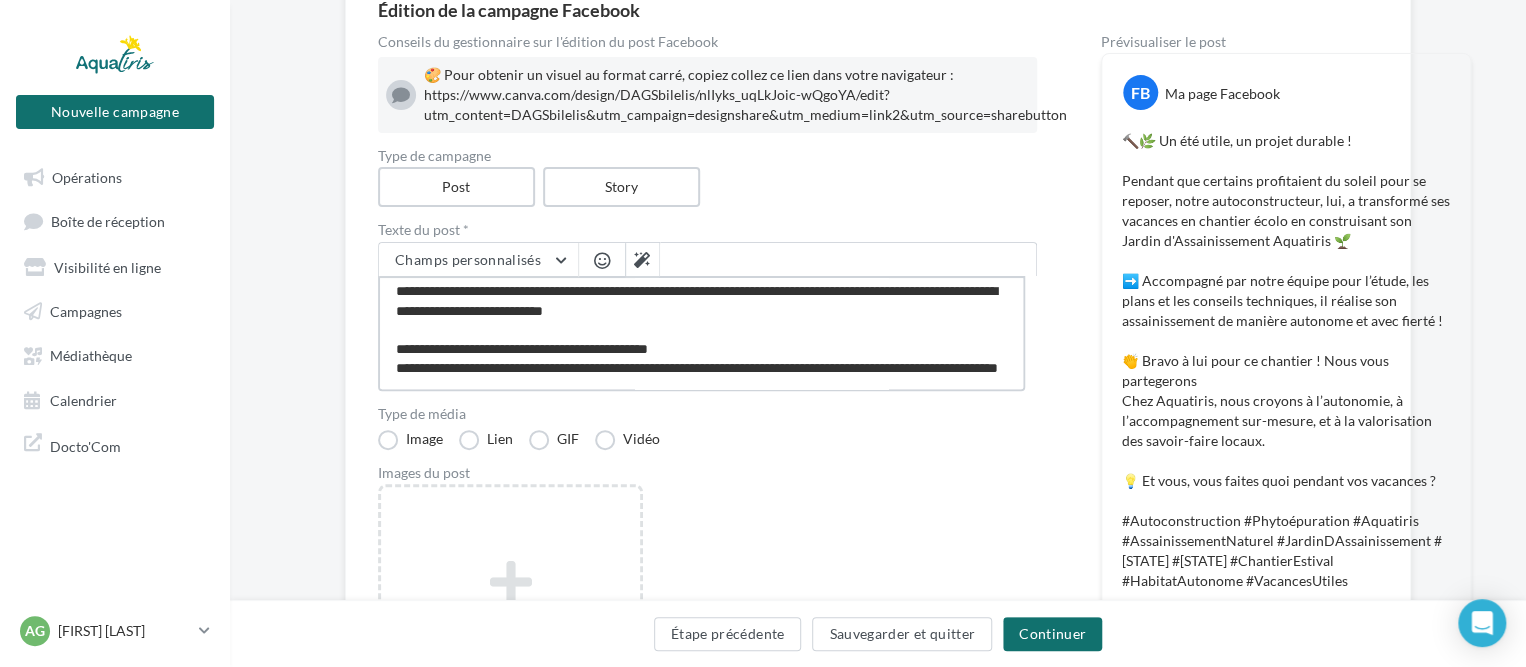 type on "**********" 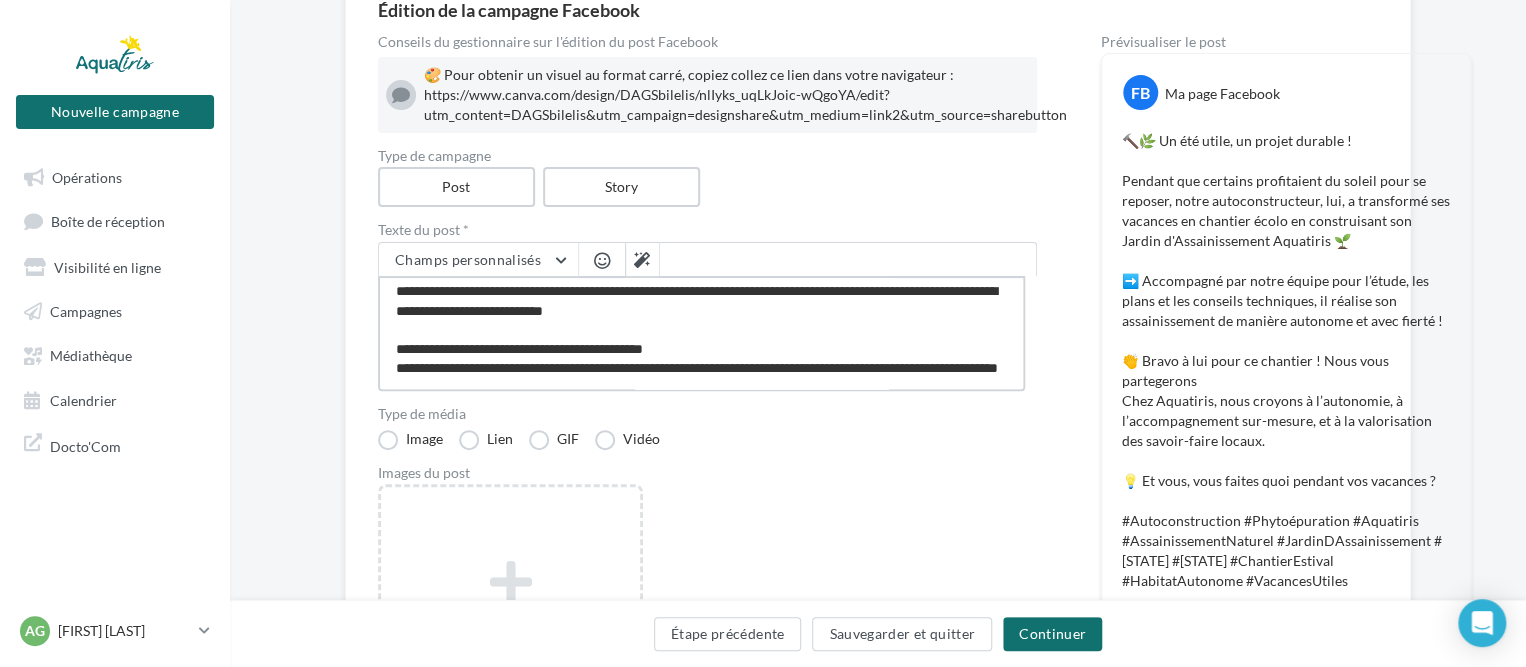 type on "**********" 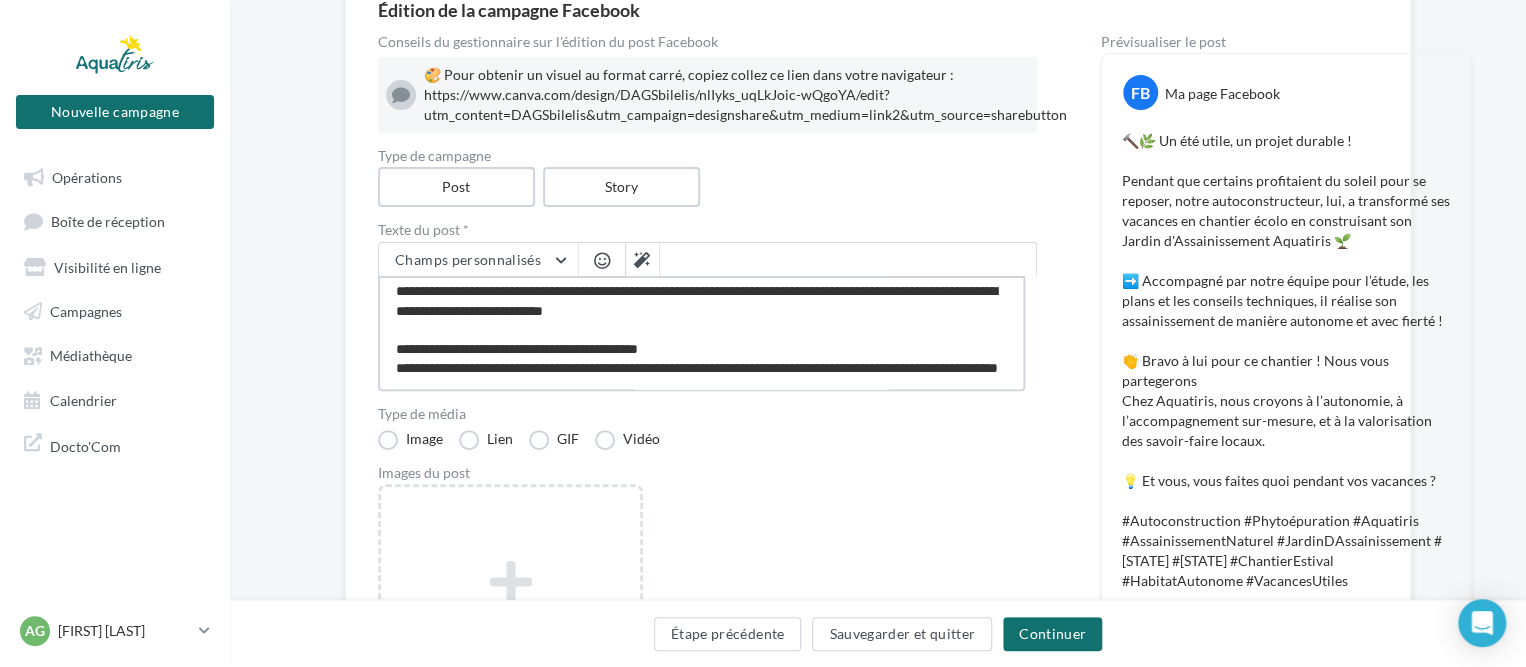 type on "**********" 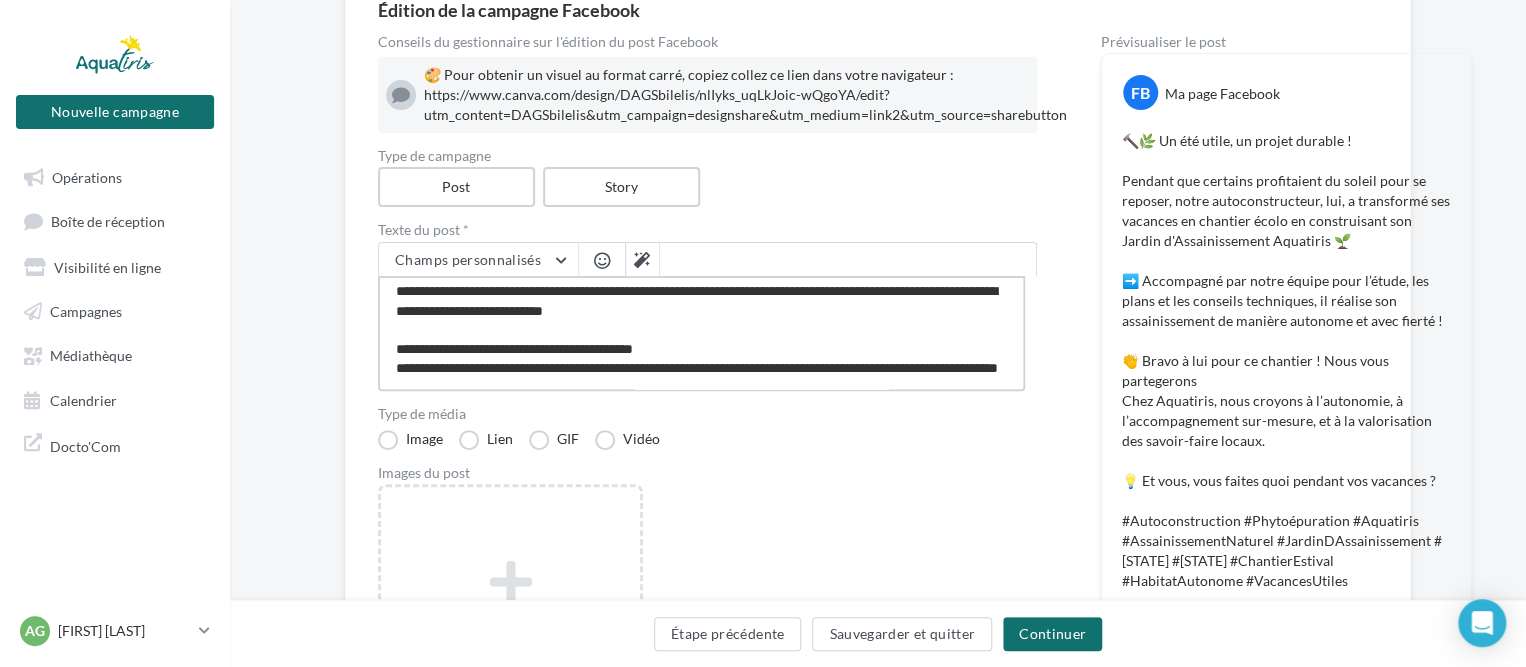 type on "**********" 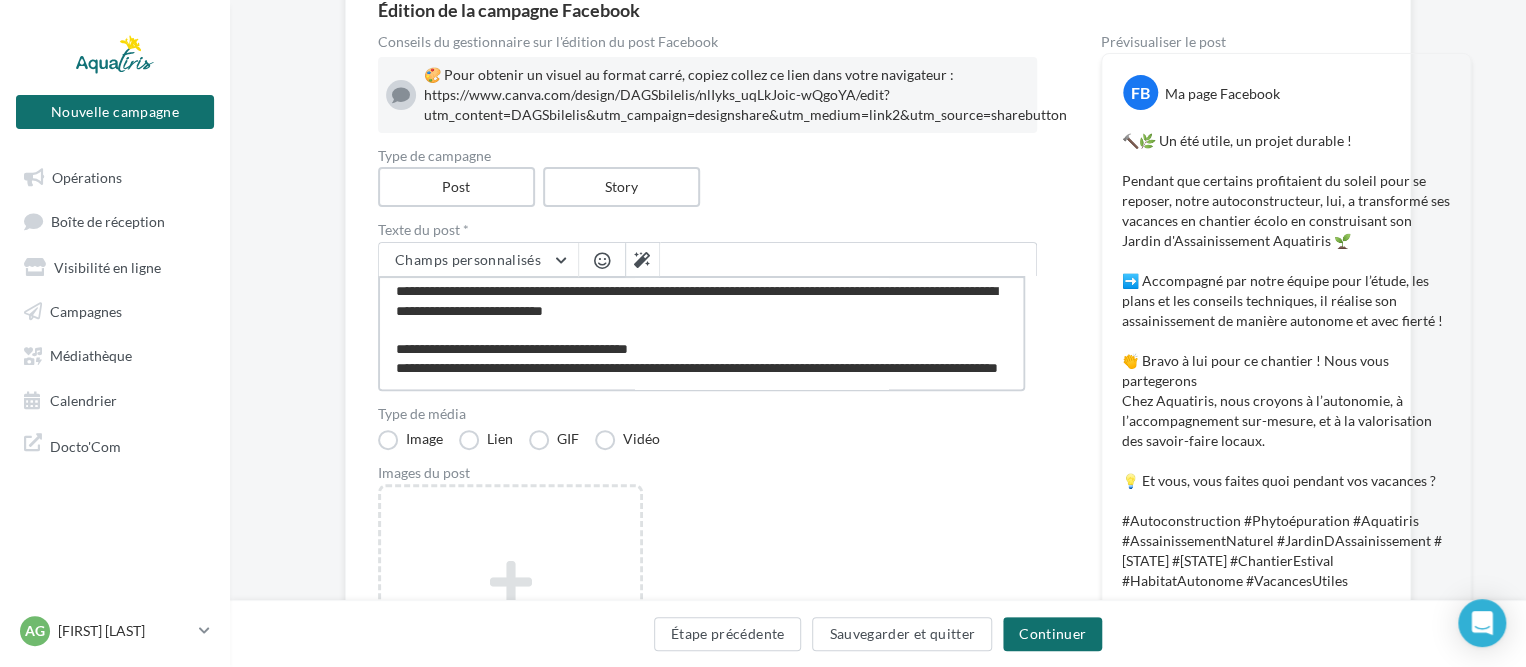 type on "**********" 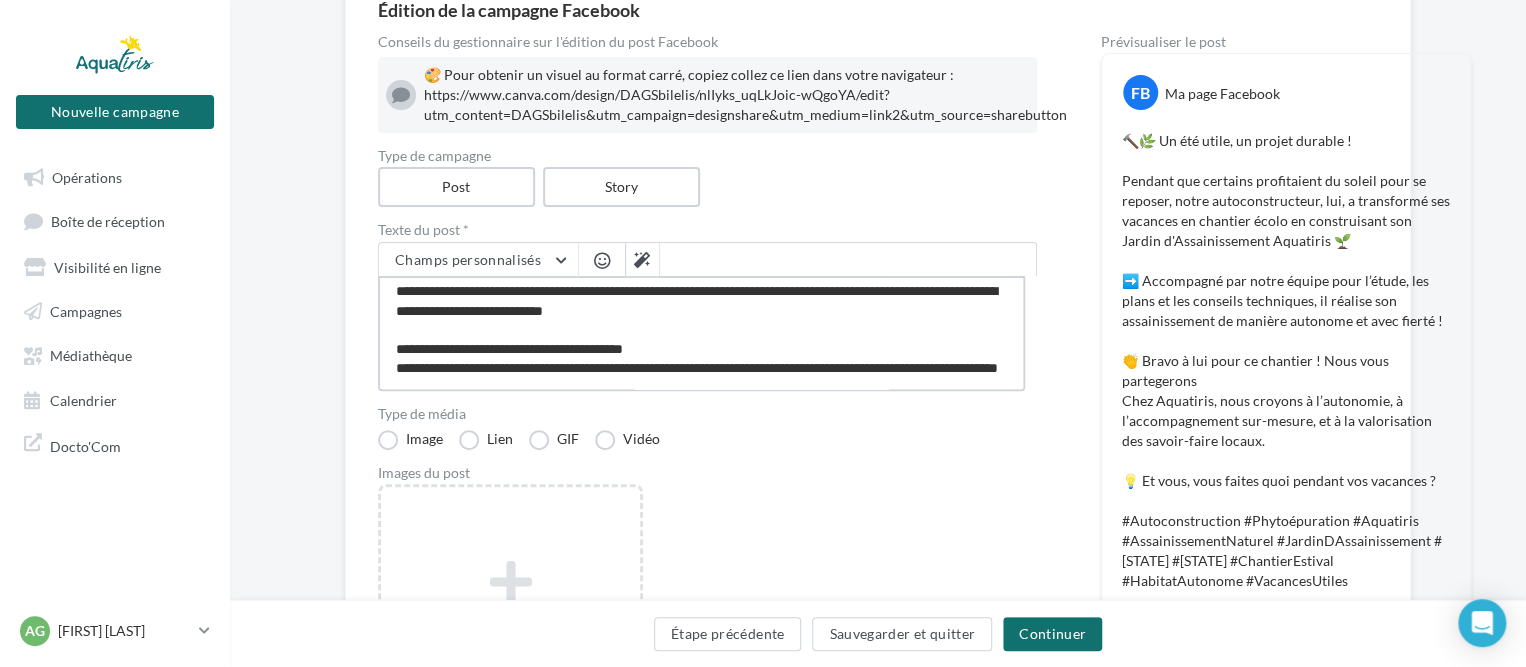 type on "**********" 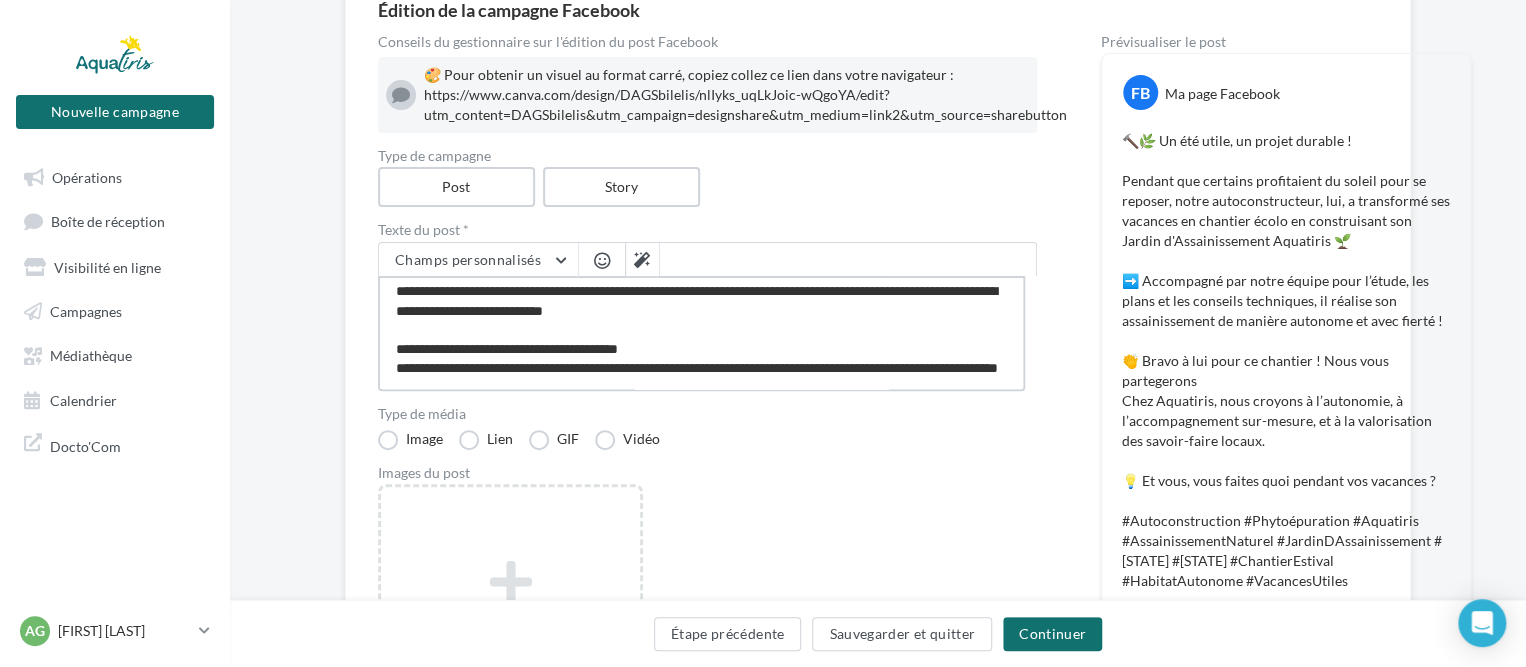 type 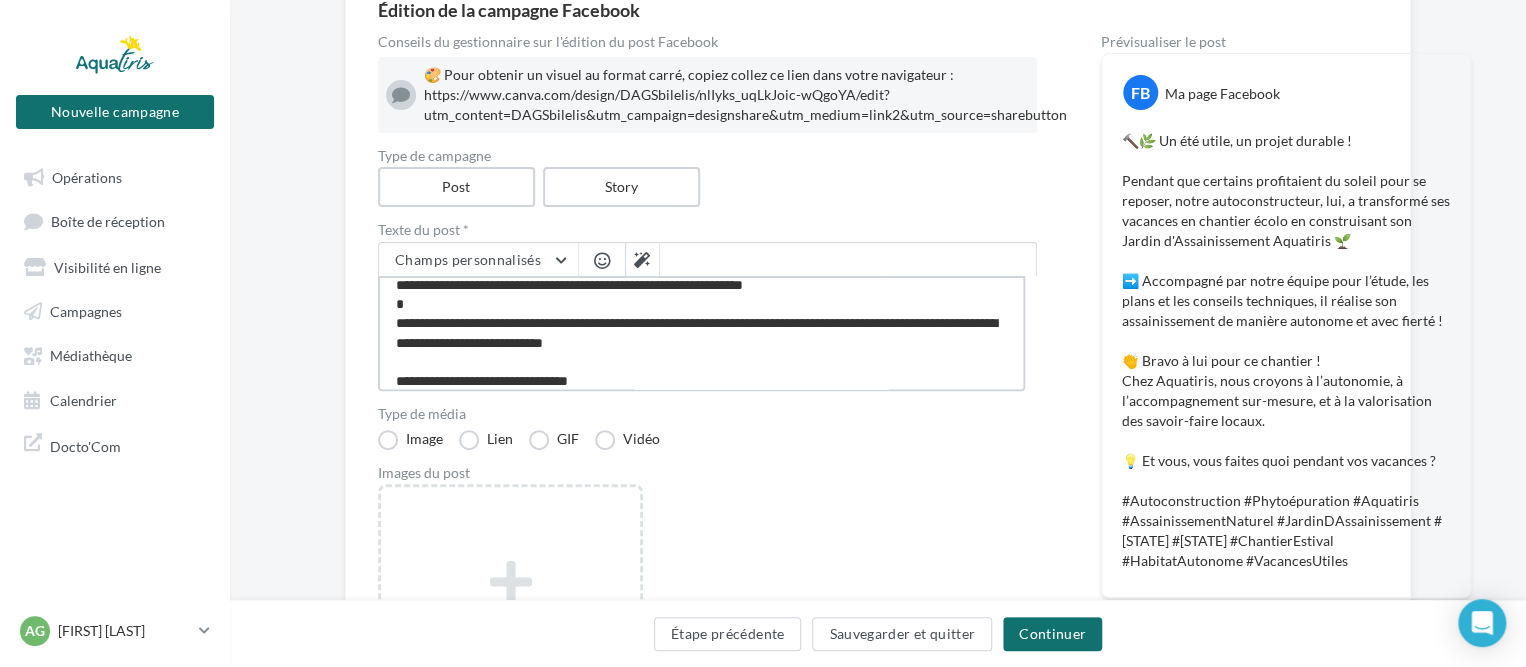 scroll, scrollTop: 100, scrollLeft: 0, axis: vertical 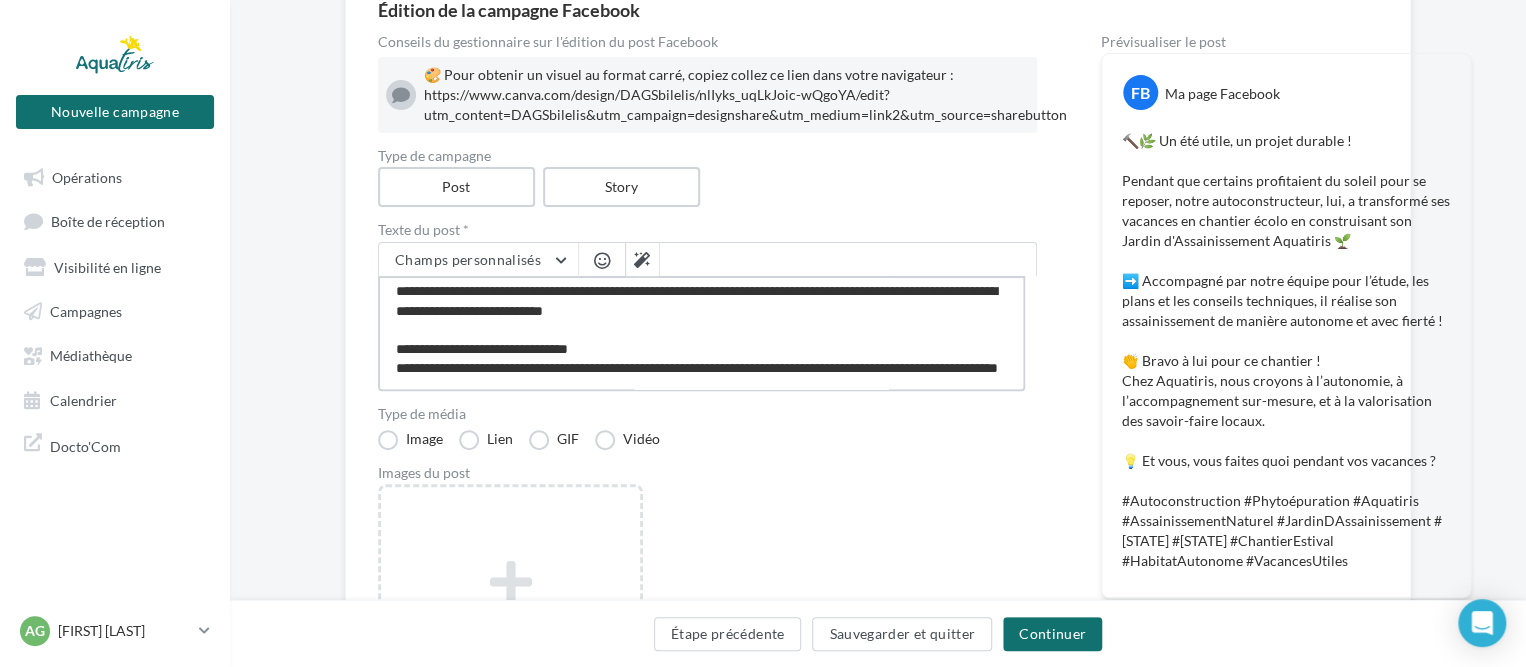 click on "**********" at bounding box center [701, 333] 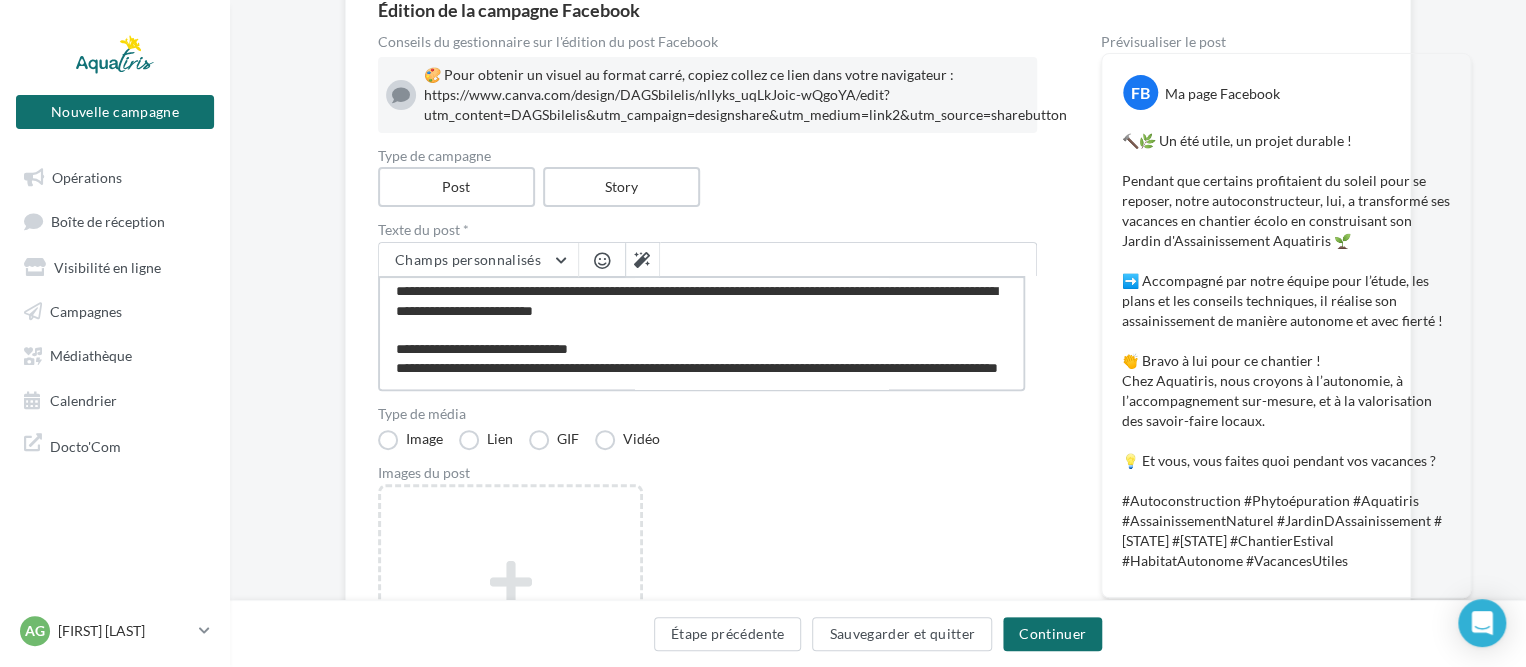 click on "**********" at bounding box center [701, 333] 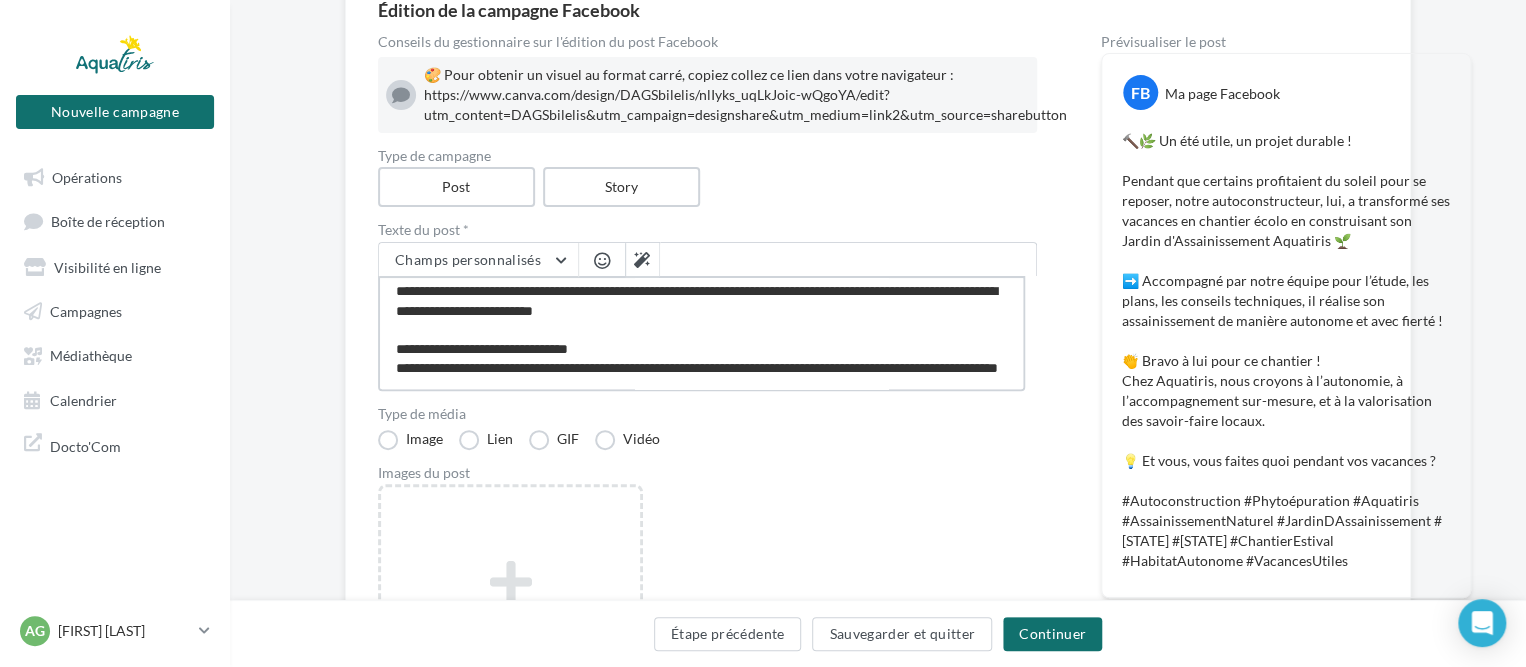 click on "**********" at bounding box center [701, 333] 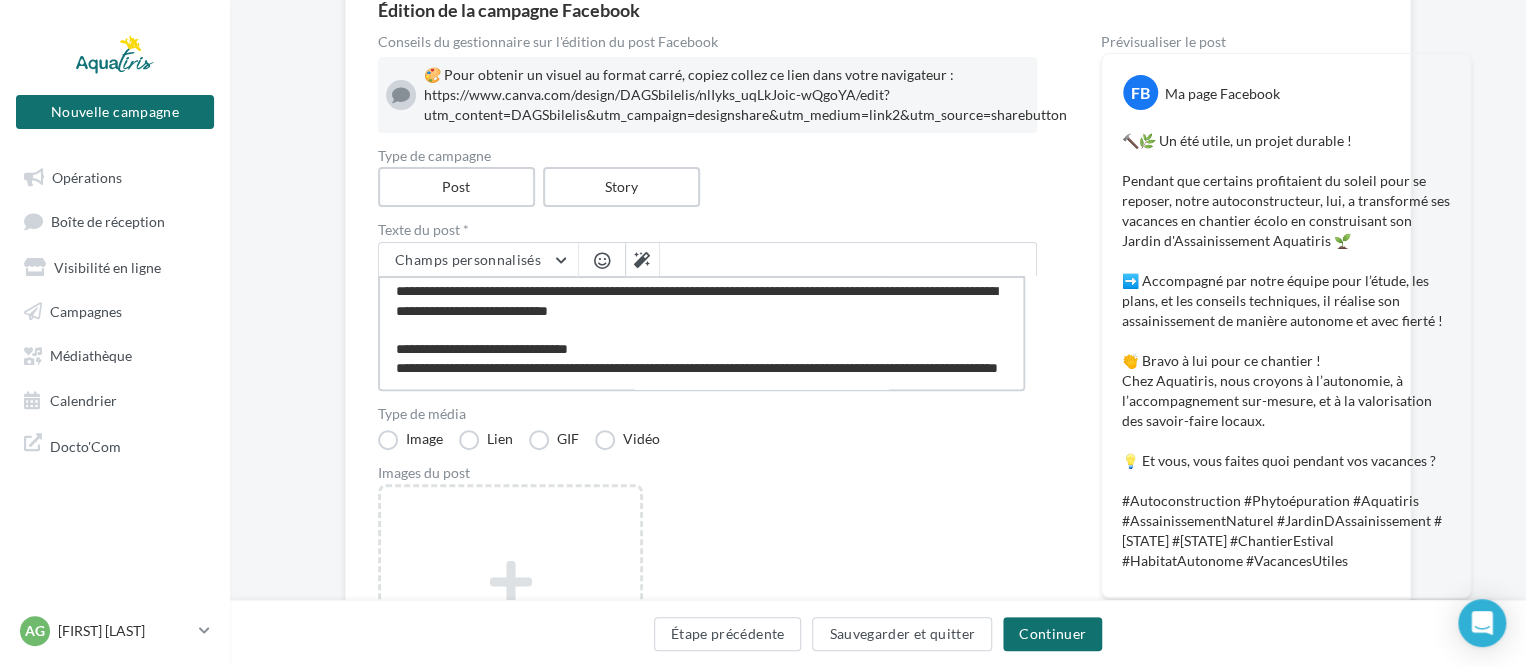 click on "**********" at bounding box center (701, 333) 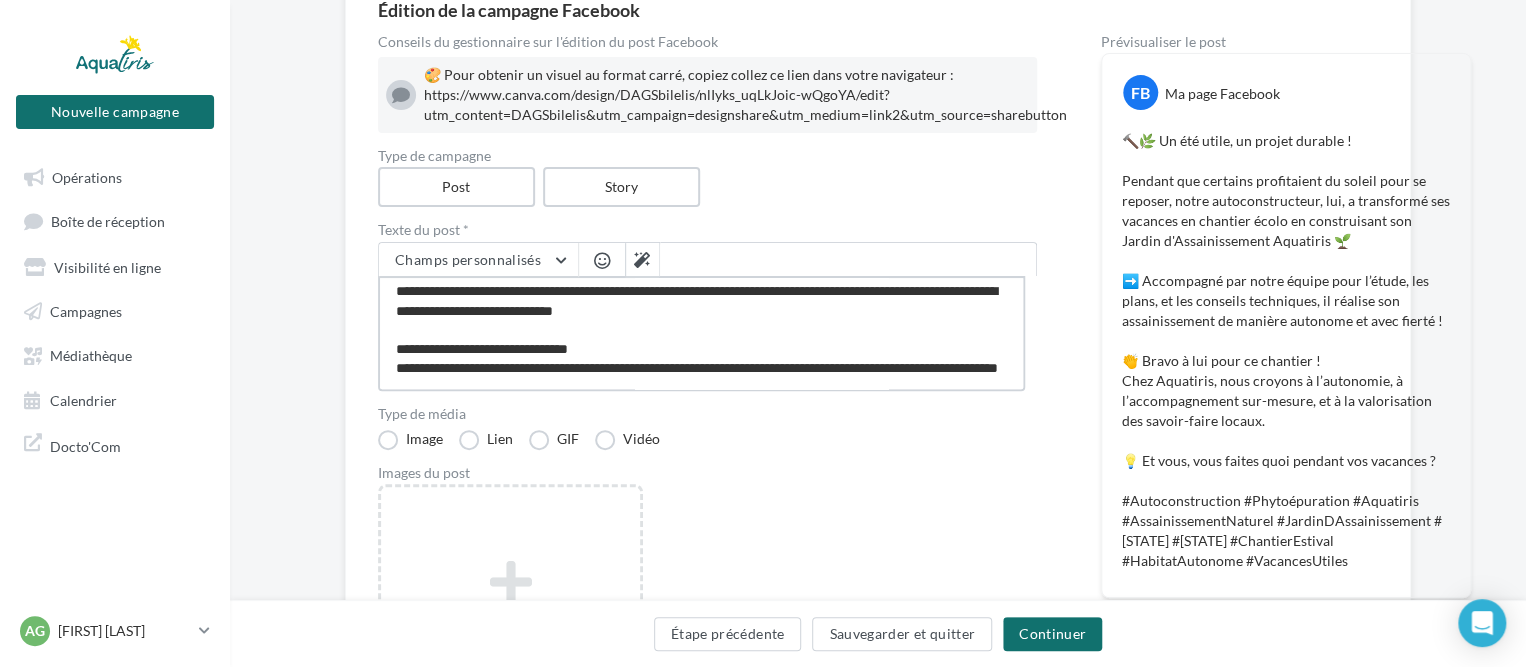 click on "**********" at bounding box center (701, 333) 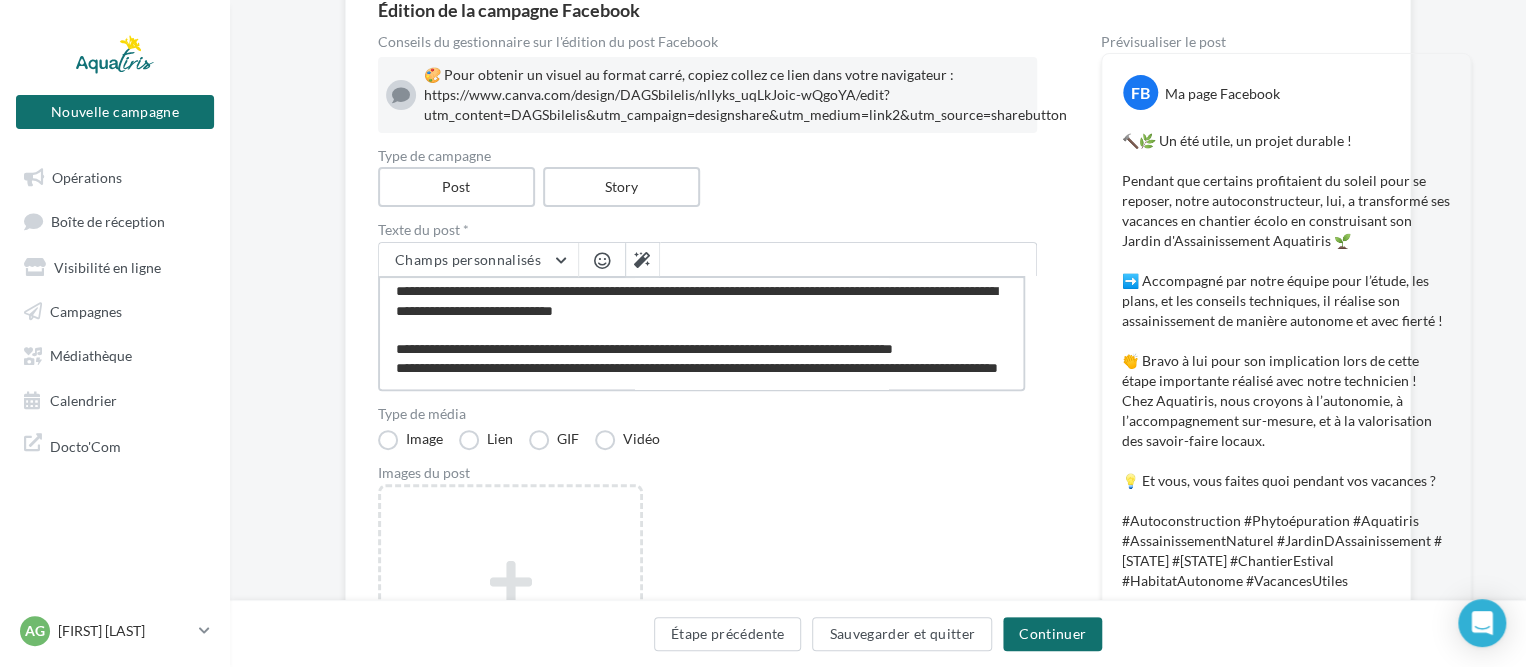 click on "**********" at bounding box center [701, 333] 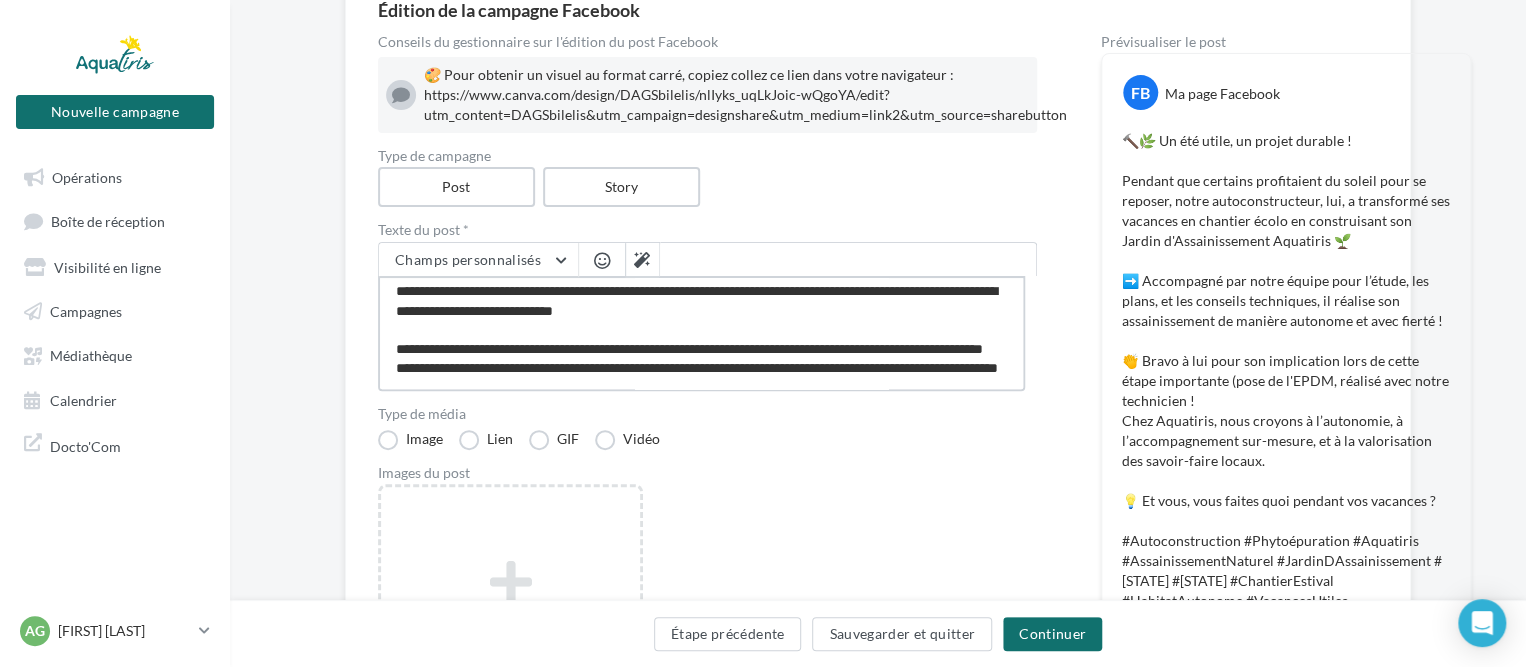 click on "**********" at bounding box center (701, 333) 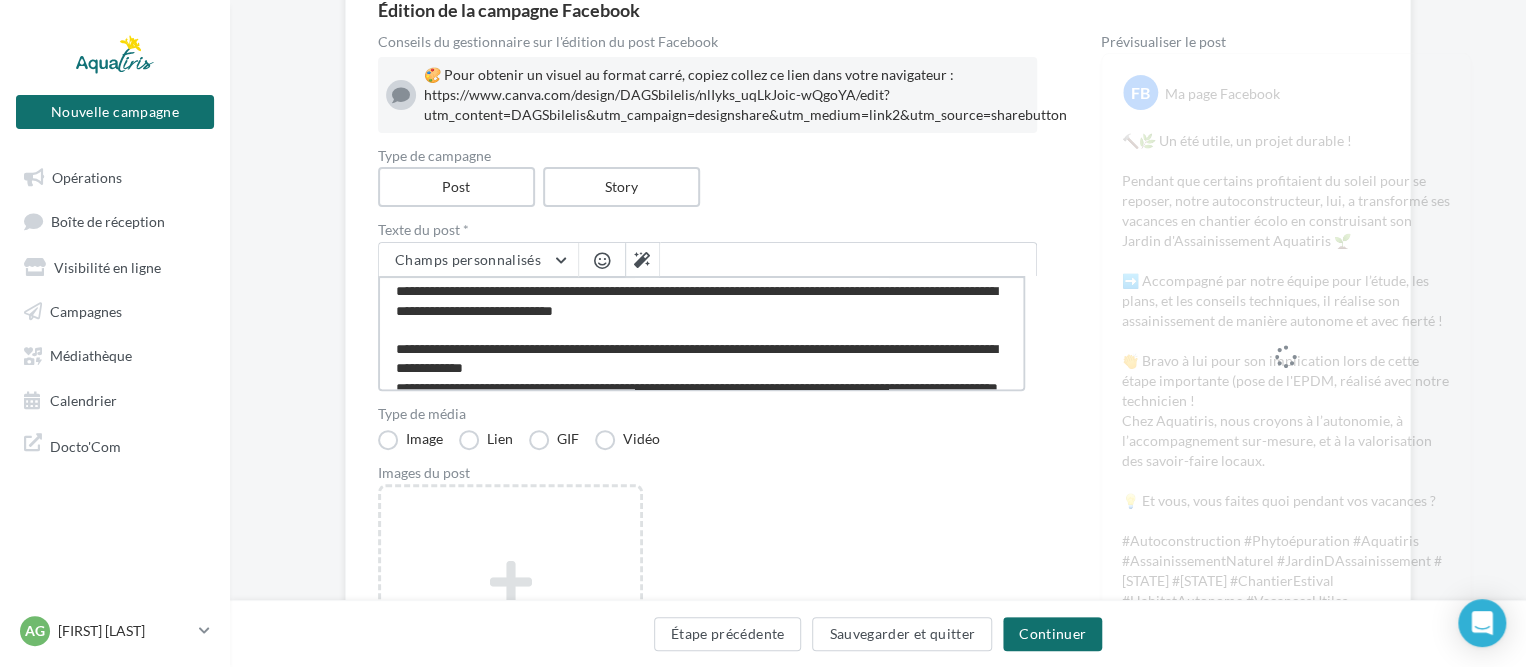 click on "**********" at bounding box center [701, 333] 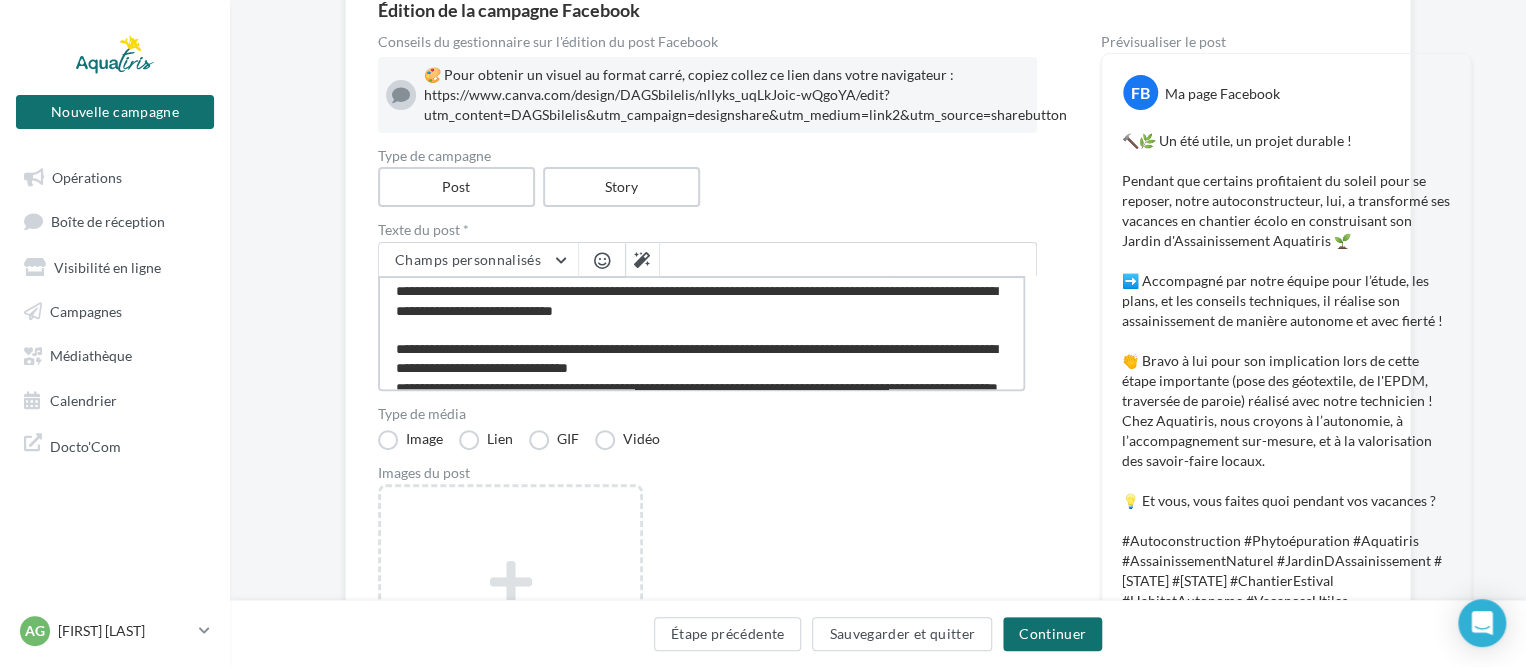 click on "**********" at bounding box center [701, 333] 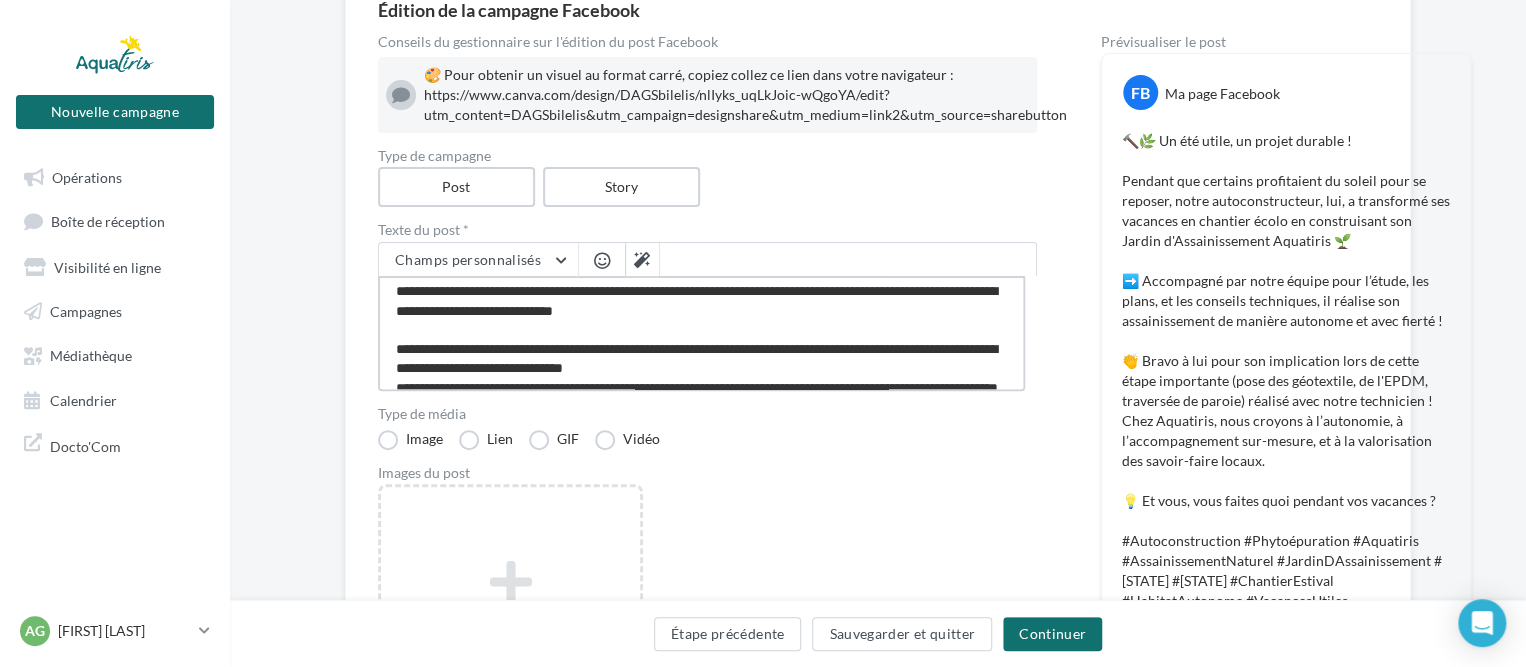 click on "**********" at bounding box center (701, 333) 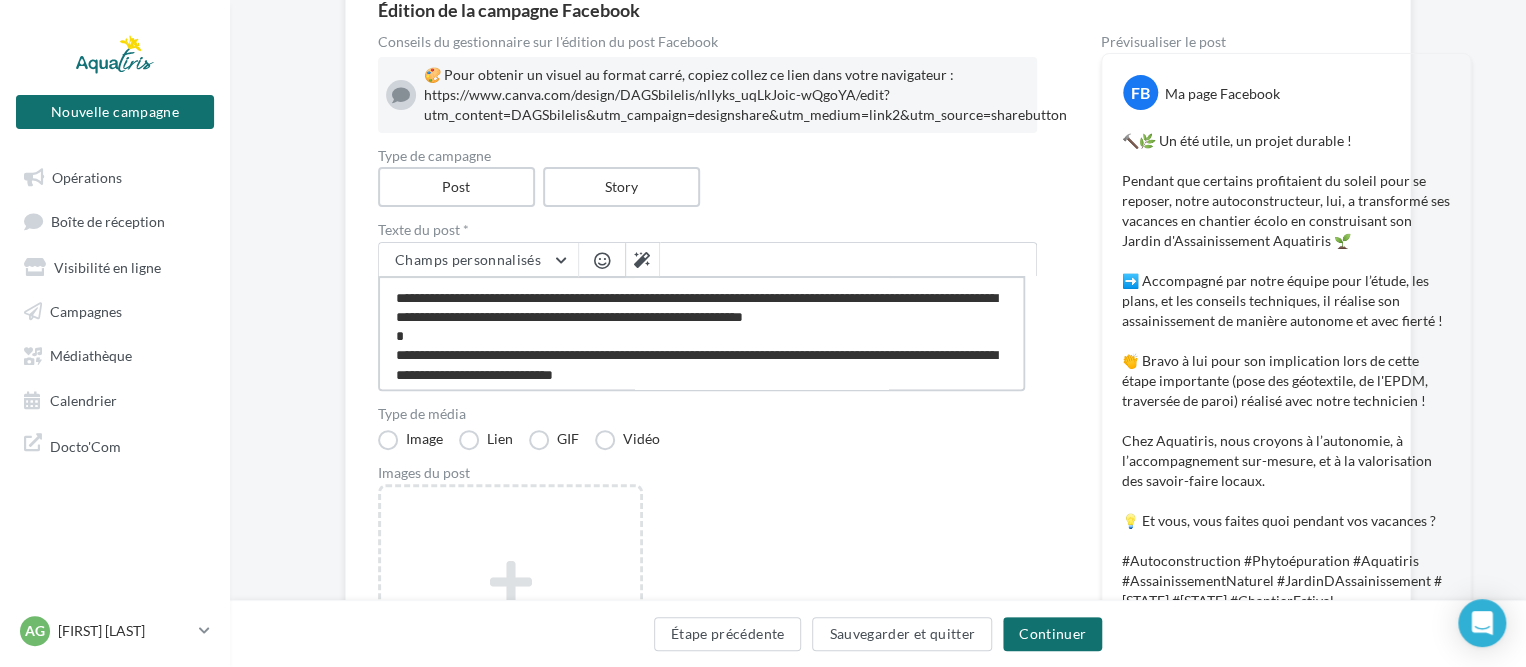 scroll, scrollTop: 0, scrollLeft: 0, axis: both 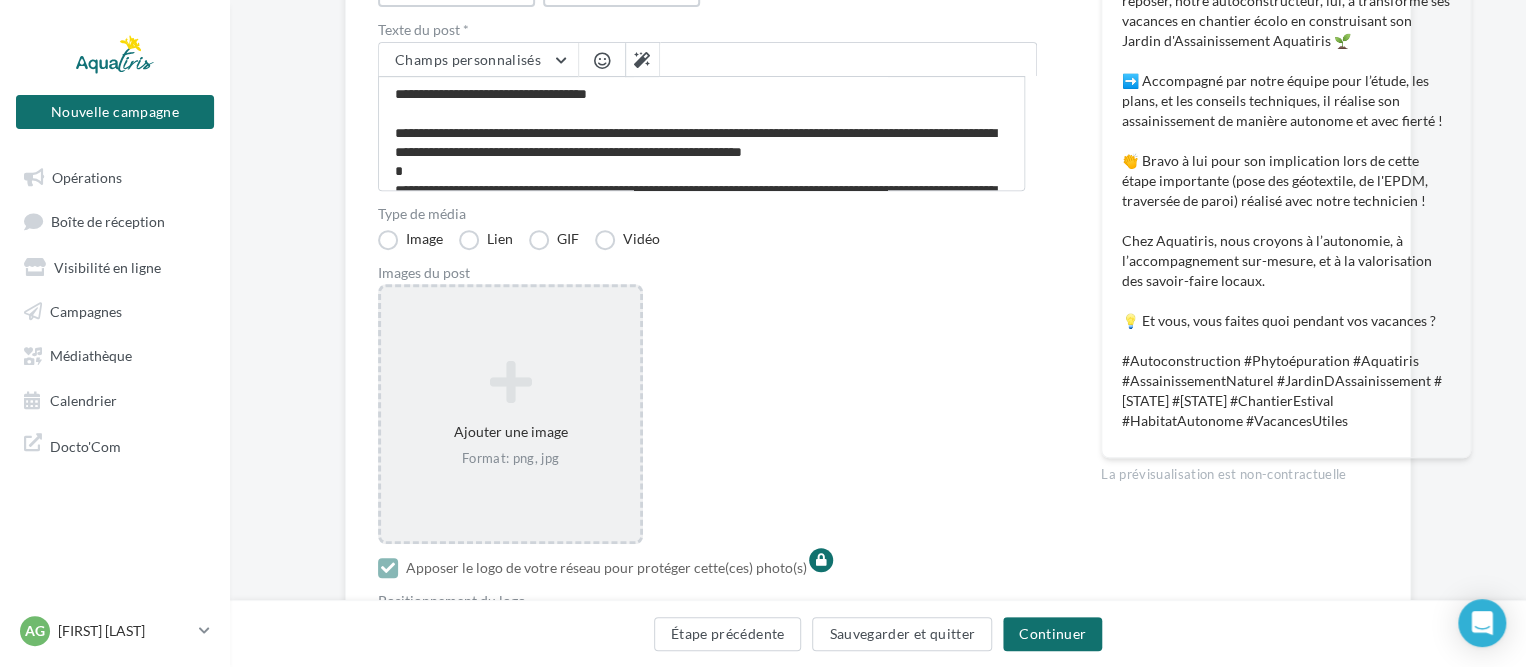 click at bounding box center (510, 382) 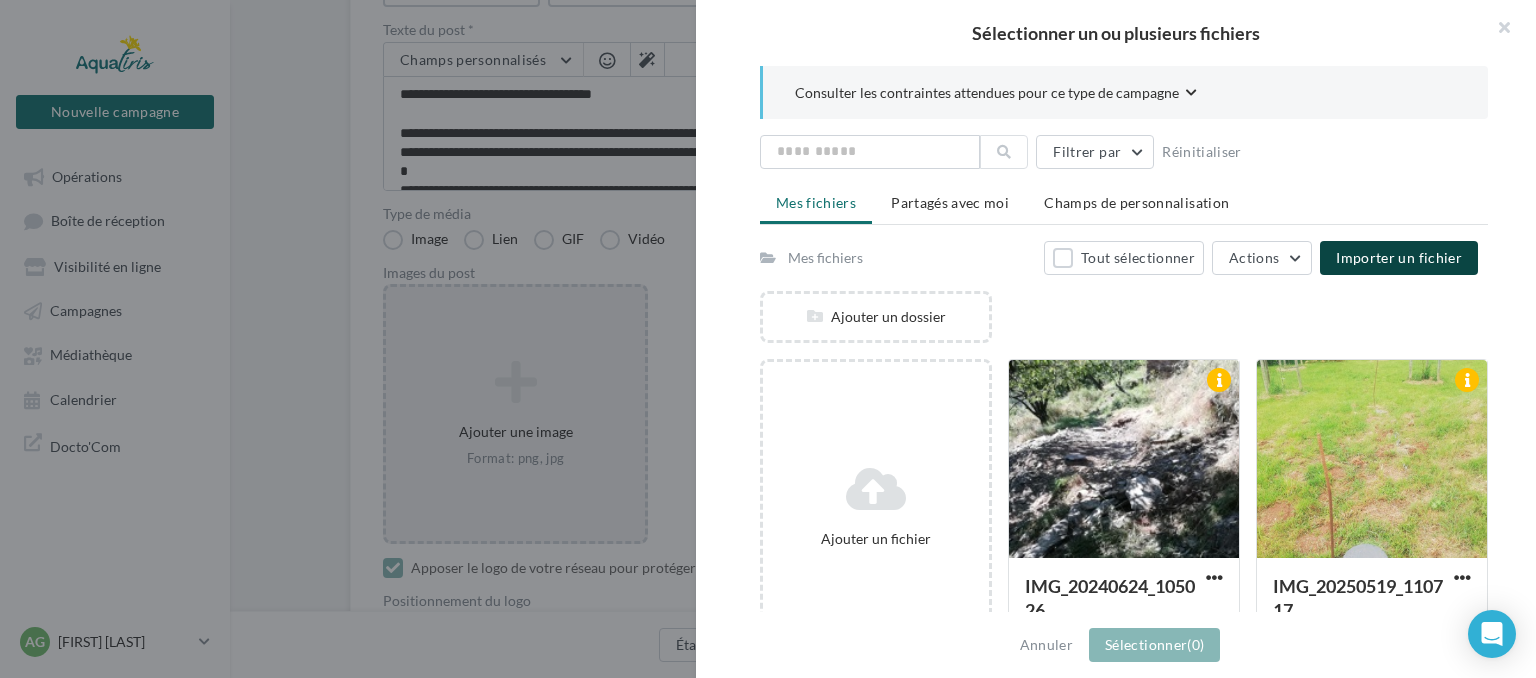 click on "Importer un fichier" at bounding box center [1399, 257] 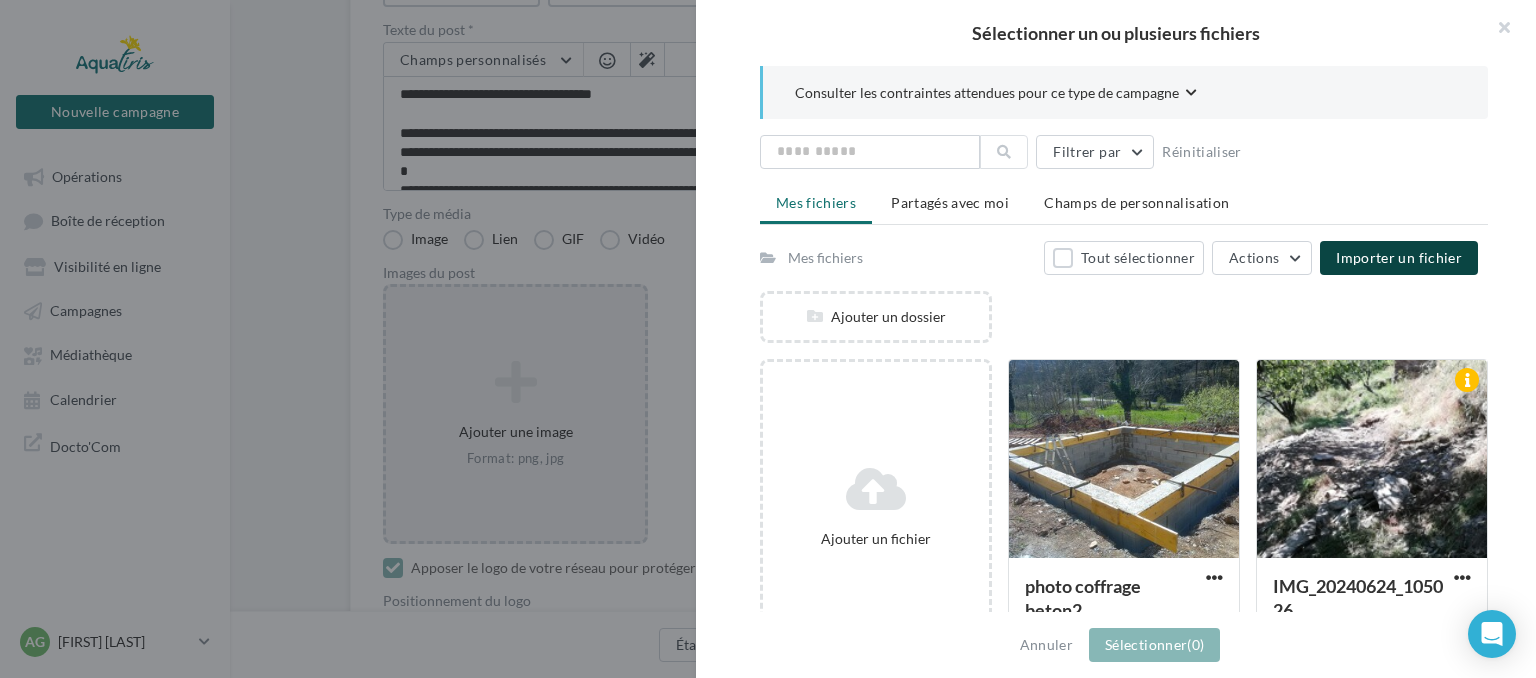 click on "Importer un fichier" at bounding box center (1399, 257) 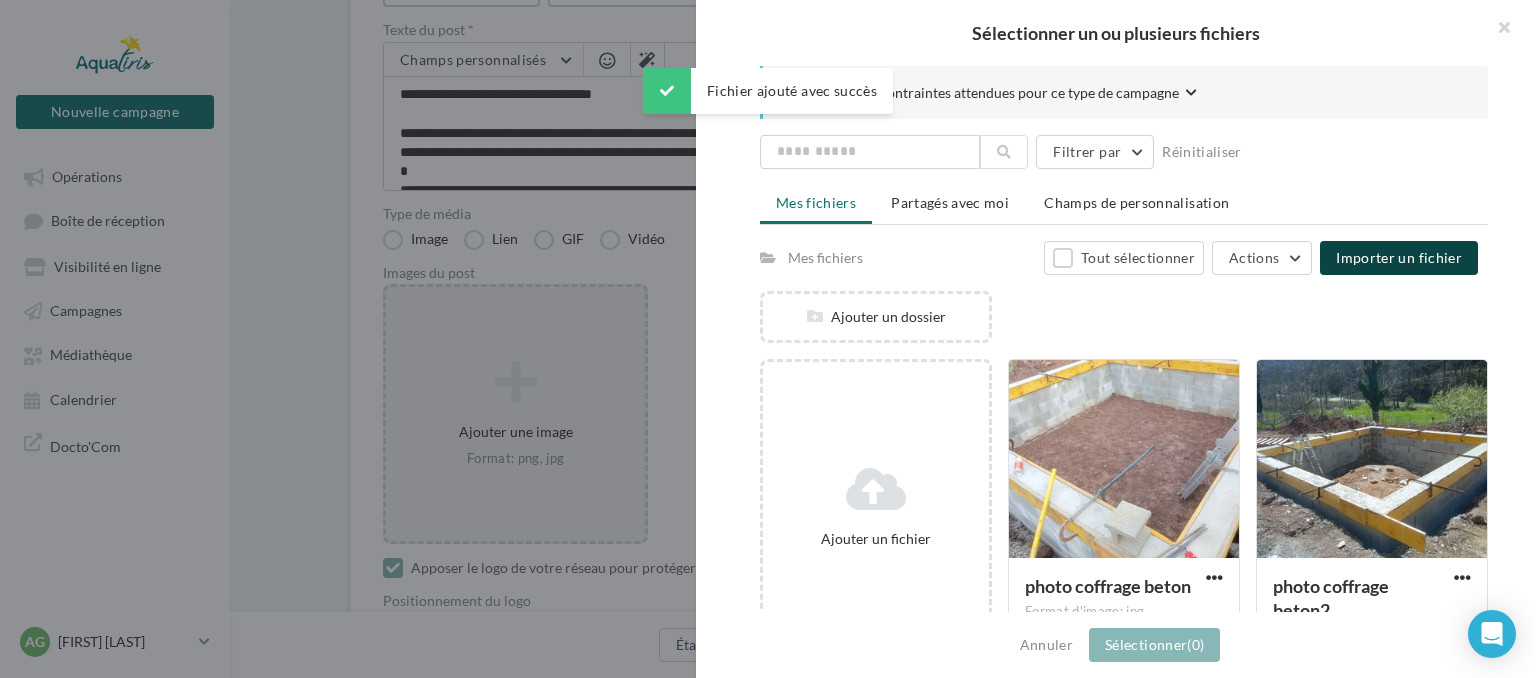 click on "Importer un fichier" at bounding box center [1399, 257] 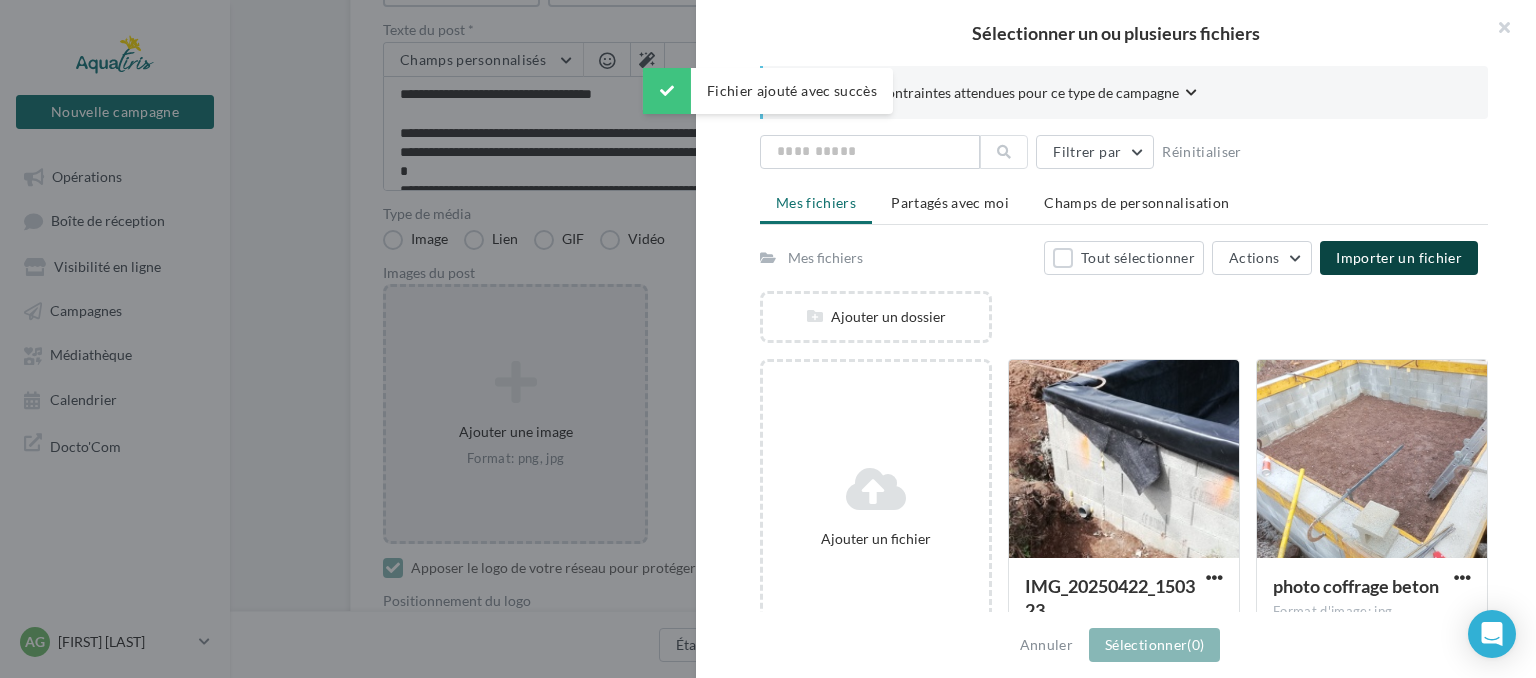 click on "Importer un fichier" at bounding box center (1399, 258) 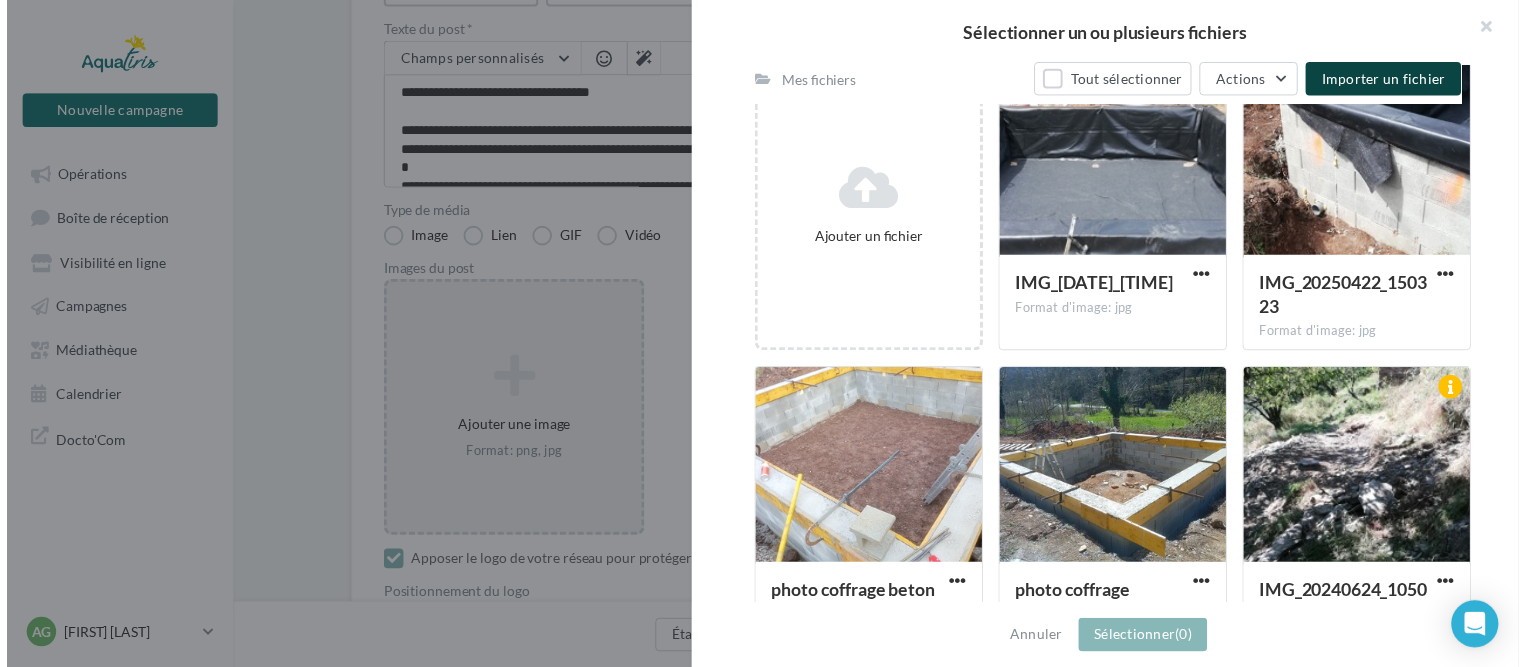 scroll, scrollTop: 300, scrollLeft: 0, axis: vertical 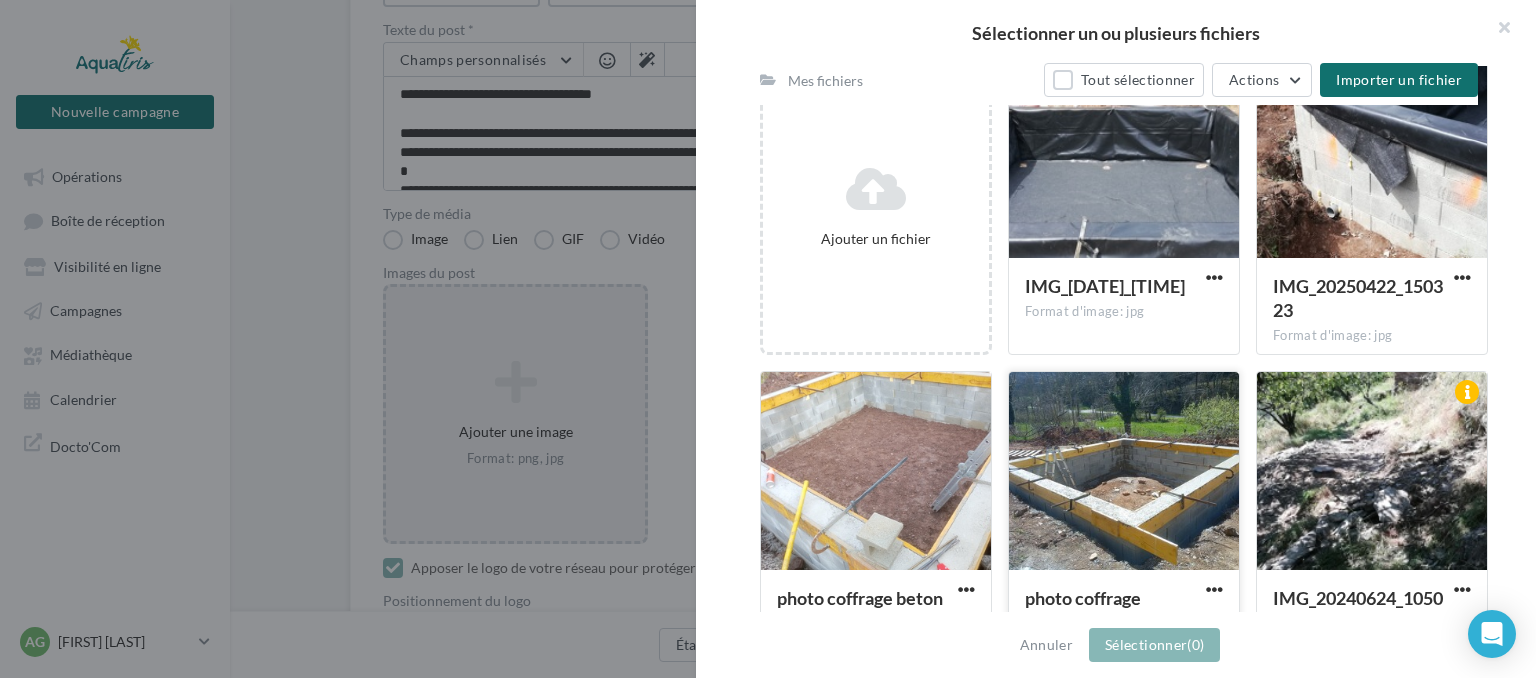 click at bounding box center (1124, 472) 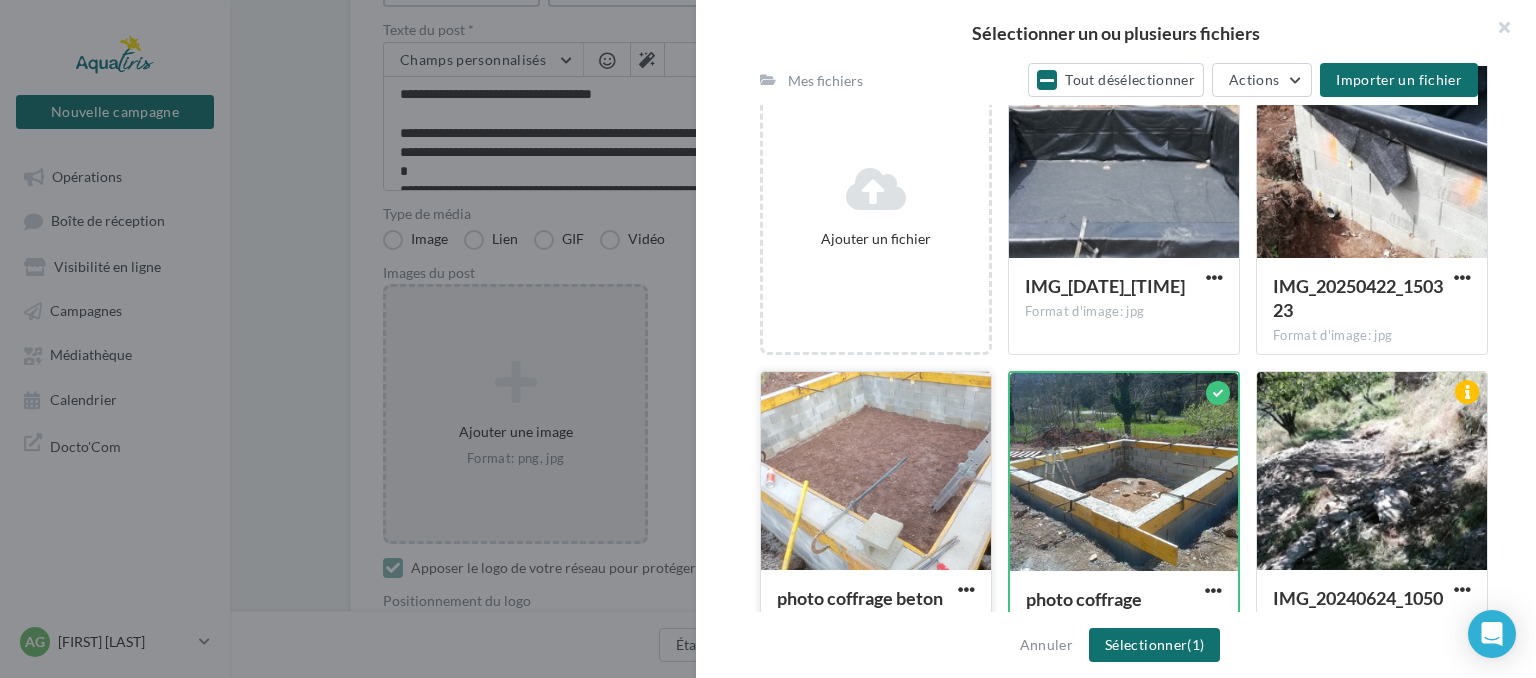 click at bounding box center (876, 472) 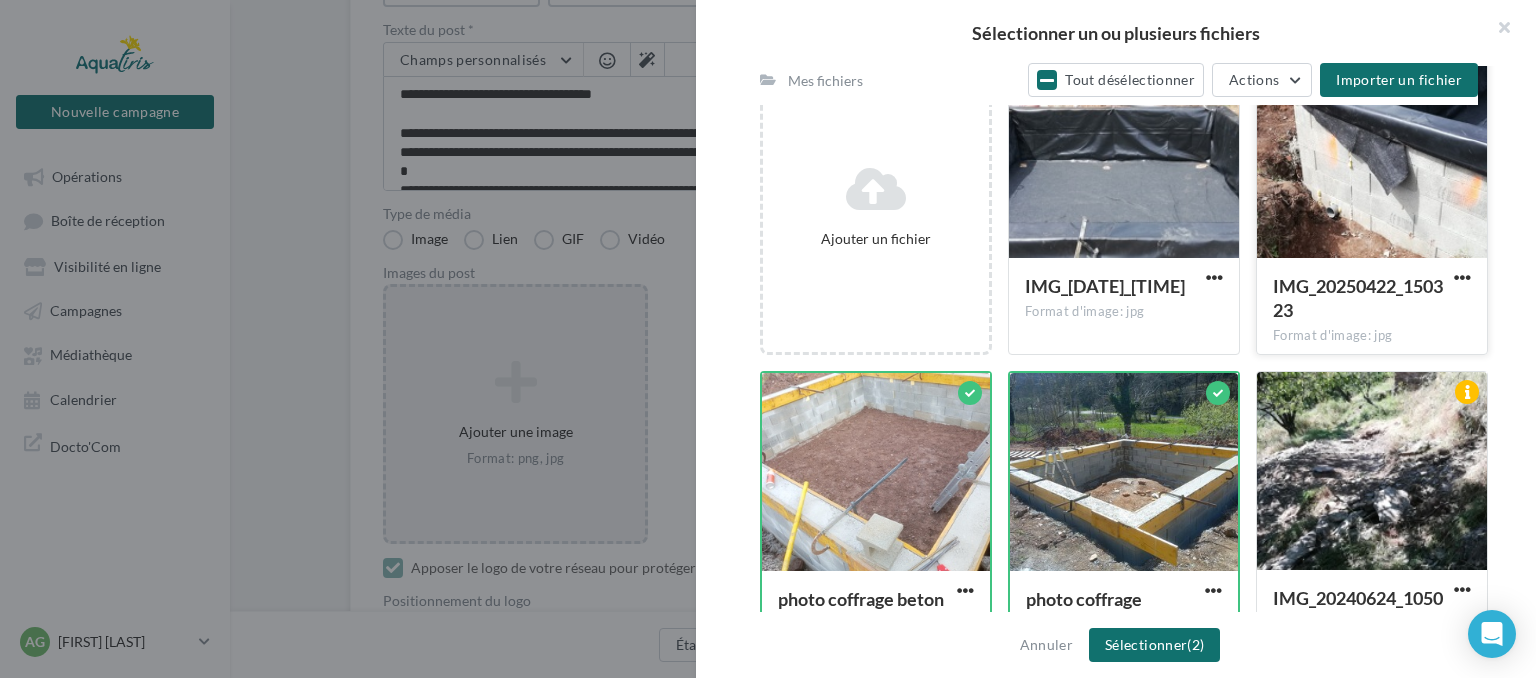 click at bounding box center (1372, 160) 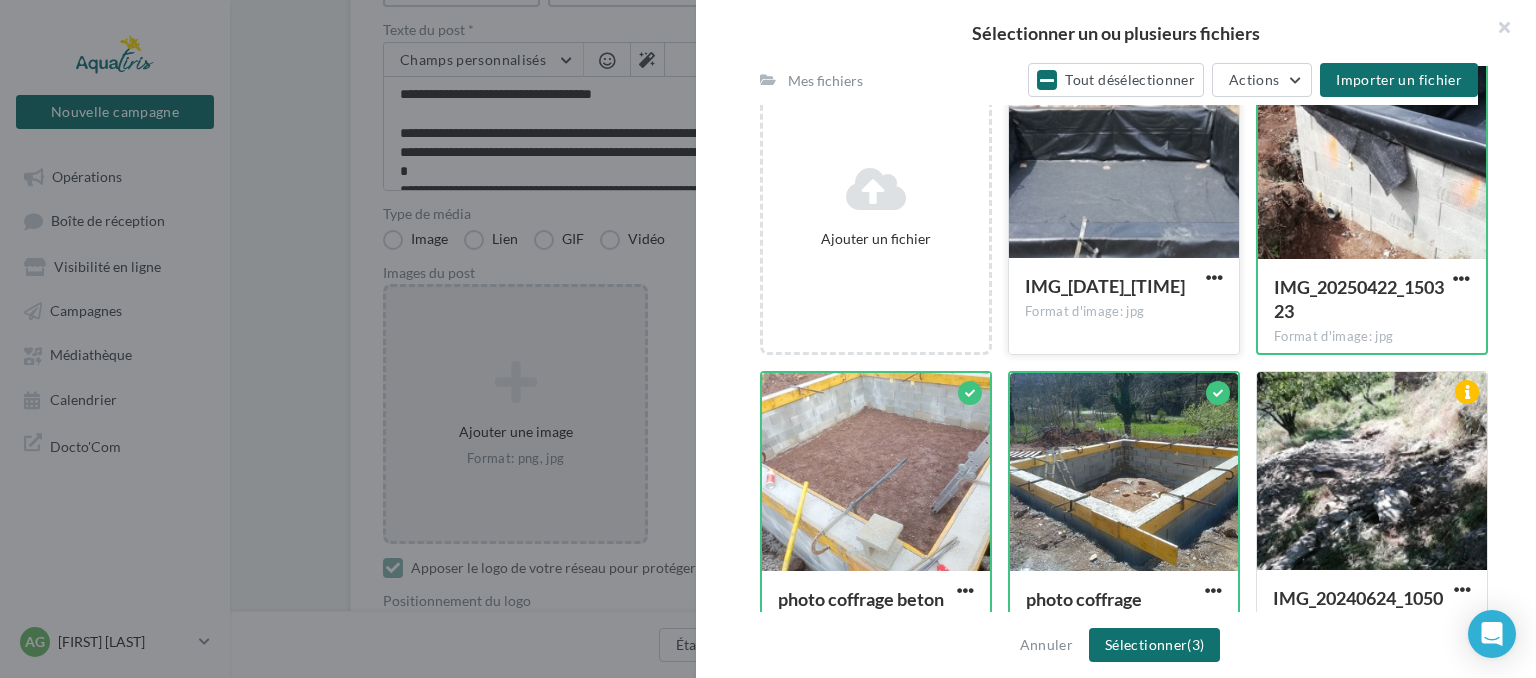 click at bounding box center (1124, 160) 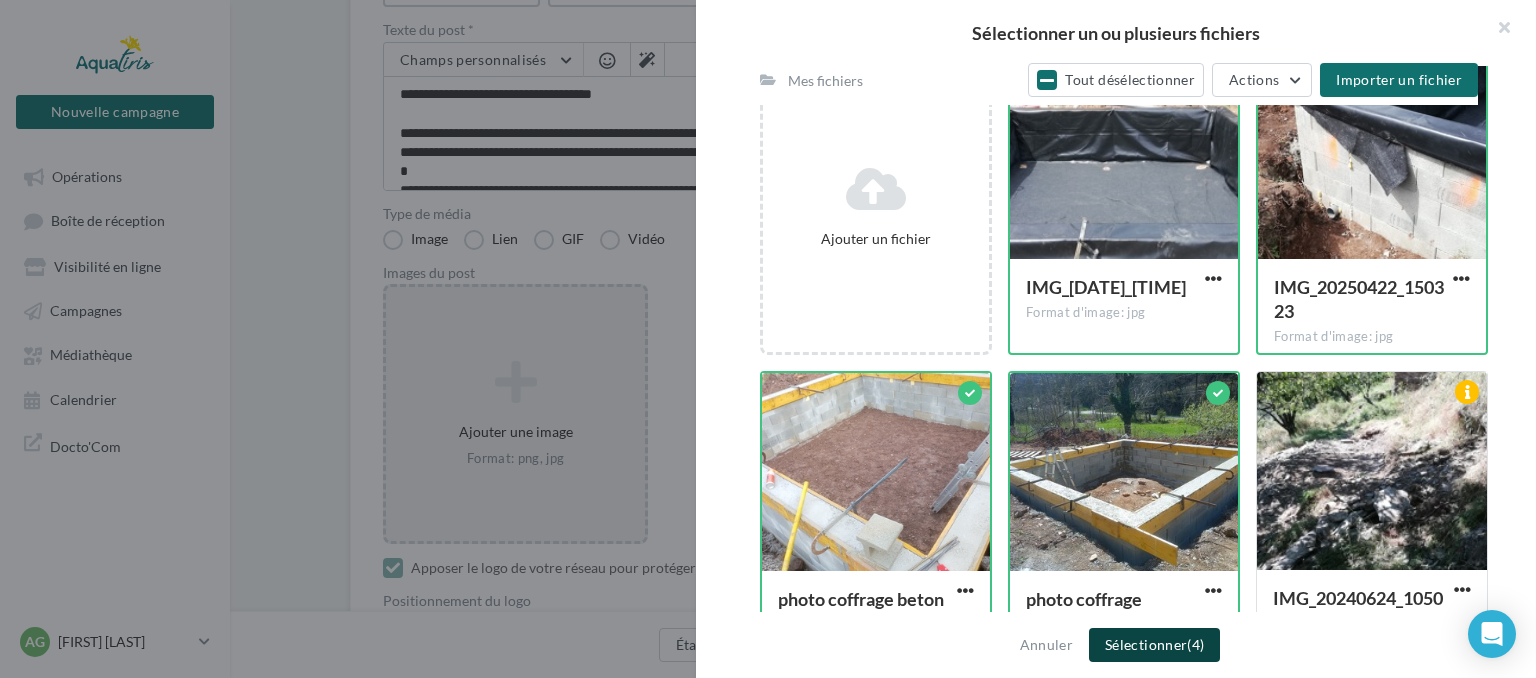 click on "Sélectionner   (4)" at bounding box center [1154, 645] 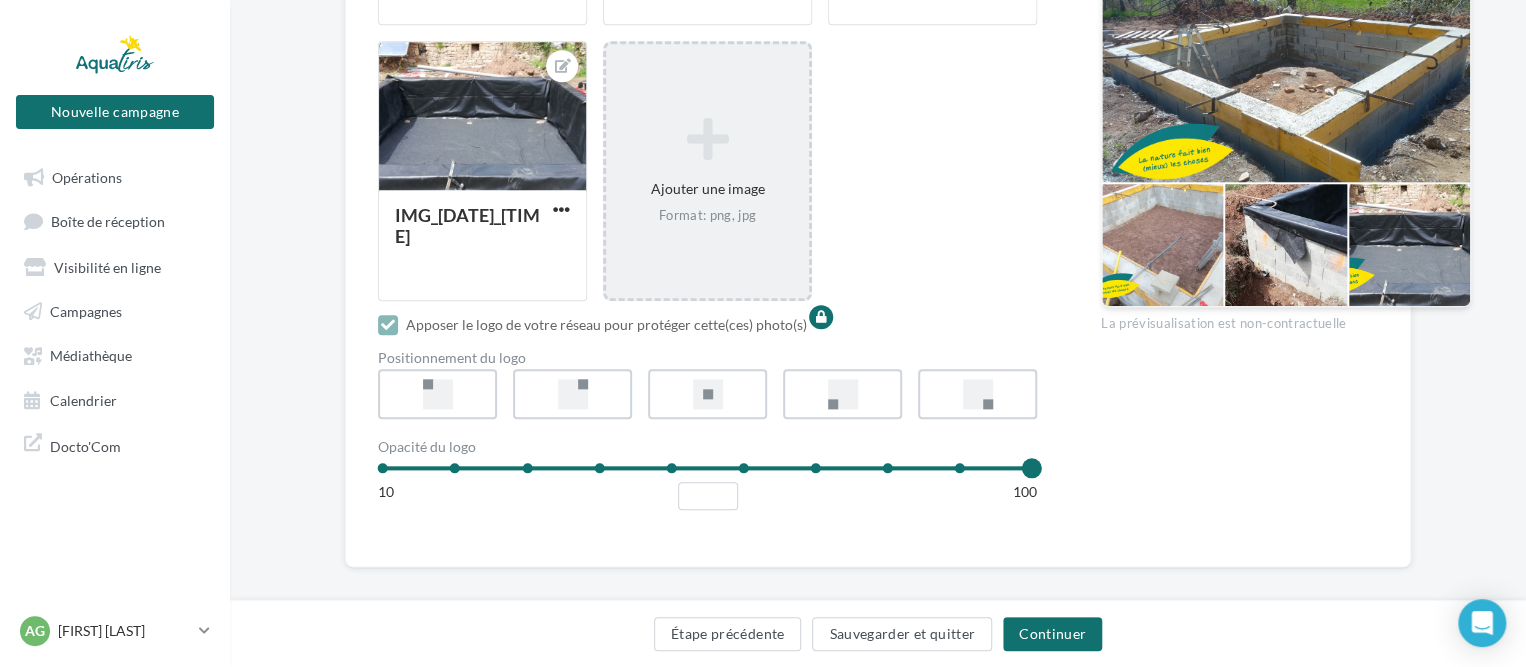 scroll, scrollTop: 936, scrollLeft: 0, axis: vertical 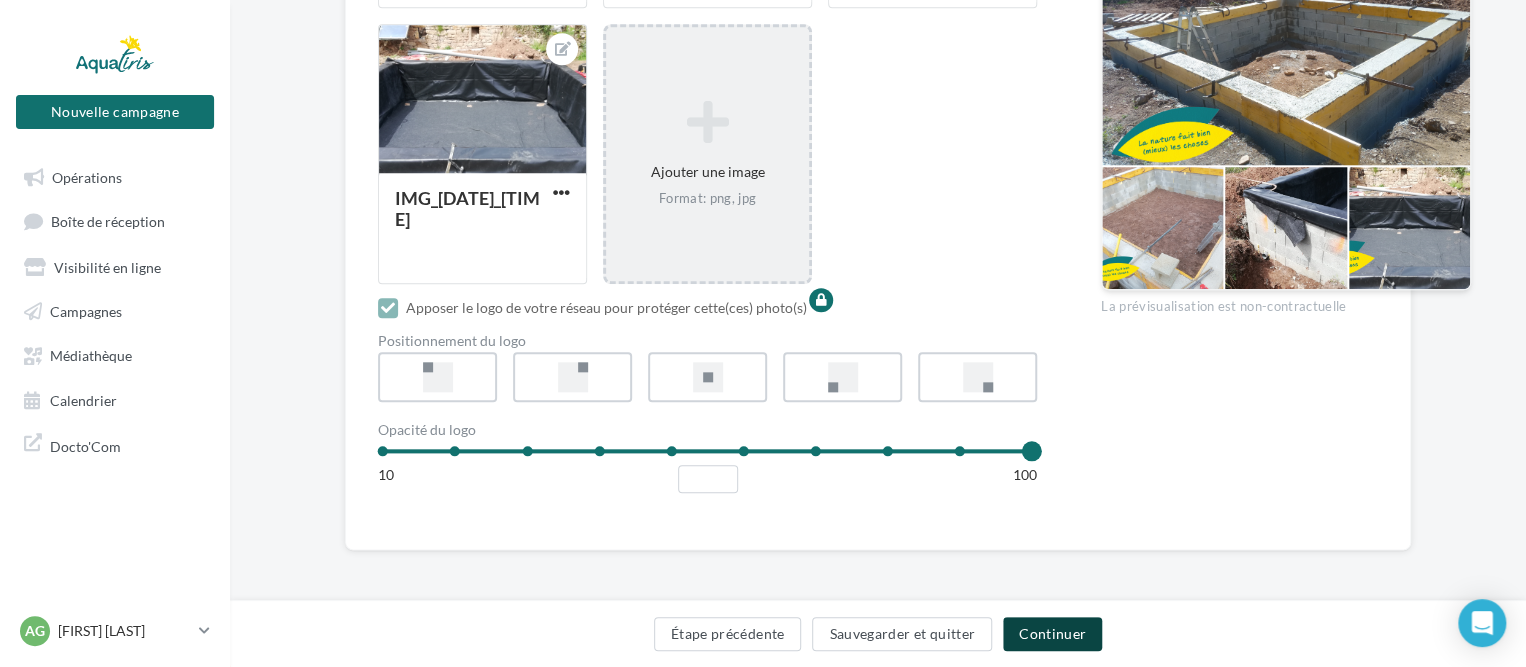 click on "Continuer" at bounding box center (1052, 634) 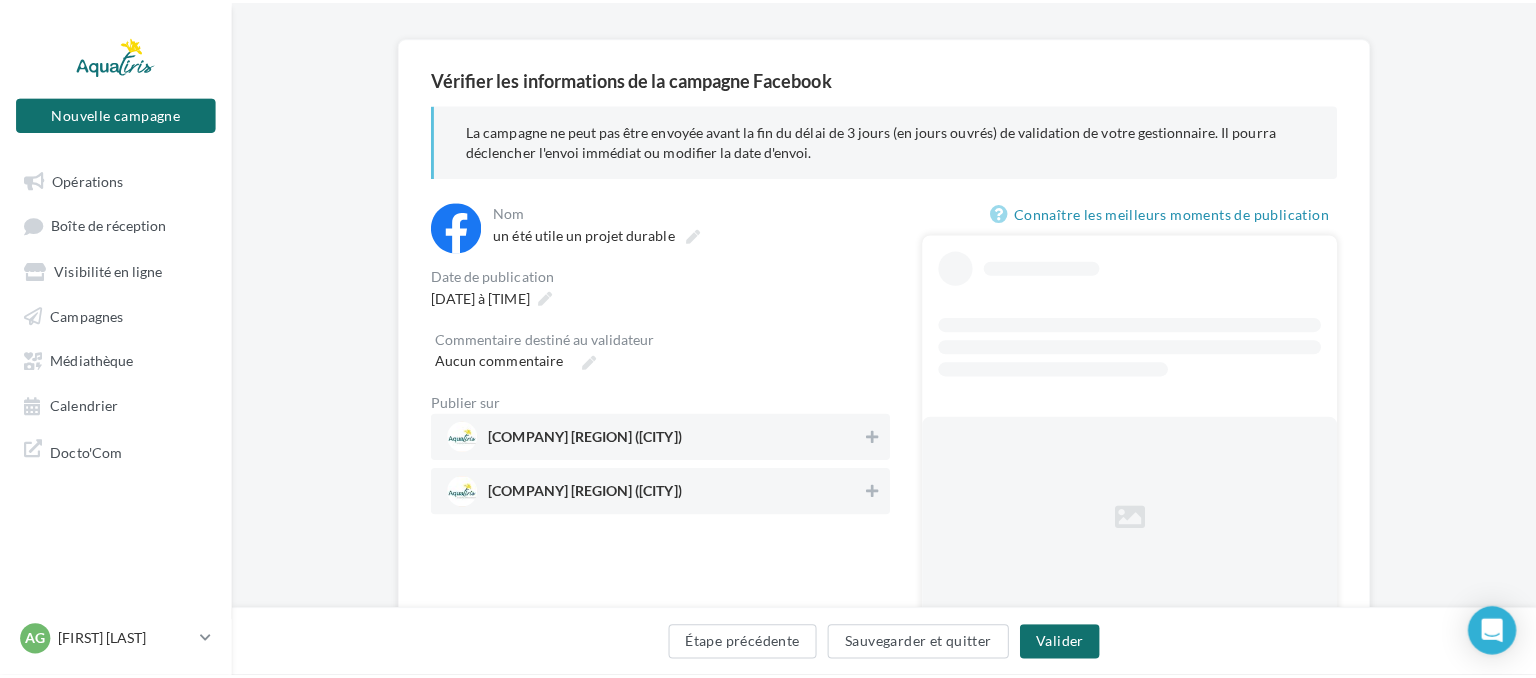 scroll, scrollTop: 242, scrollLeft: 0, axis: vertical 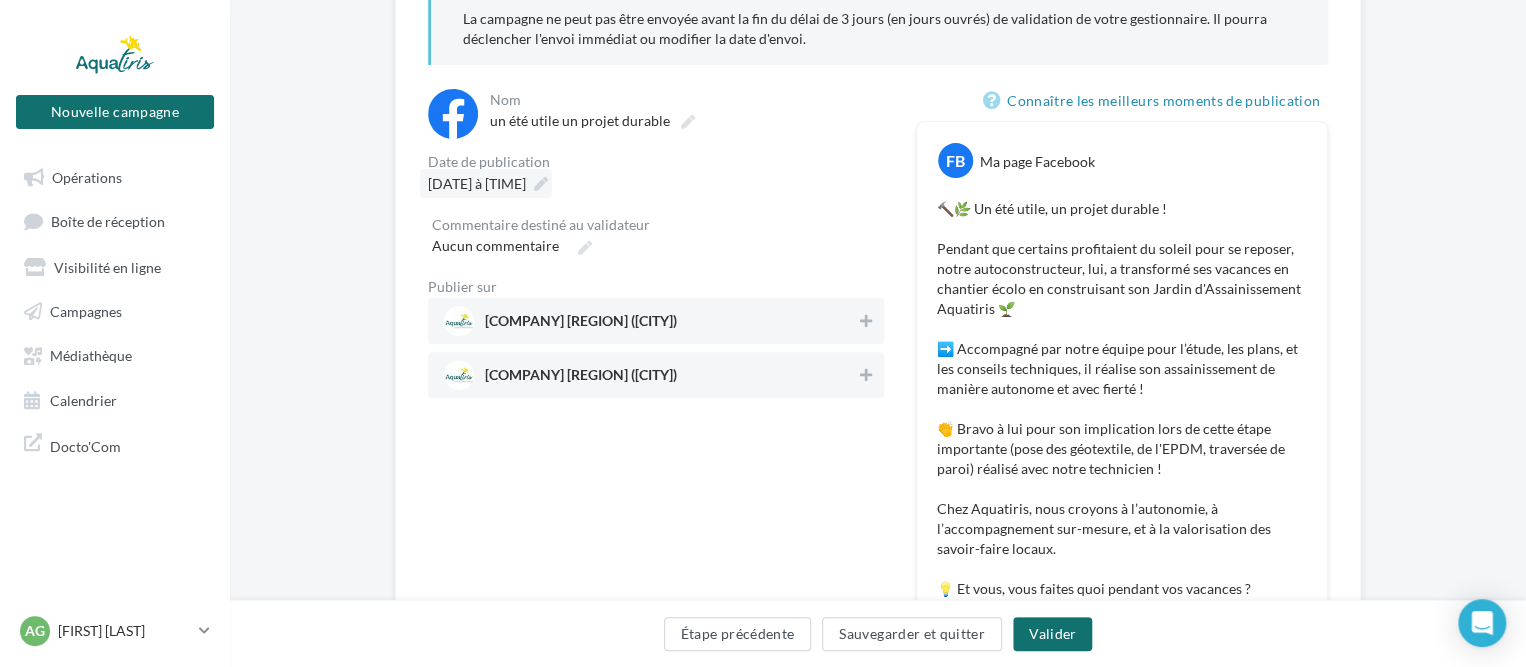 click at bounding box center [541, 184] 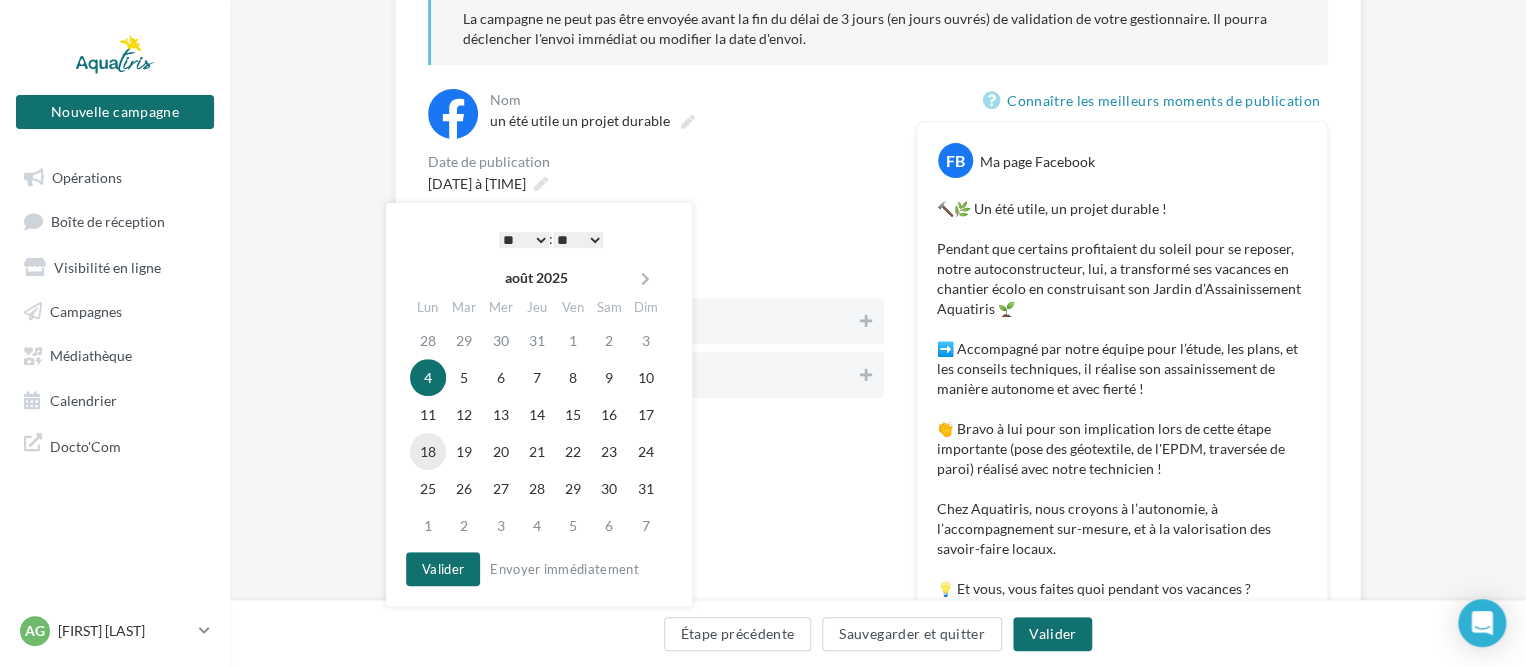 click on "18" at bounding box center [428, 451] 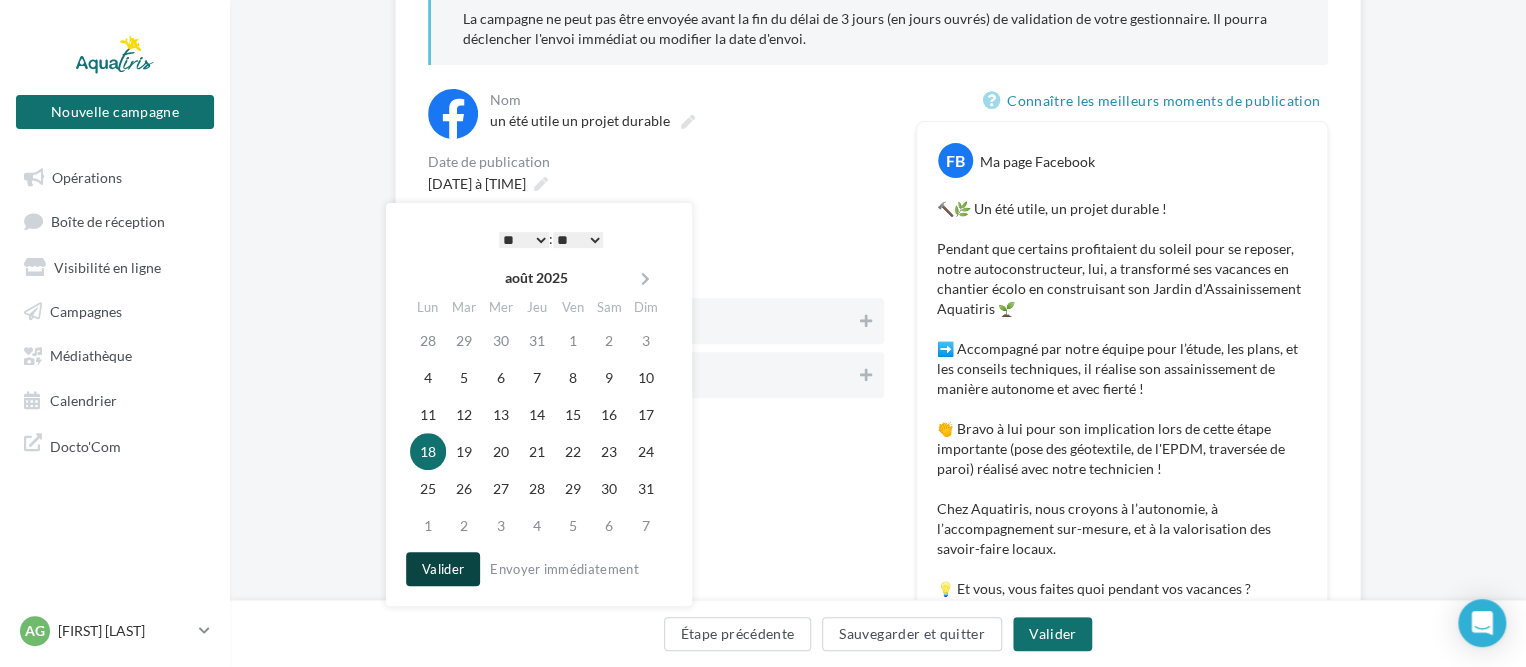 click on "Valider" at bounding box center [443, 569] 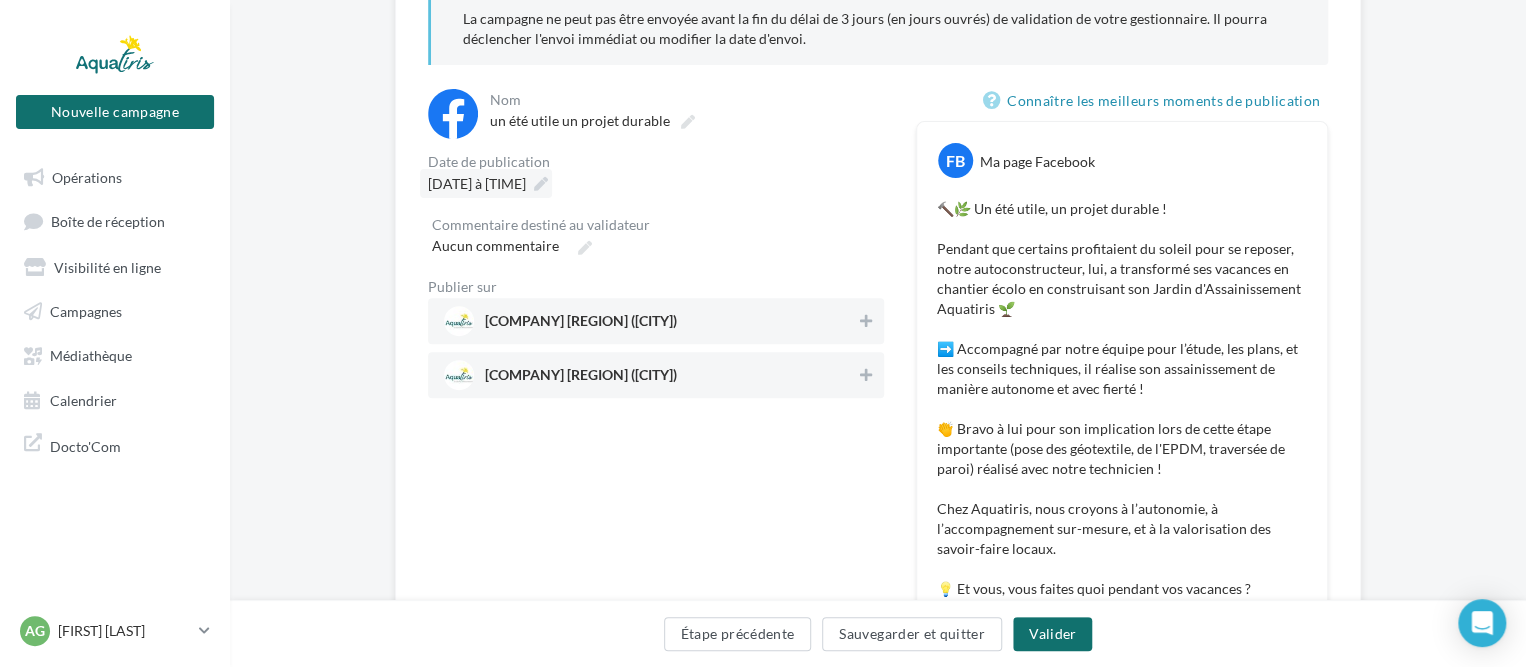 click on "18/08/2025 à 20:10" at bounding box center (486, 183) 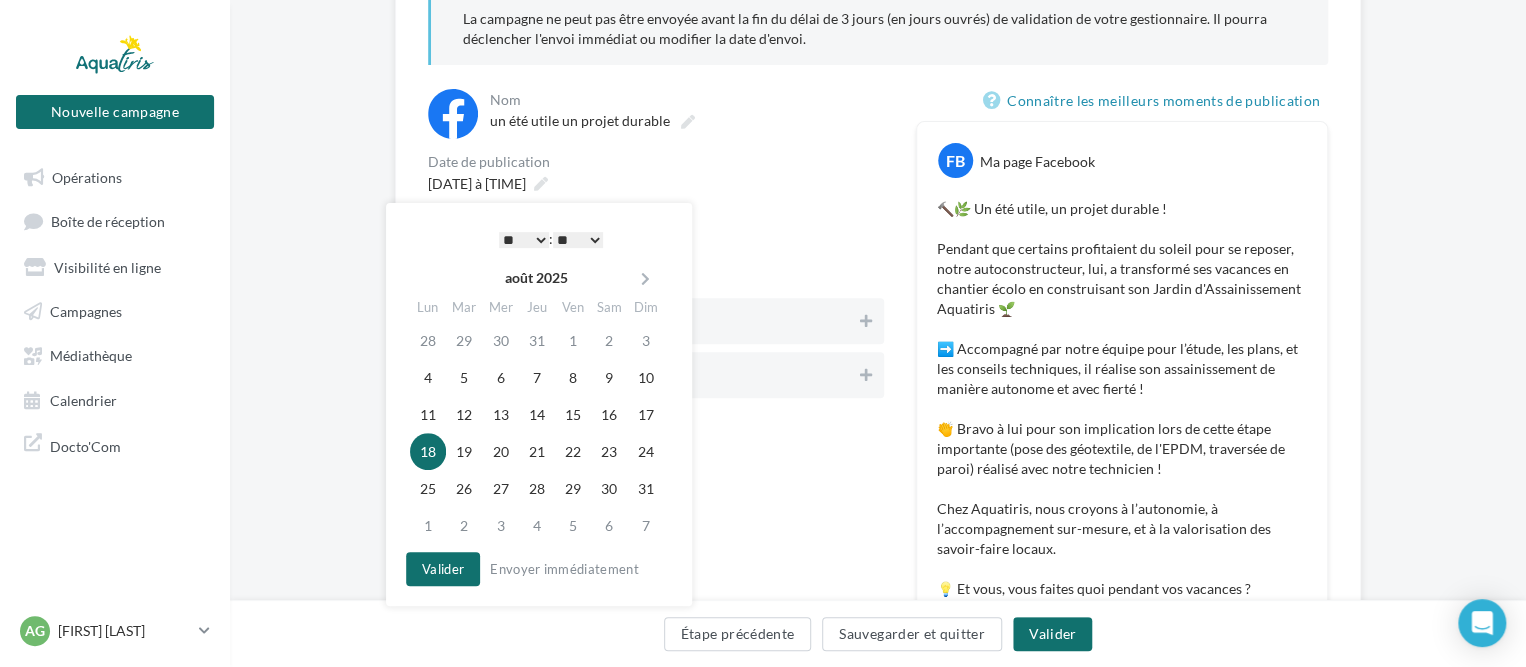 click on "* * * * * * * * * * ** ** ** ** ** ** ** ** ** ** ** ** ** **" at bounding box center [524, 240] 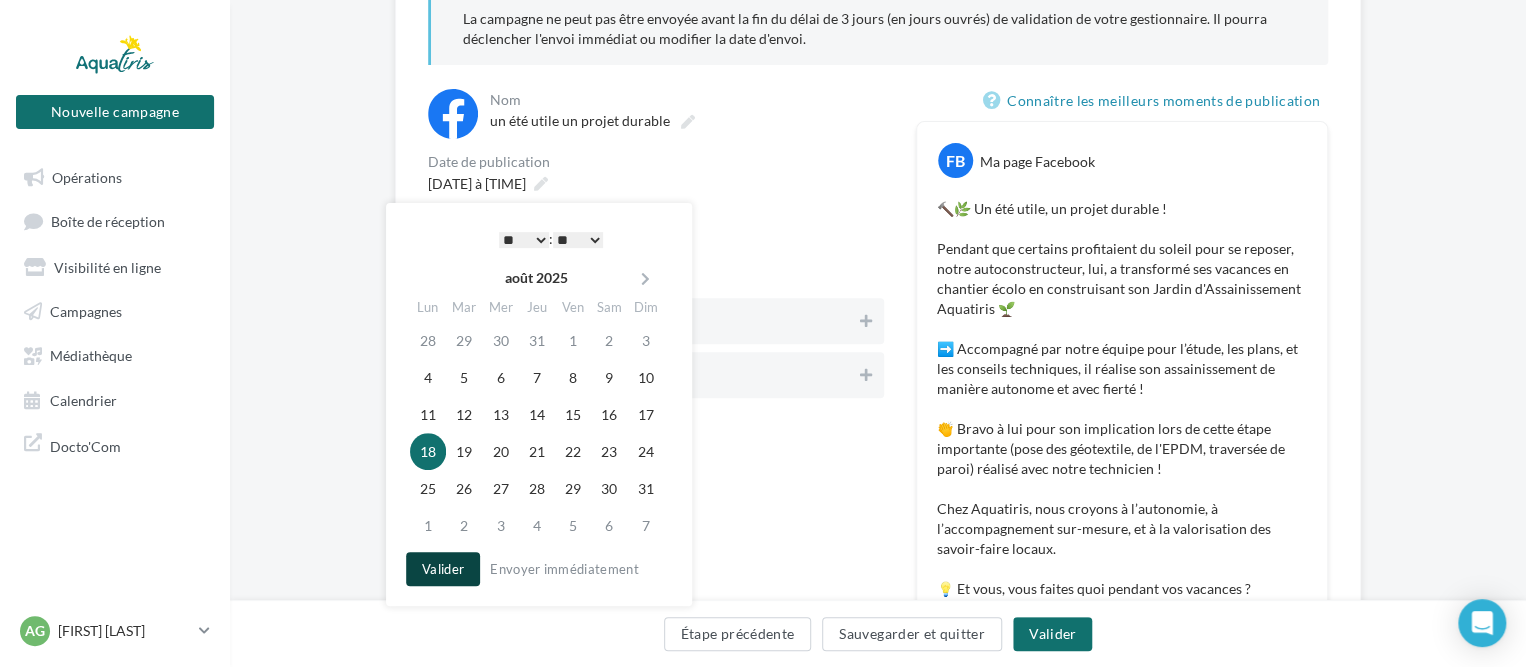 click on "Valider" at bounding box center [443, 569] 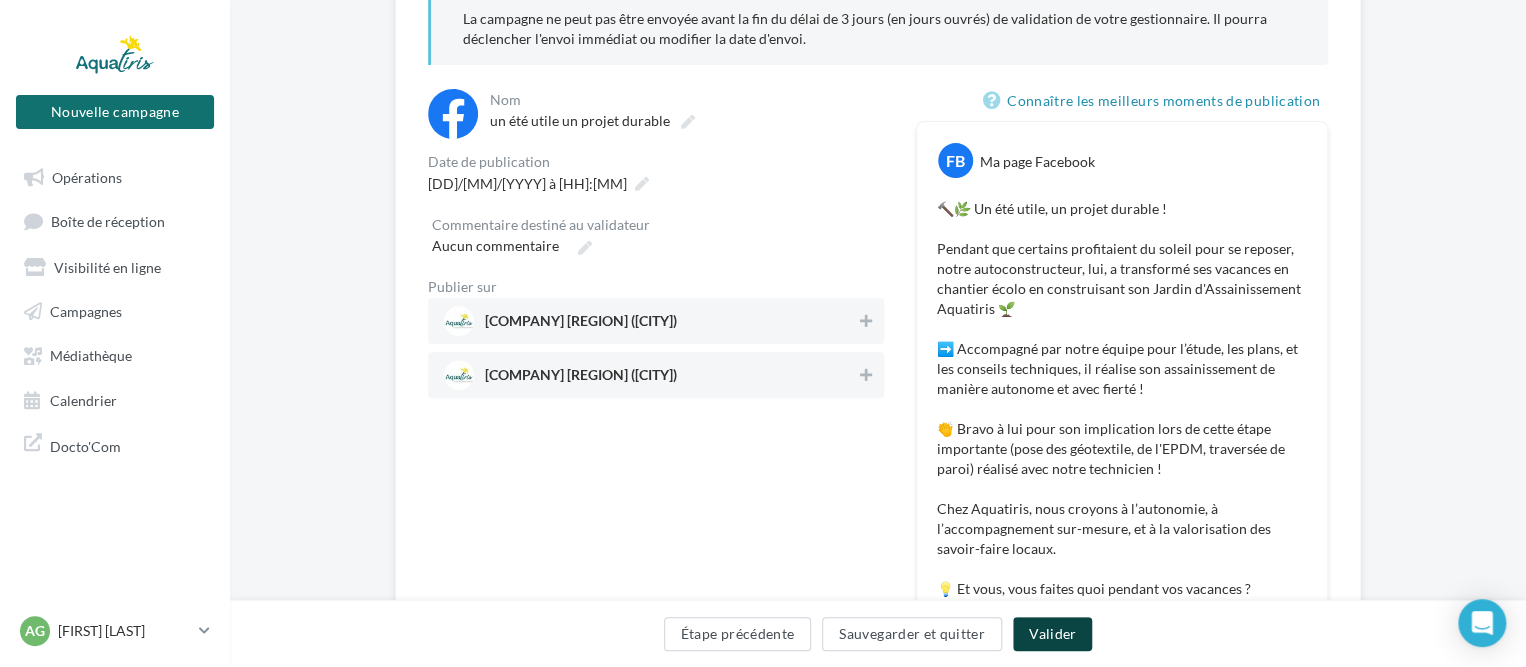 click on "Valider" at bounding box center [1052, 634] 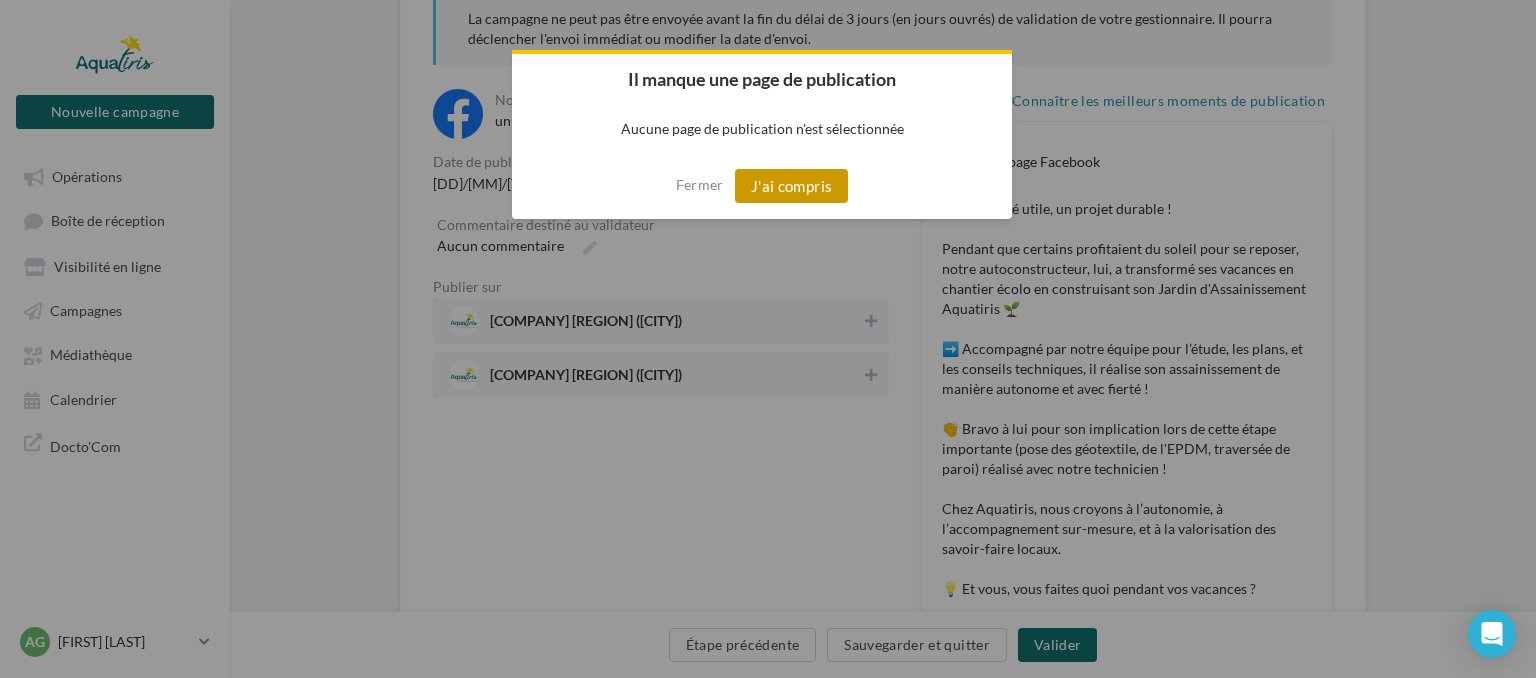 drag, startPoint x: 772, startPoint y: 186, endPoint x: 779, endPoint y: 197, distance: 13.038404 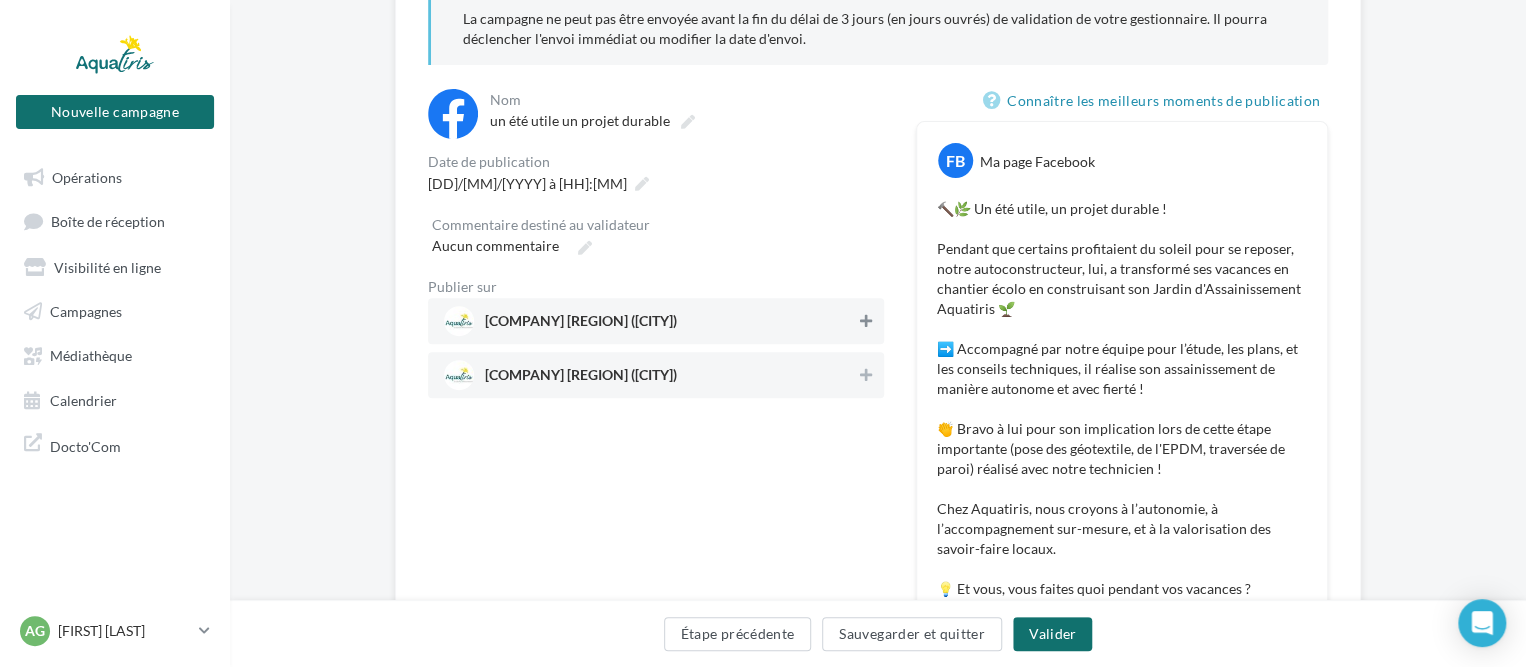 click at bounding box center [866, 321] 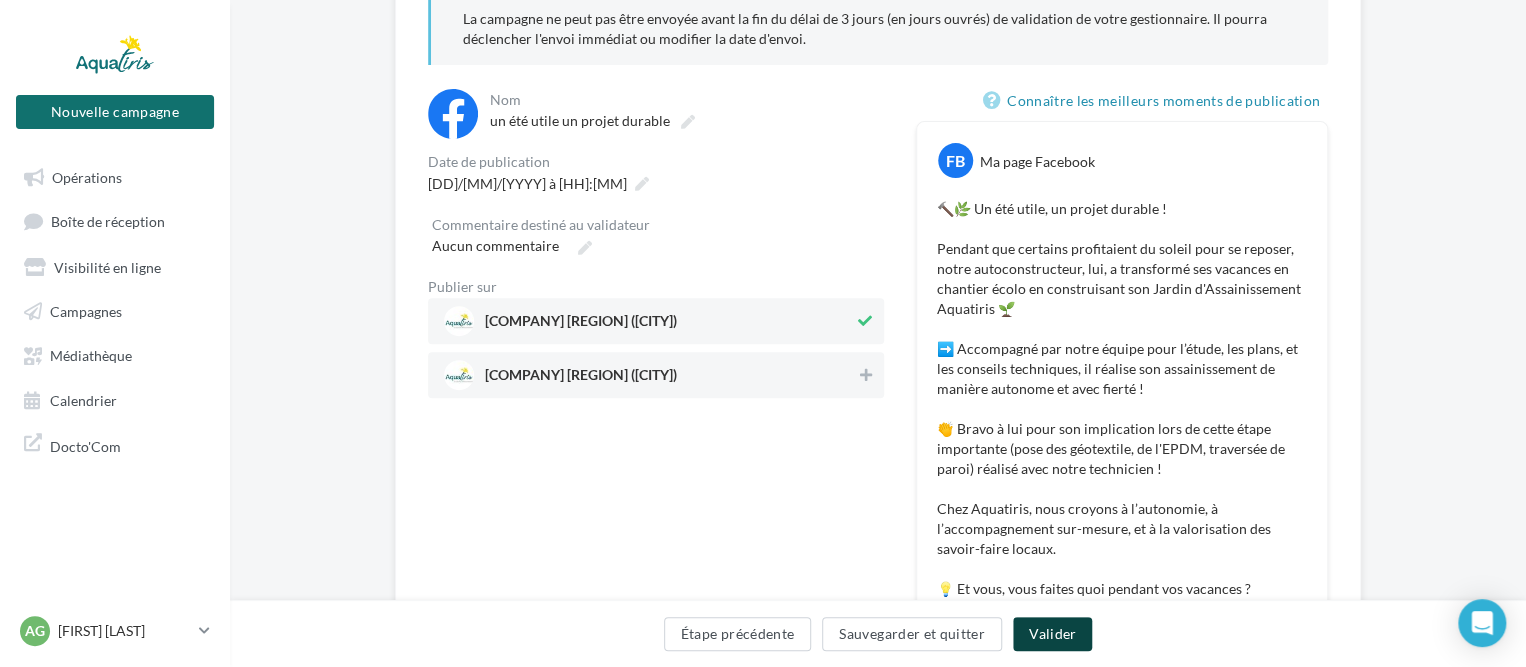 click on "Valider" at bounding box center (1052, 634) 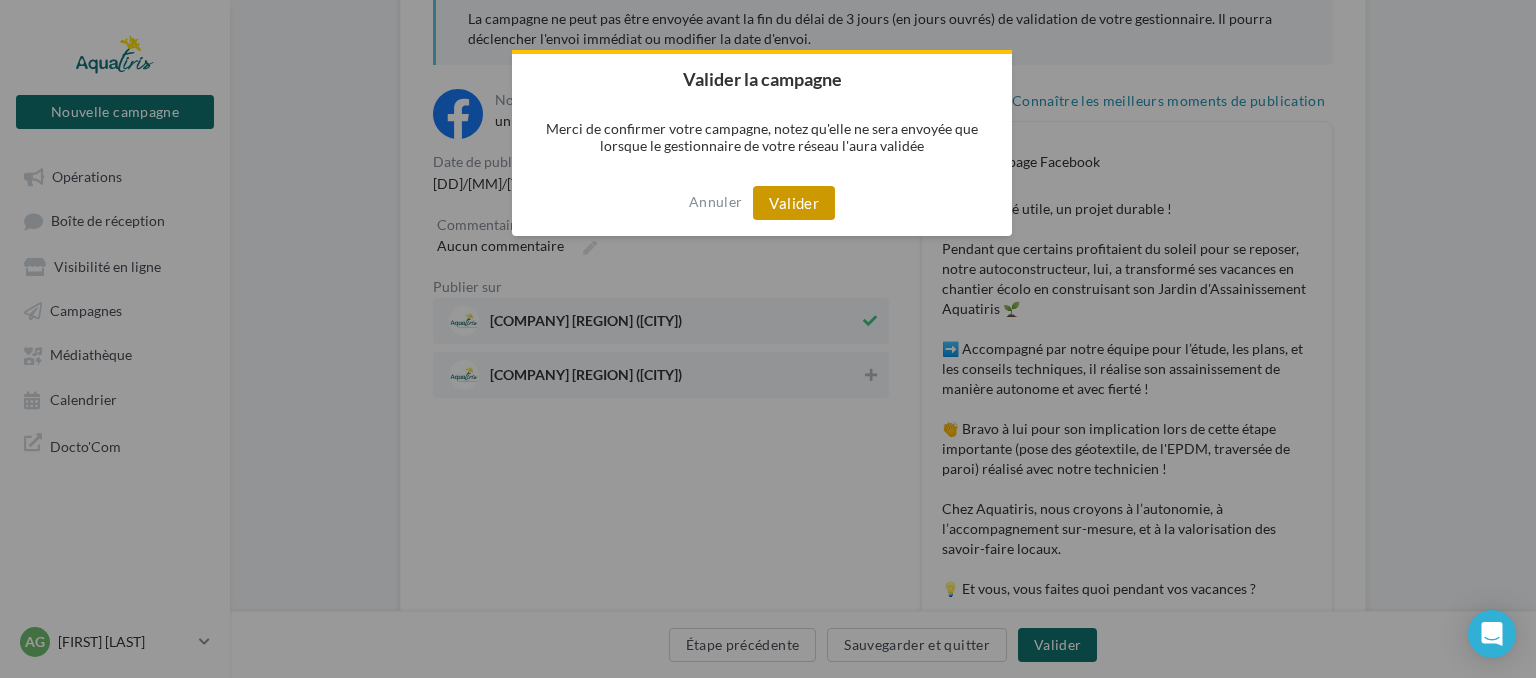 click on "Valider" at bounding box center [794, 203] 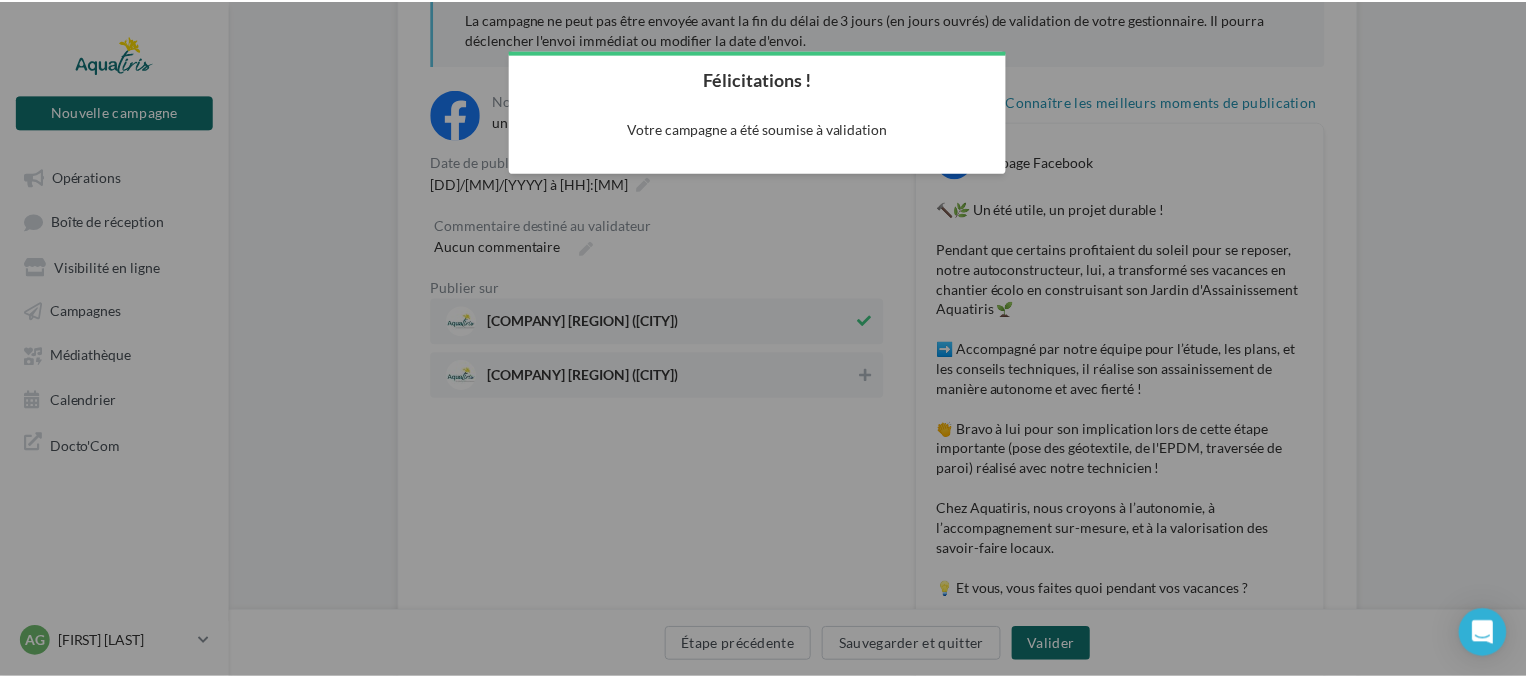 scroll, scrollTop: 32, scrollLeft: 0, axis: vertical 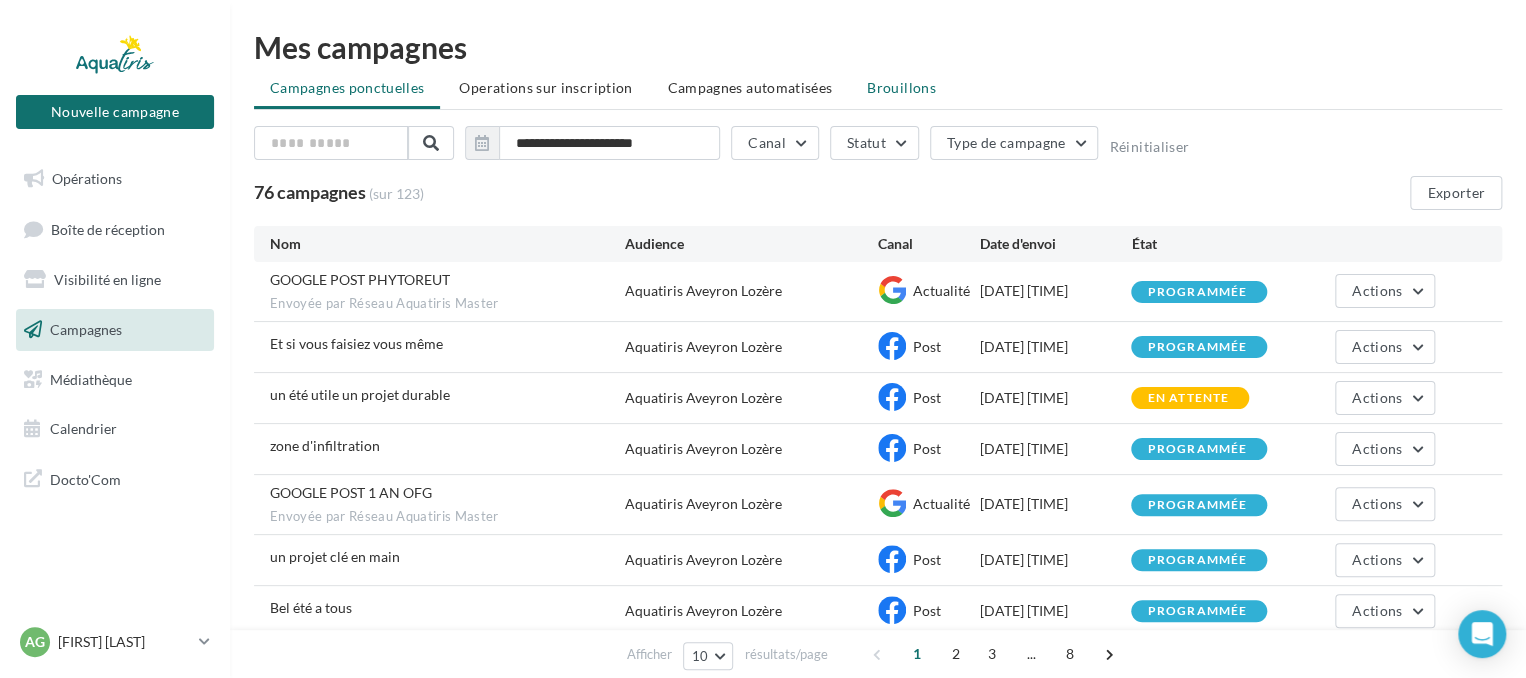 click on "Brouillons" at bounding box center [901, 87] 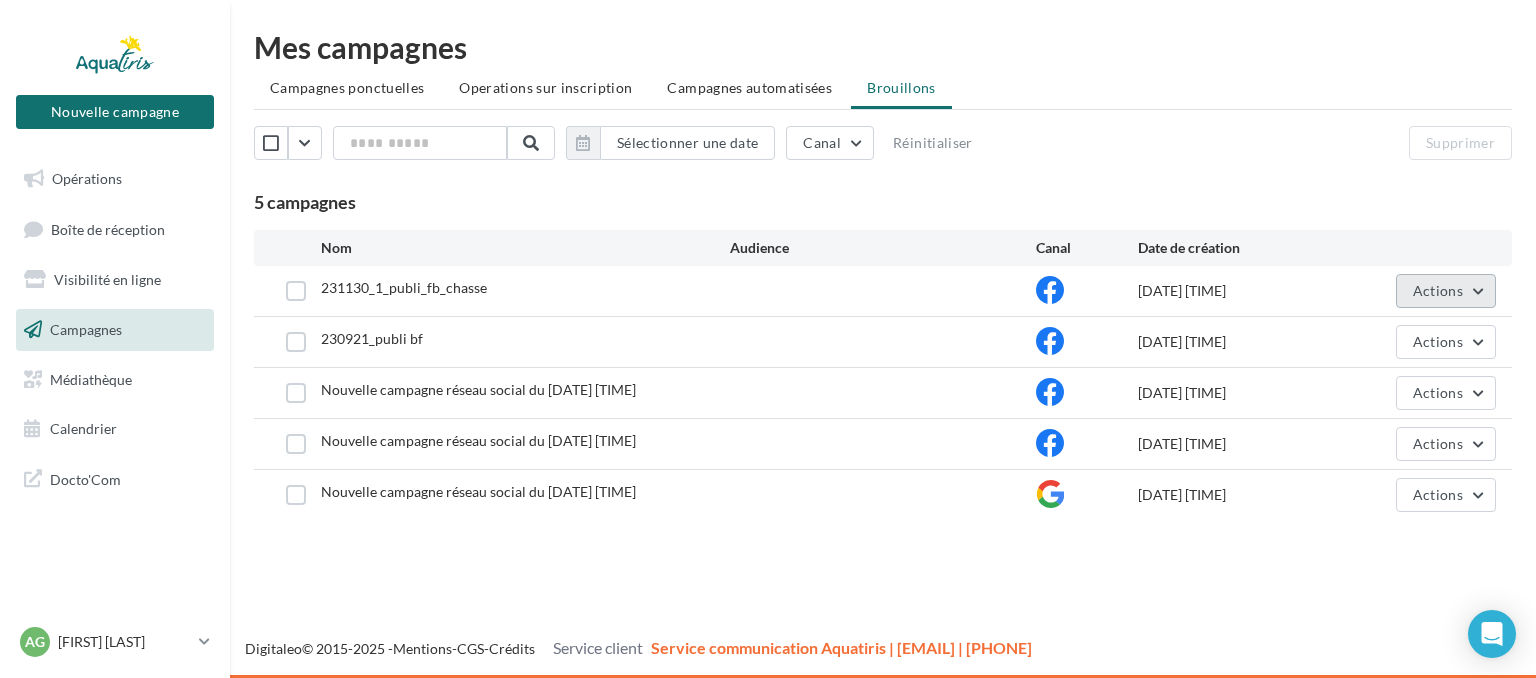 click on "Actions" at bounding box center [1446, 291] 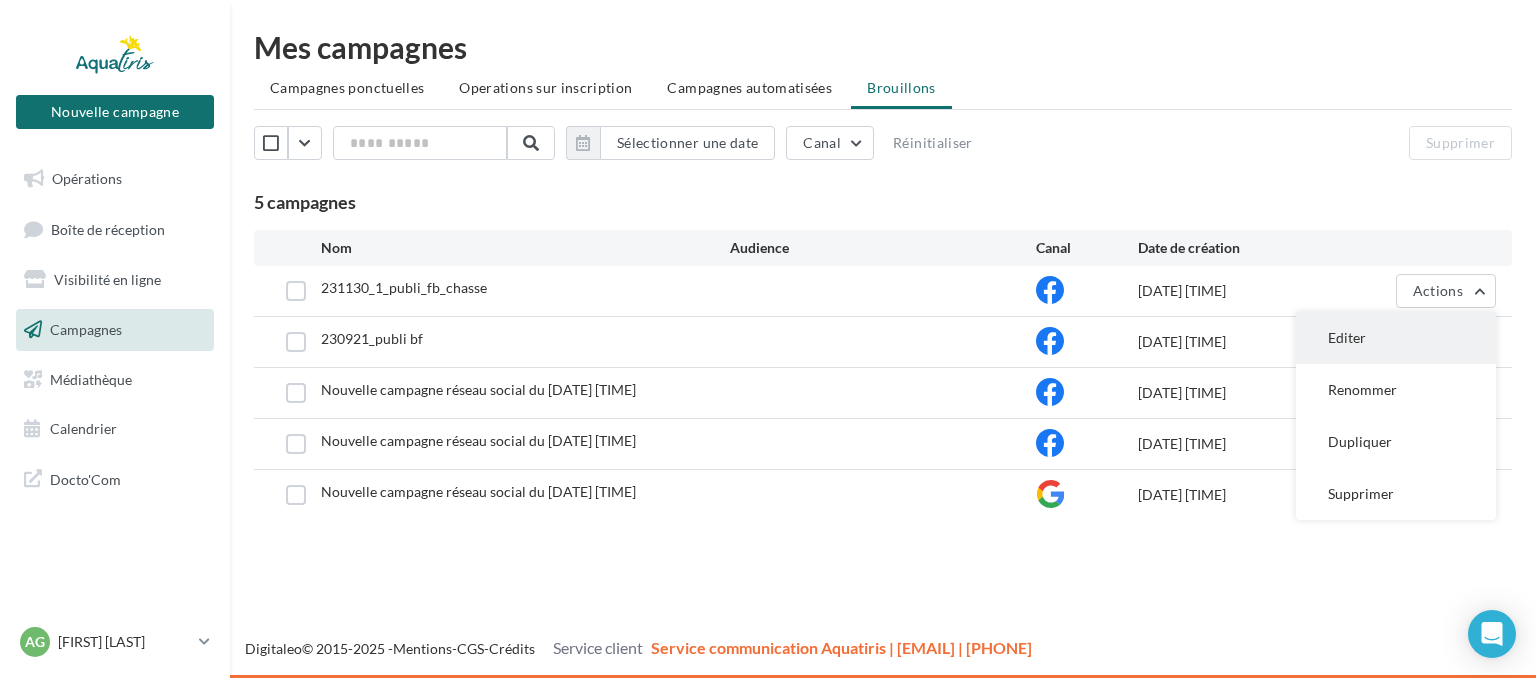 click on "Editer" at bounding box center (1396, 338) 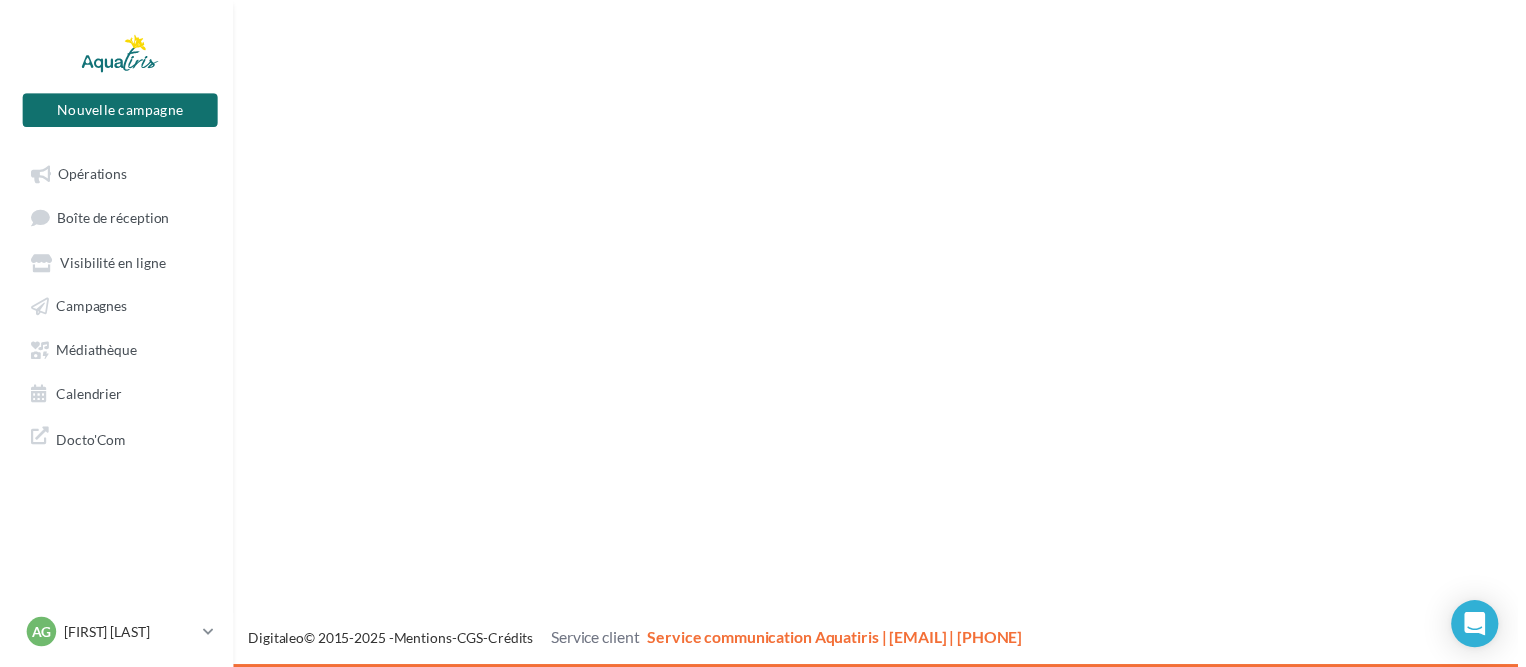 scroll, scrollTop: 0, scrollLeft: 0, axis: both 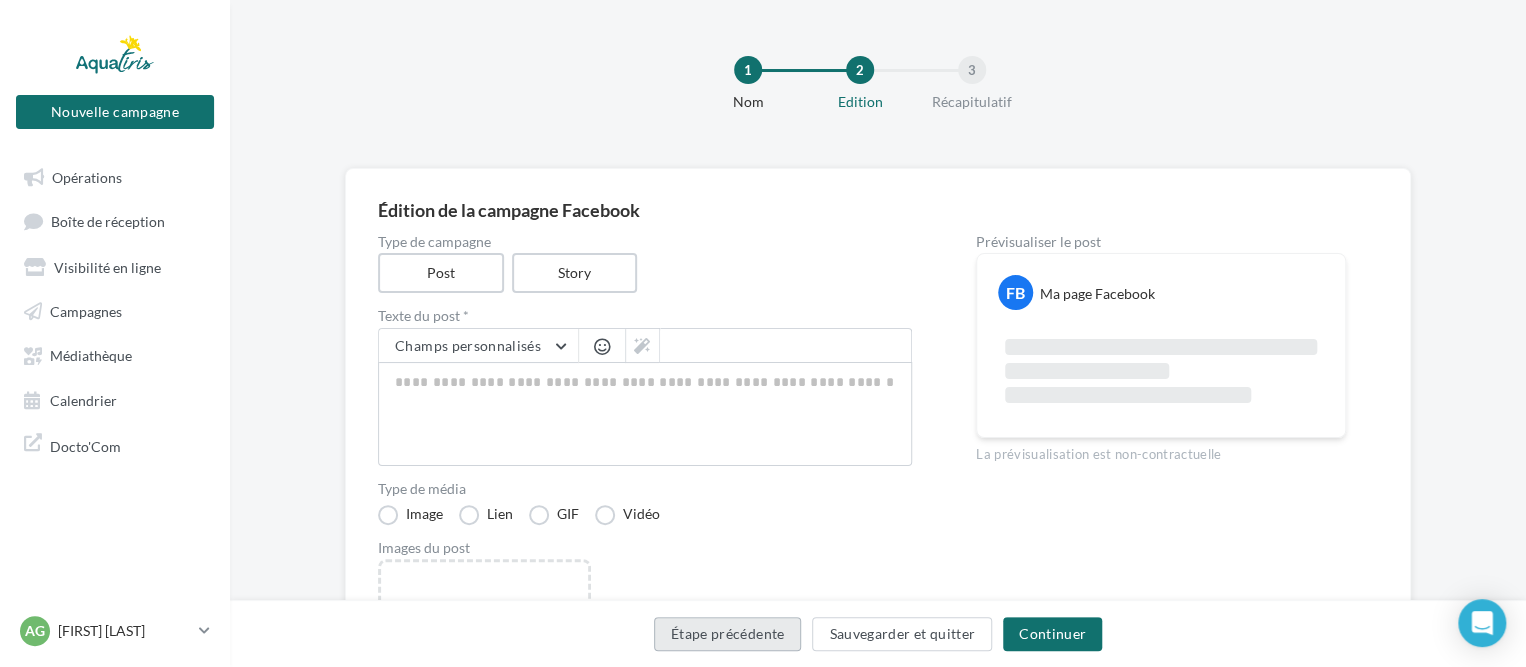 click on "Étape précédente" at bounding box center [728, 634] 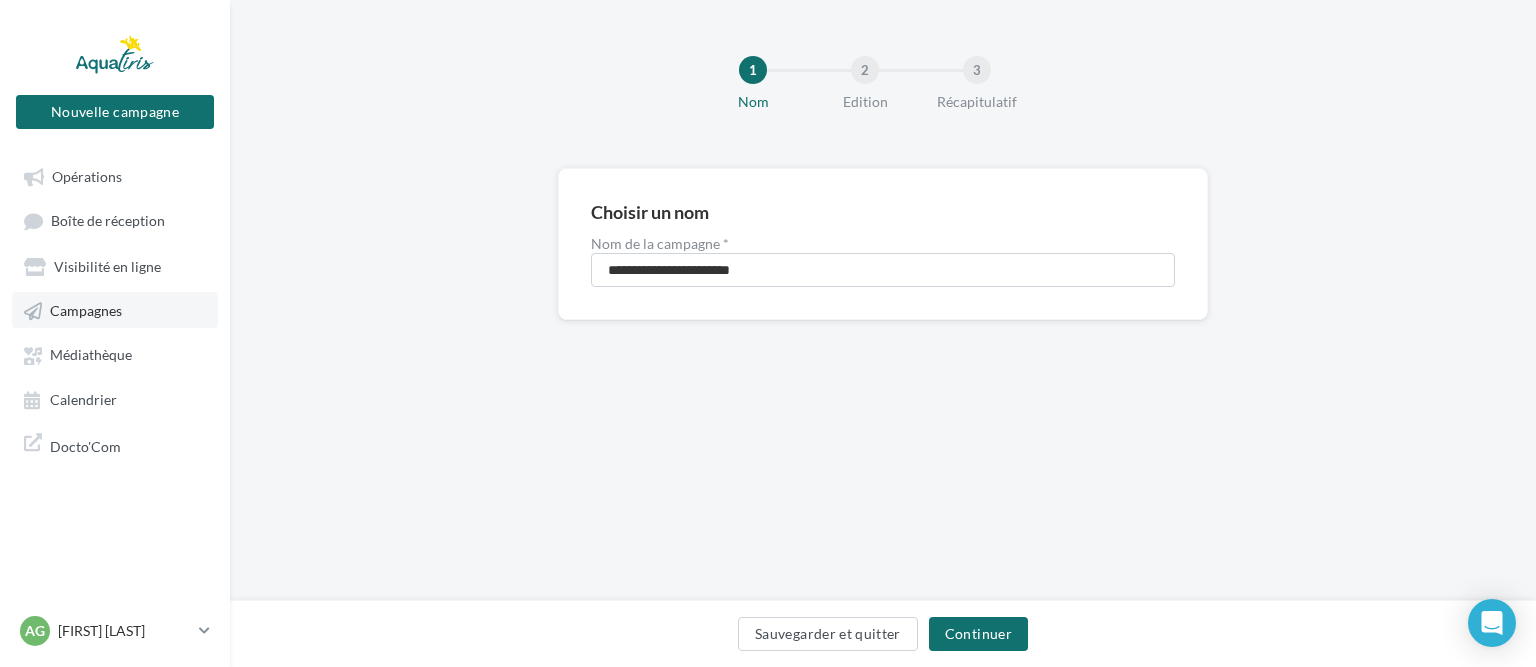 click on "Campagnes" at bounding box center [86, 310] 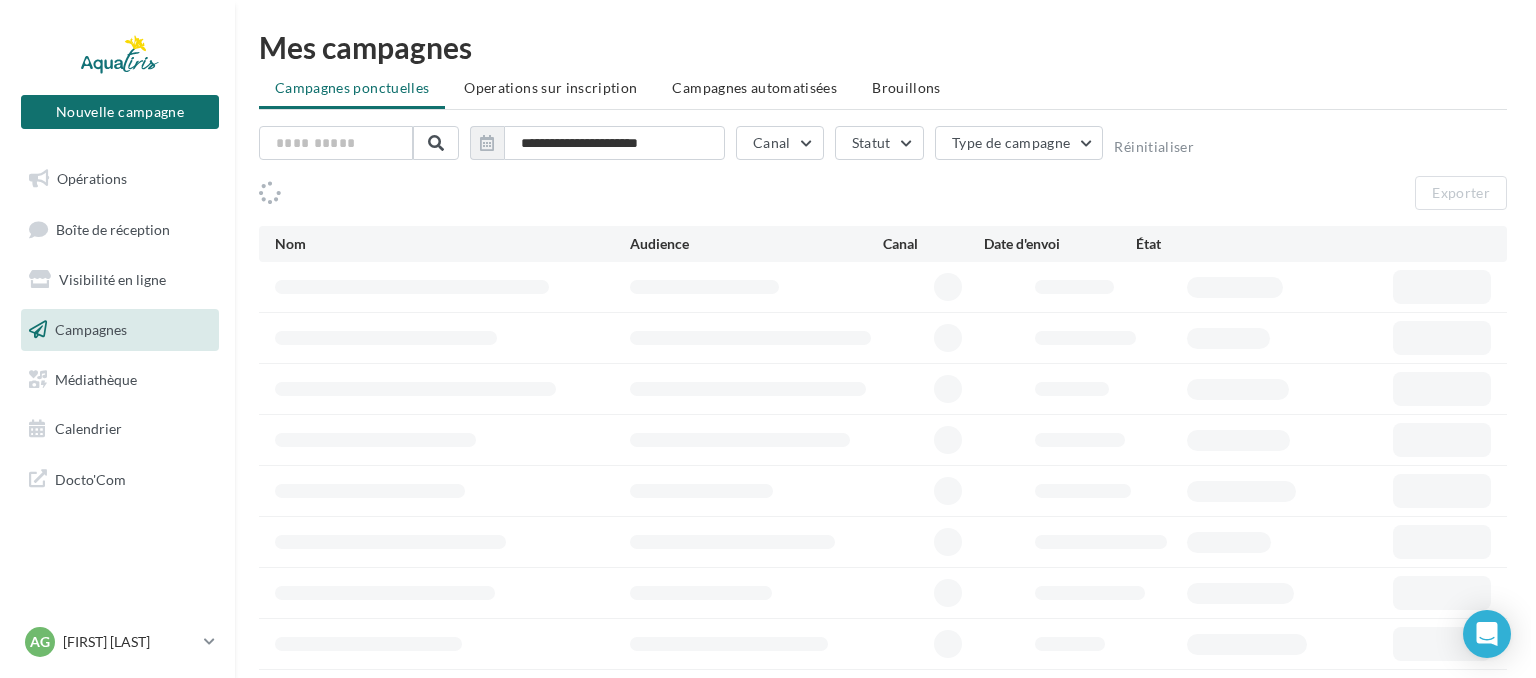 scroll, scrollTop: 0, scrollLeft: 0, axis: both 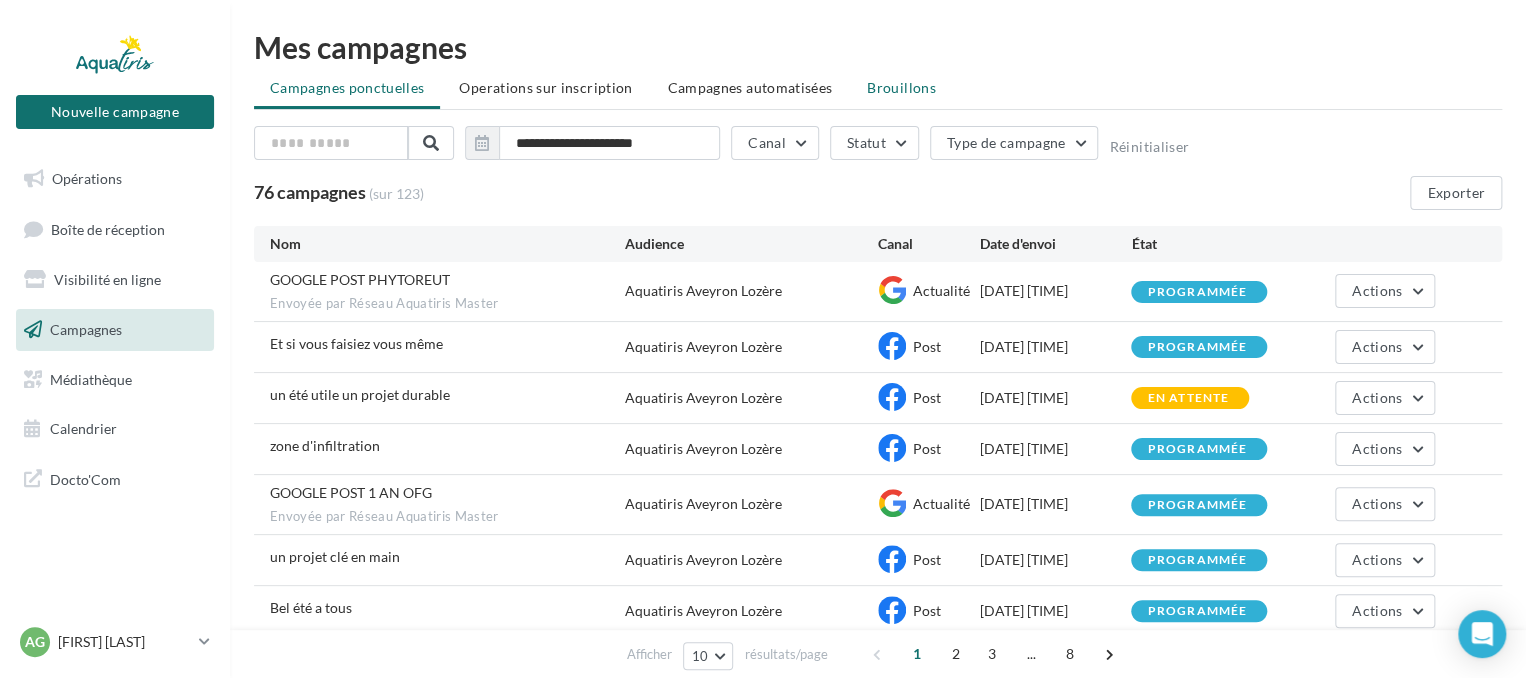 click on "Brouillons" at bounding box center (901, 87) 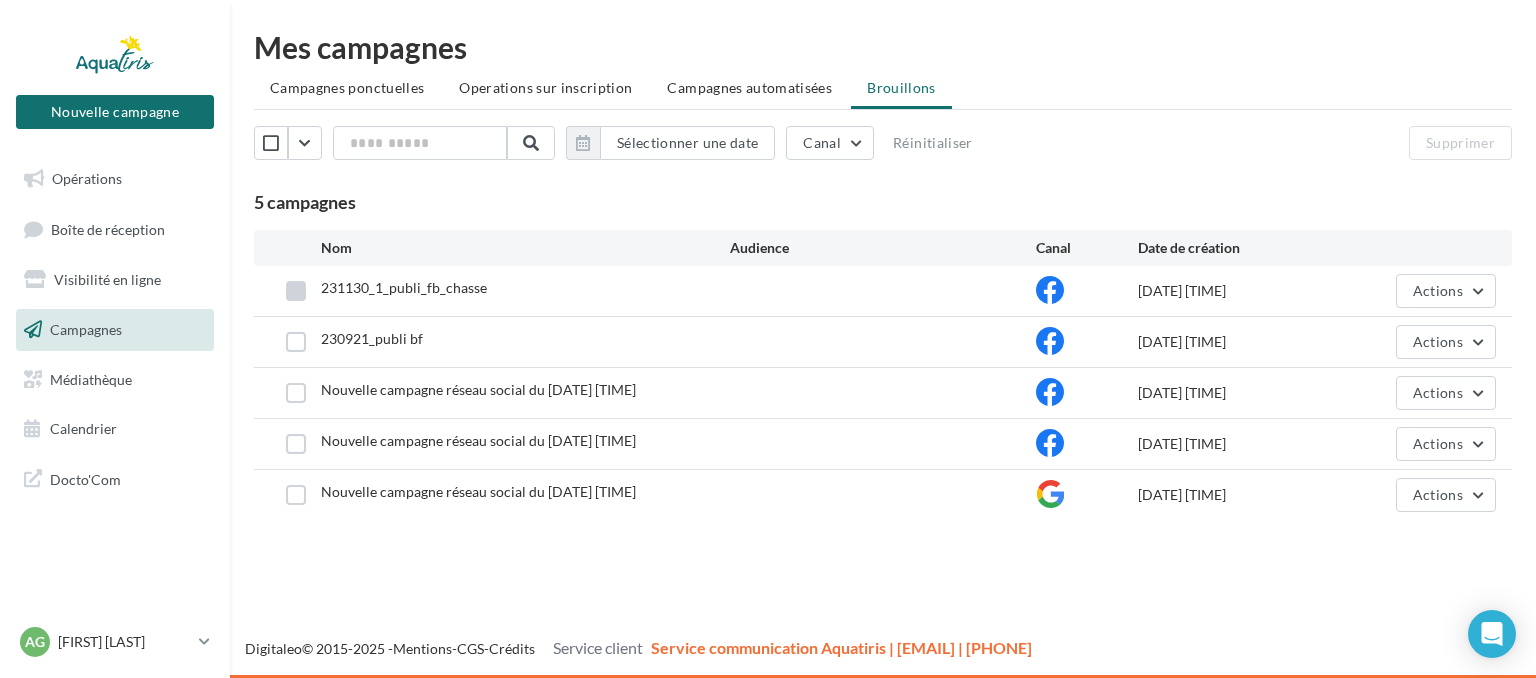 click at bounding box center (296, 291) 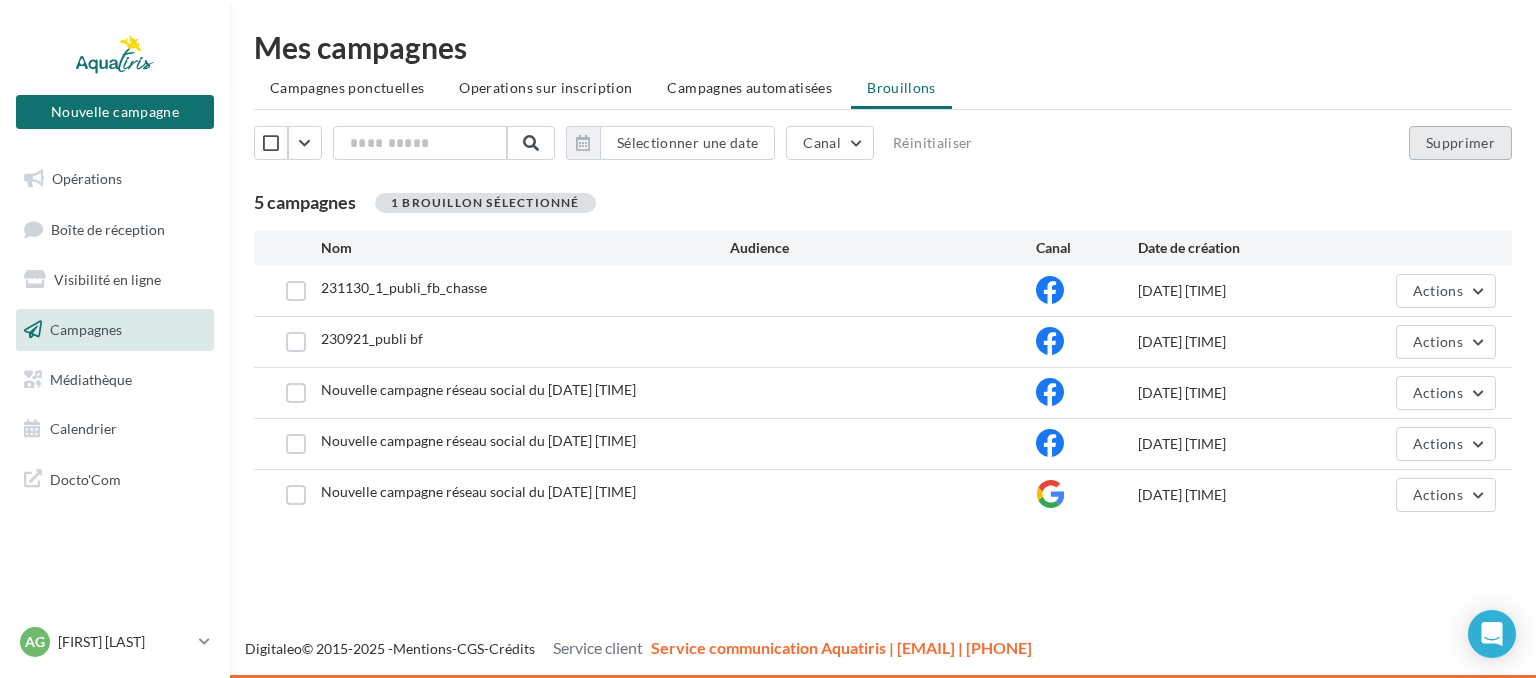click on "Supprimer" at bounding box center [1460, 143] 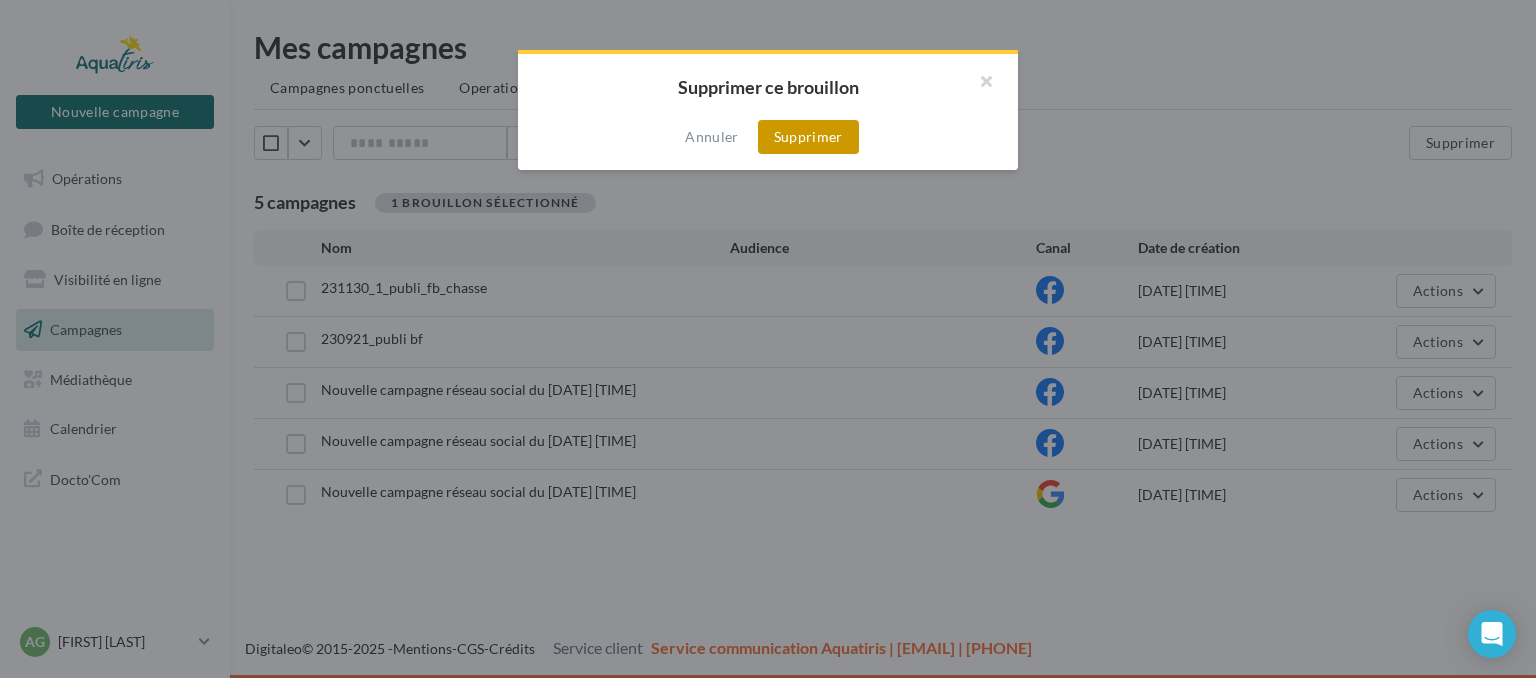 click on "Supprimer" at bounding box center [808, 137] 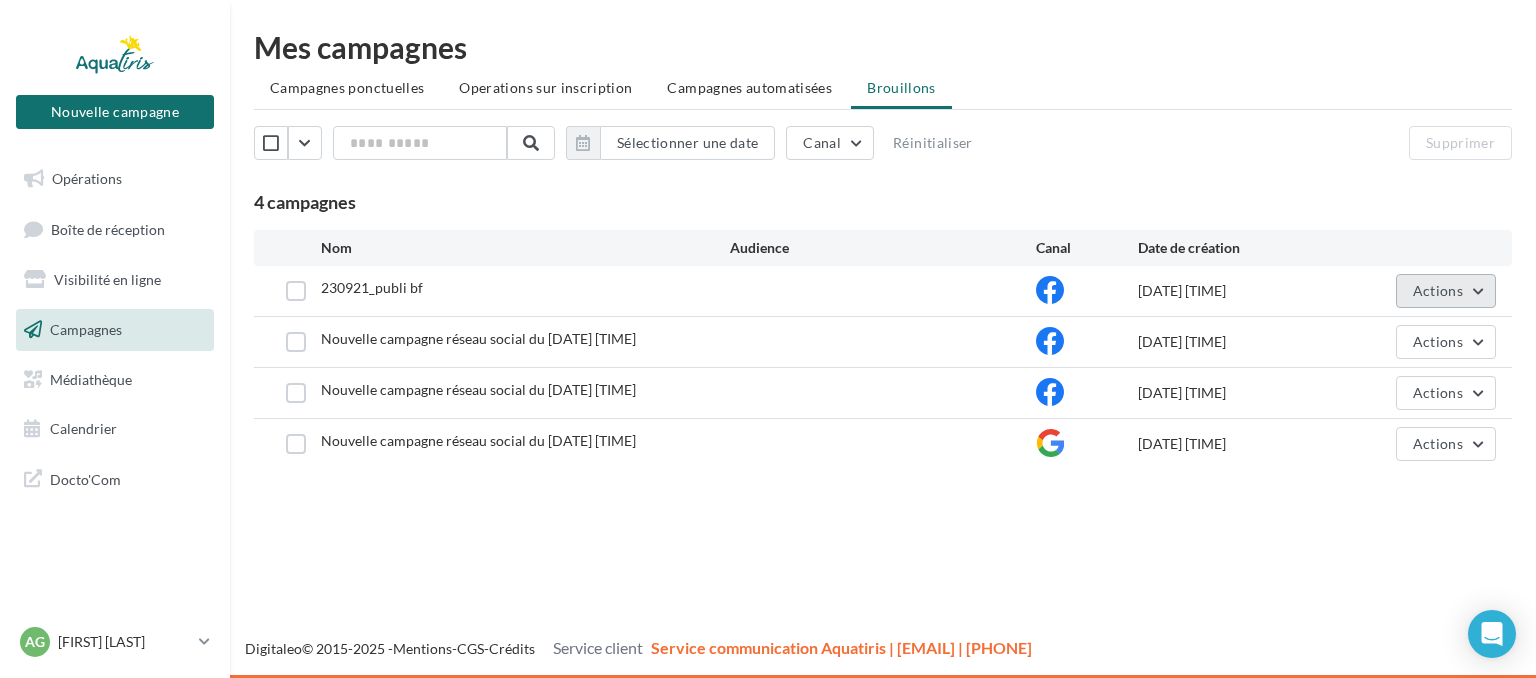 click on "Actions" at bounding box center [1438, 290] 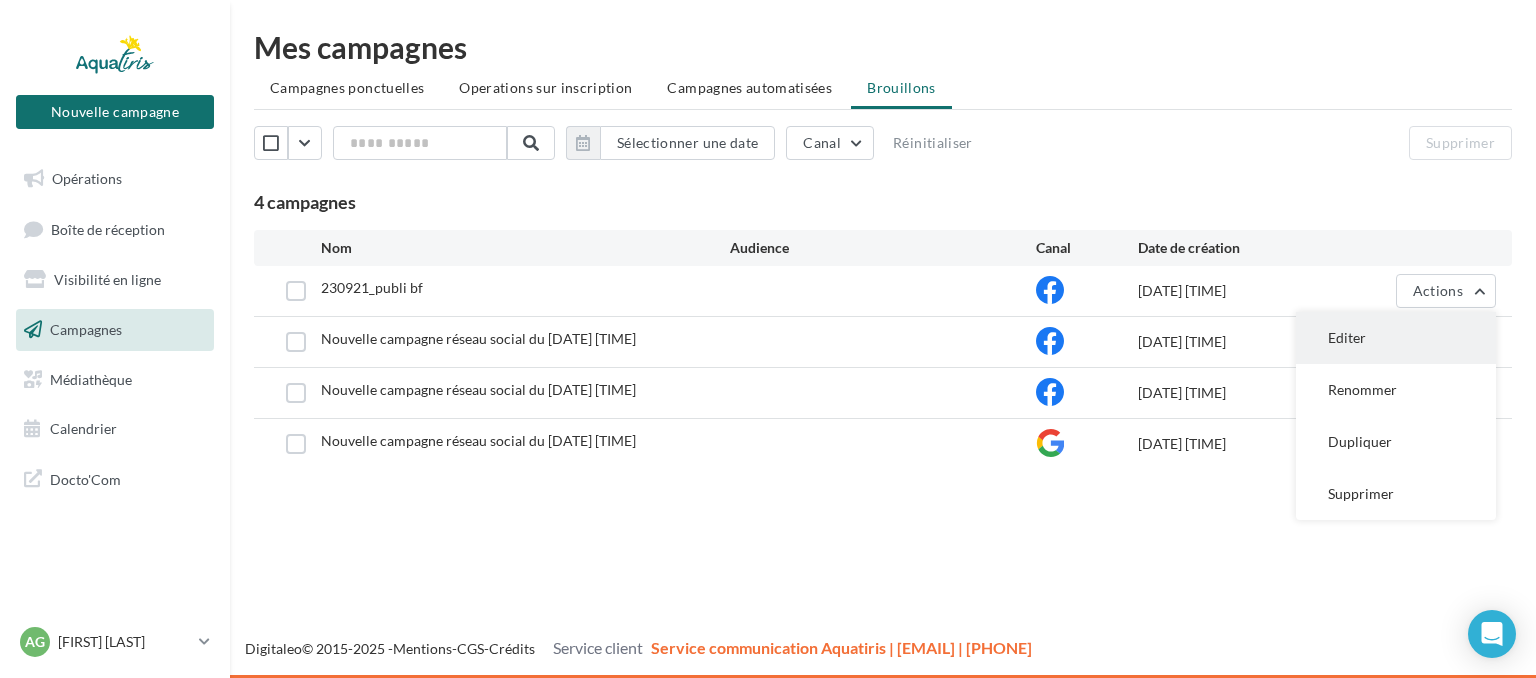 click on "Editer" at bounding box center [1396, 338] 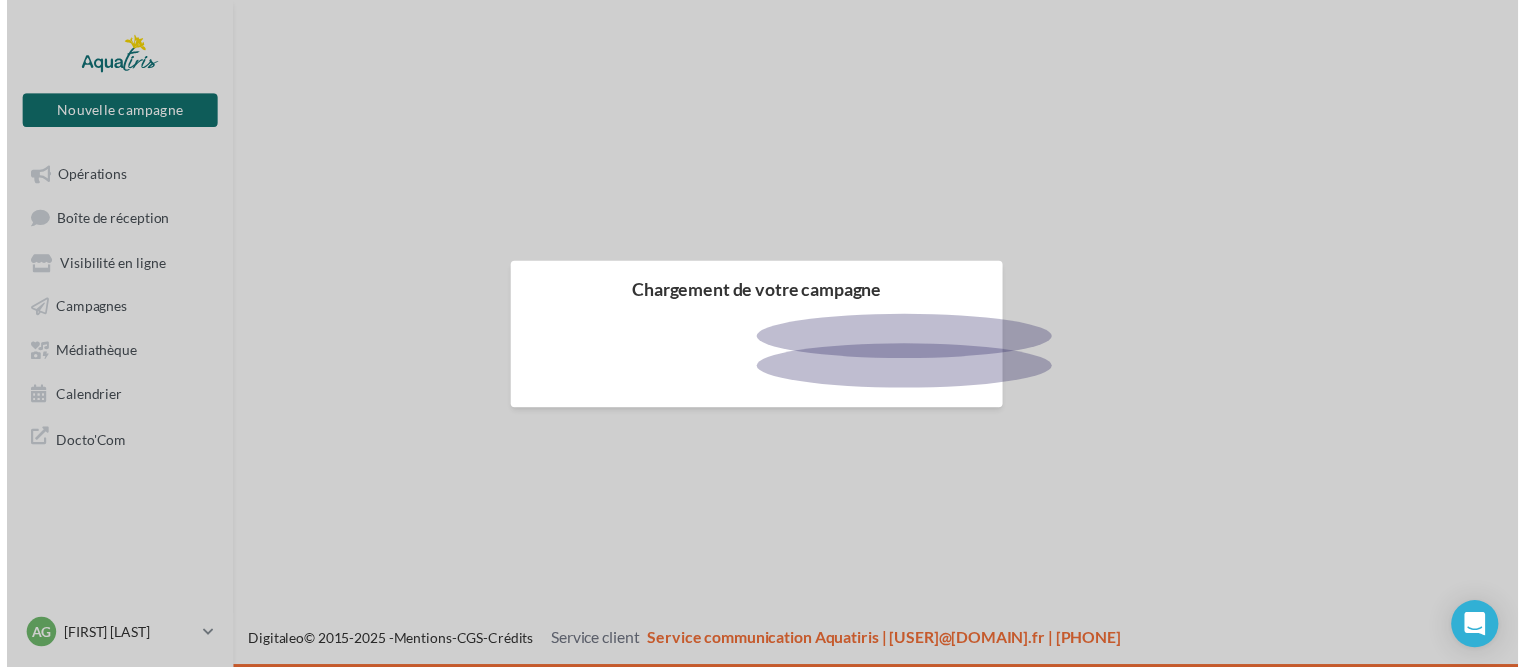 scroll, scrollTop: 0, scrollLeft: 0, axis: both 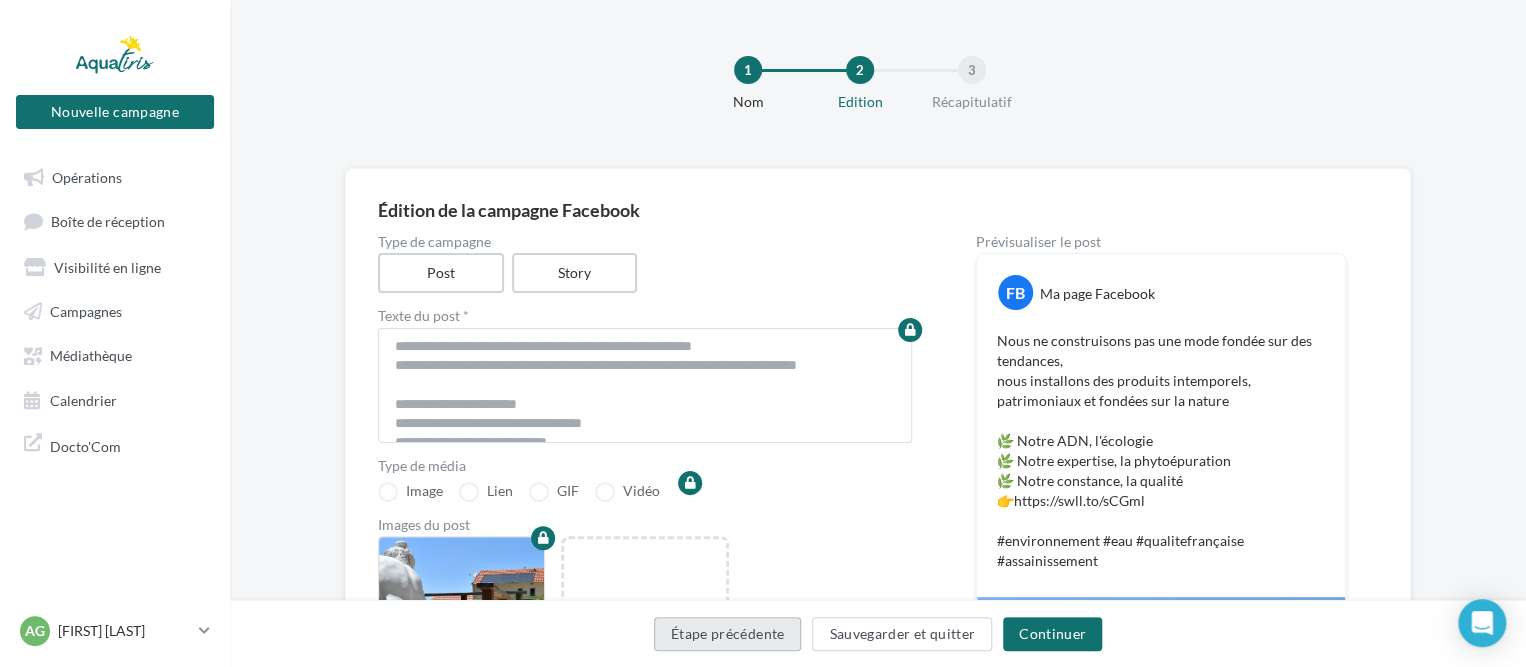 click on "Étape précédente" at bounding box center [728, 634] 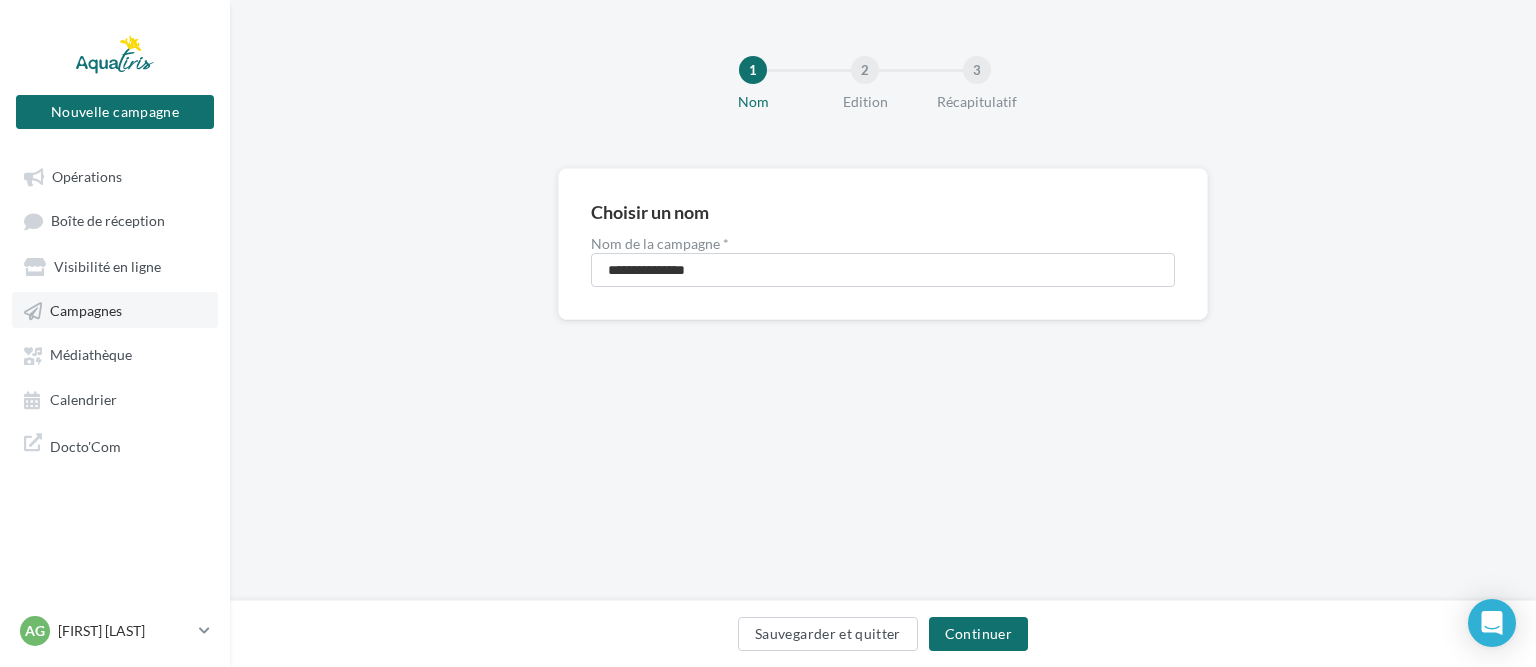 click on "Campagnes" at bounding box center [115, 310] 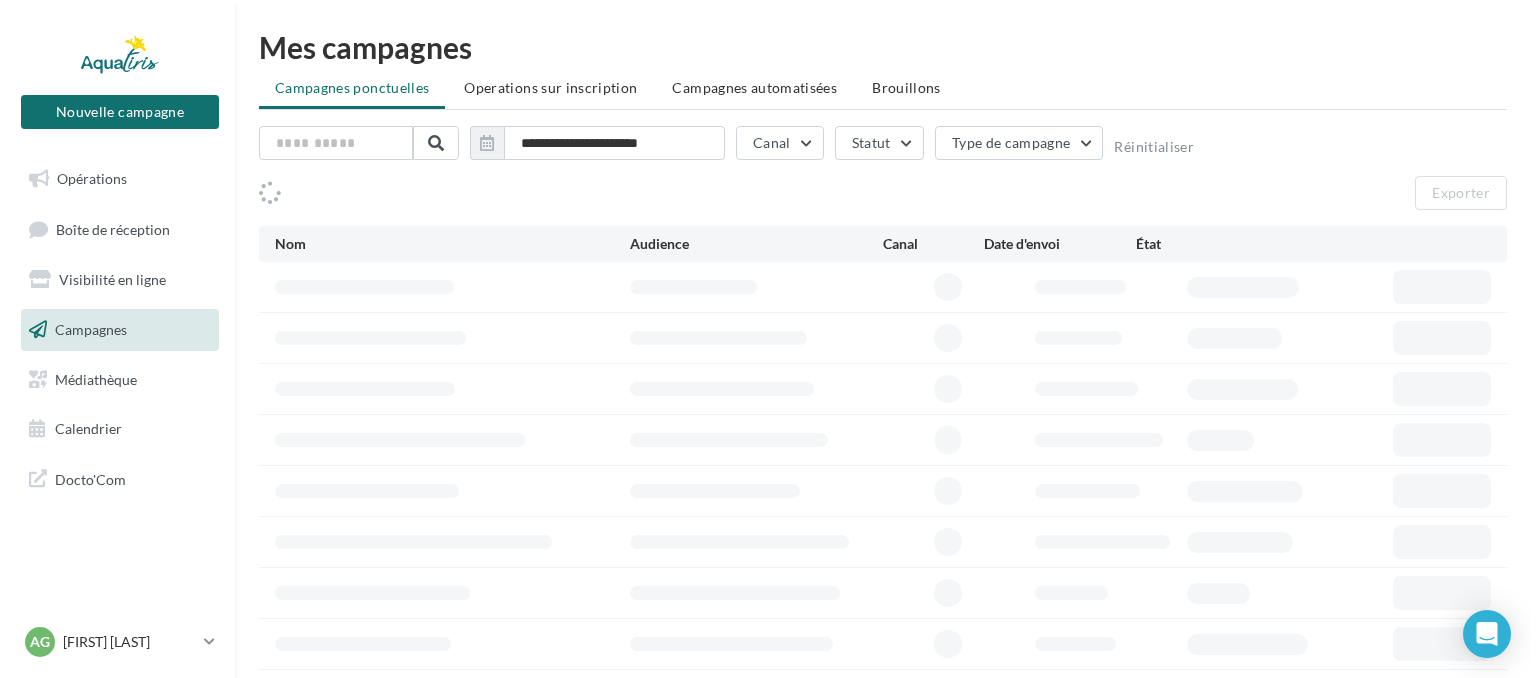 scroll, scrollTop: 0, scrollLeft: 0, axis: both 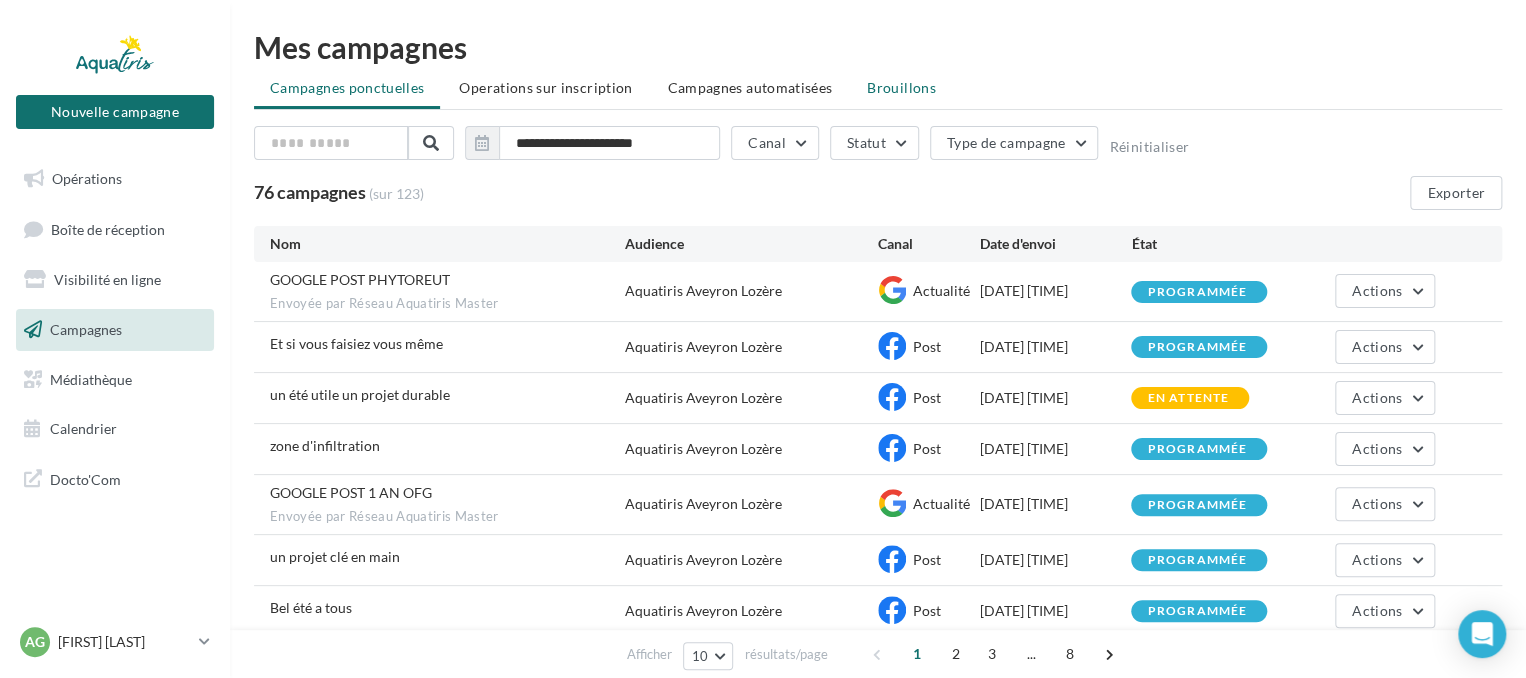 click on "Brouillons" at bounding box center (901, 87) 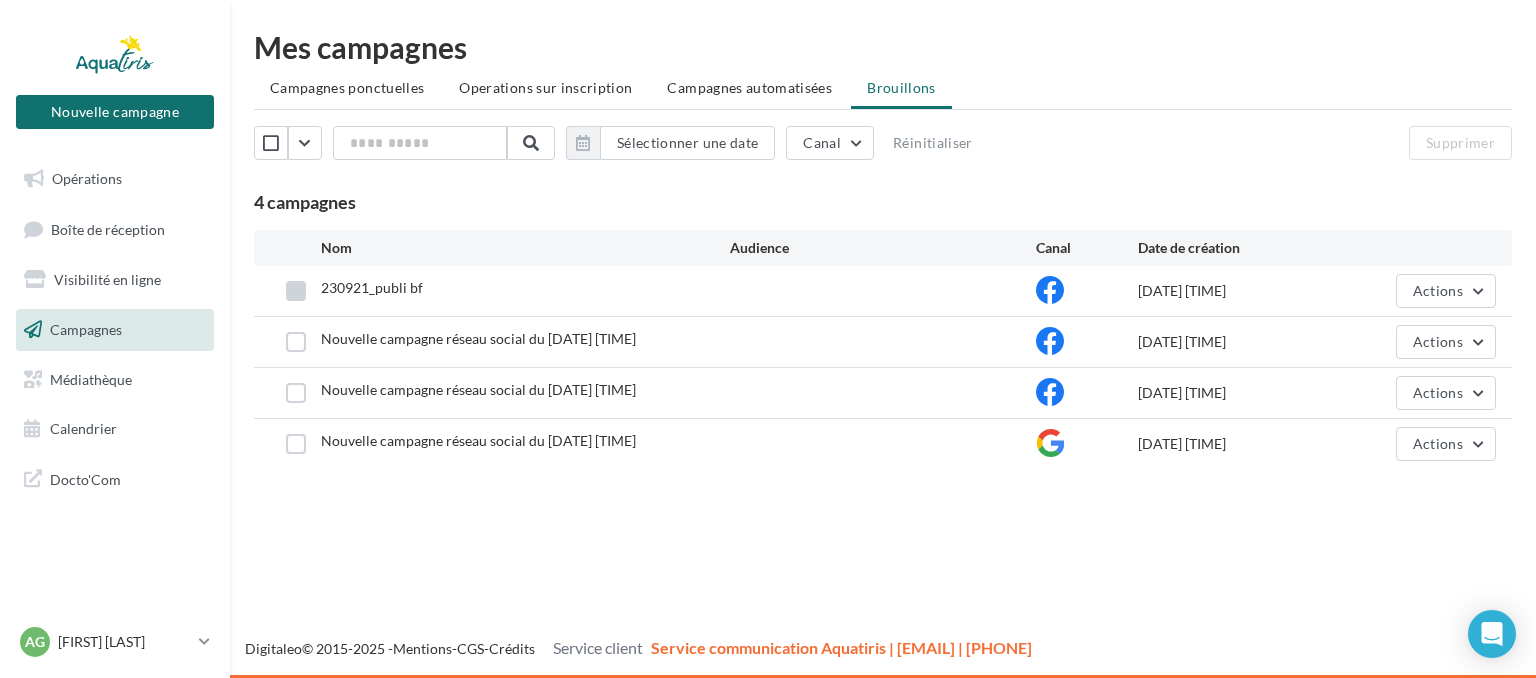 click at bounding box center [296, 291] 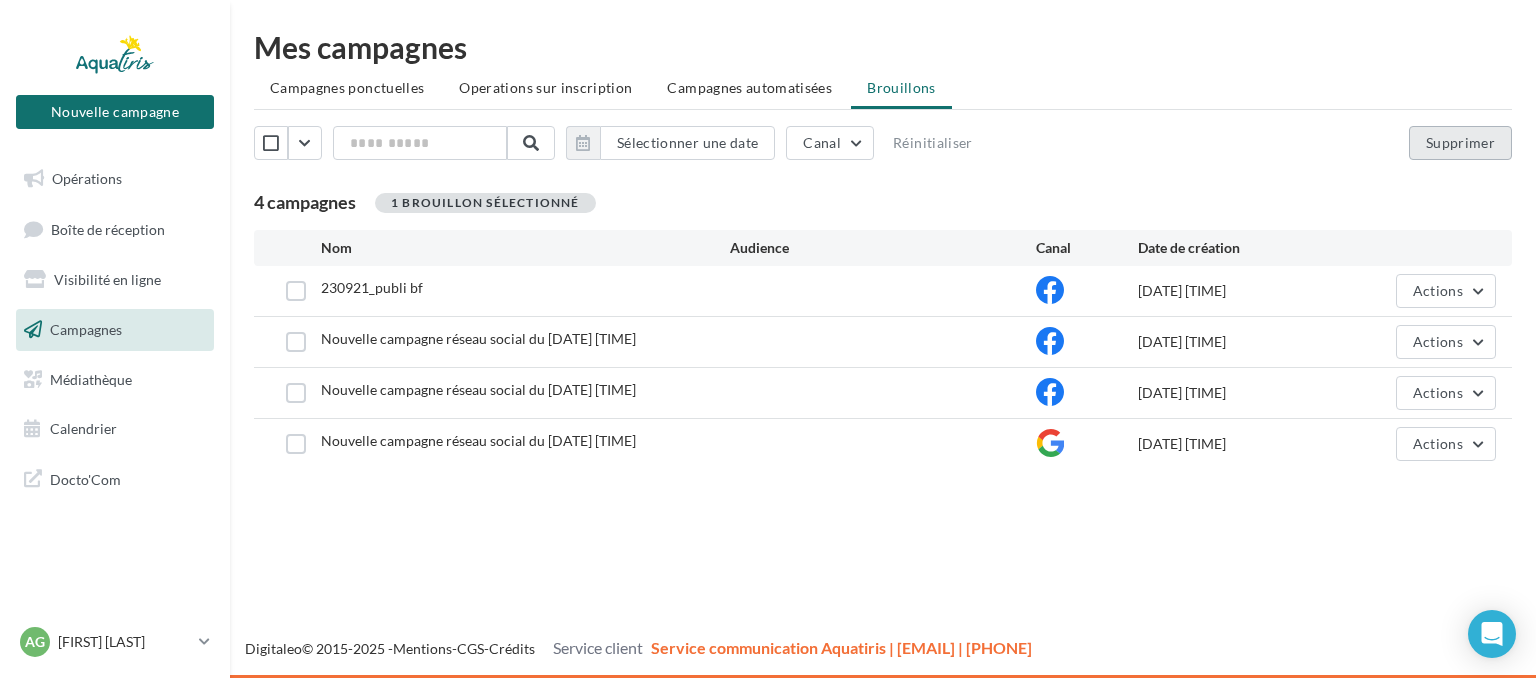 click on "Supprimer" at bounding box center (1460, 143) 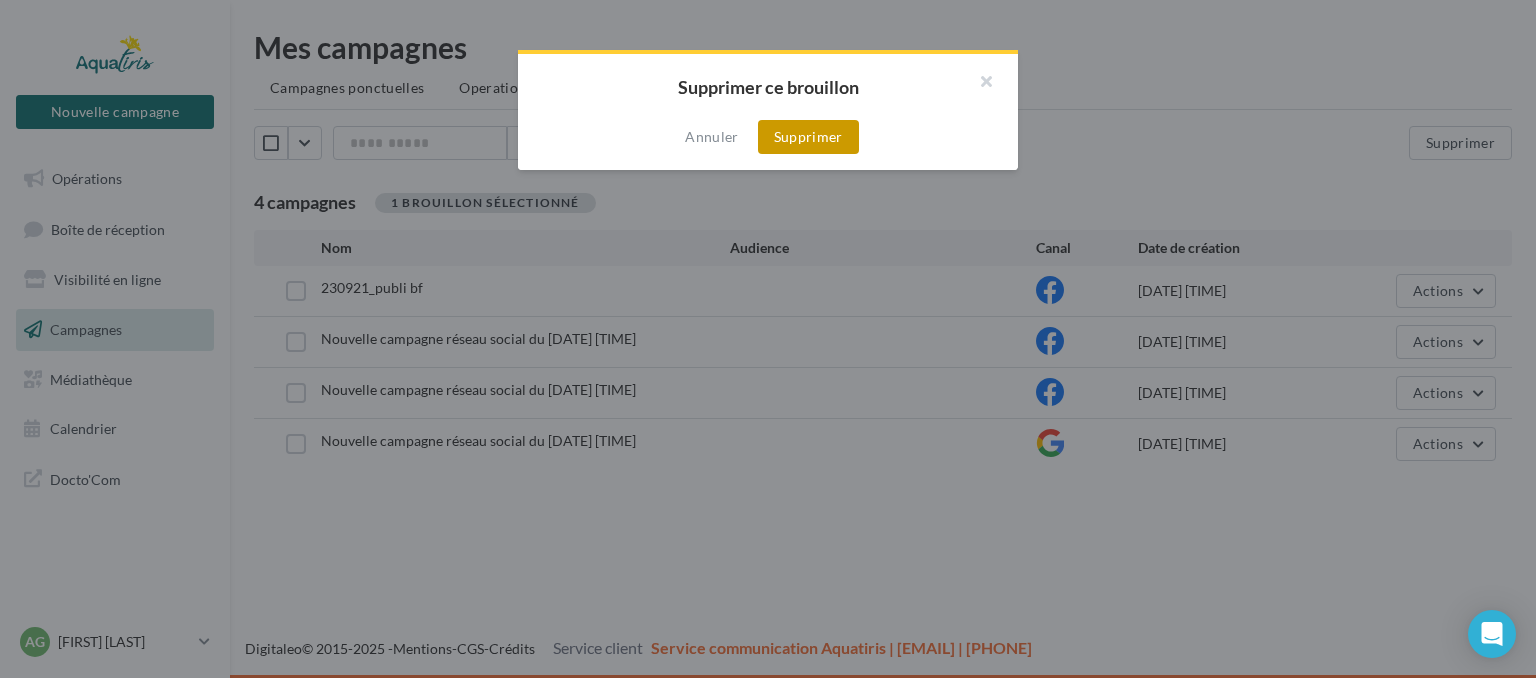click on "Supprimer" at bounding box center (808, 137) 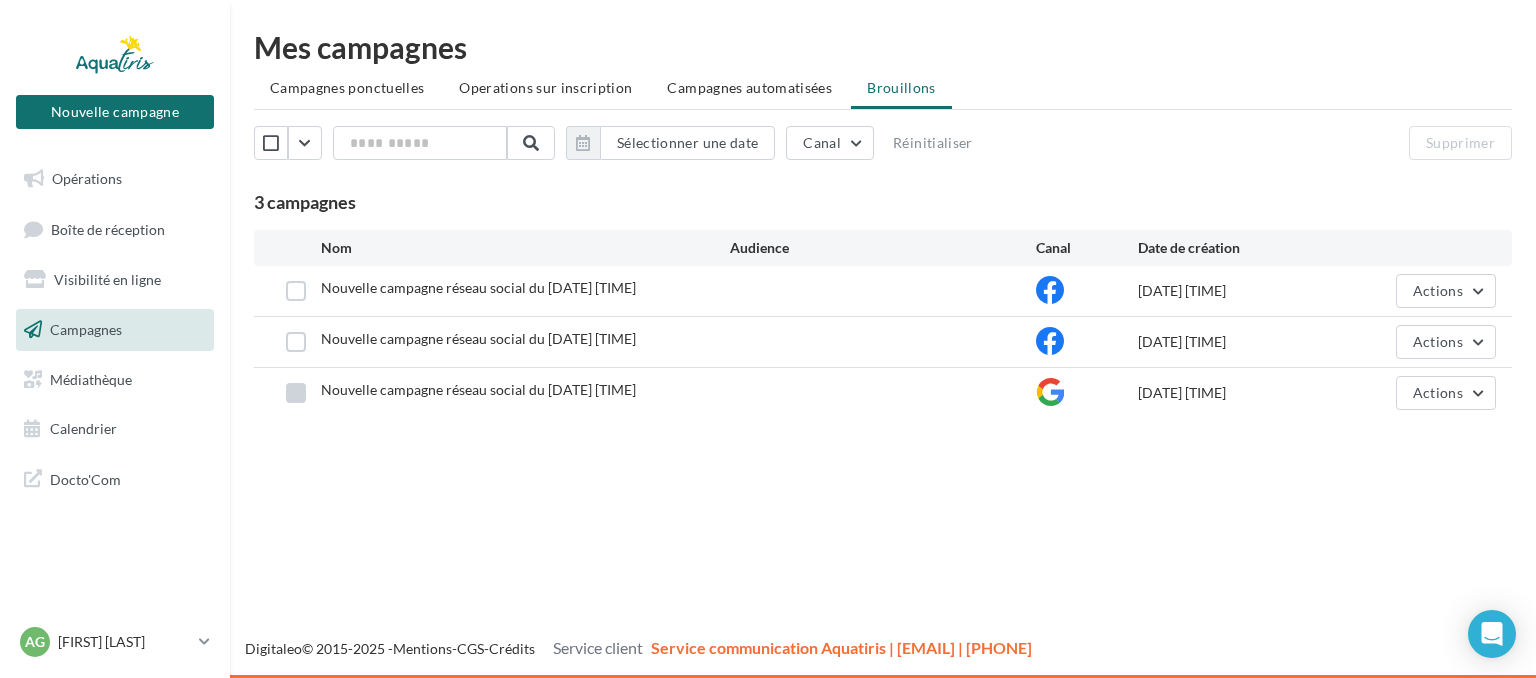 click at bounding box center [296, 393] 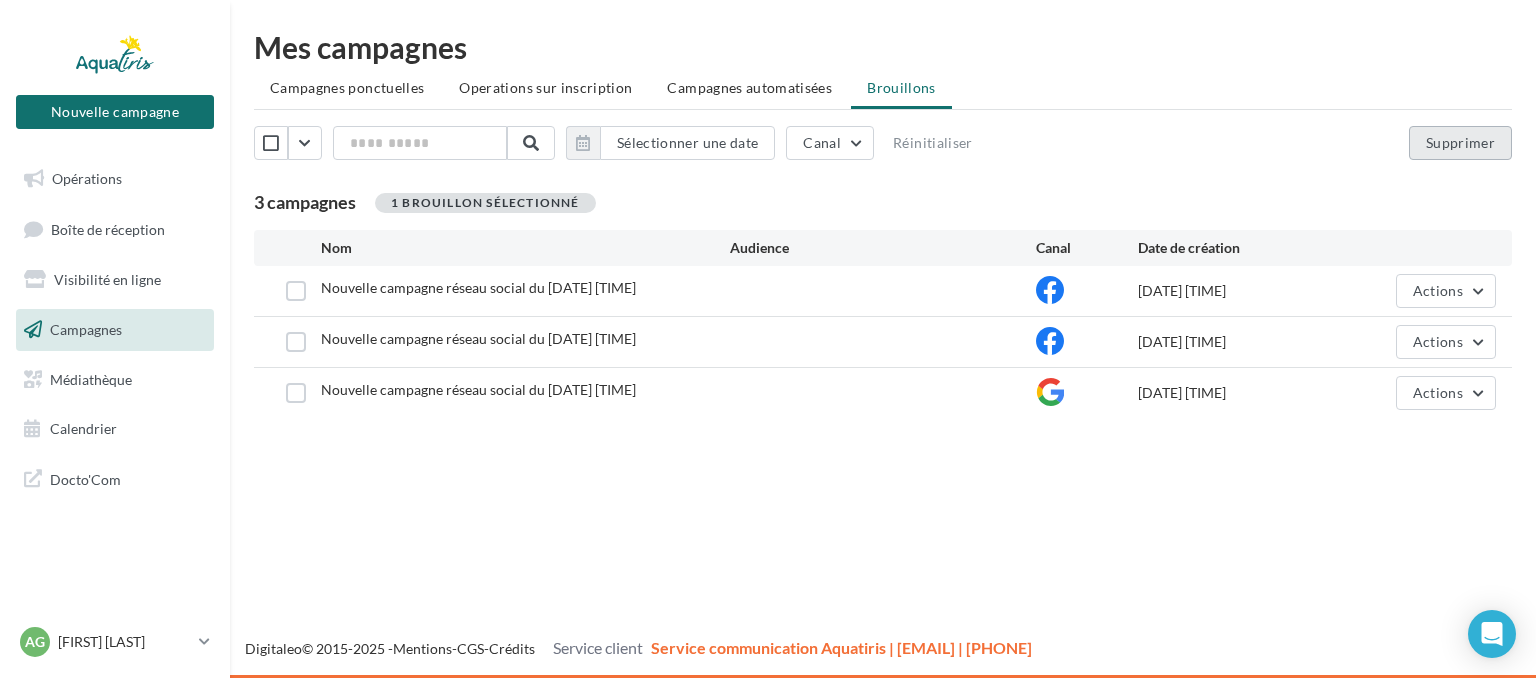 click on "Supprimer" at bounding box center (1460, 143) 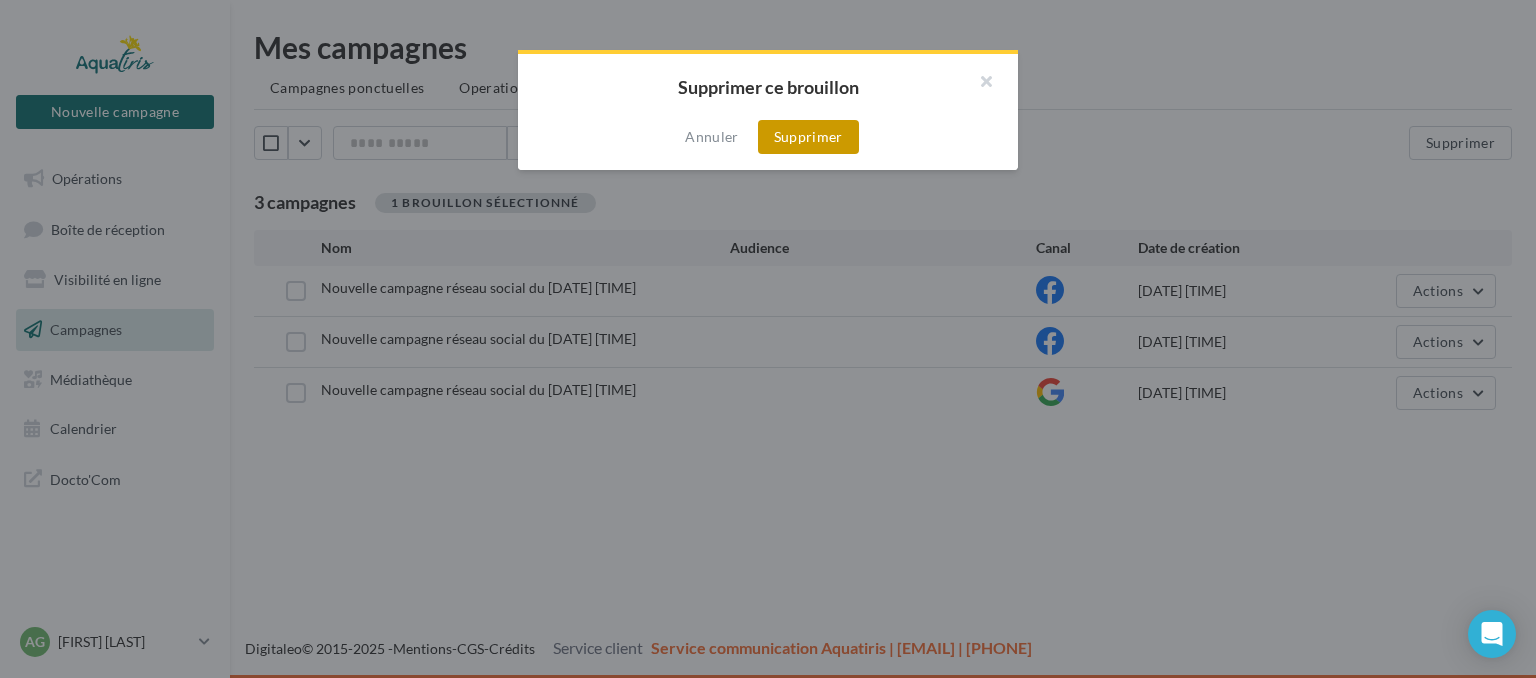 click on "Supprimer" at bounding box center (808, 137) 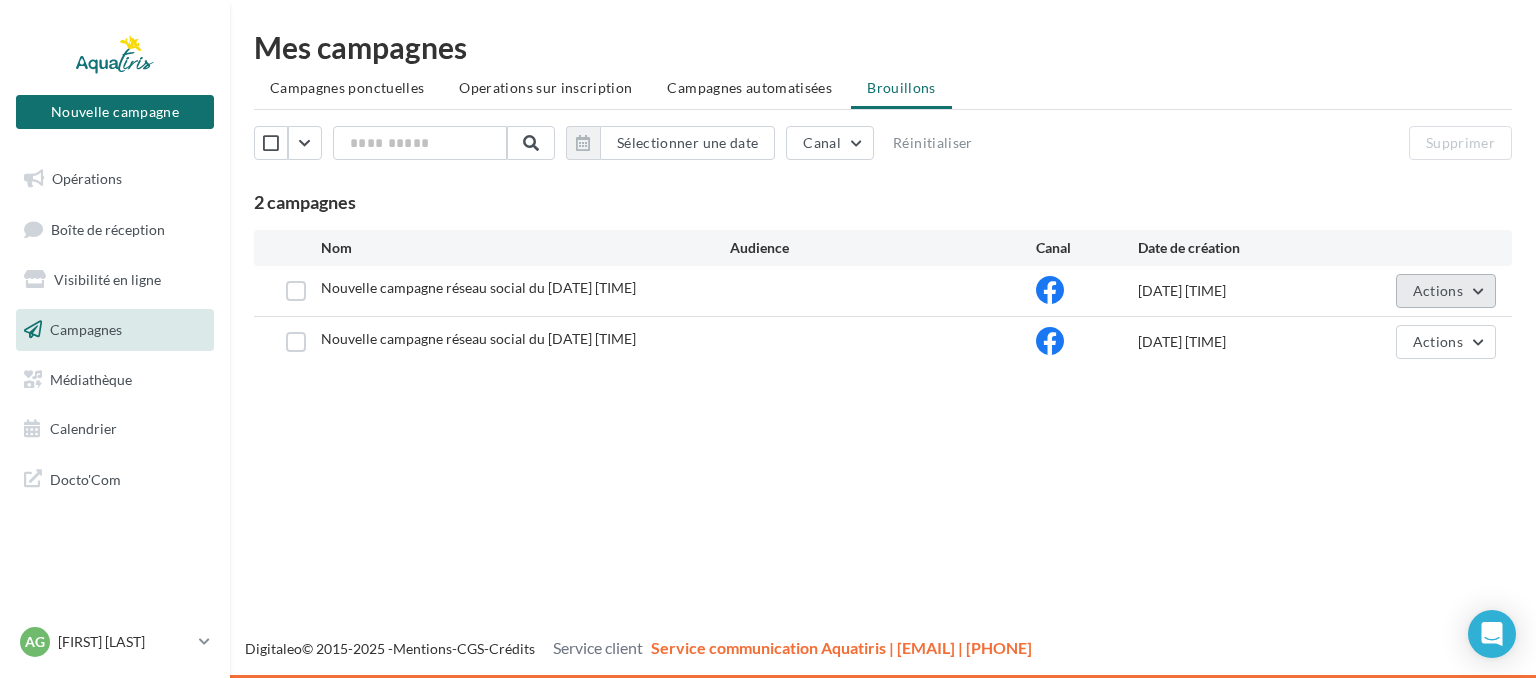 click on "Actions" at bounding box center [1446, 291] 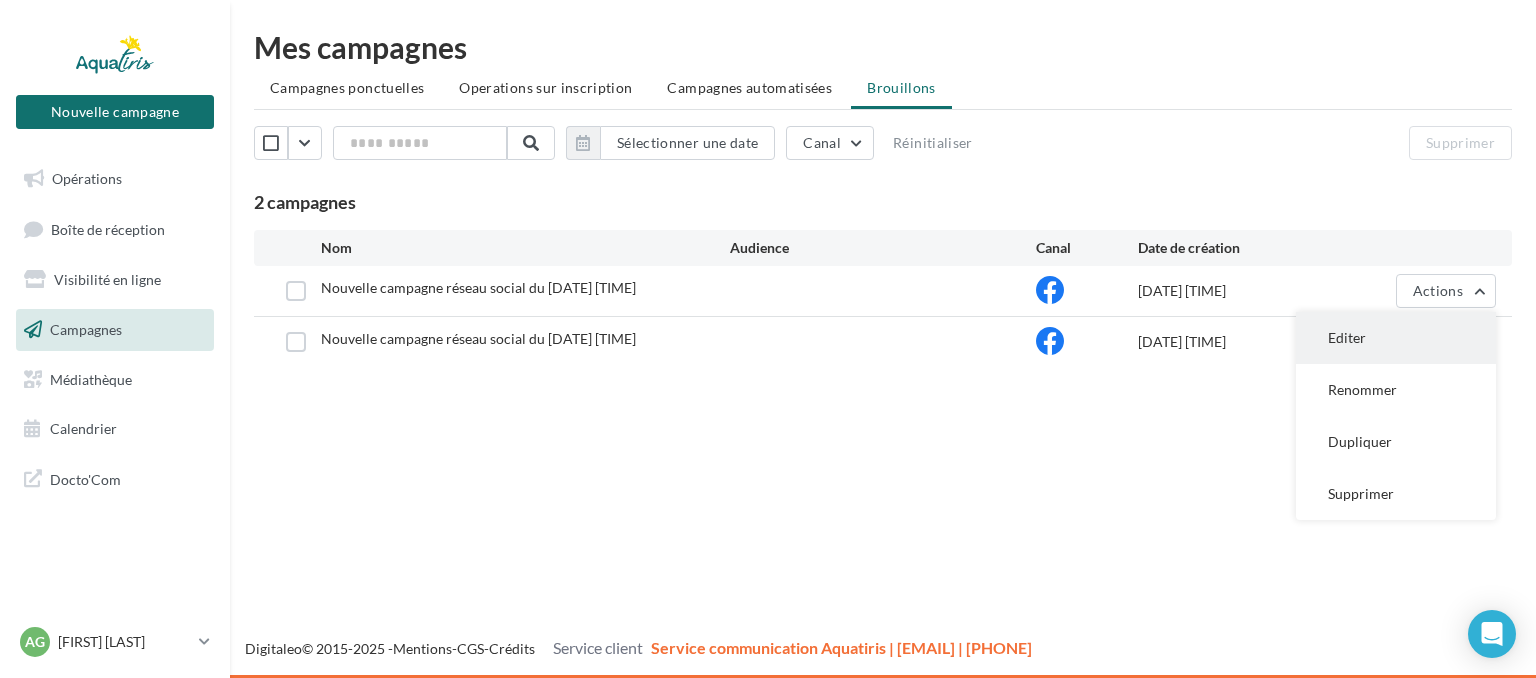 click on "Editer" at bounding box center (1396, 338) 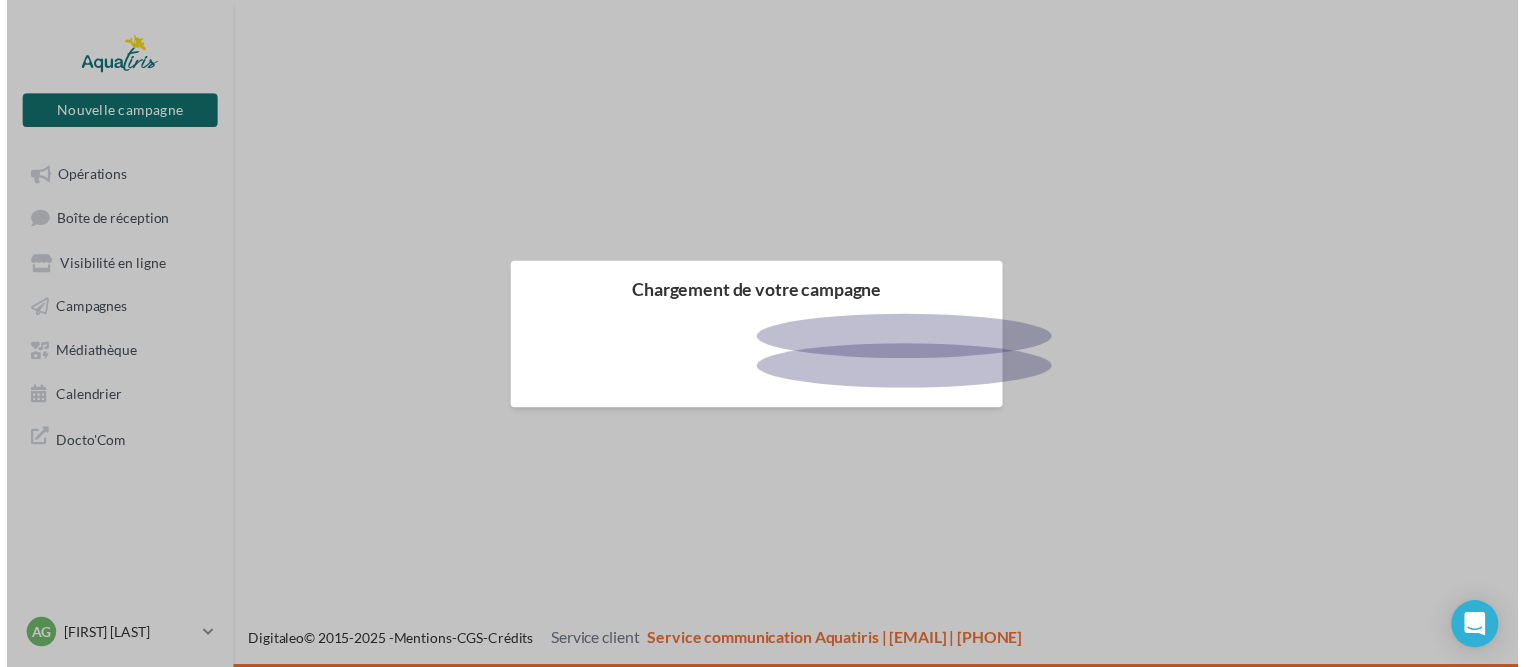 scroll, scrollTop: 0, scrollLeft: 0, axis: both 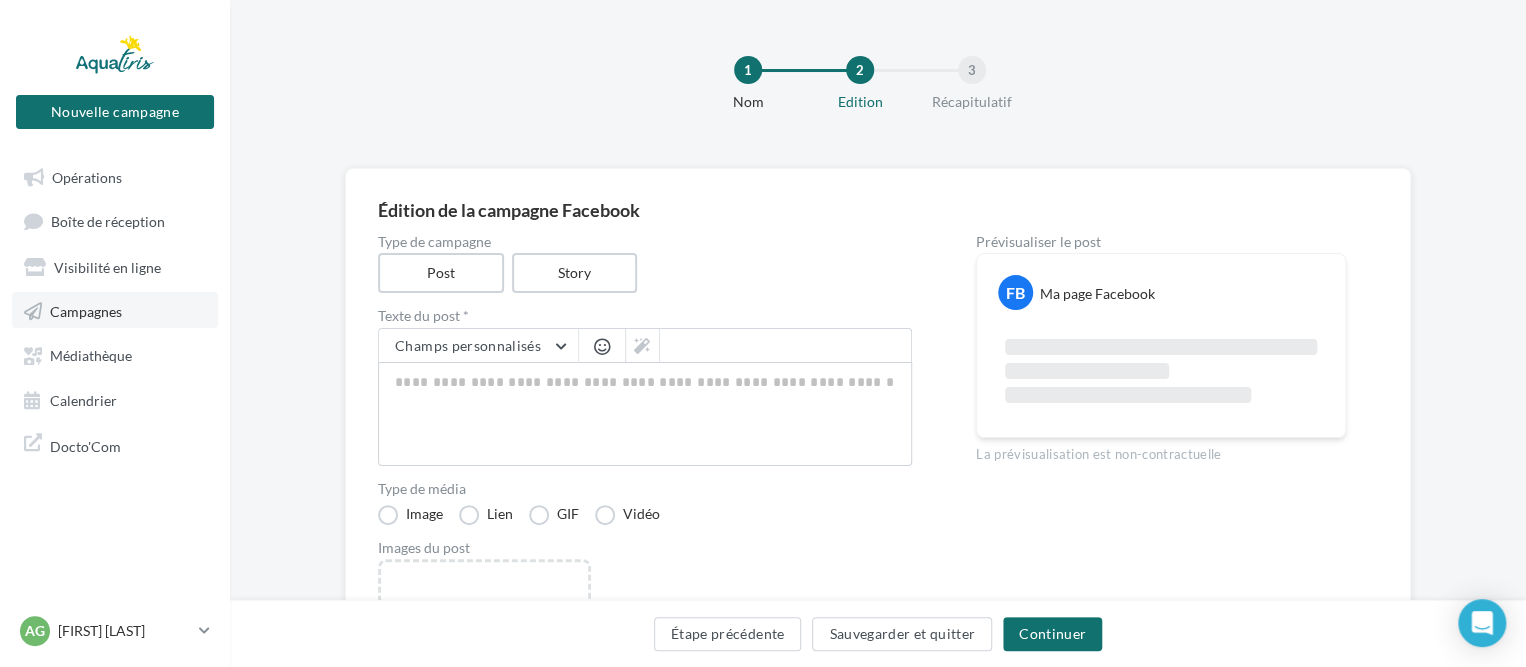 click on "Campagnes" at bounding box center (86, 310) 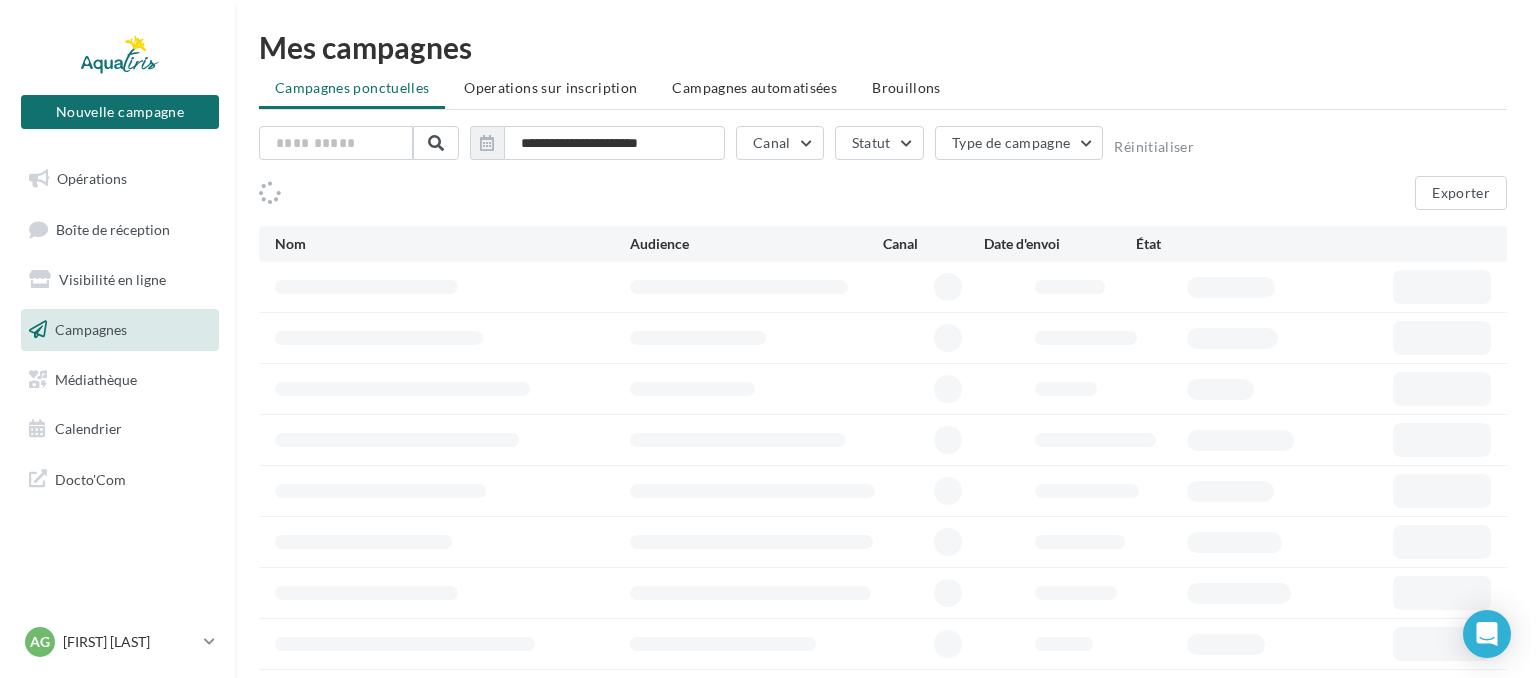 scroll, scrollTop: 0, scrollLeft: 0, axis: both 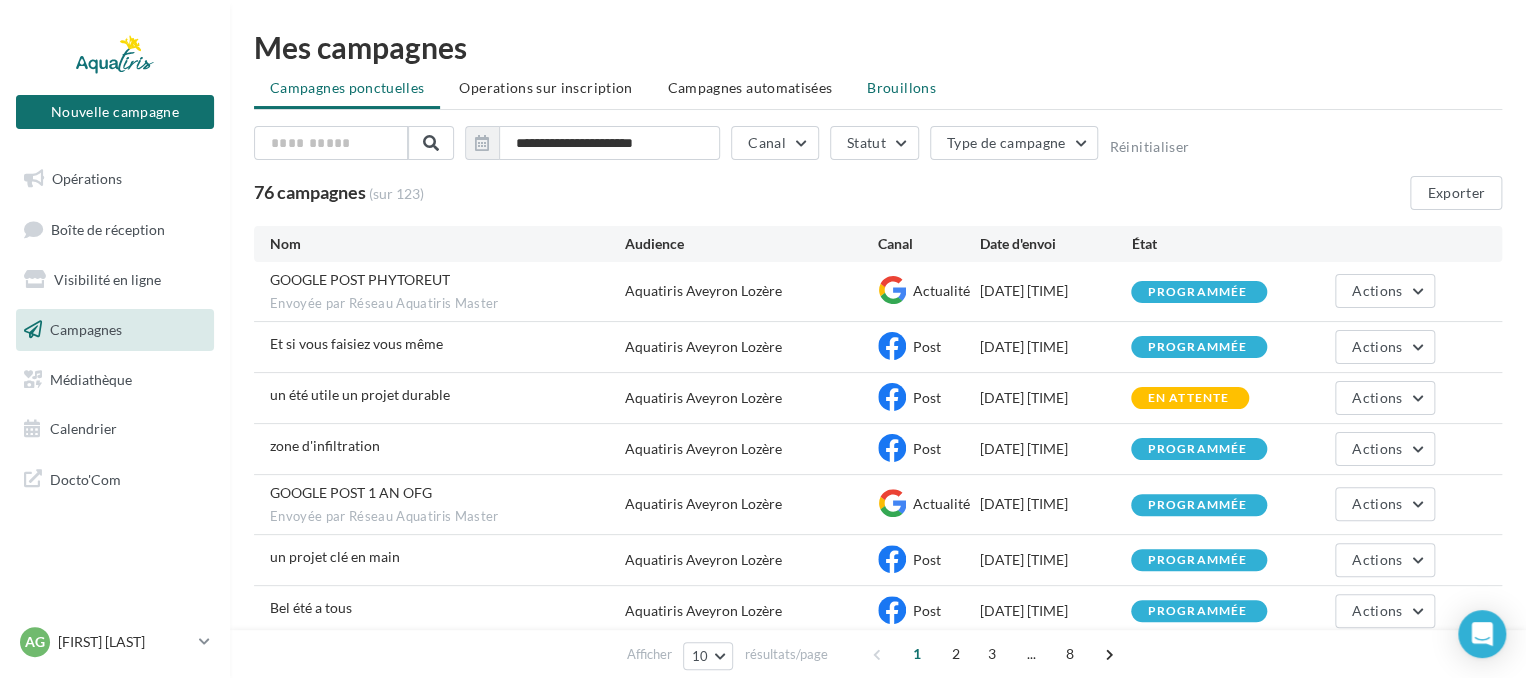 click on "Brouillons" at bounding box center [901, 87] 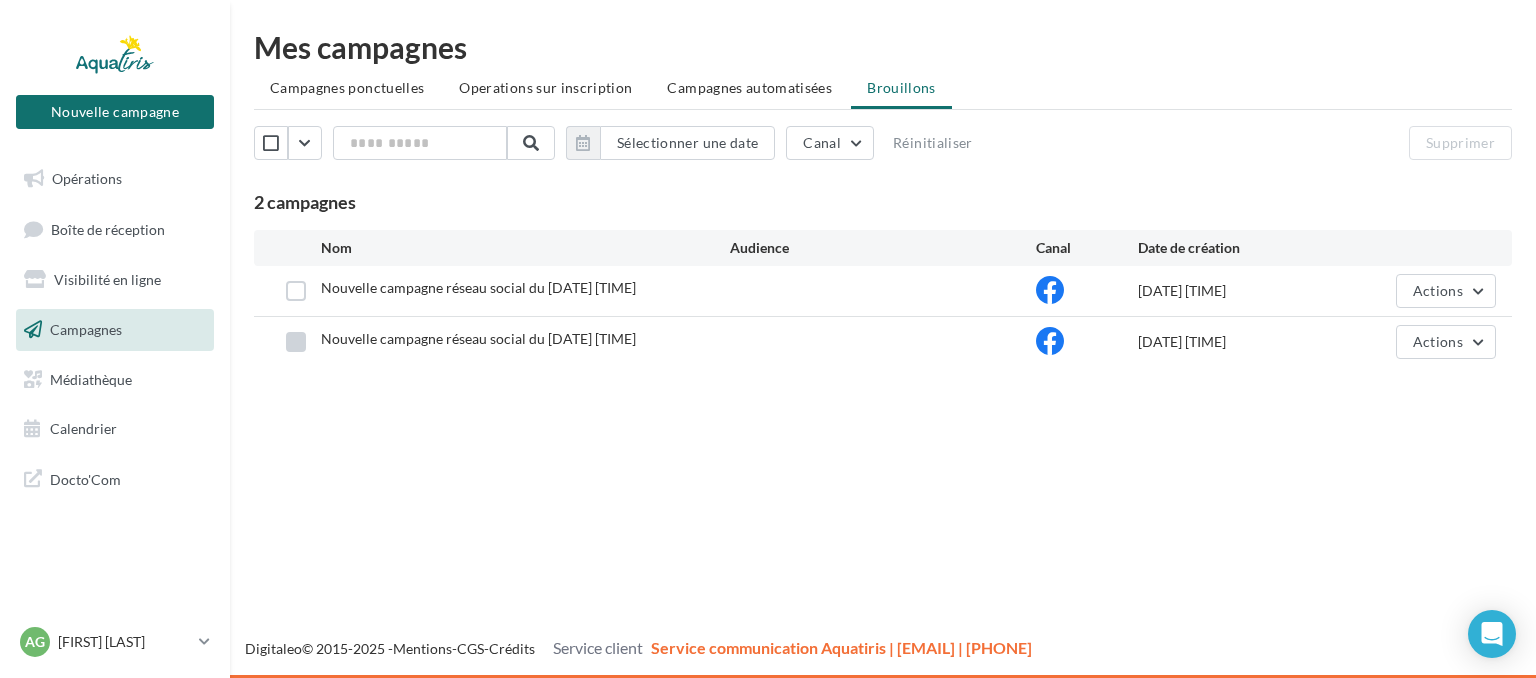 click at bounding box center [296, 342] 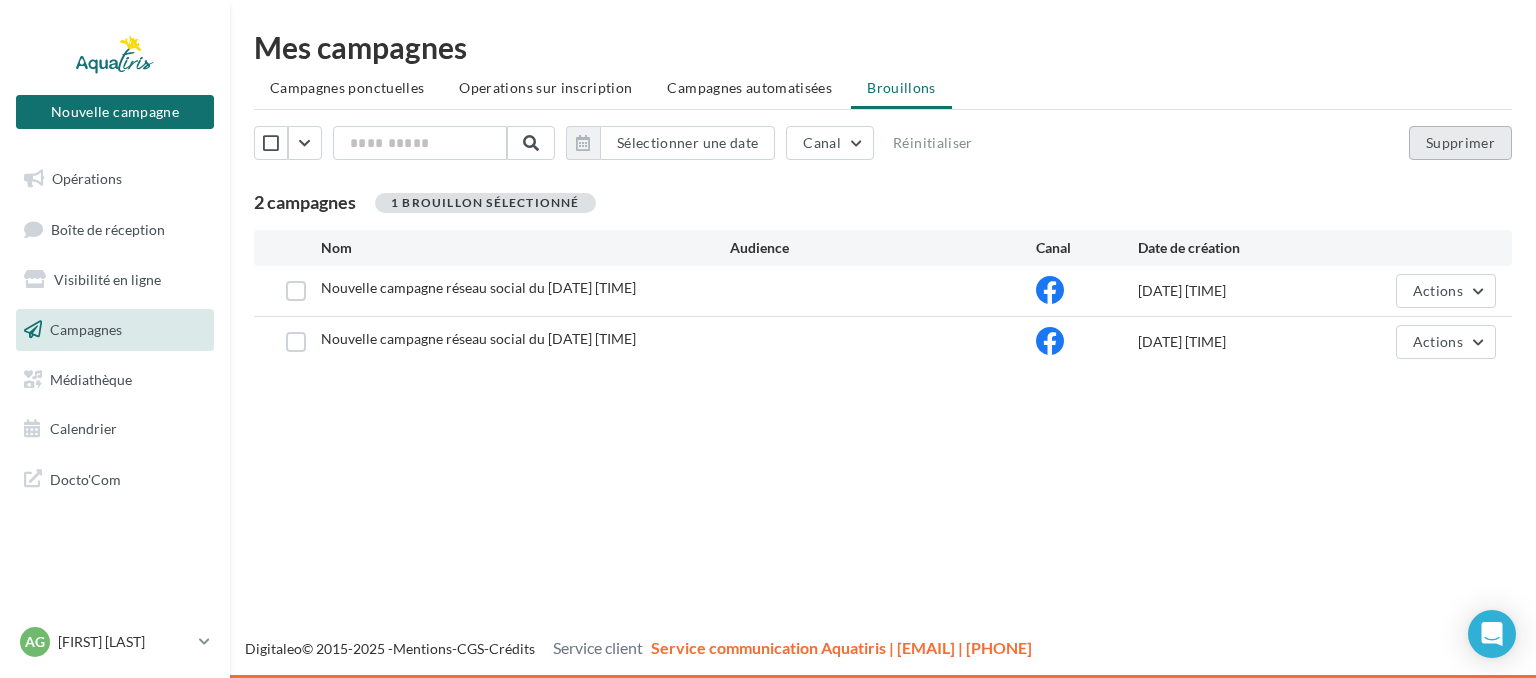 click on "Supprimer" at bounding box center (1460, 143) 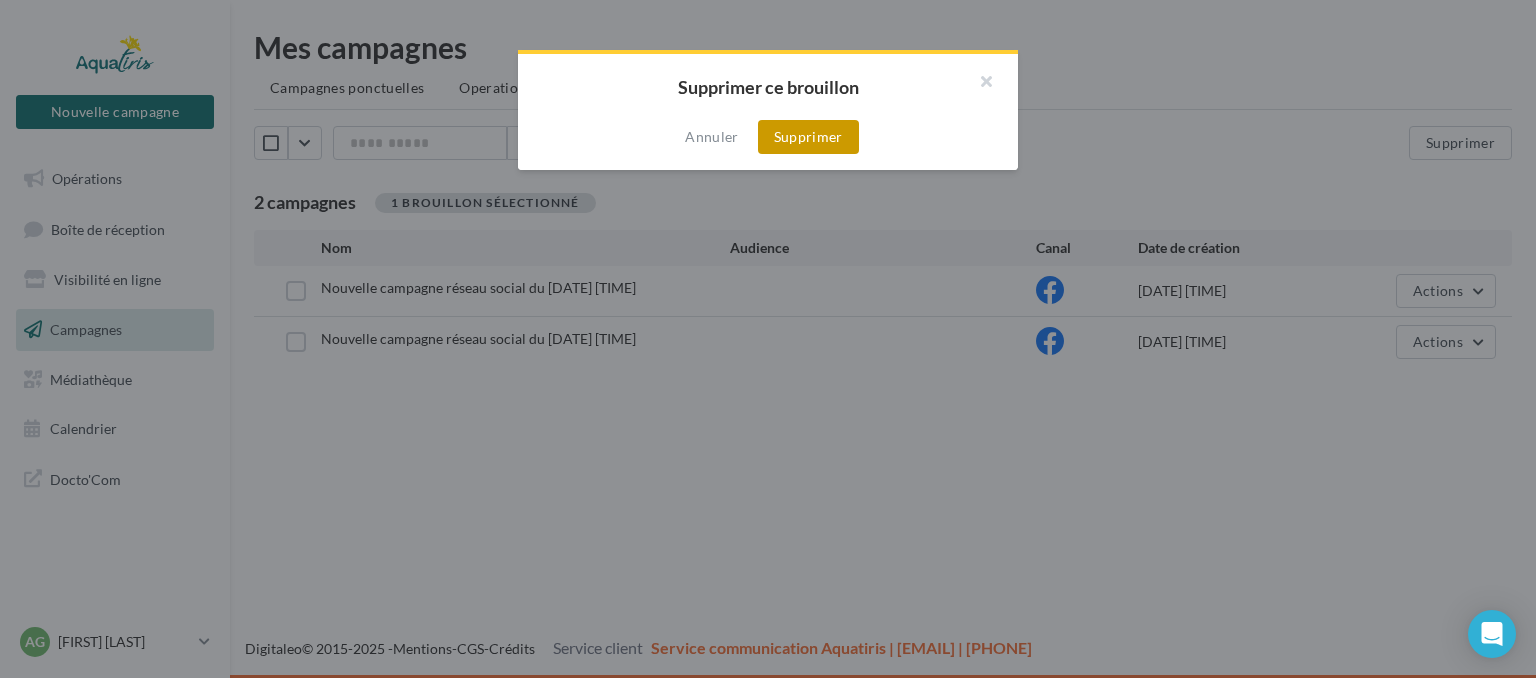 click on "Supprimer" at bounding box center [808, 137] 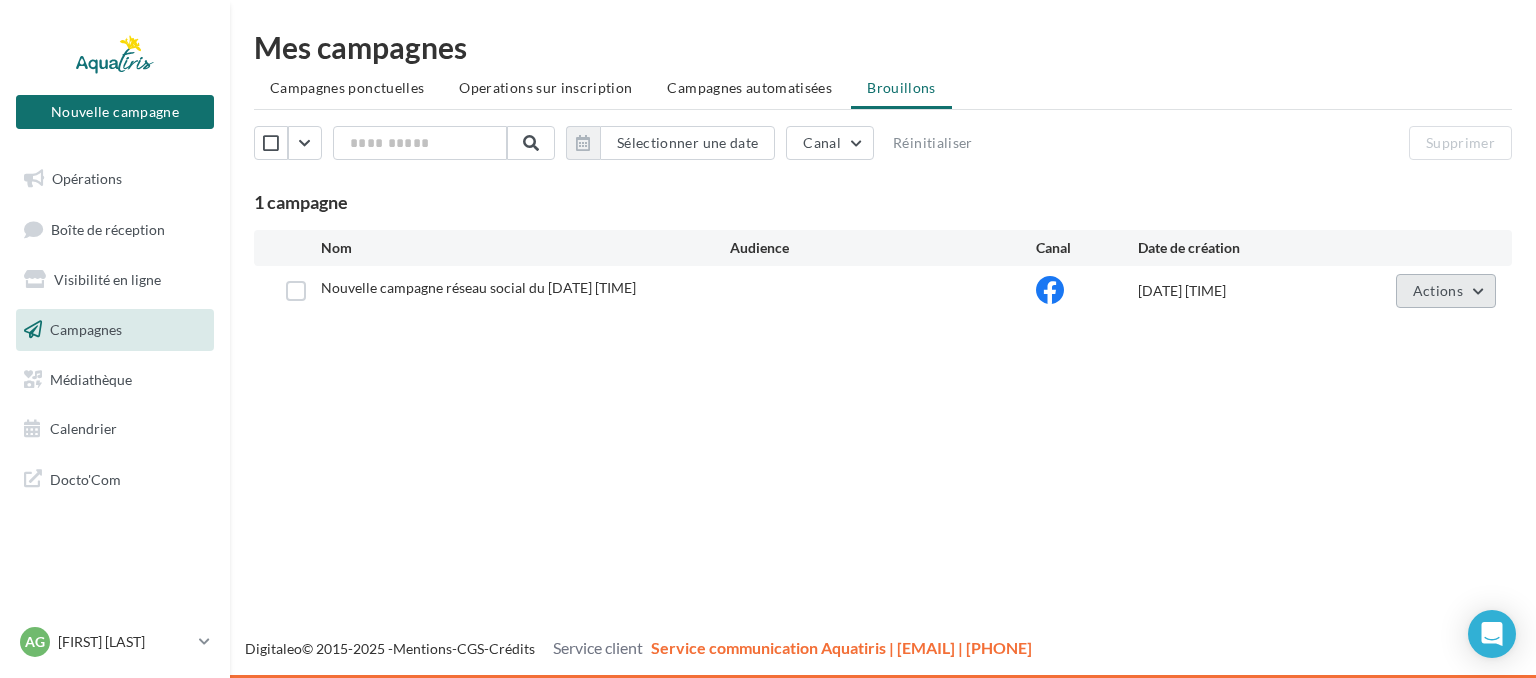 click on "Actions" at bounding box center (1438, 290) 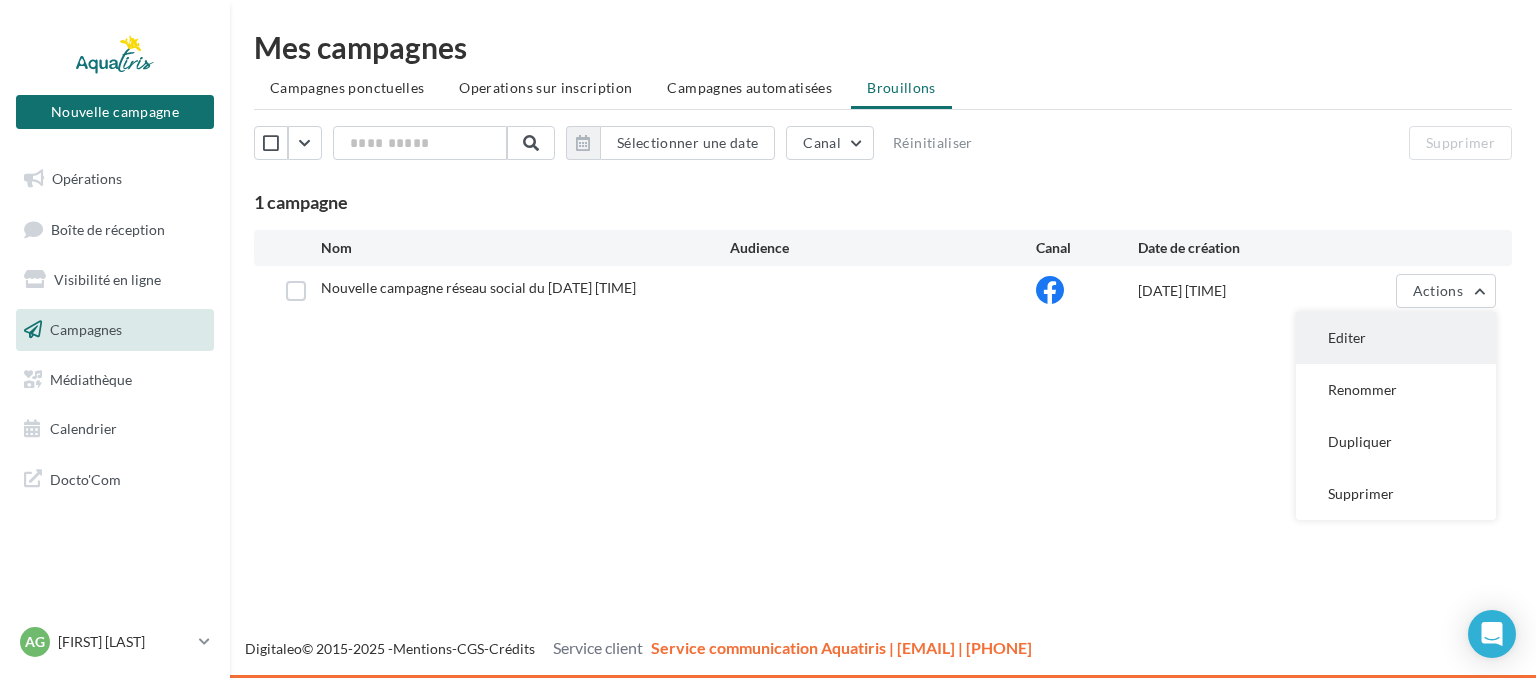 click on "Editer" at bounding box center (1396, 338) 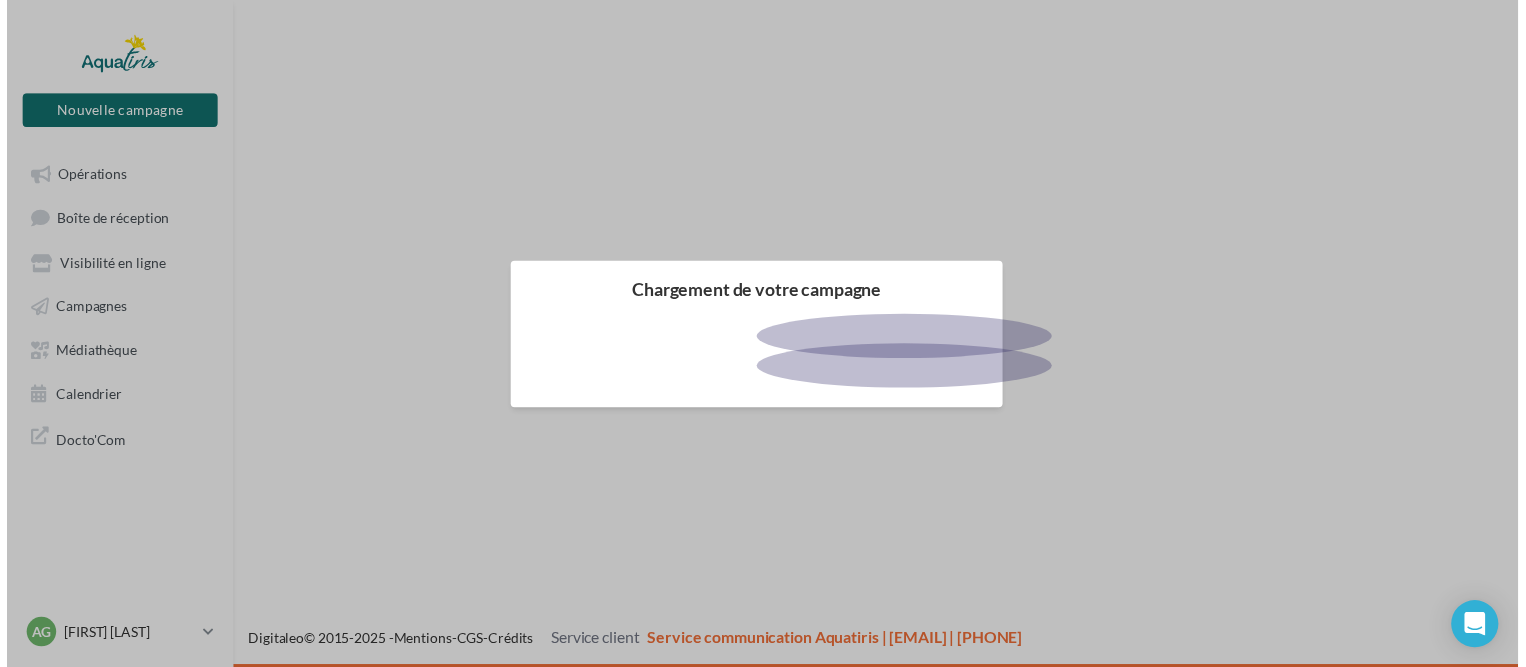 scroll, scrollTop: 0, scrollLeft: 0, axis: both 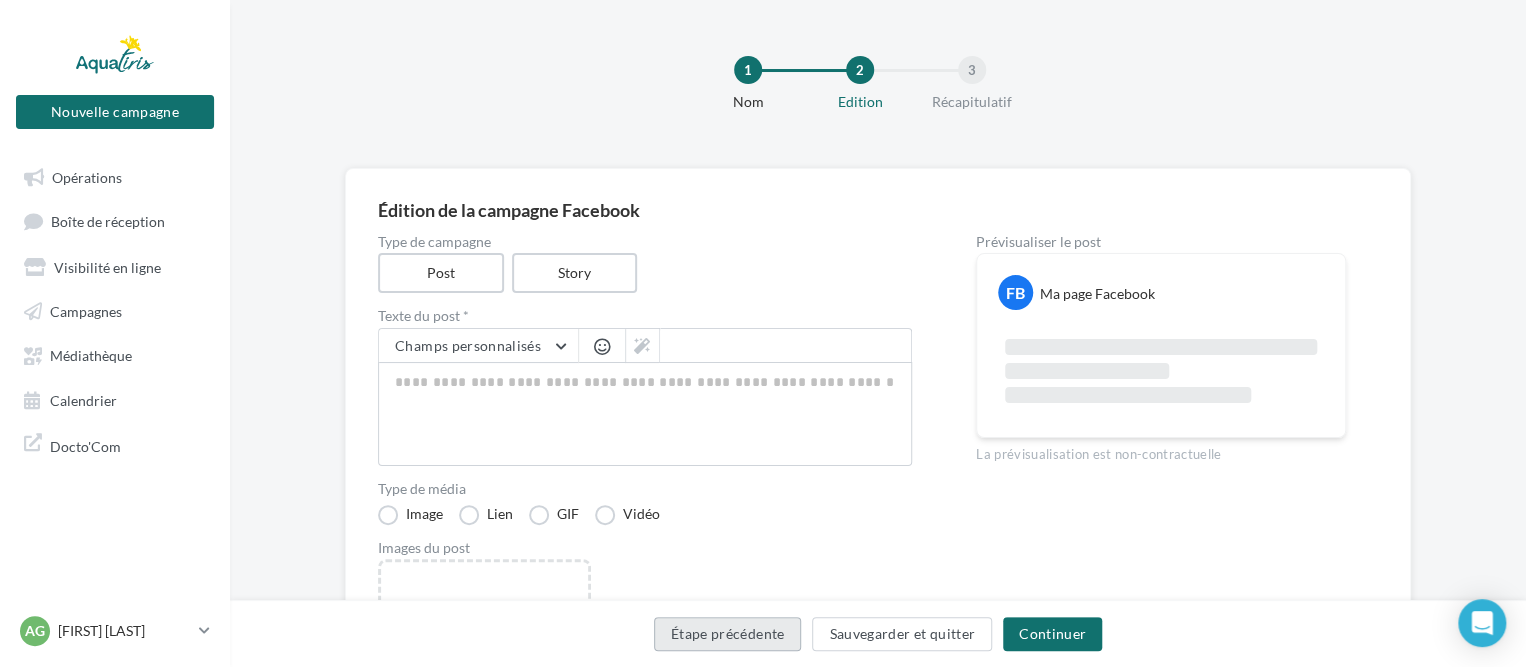 click on "Étape précédente" at bounding box center (728, 634) 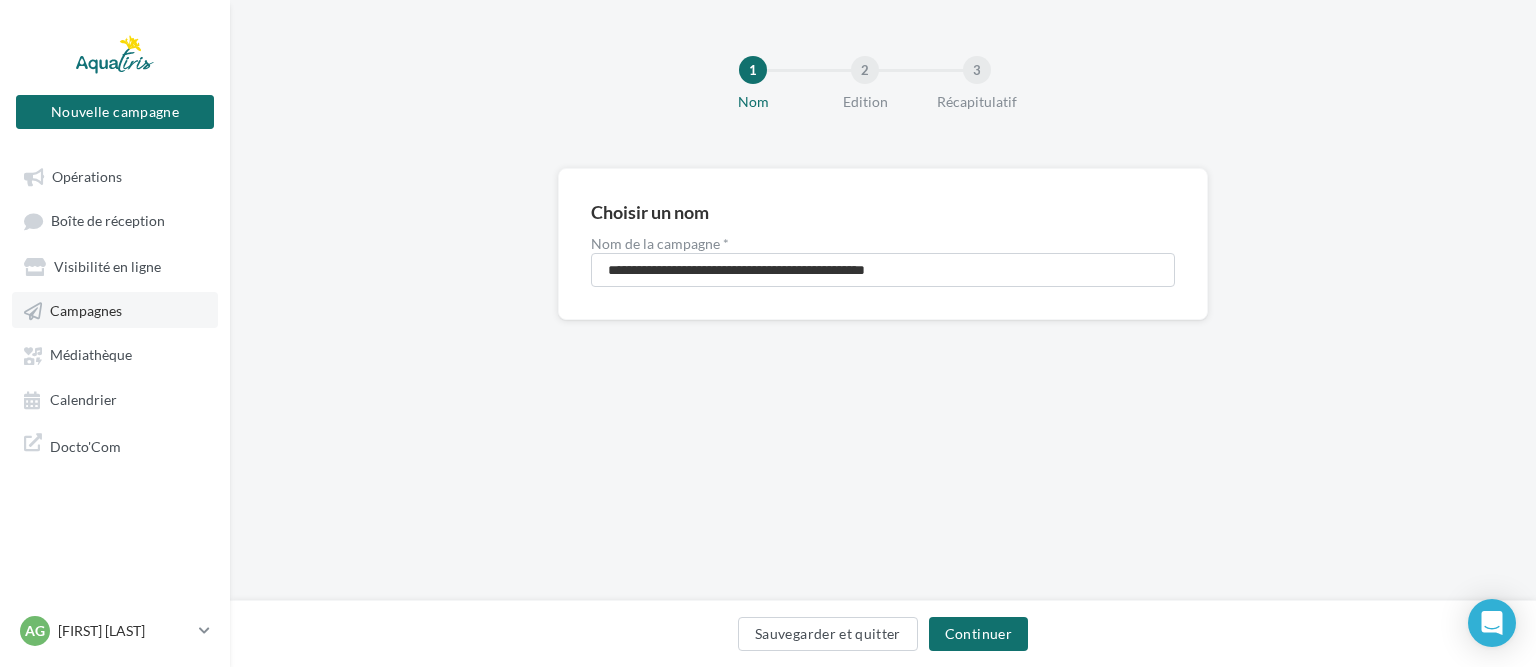 click on "Campagnes" at bounding box center [86, 310] 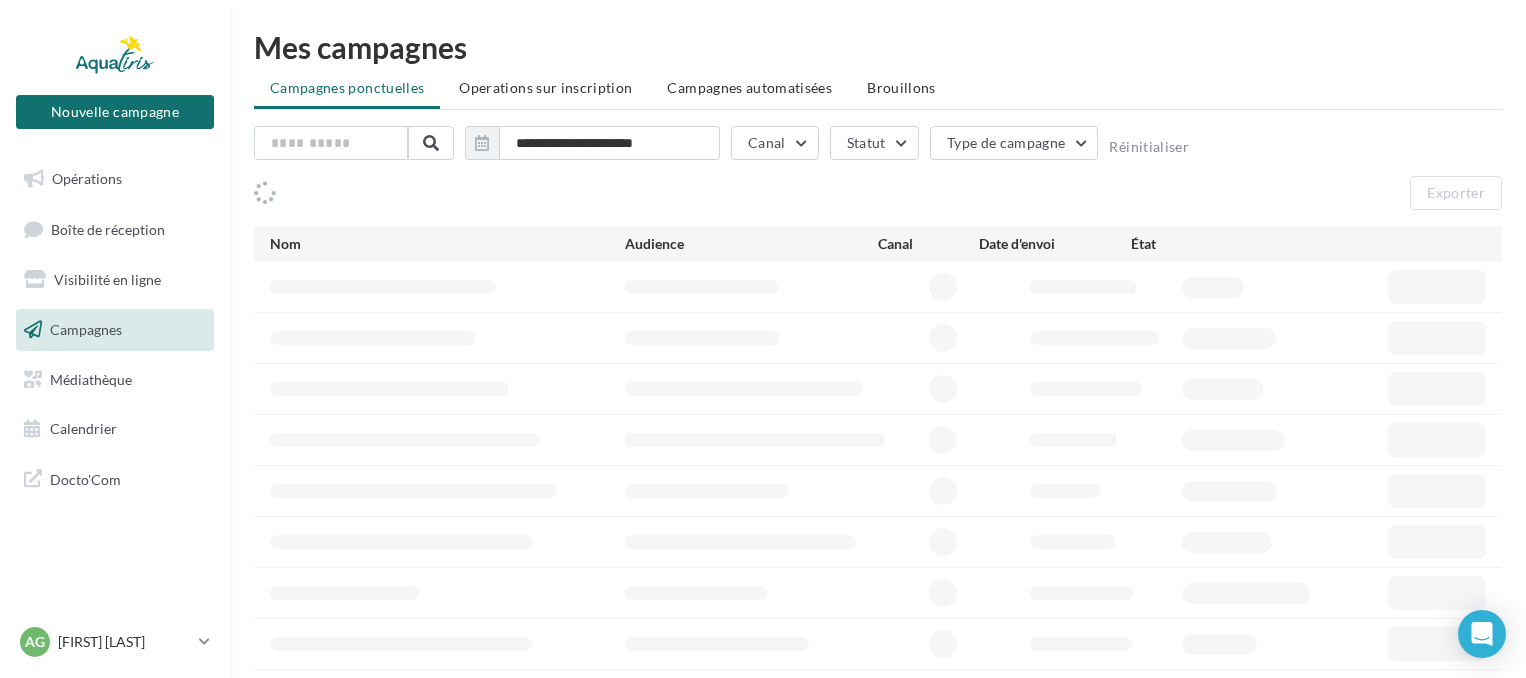 scroll, scrollTop: 0, scrollLeft: 0, axis: both 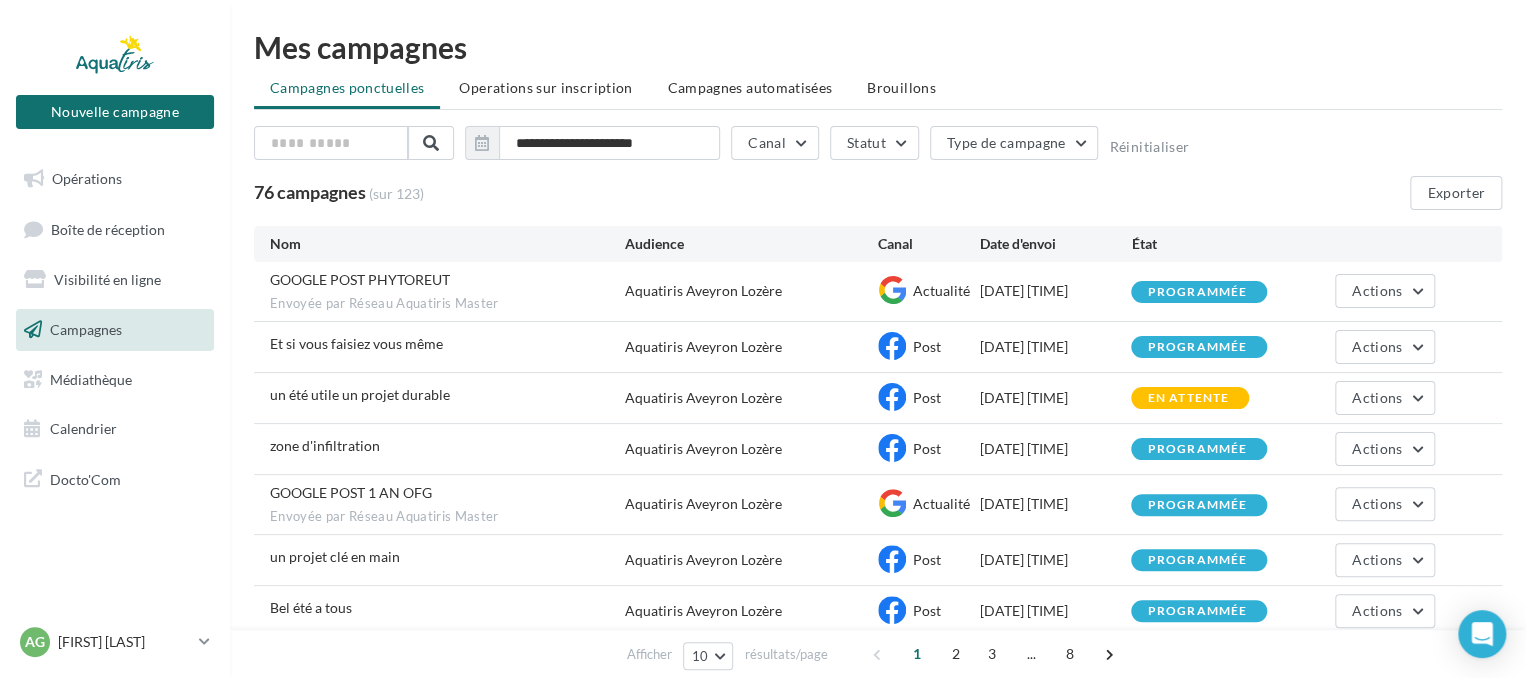 click on "Brouillons" at bounding box center (901, 87) 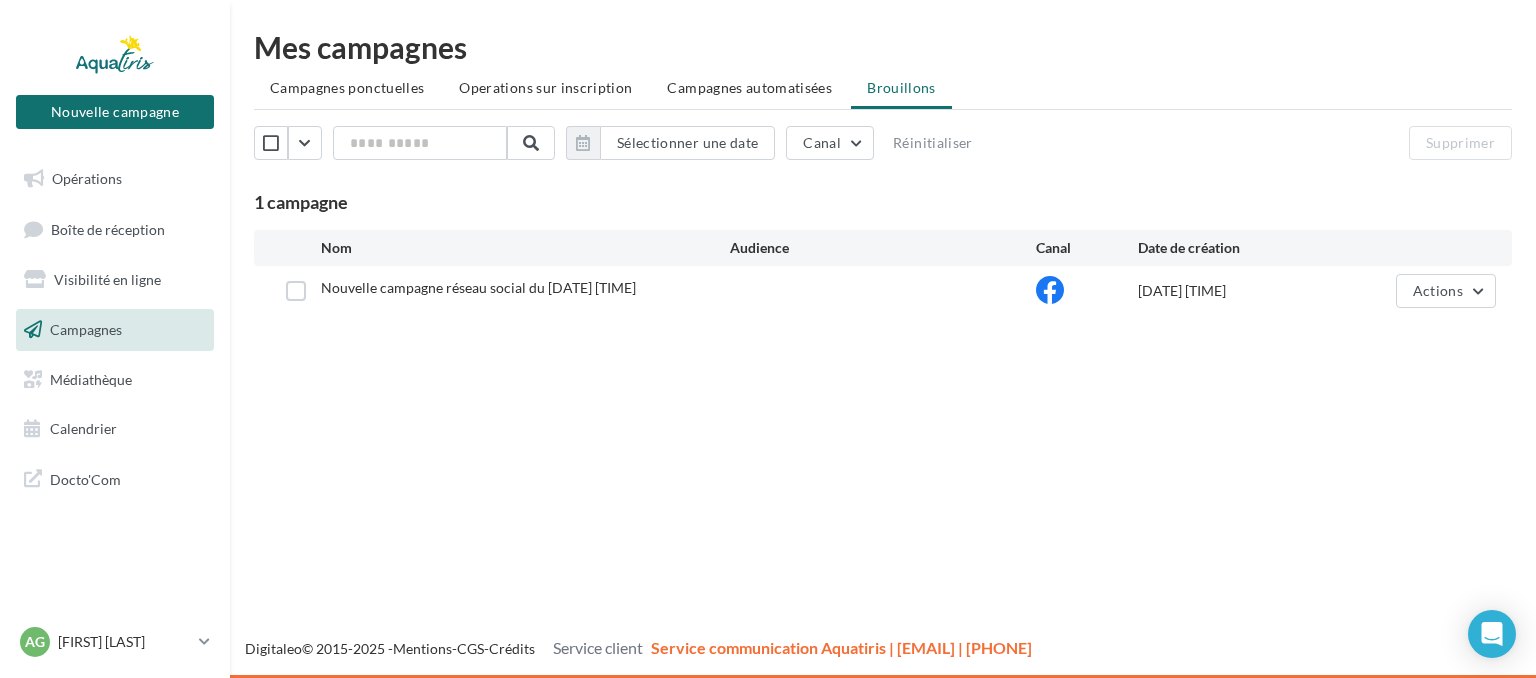 click at bounding box center [295, 291] 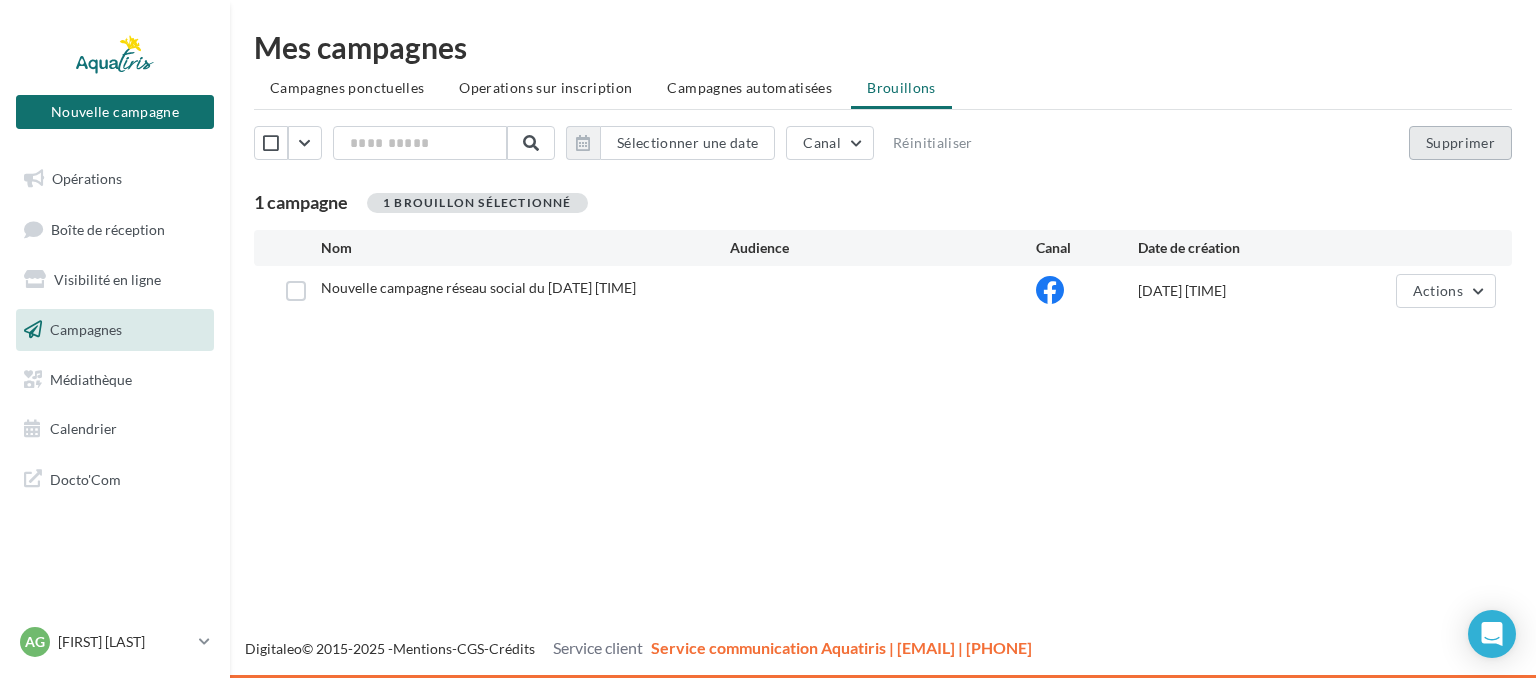 click on "Supprimer" at bounding box center (1460, 143) 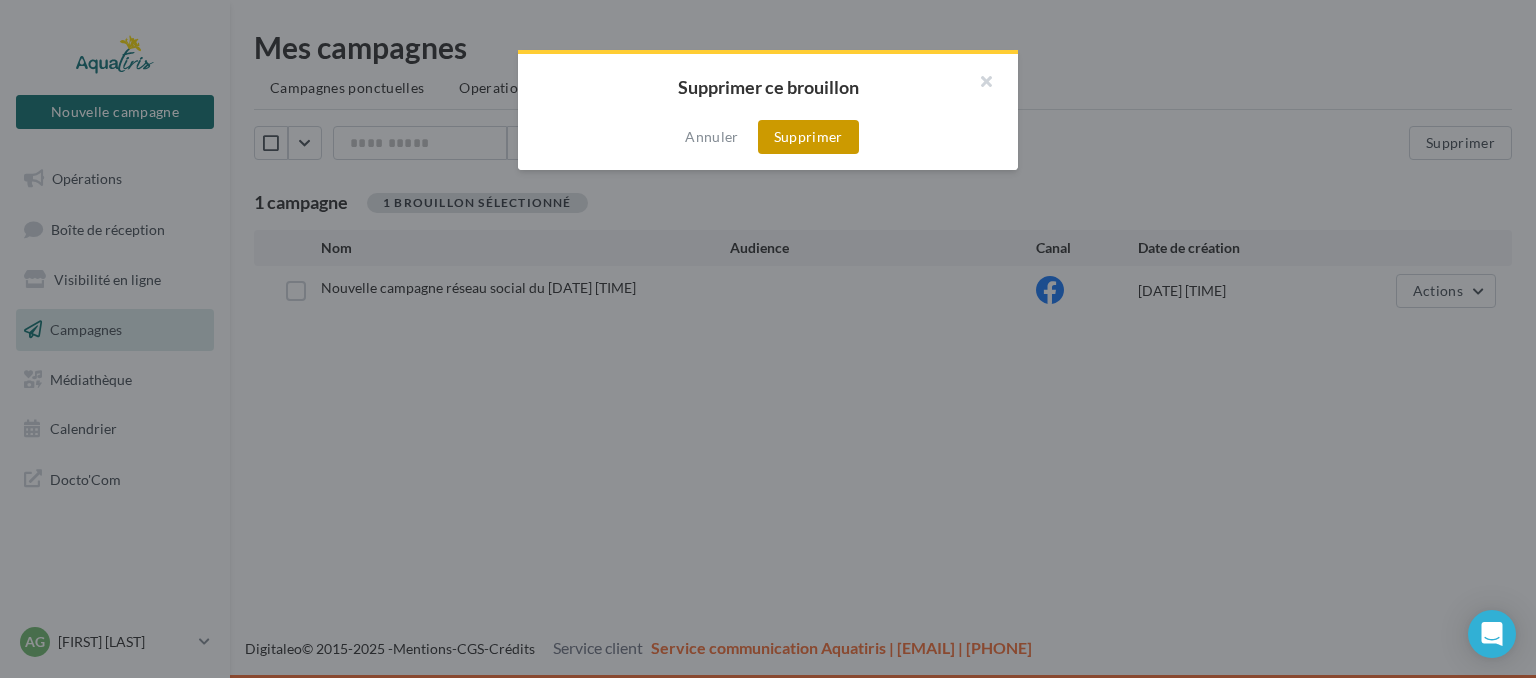 click on "Supprimer" at bounding box center [808, 137] 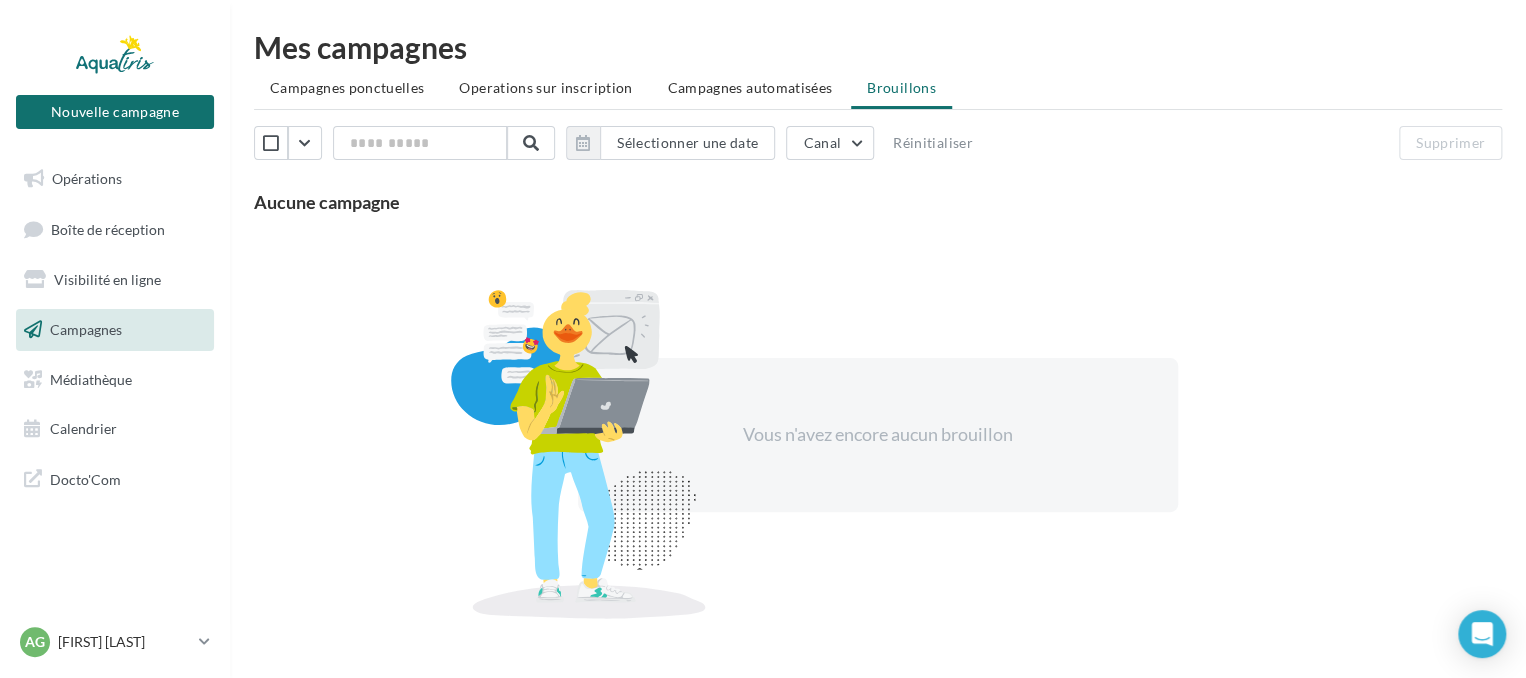 click on "Campagnes" at bounding box center (86, 329) 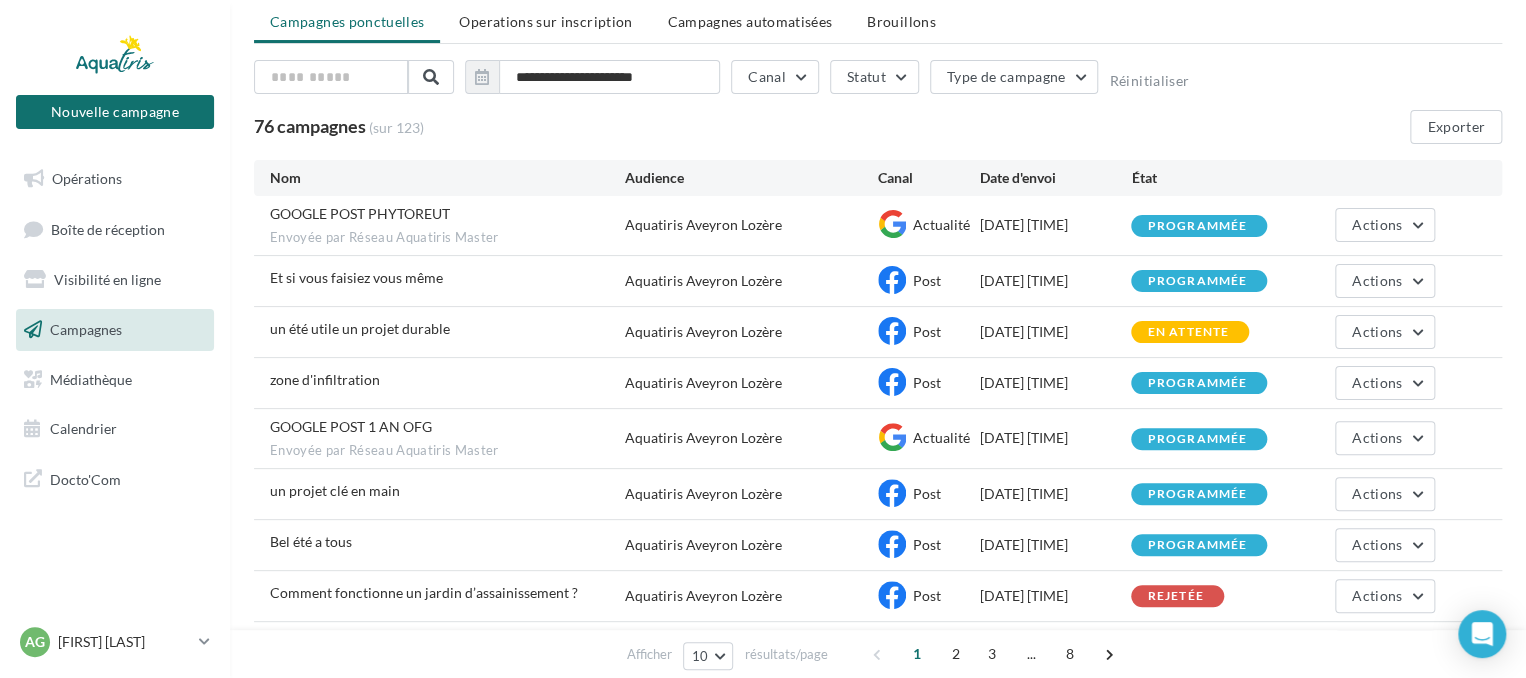 scroll, scrollTop: 100, scrollLeft: 0, axis: vertical 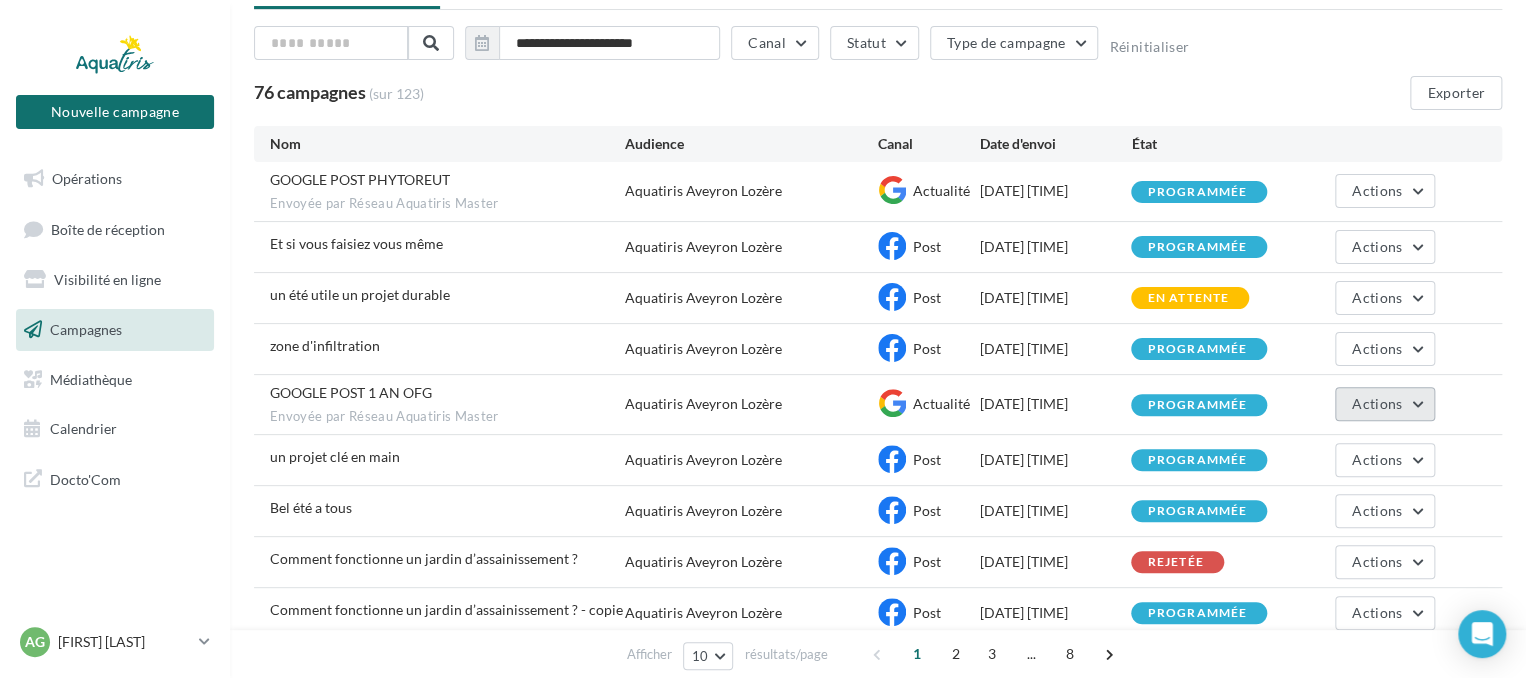 click on "Actions" at bounding box center [1377, 403] 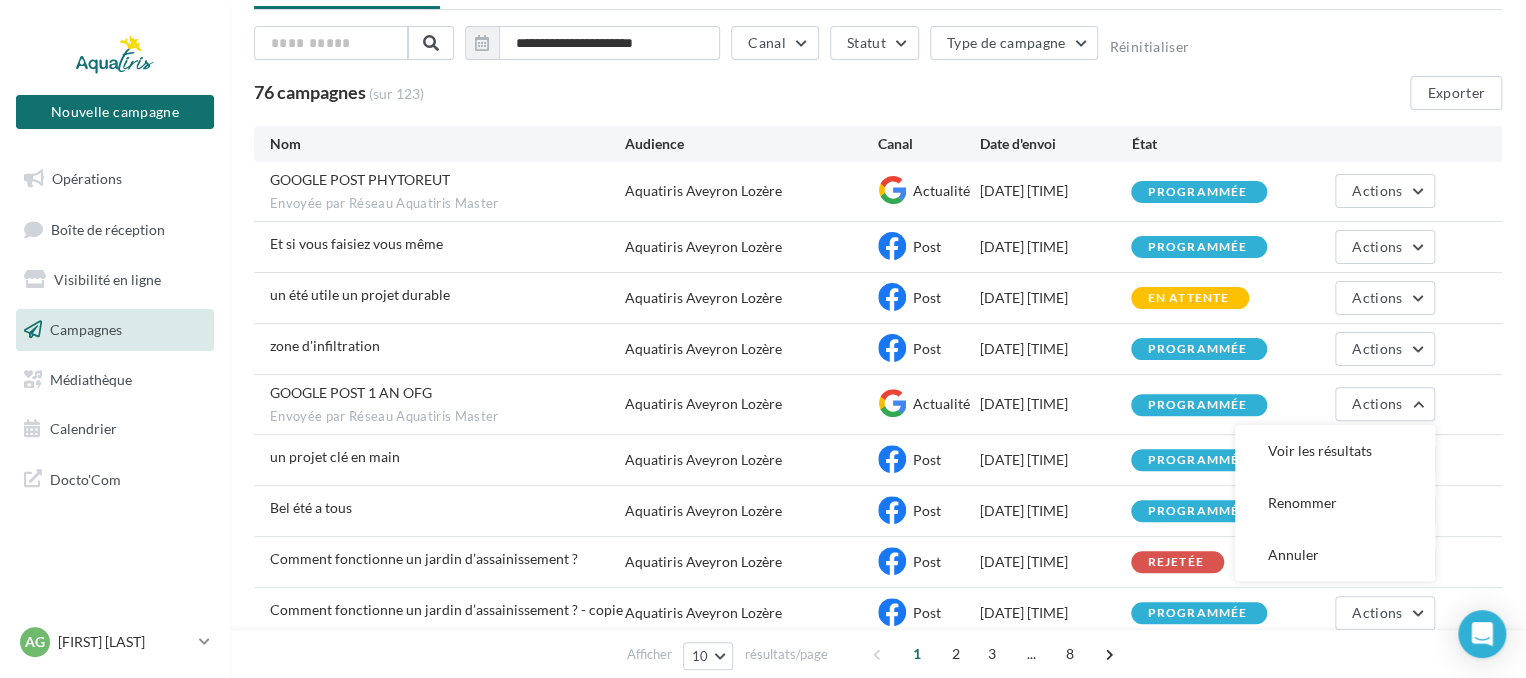 click on "Voir les résultats" at bounding box center (1335, 451) 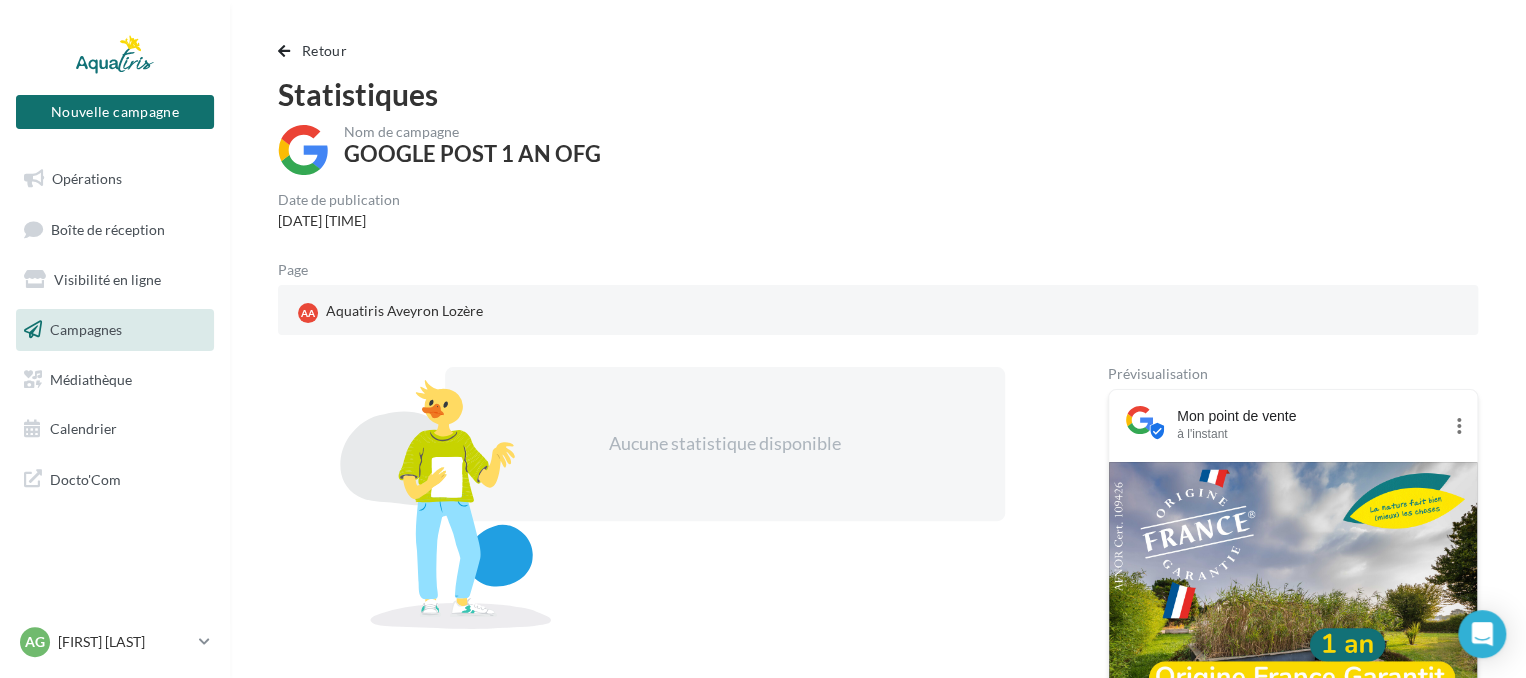 scroll, scrollTop: 0, scrollLeft: 0, axis: both 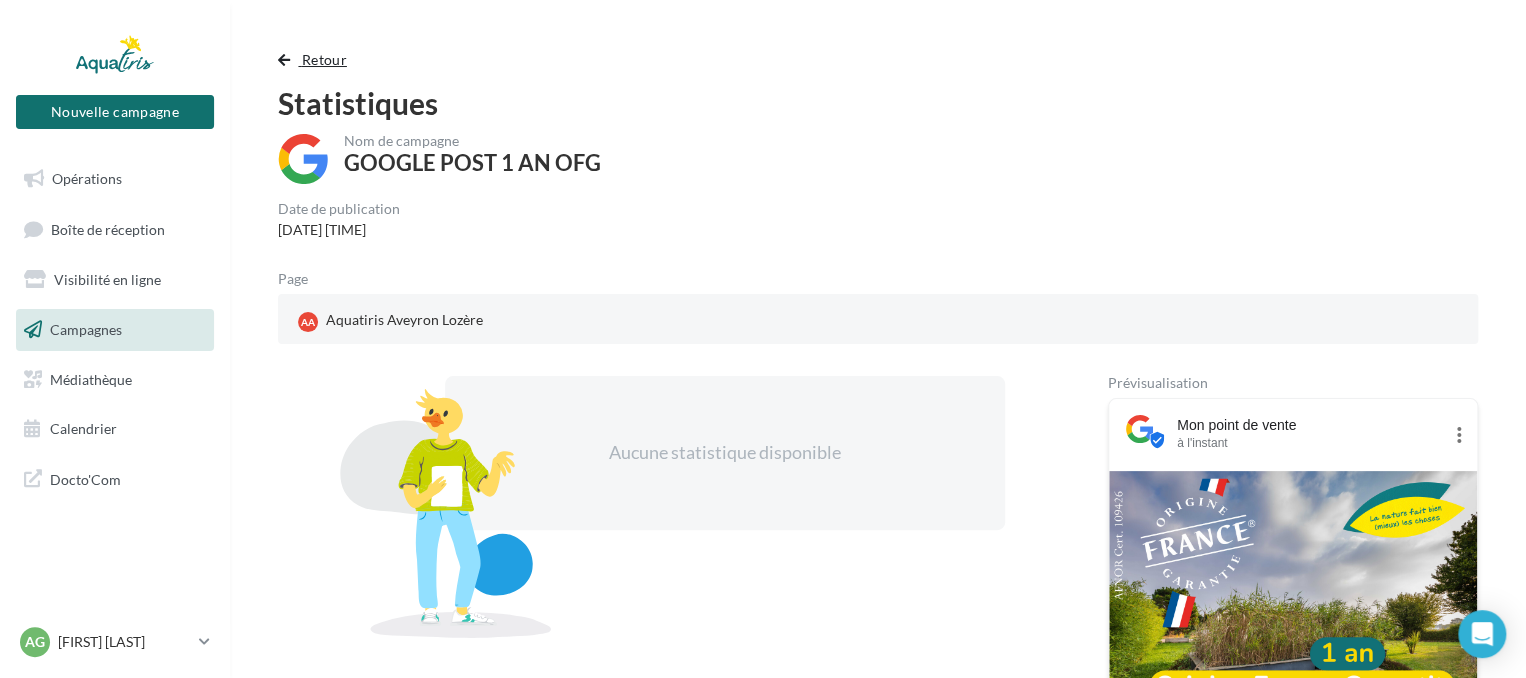 click on "Retour" at bounding box center (324, 59) 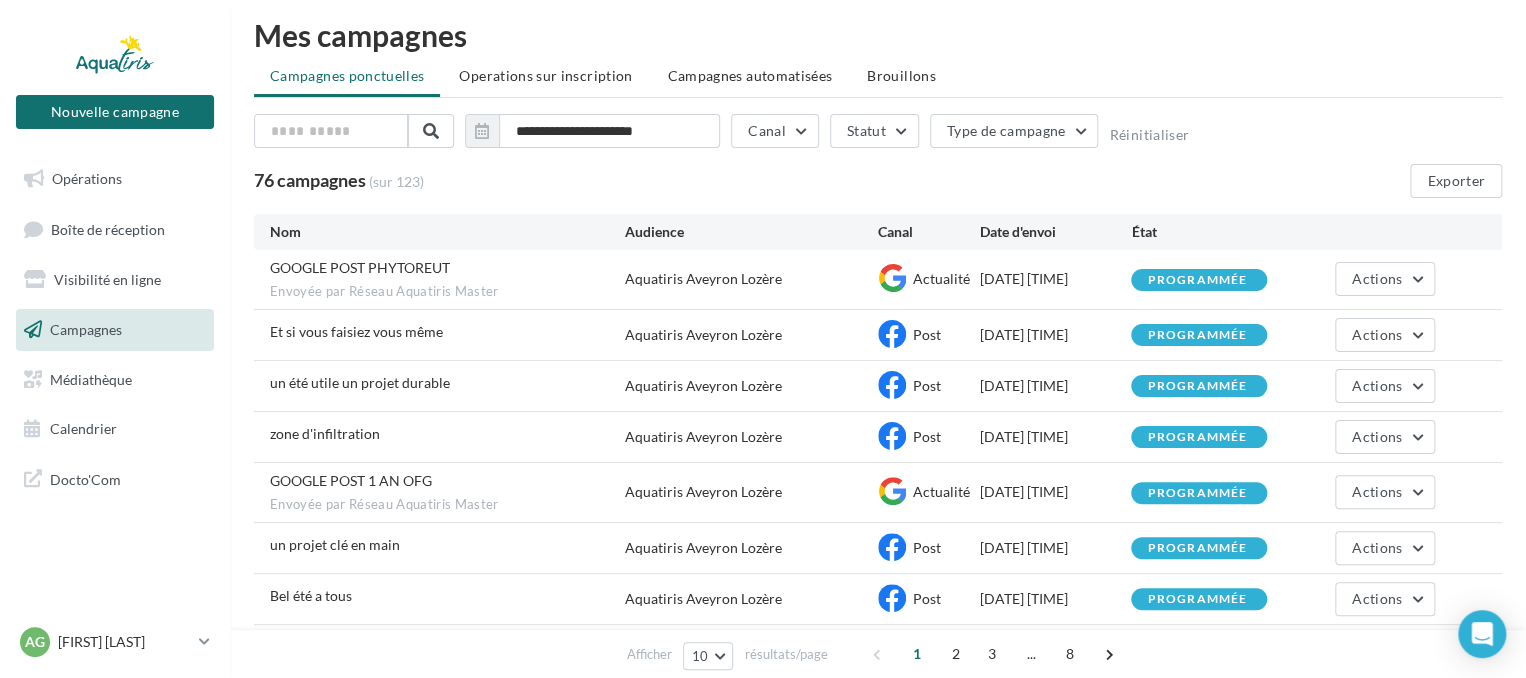 scroll, scrollTop: 0, scrollLeft: 0, axis: both 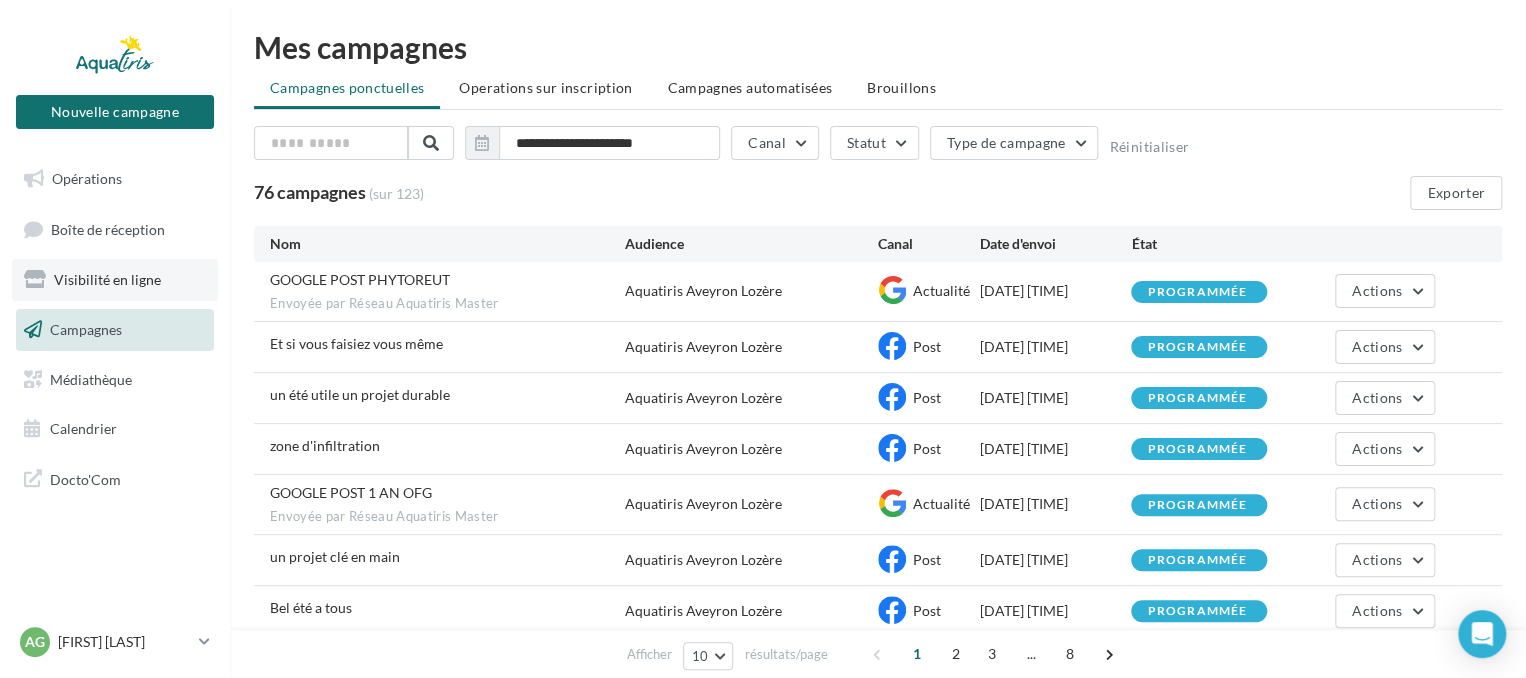 click on "Visibilité en ligne" at bounding box center (115, 280) 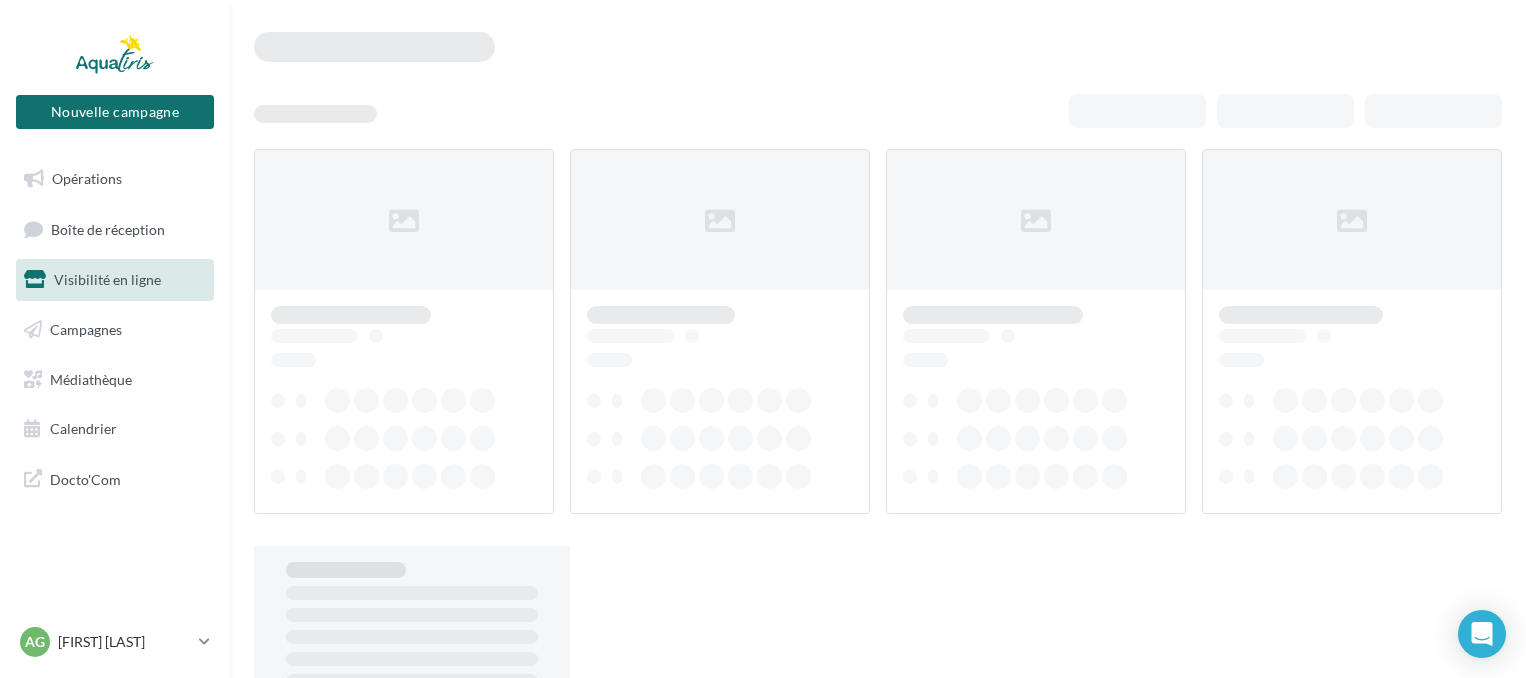 scroll, scrollTop: 0, scrollLeft: 0, axis: both 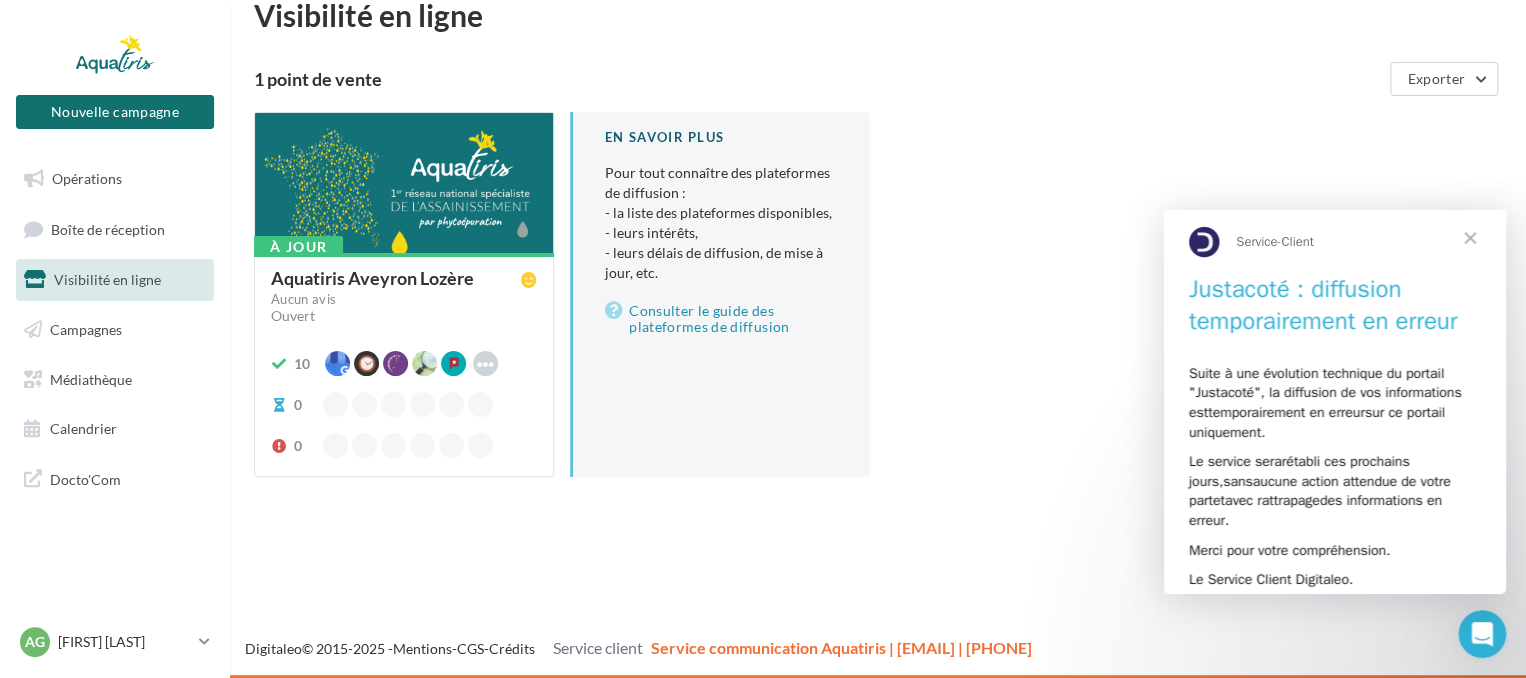click on "Aquatiris Aveyron Lozère" at bounding box center [372, 278] 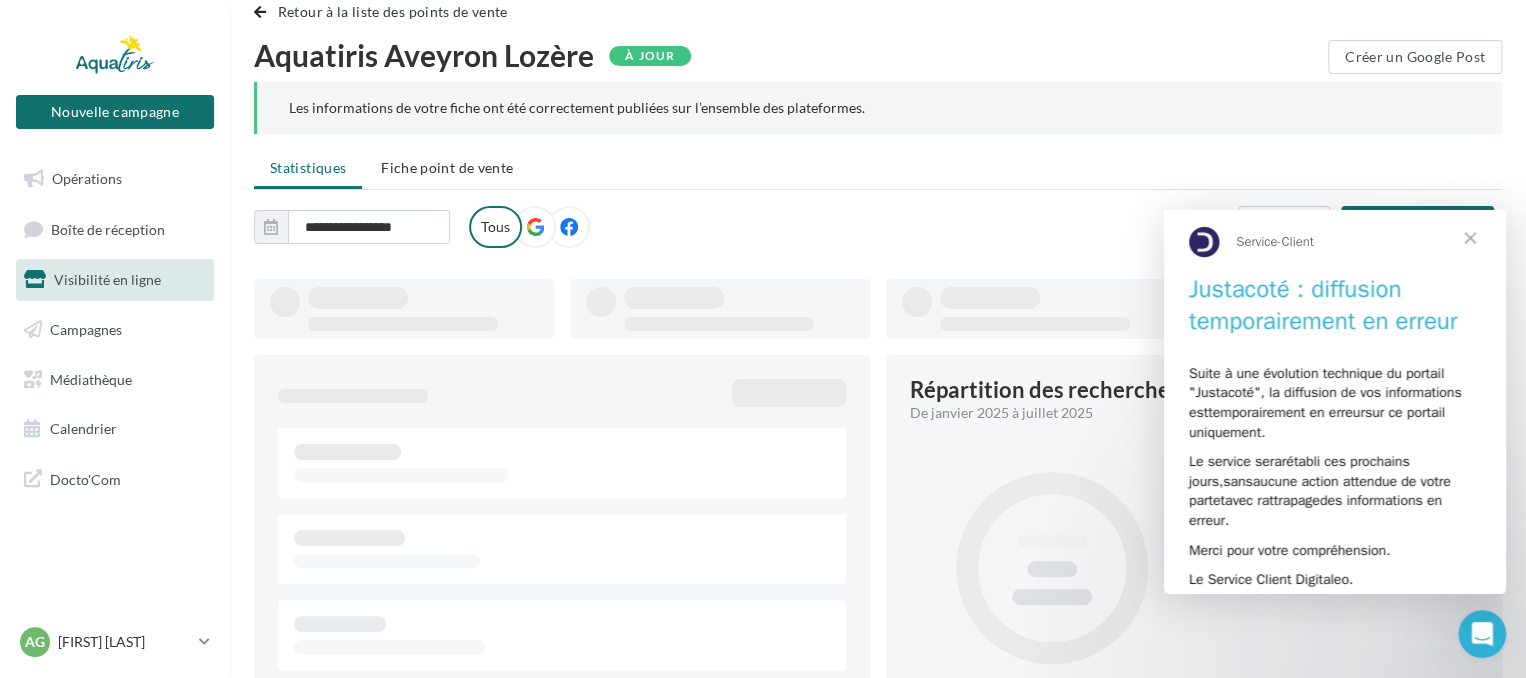type on "**********" 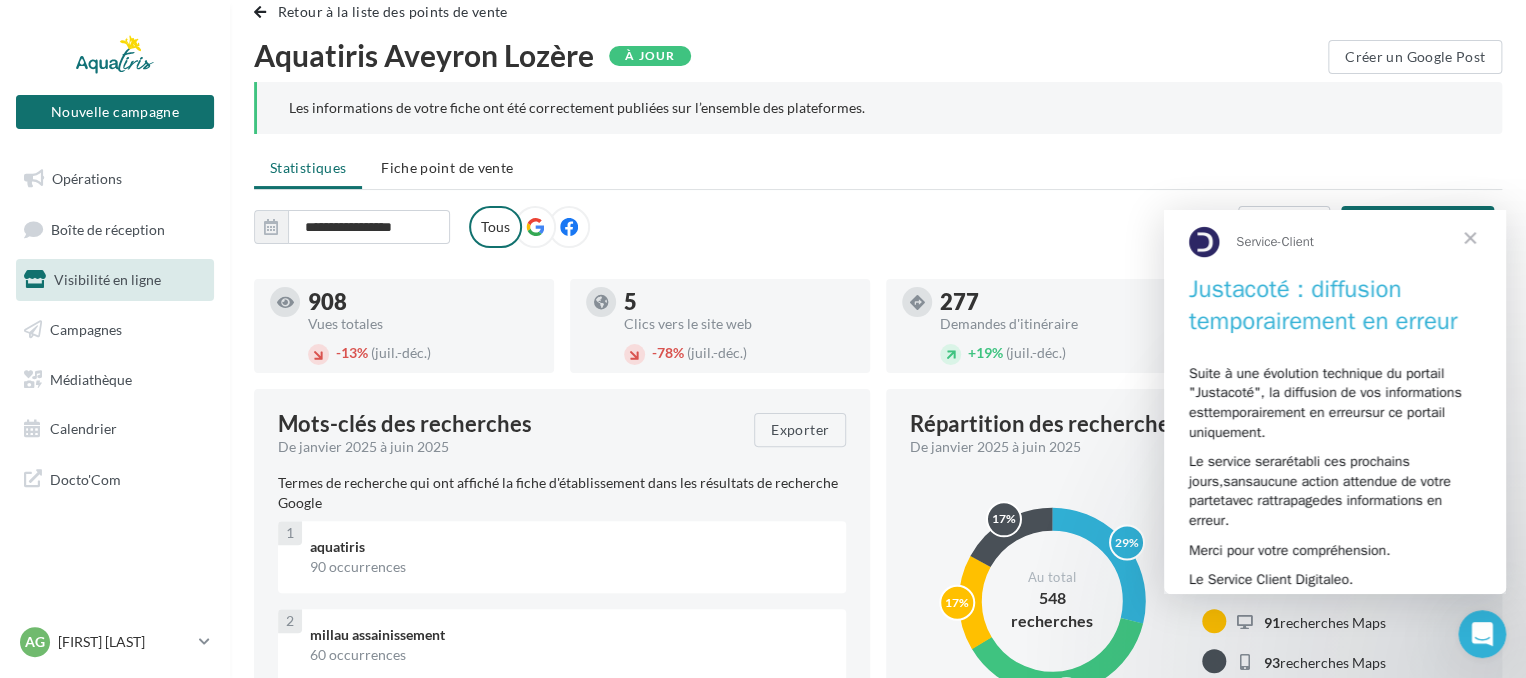 click at bounding box center [1470, 237] 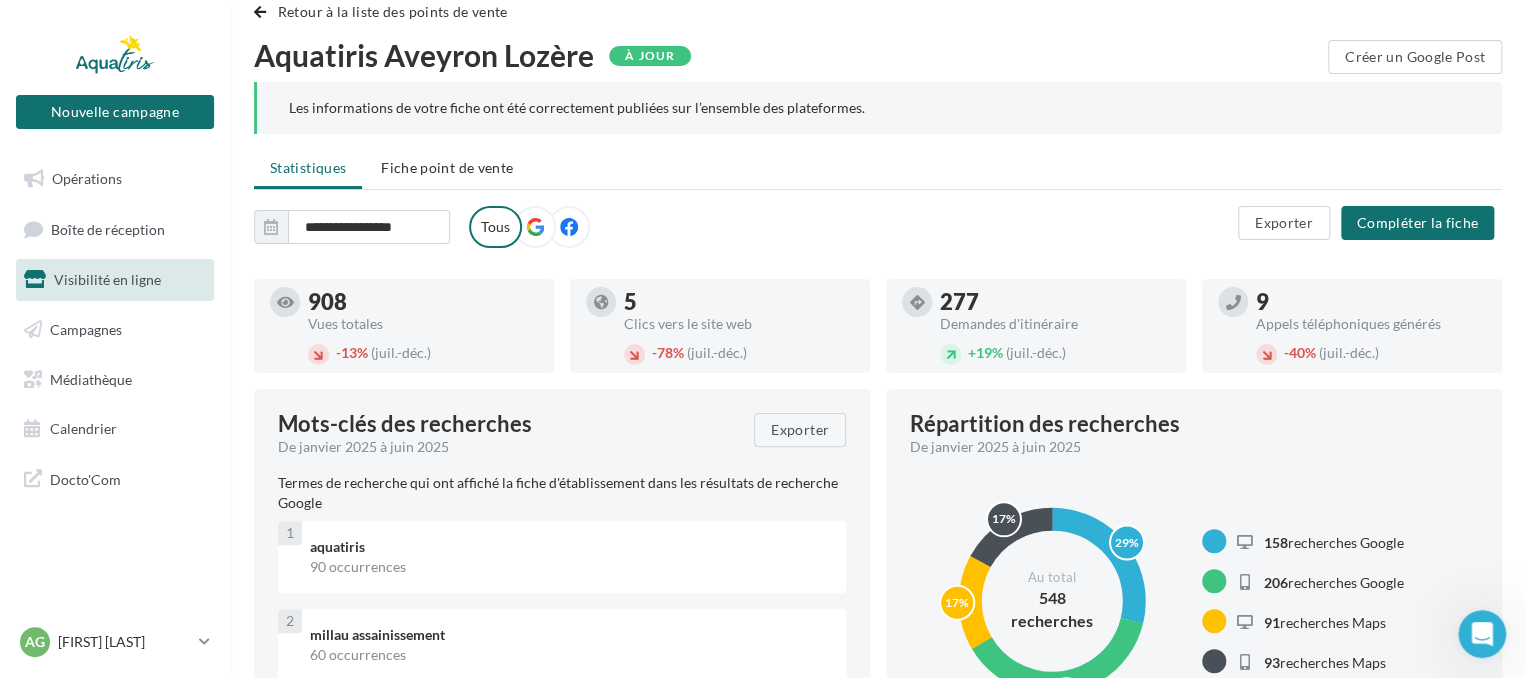 click at bounding box center [535, 227] 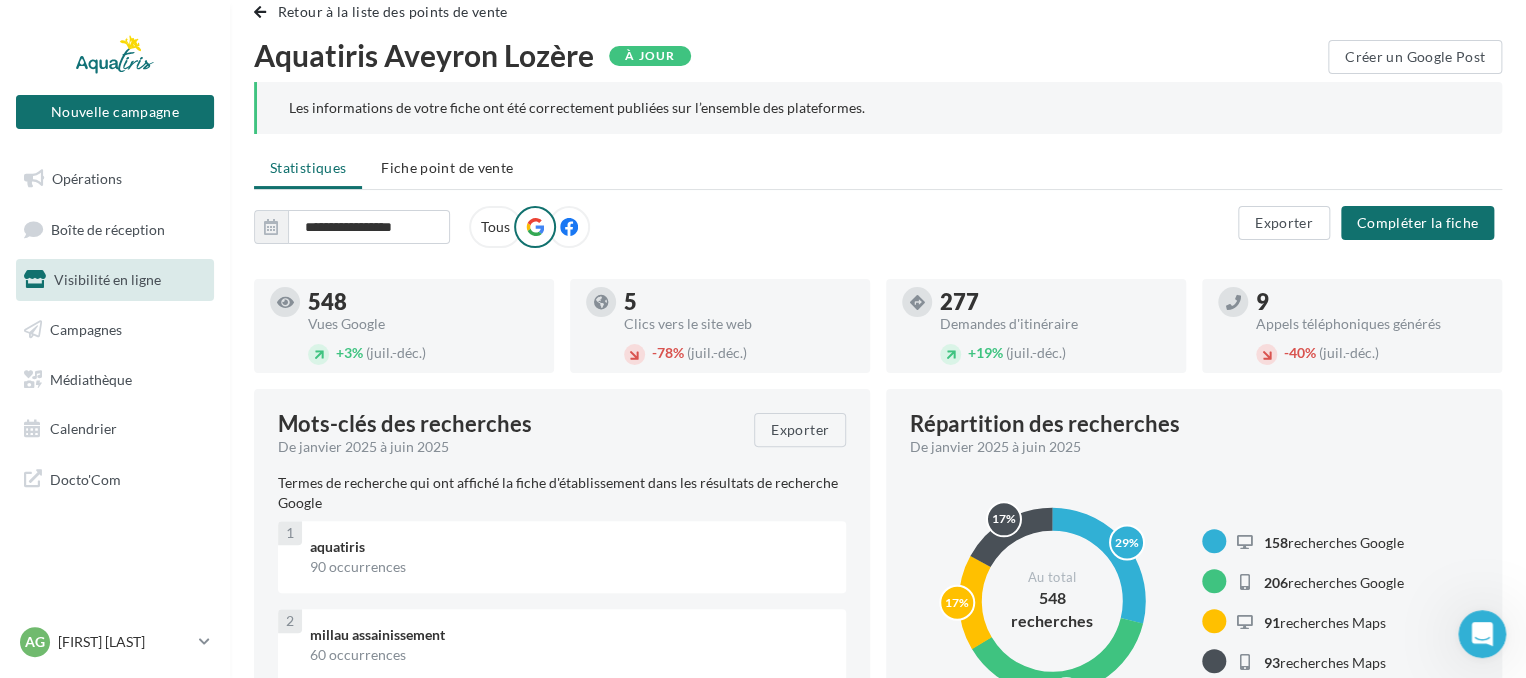 click at bounding box center (569, 227) 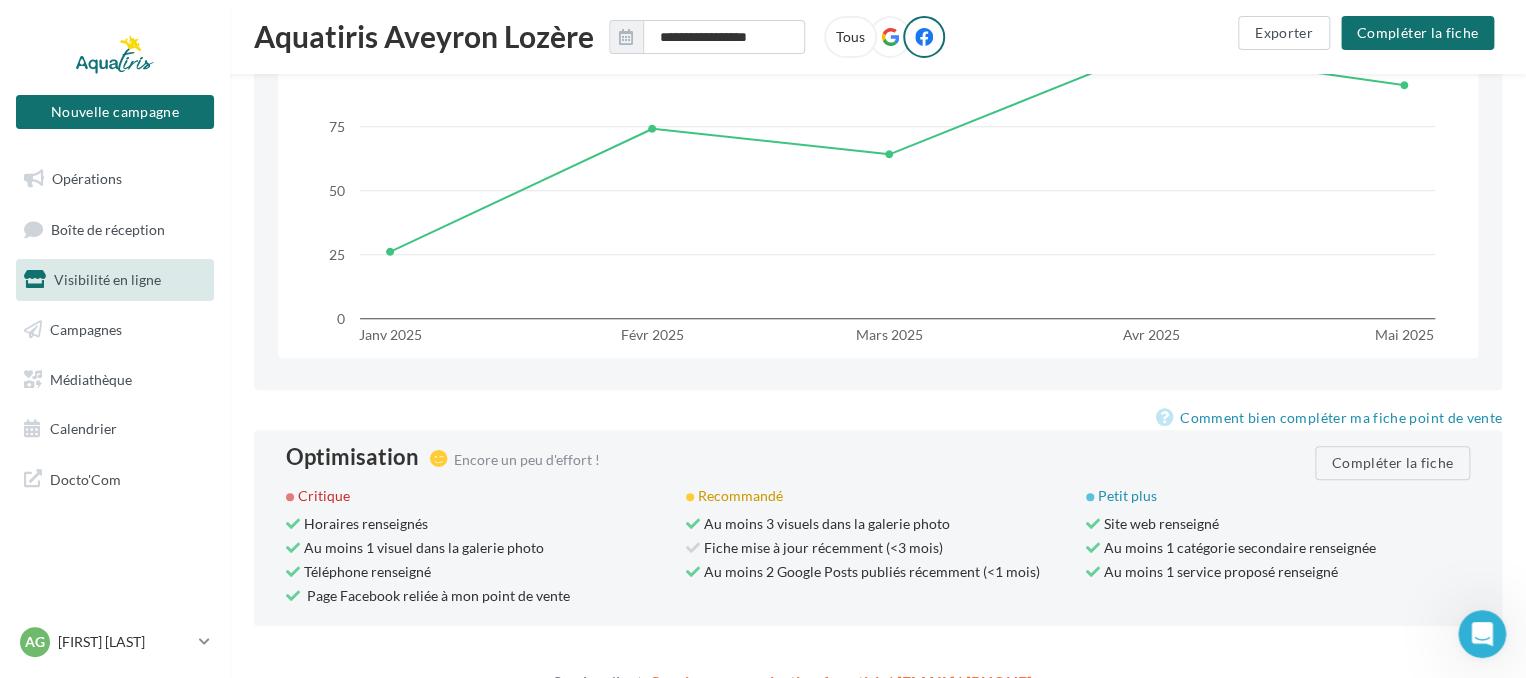 scroll, scrollTop: 617, scrollLeft: 0, axis: vertical 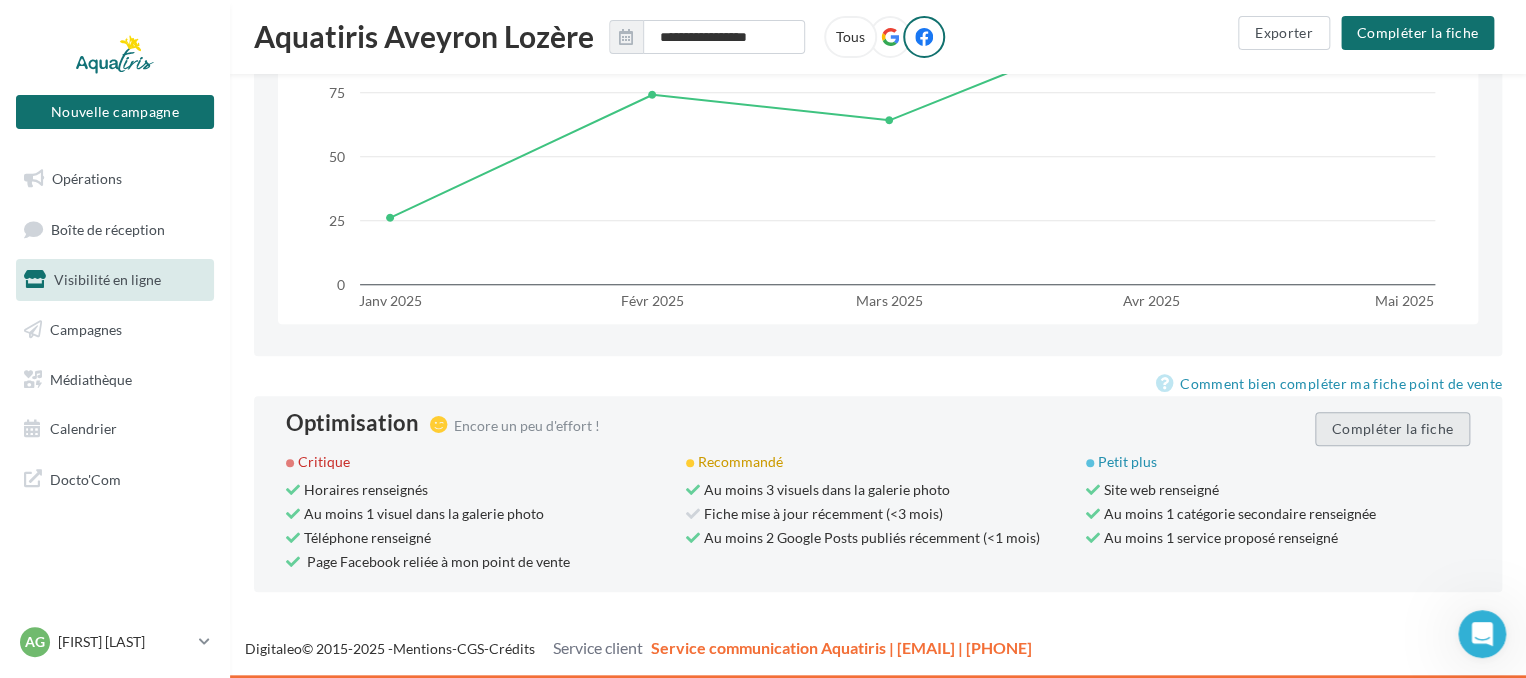 click on "Compléter la fiche" at bounding box center [1392, 429] 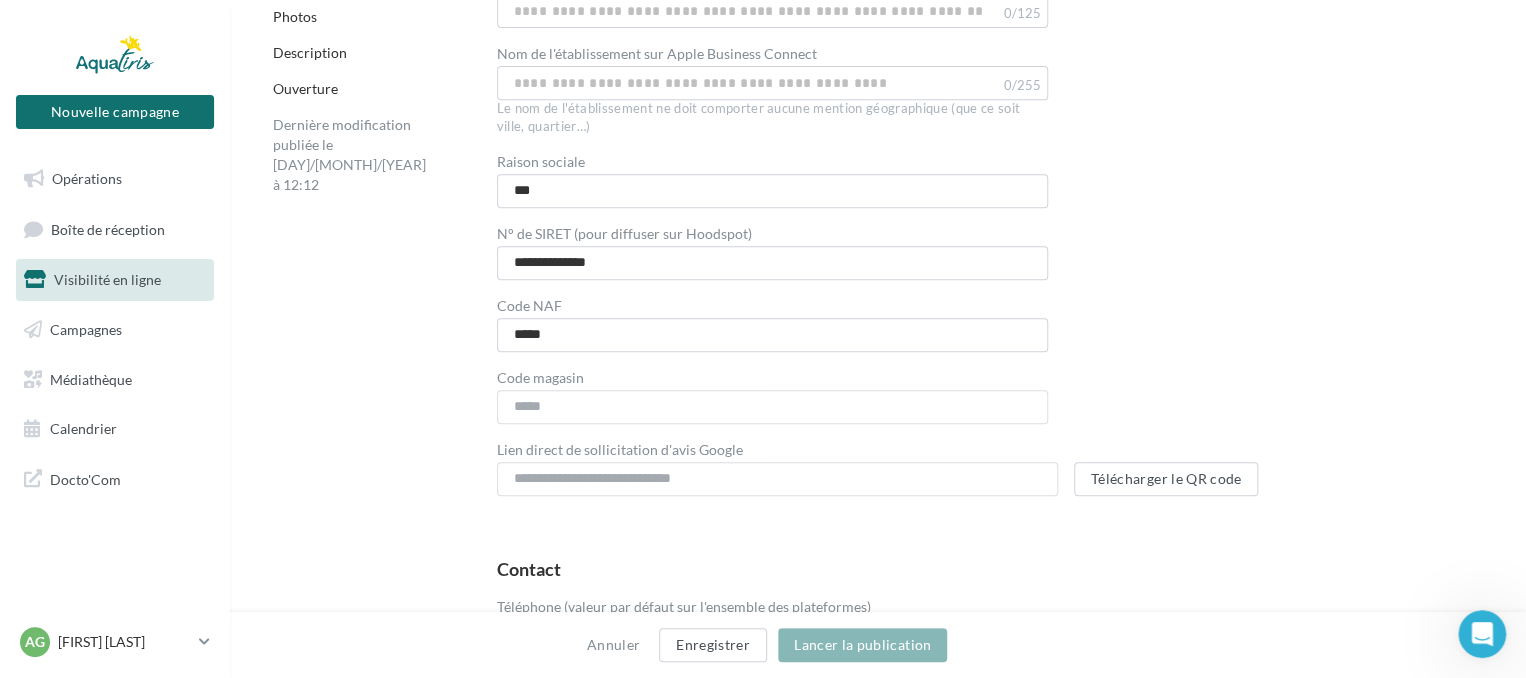scroll, scrollTop: 0, scrollLeft: 0, axis: both 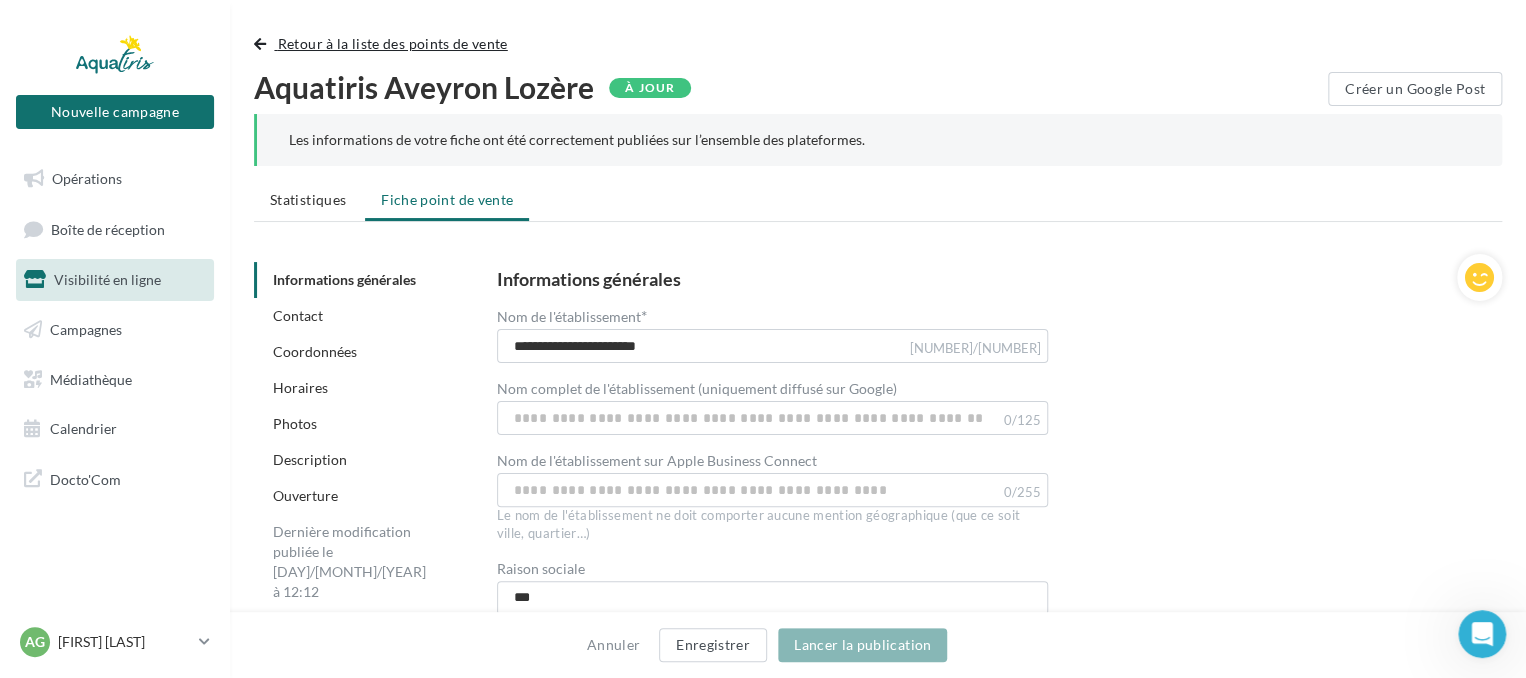 click at bounding box center [260, 44] 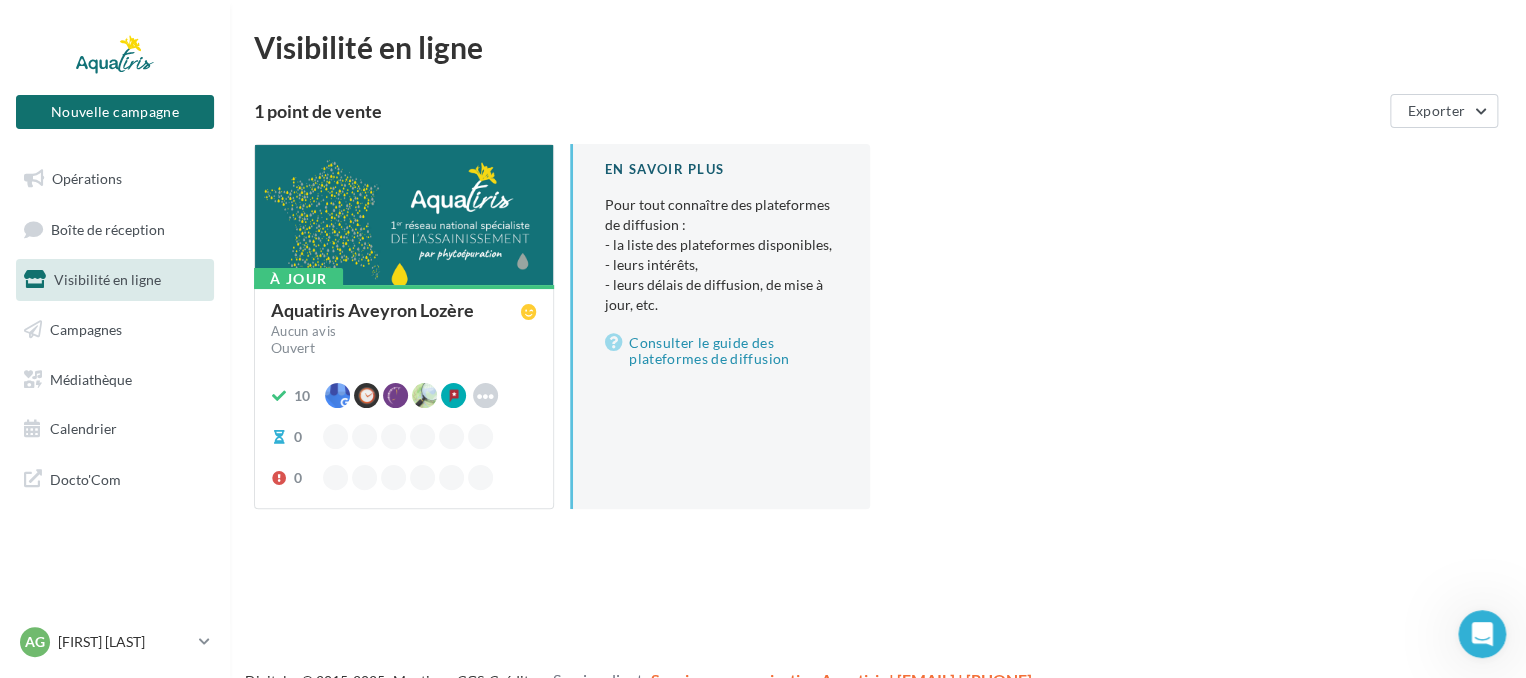 click on "Aquatiris Aveyron Lozère" at bounding box center (372, 310) 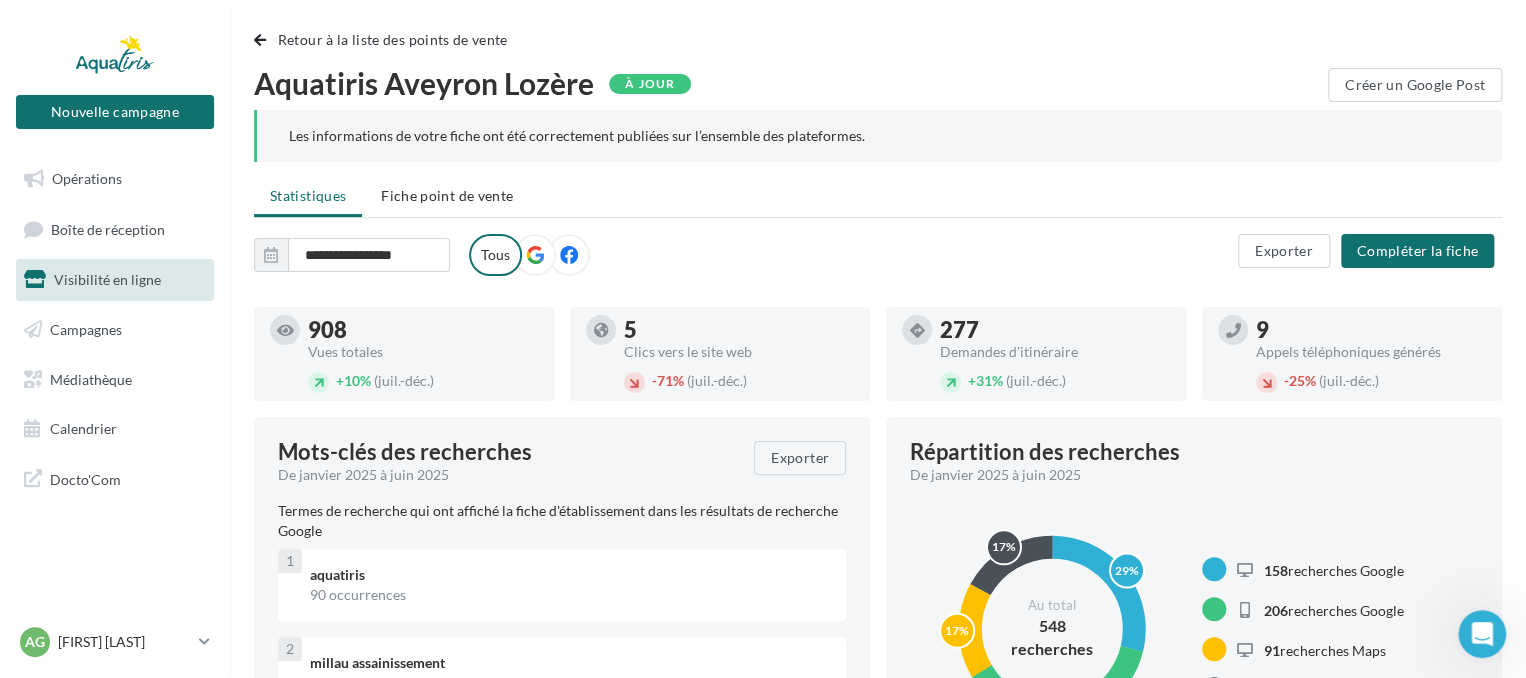 scroll, scrollTop: 0, scrollLeft: 0, axis: both 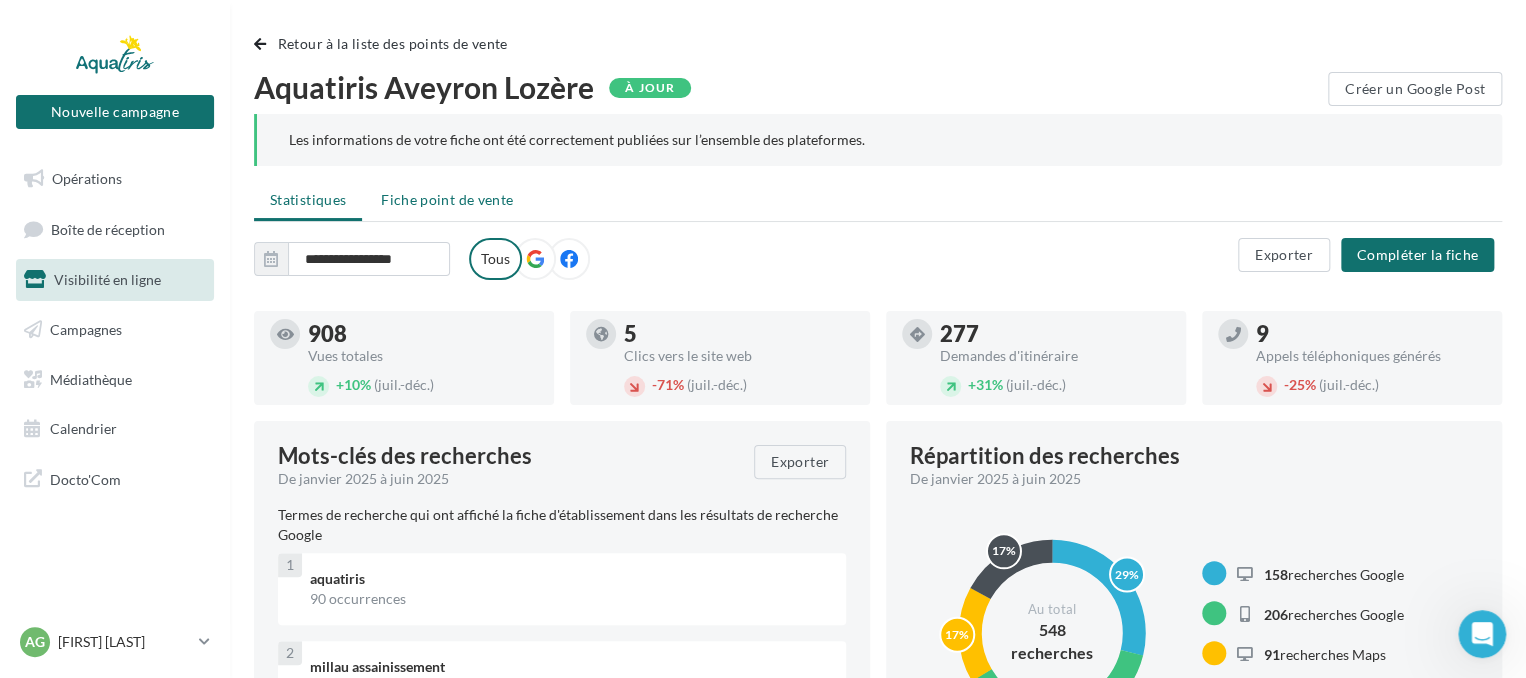 click on "Fiche point de vente" at bounding box center [447, 199] 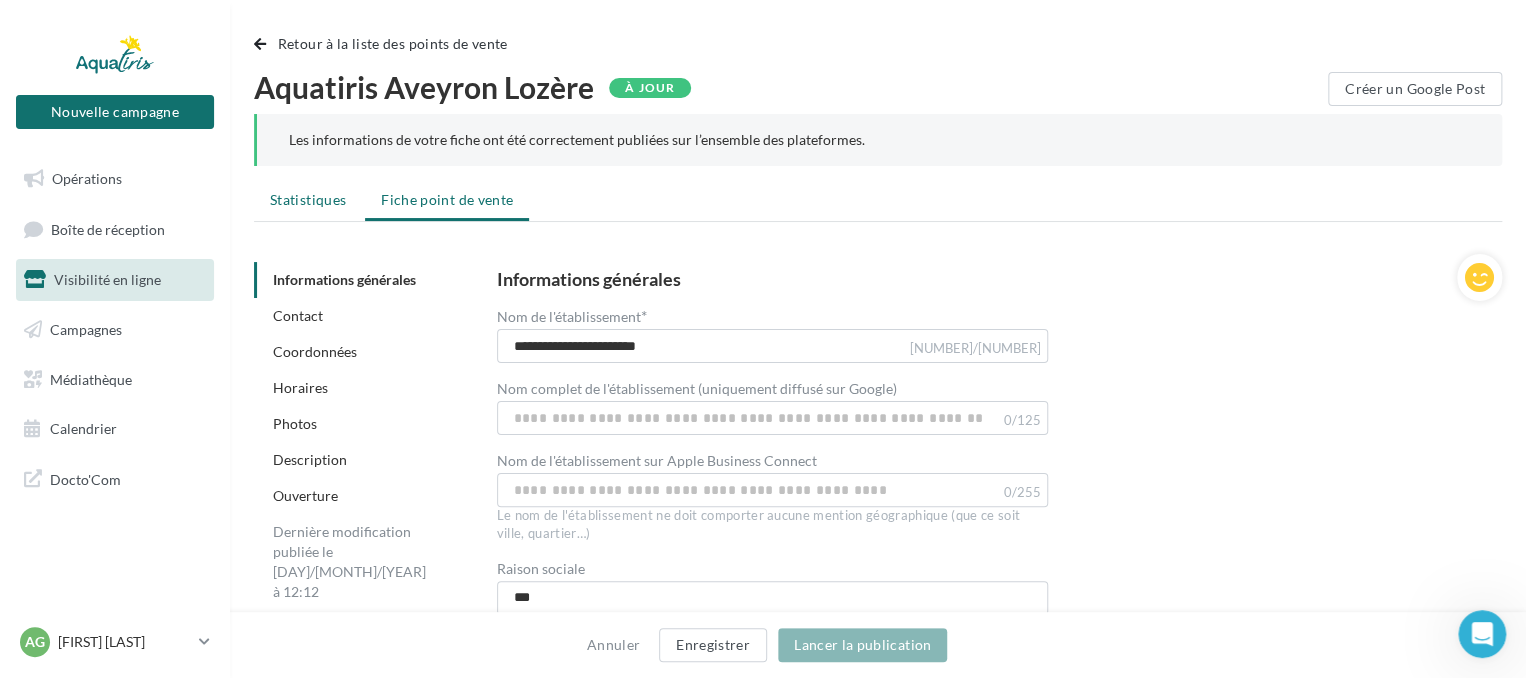 click on "Statistiques" at bounding box center (308, 199) 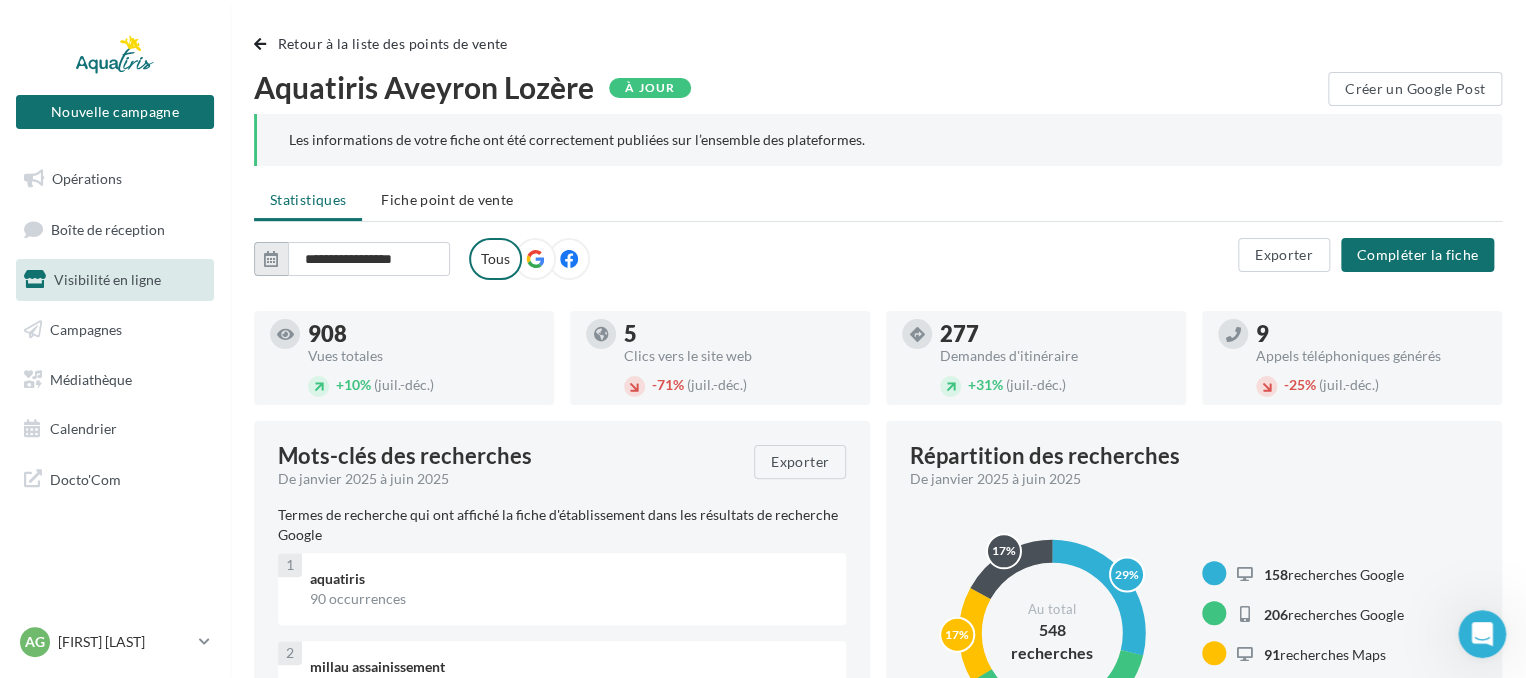 click at bounding box center (271, 259) 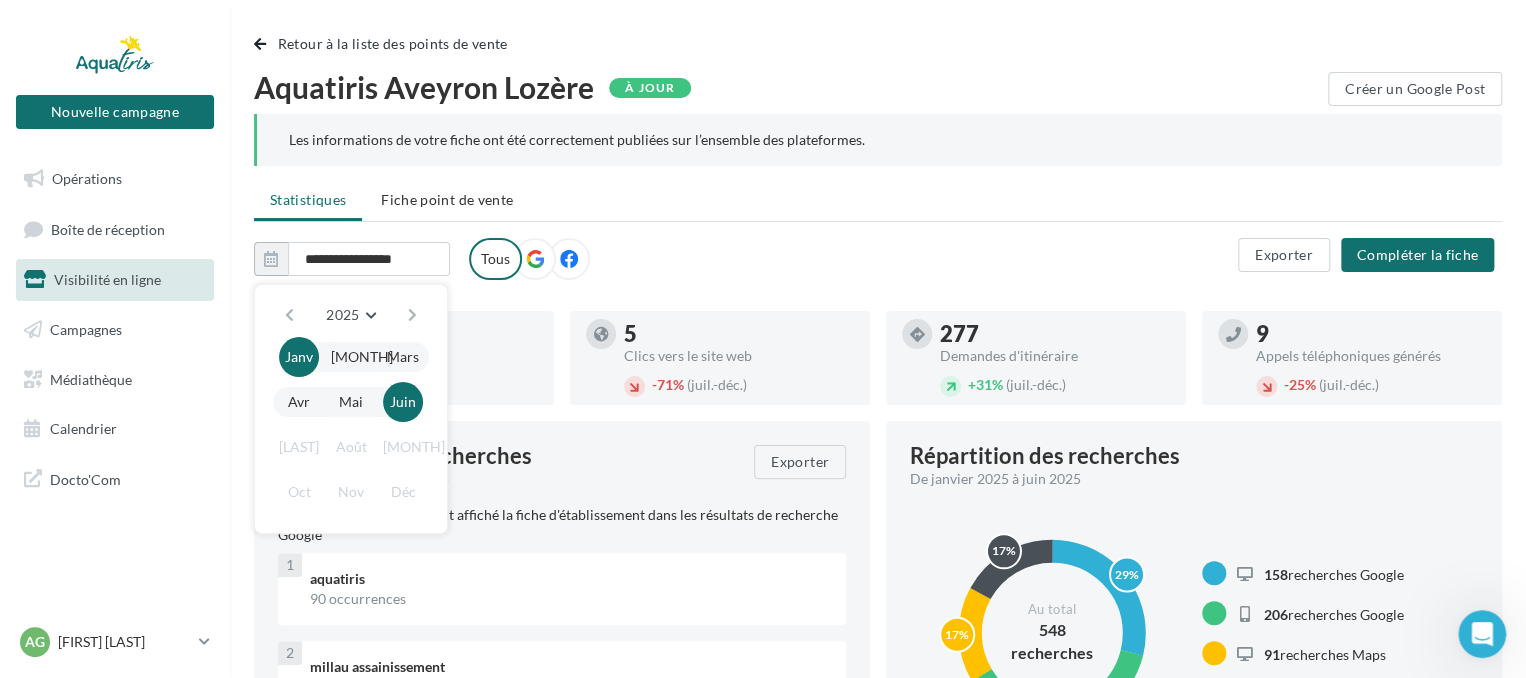 click on "Juill" at bounding box center (299, 447) 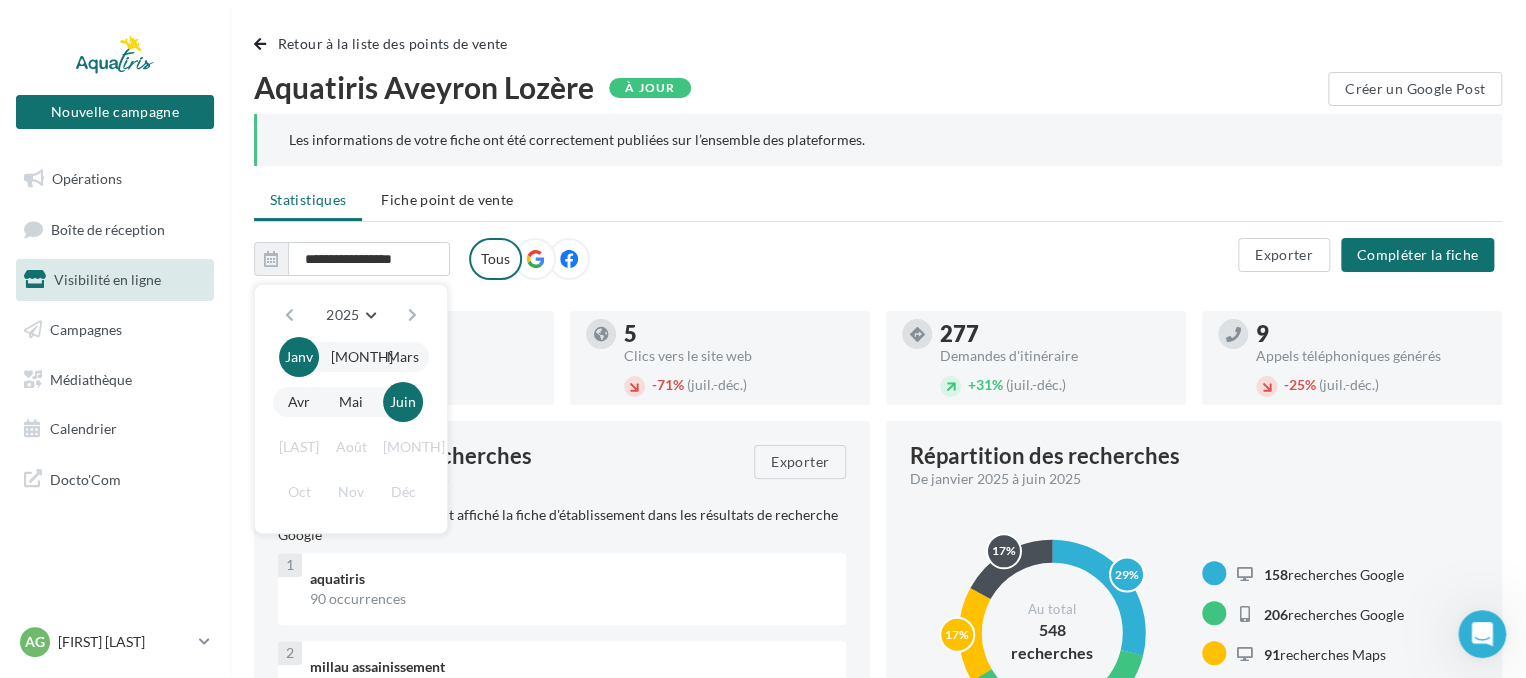 click on "**********" at bounding box center [878, 1248] 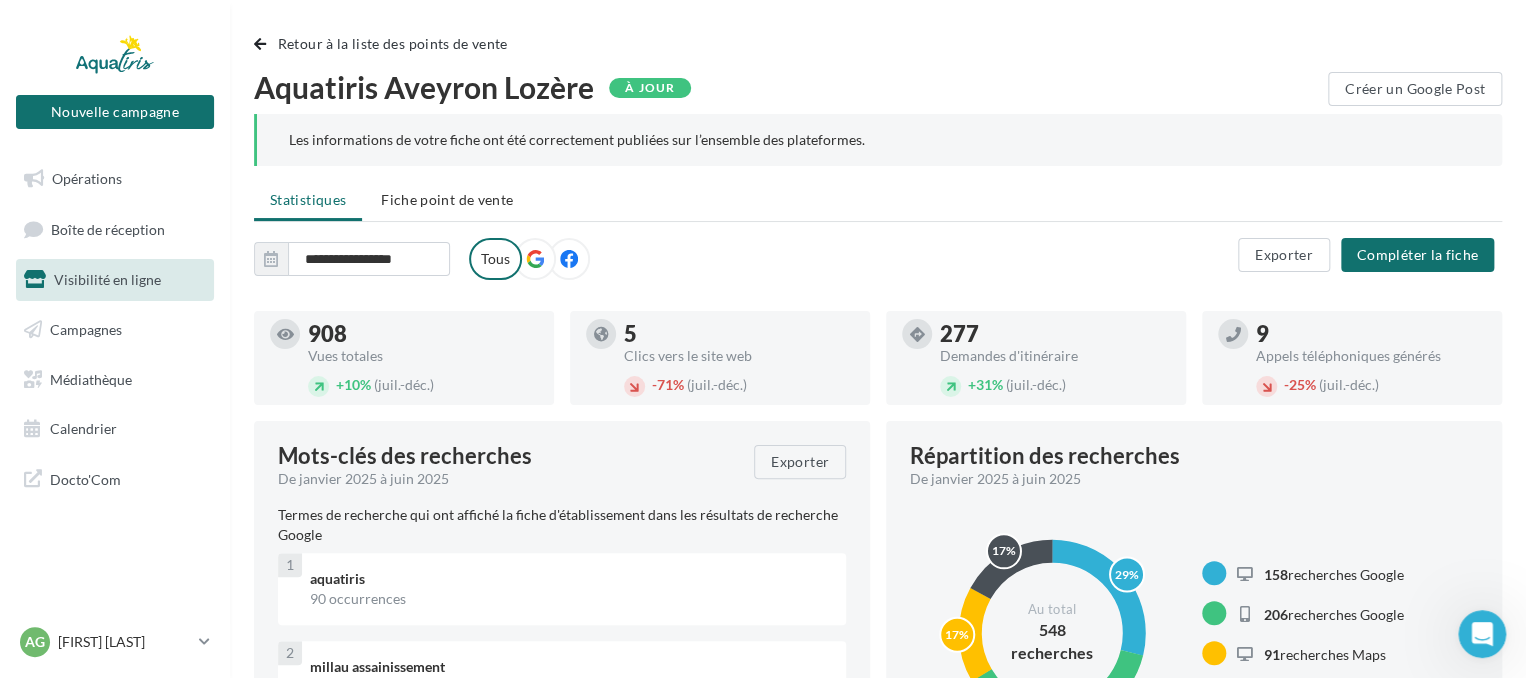 click at bounding box center [569, 259] 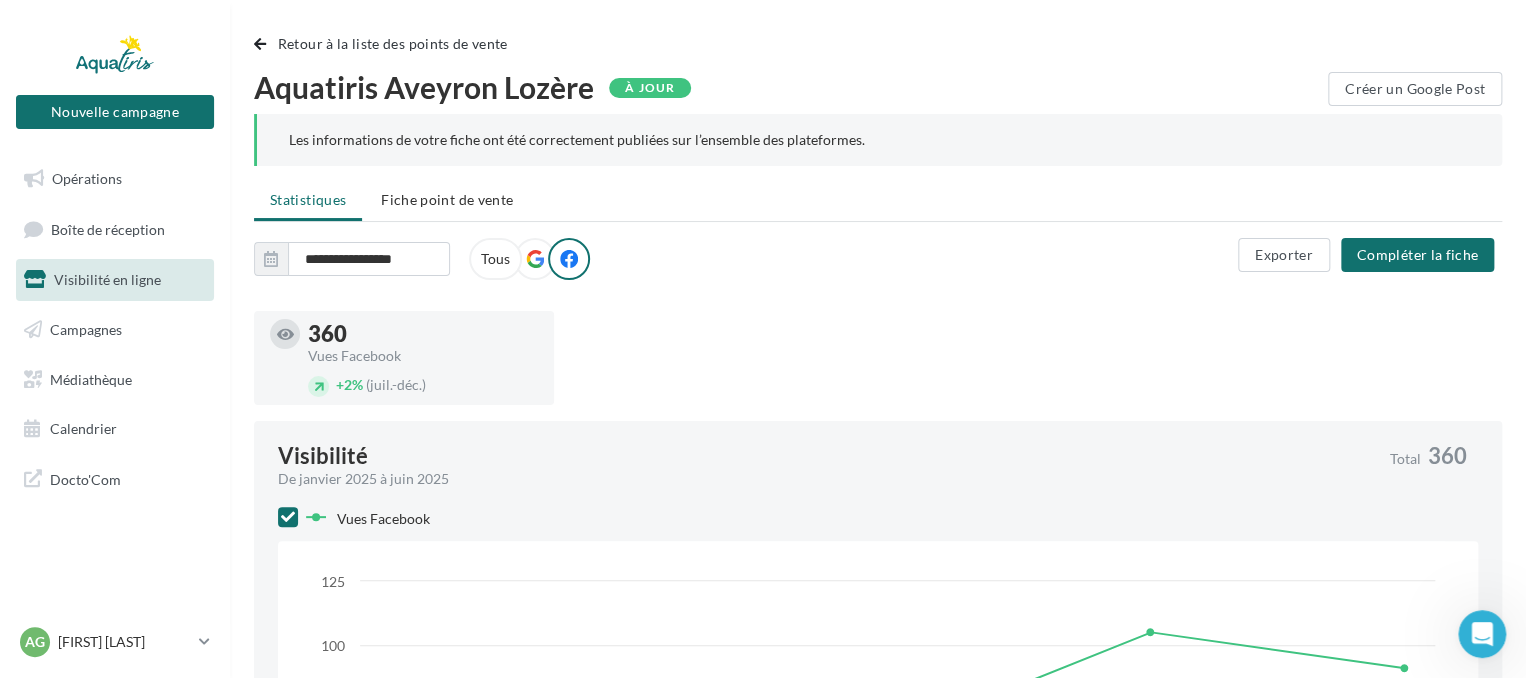 click at bounding box center [535, 259] 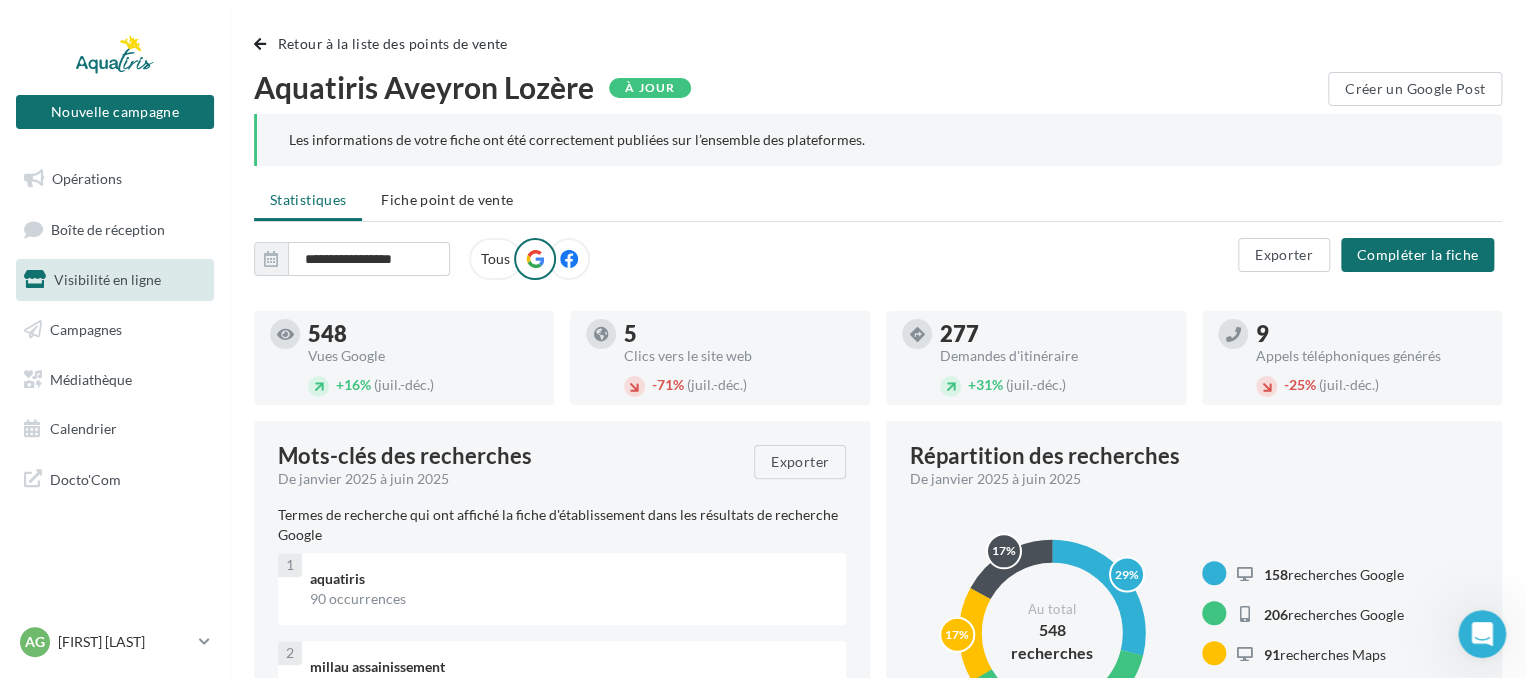 click on "Tous" at bounding box center [495, 259] 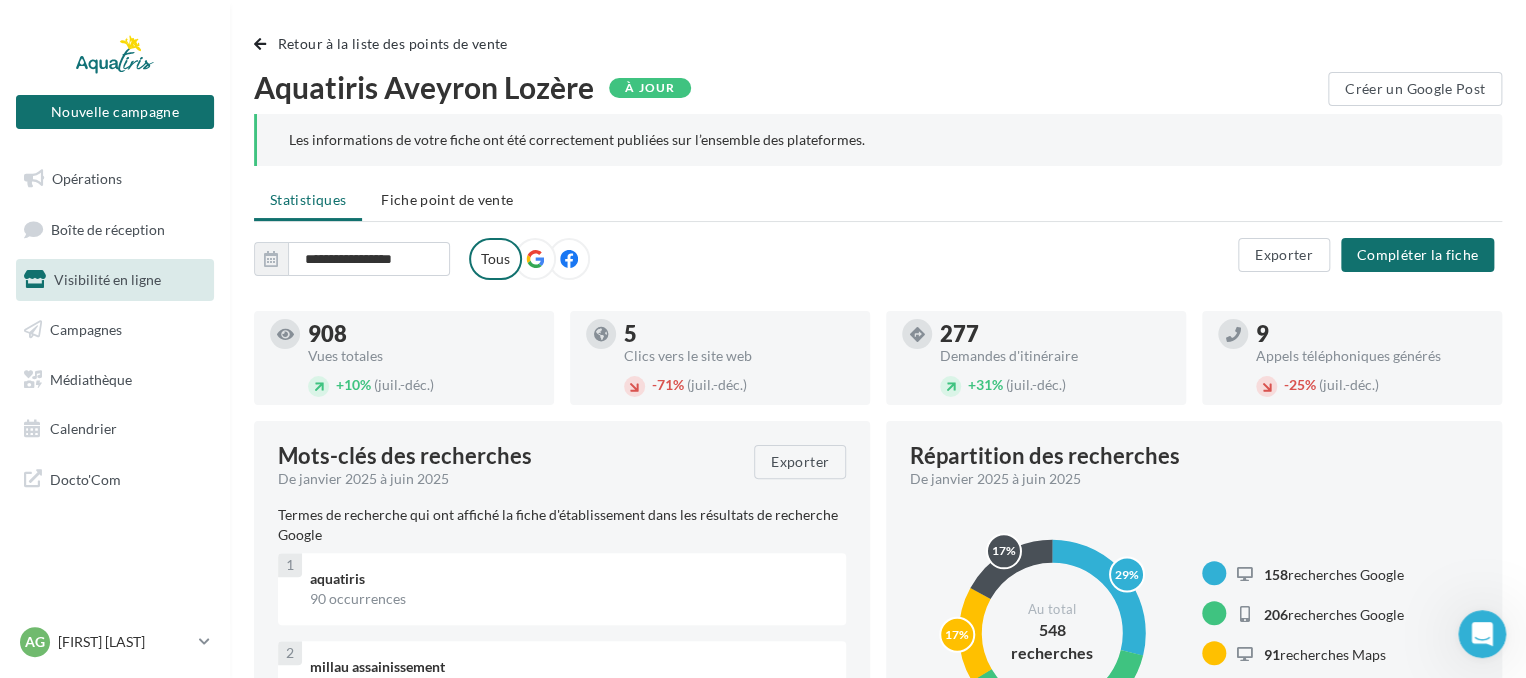 click at bounding box center (535, 259) 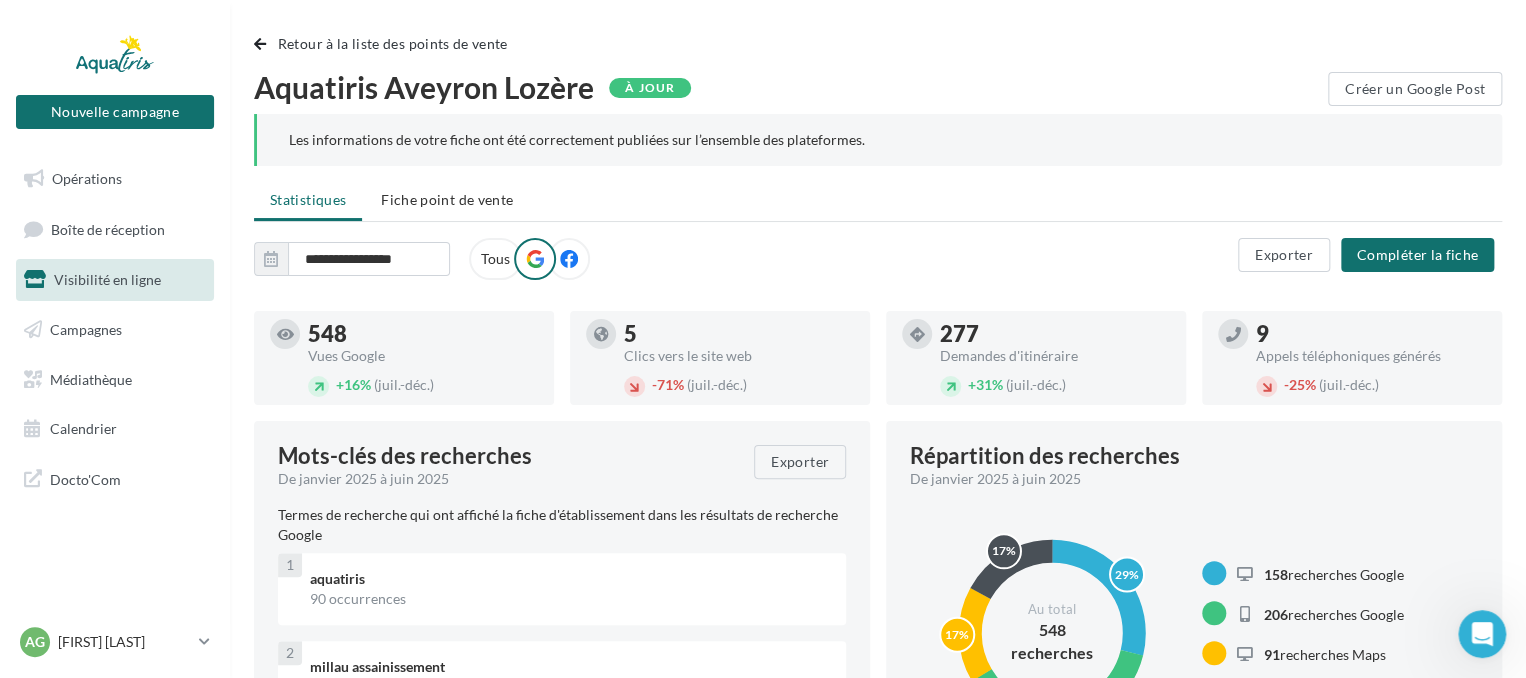 click at bounding box center (569, 259) 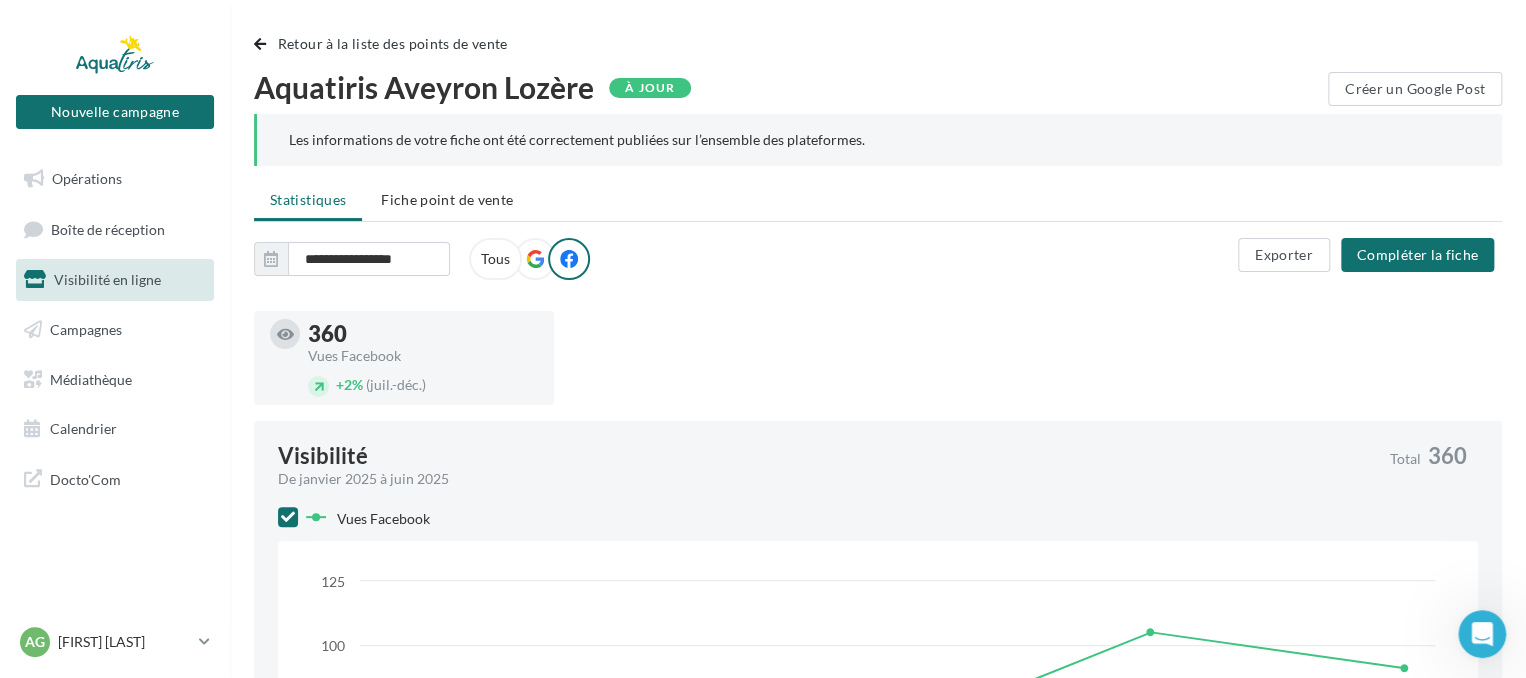 click on "Tous" at bounding box center [495, 259] 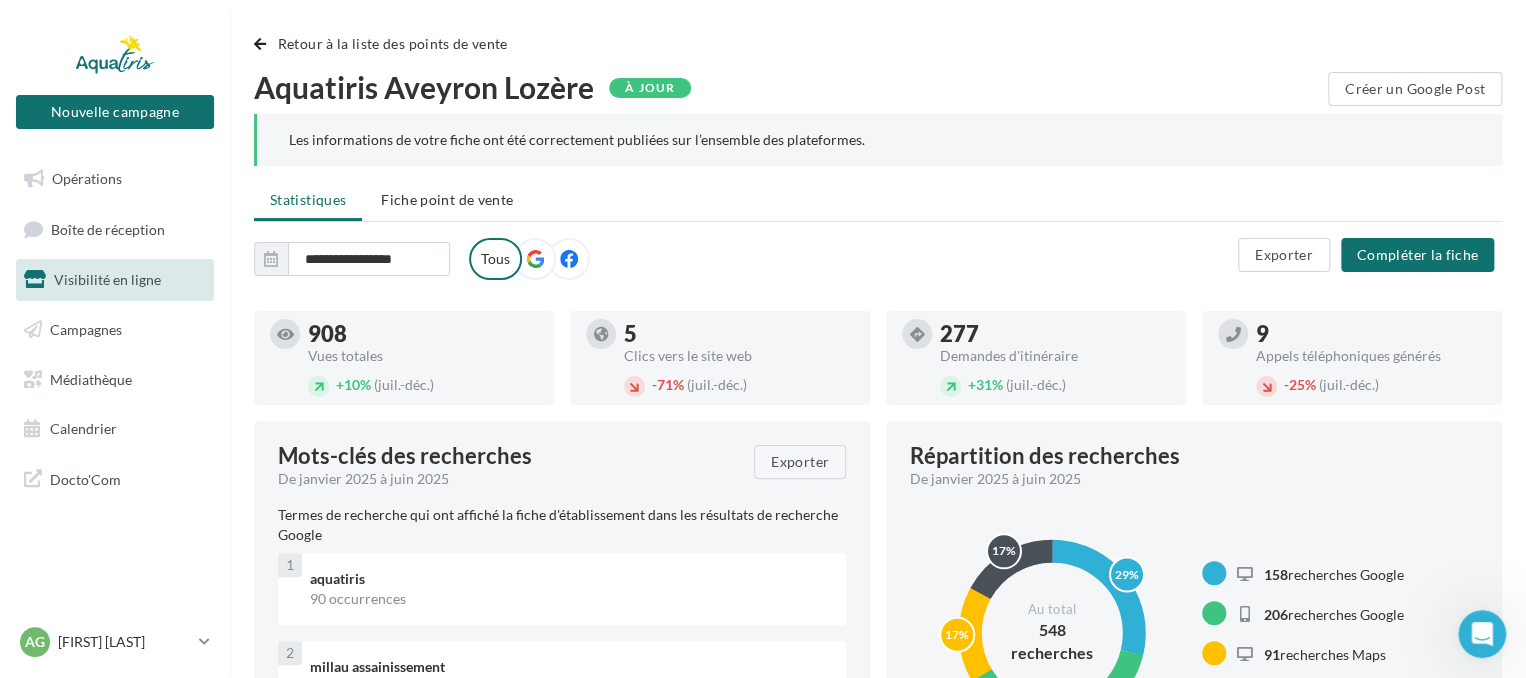 click at bounding box center [569, 259] 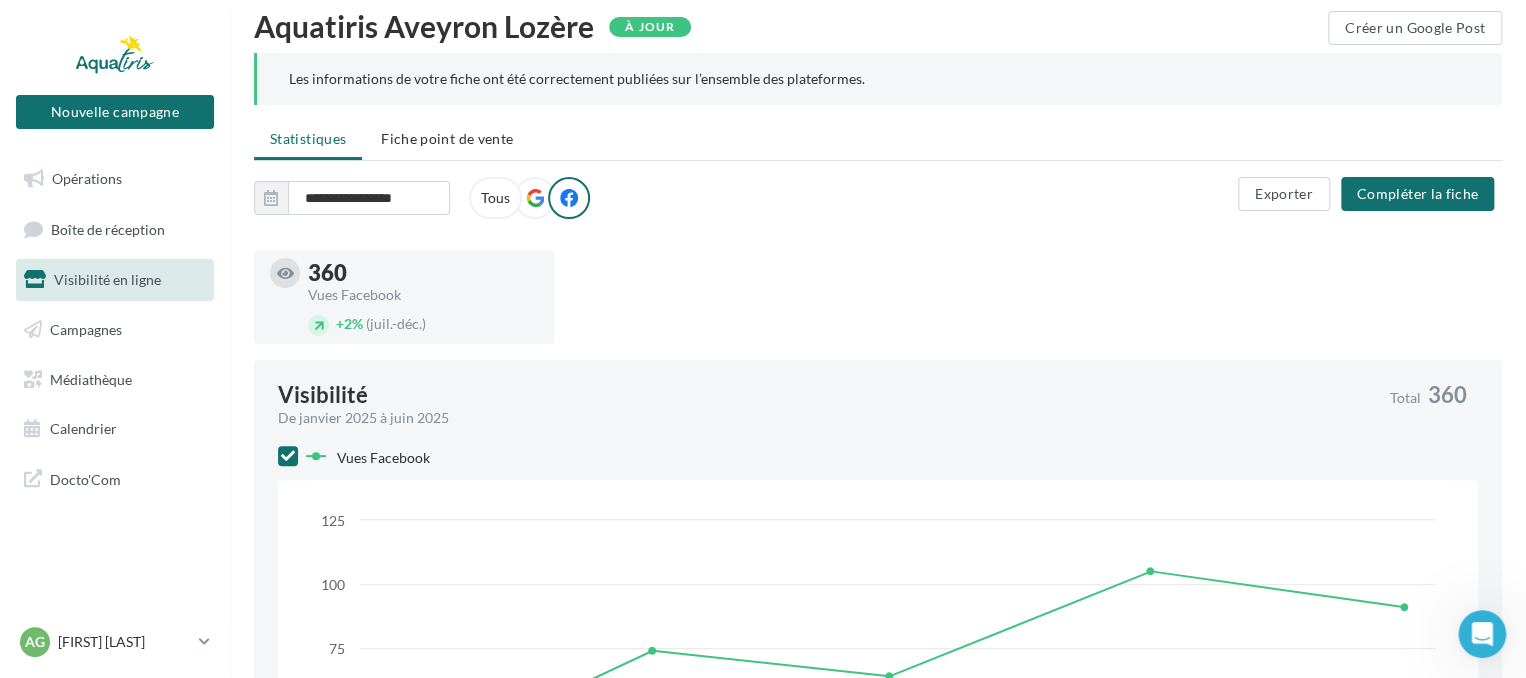 scroll, scrollTop: 0, scrollLeft: 0, axis: both 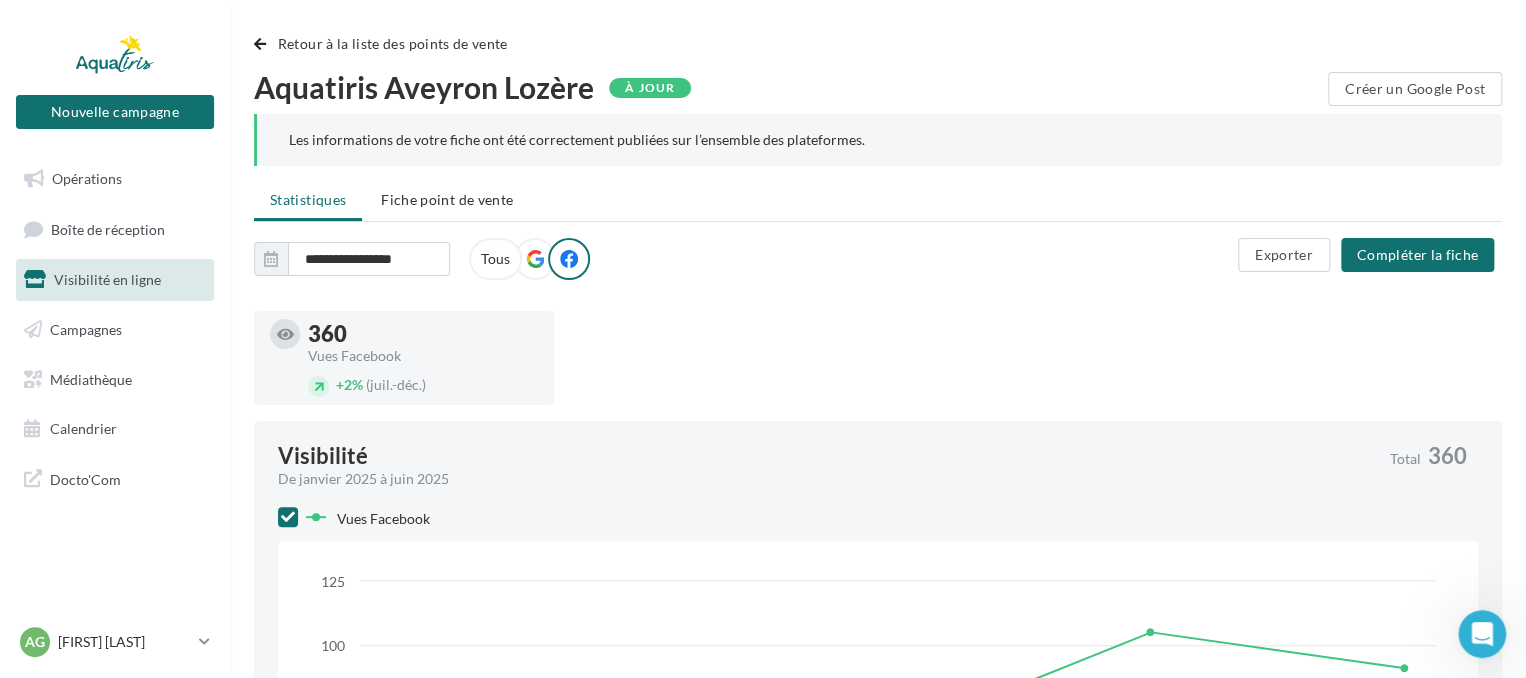 click on "Tous" at bounding box center (495, 259) 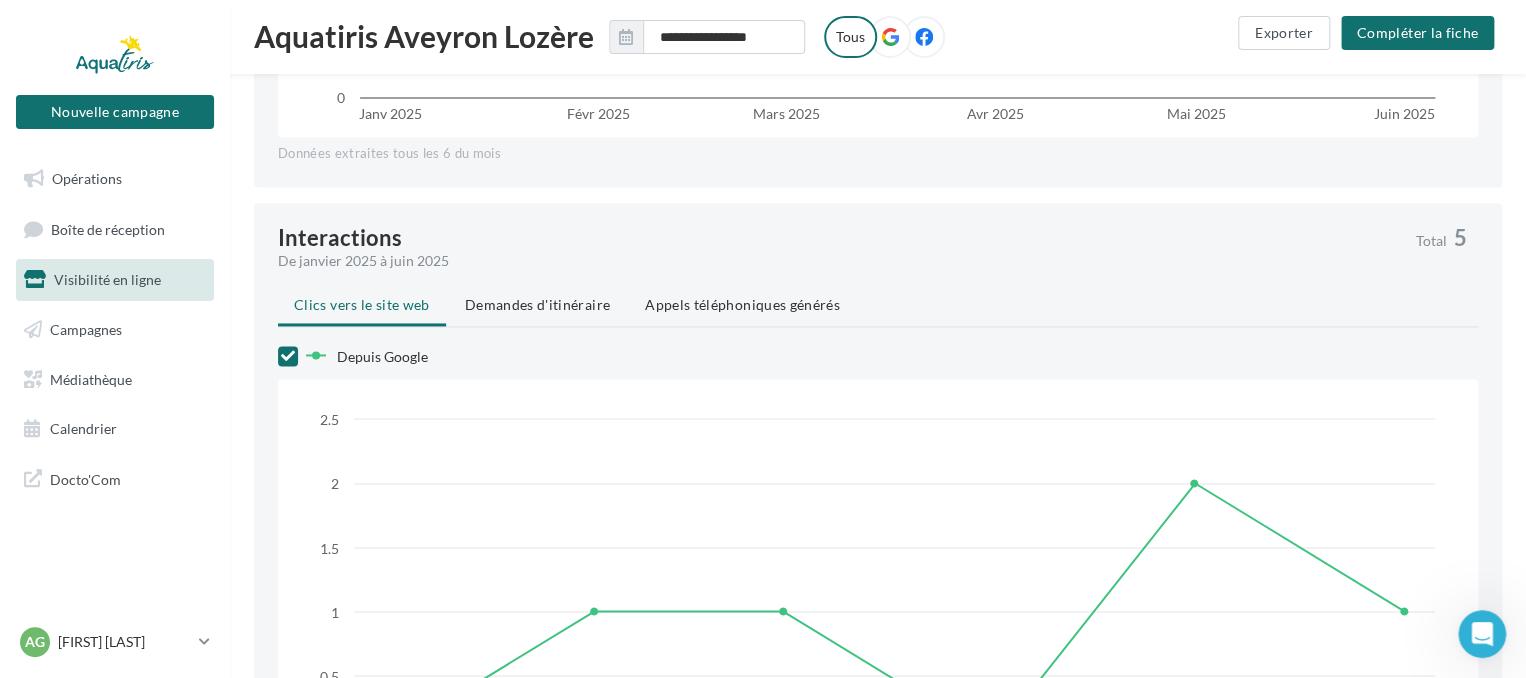 scroll, scrollTop: 1500, scrollLeft: 0, axis: vertical 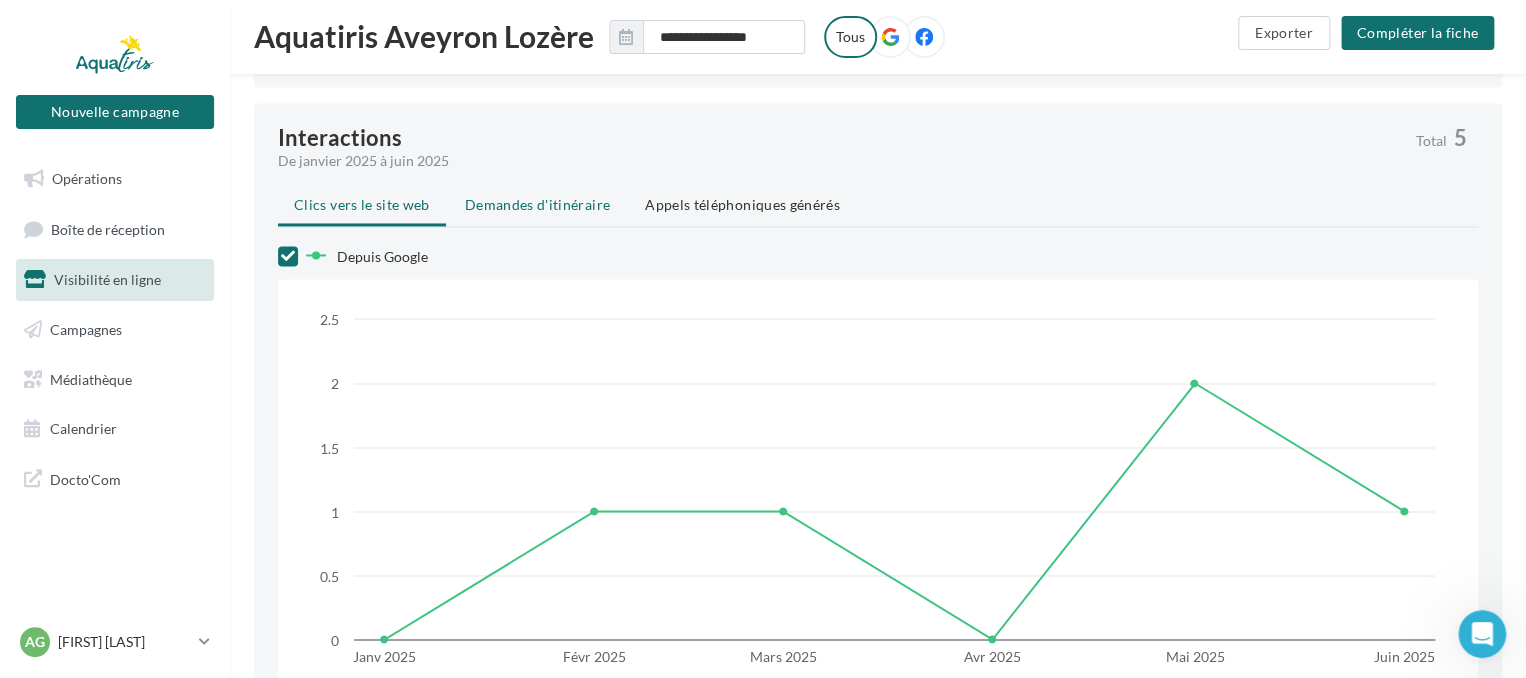 click on "Demandes d'itinéraire" at bounding box center (537, 204) 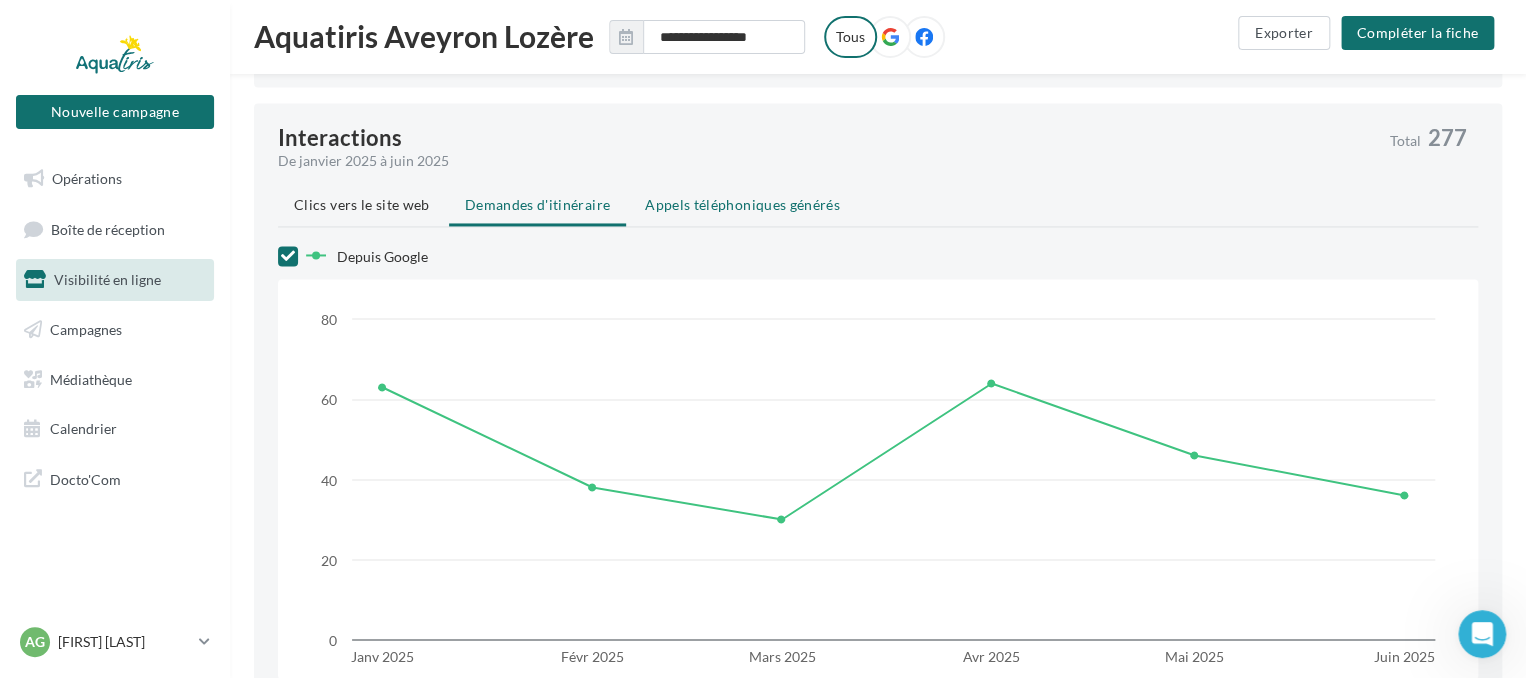 click on "Appels téléphoniques générés" at bounding box center (742, 204) 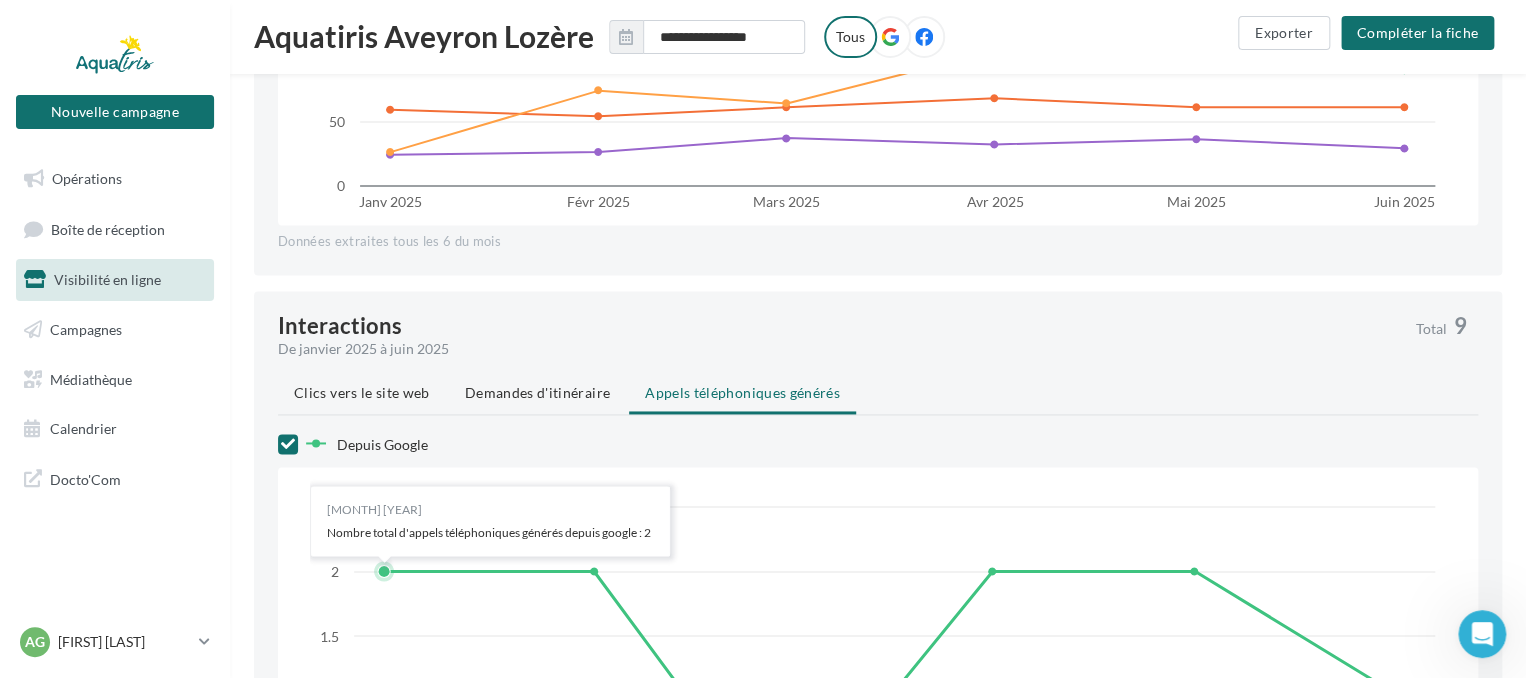 scroll, scrollTop: 1300, scrollLeft: 0, axis: vertical 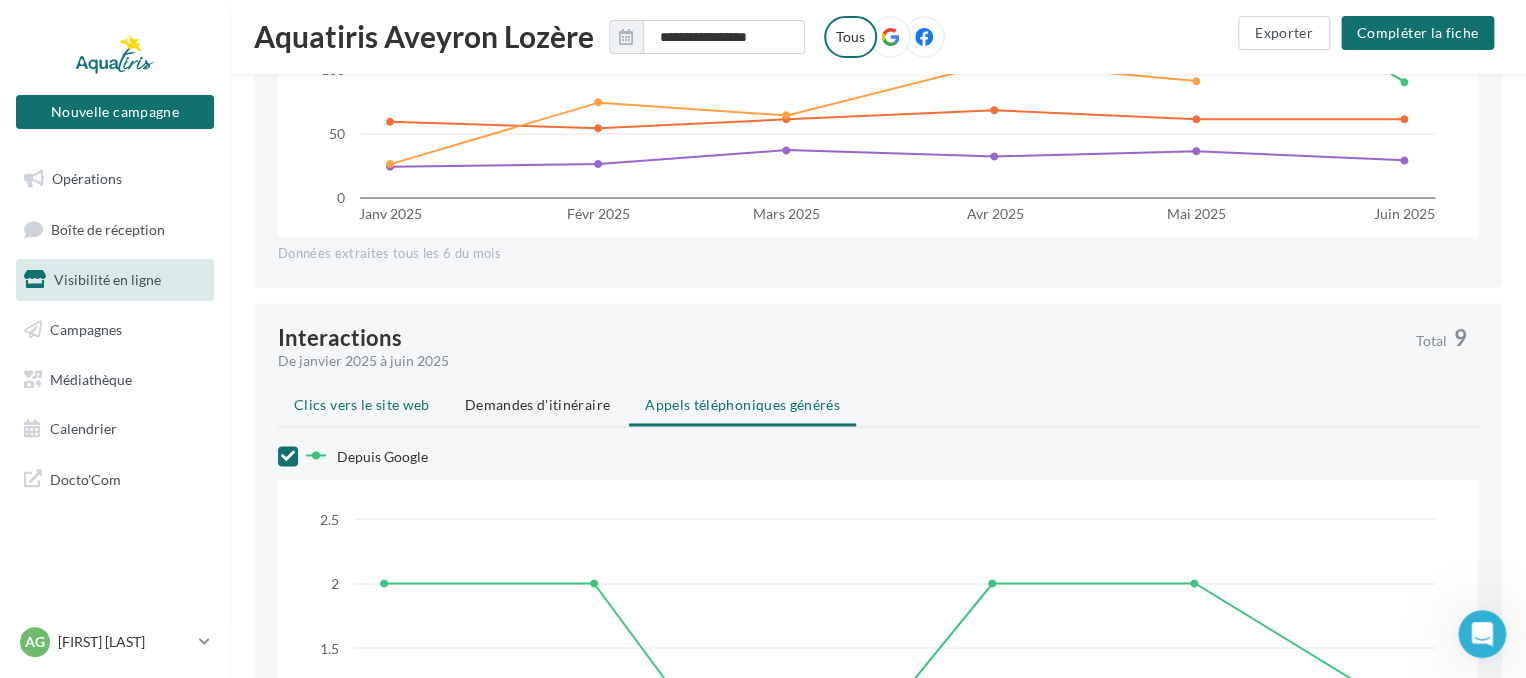 click on "Clics vers le site web" at bounding box center (362, 404) 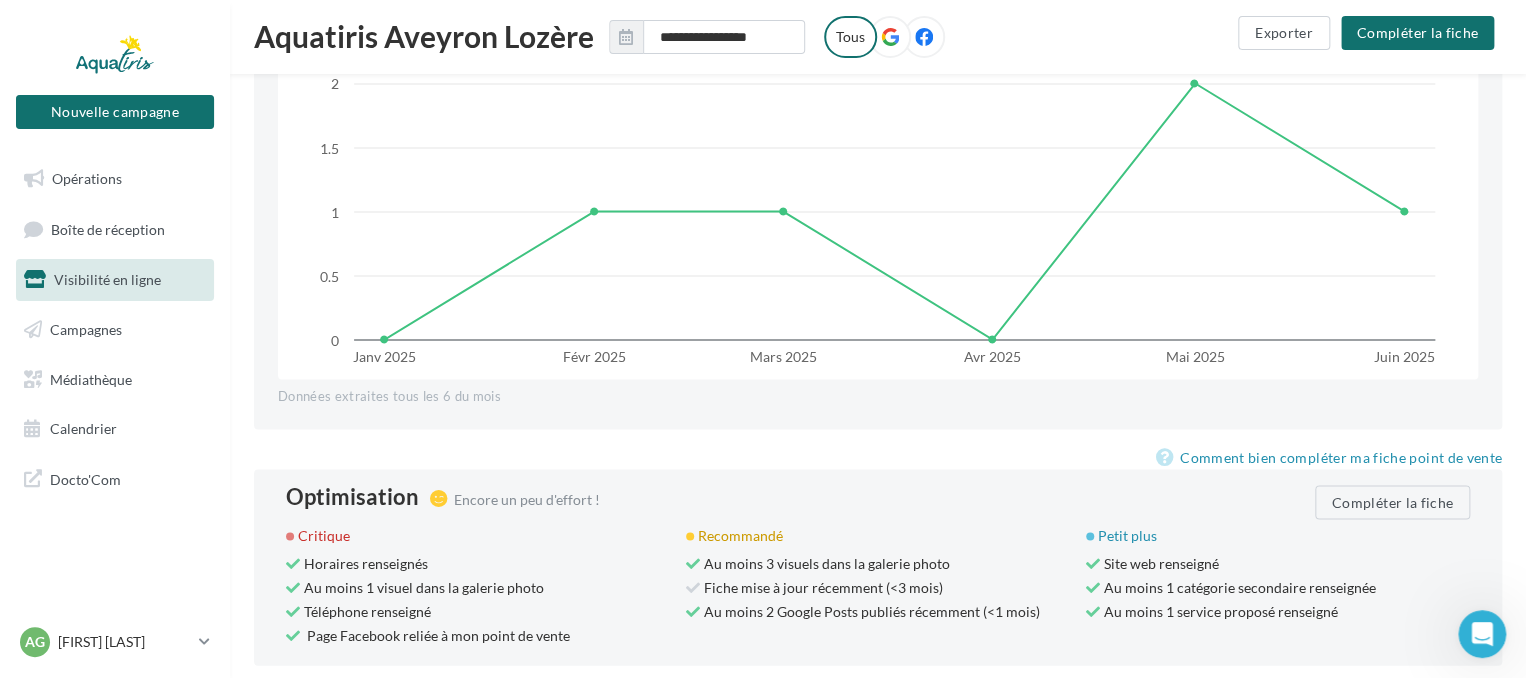 scroll, scrollTop: 1872, scrollLeft: 0, axis: vertical 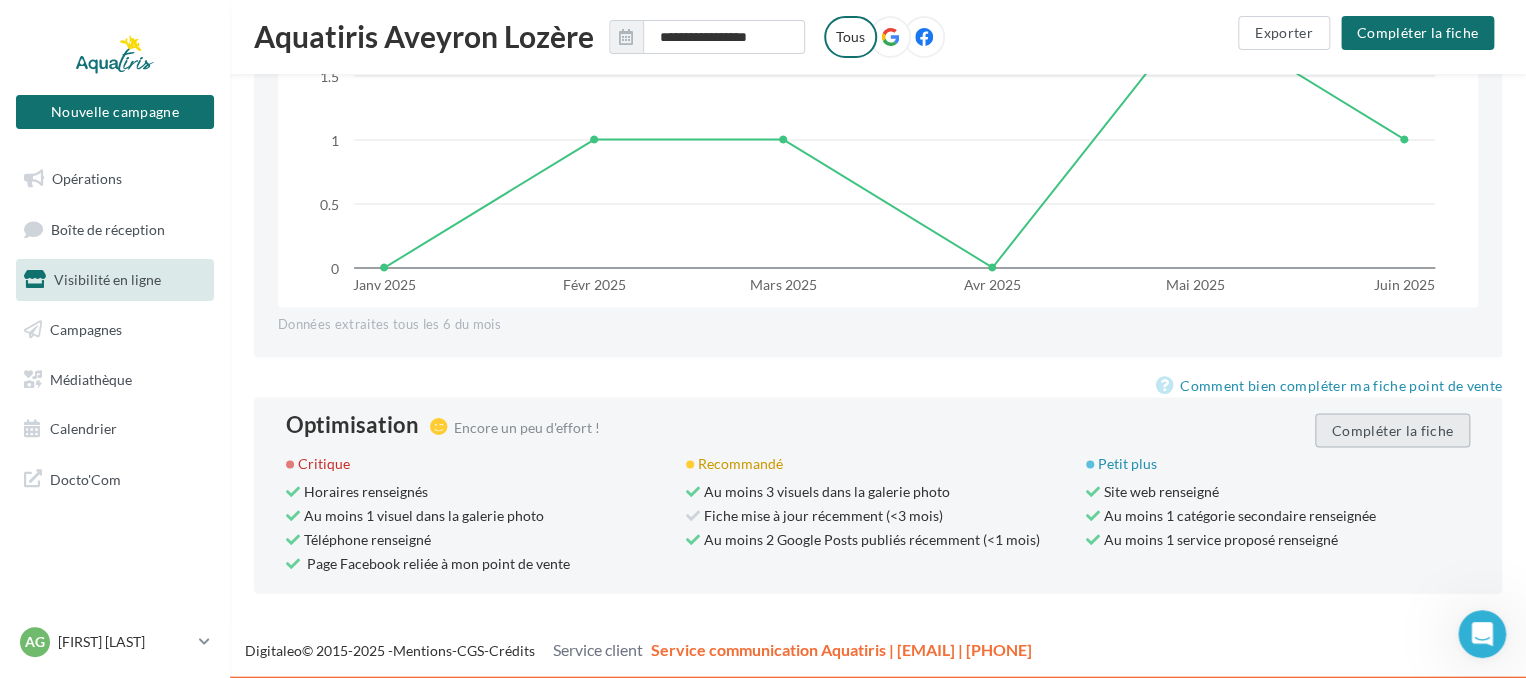 click on "Compléter la fiche" at bounding box center [1392, 430] 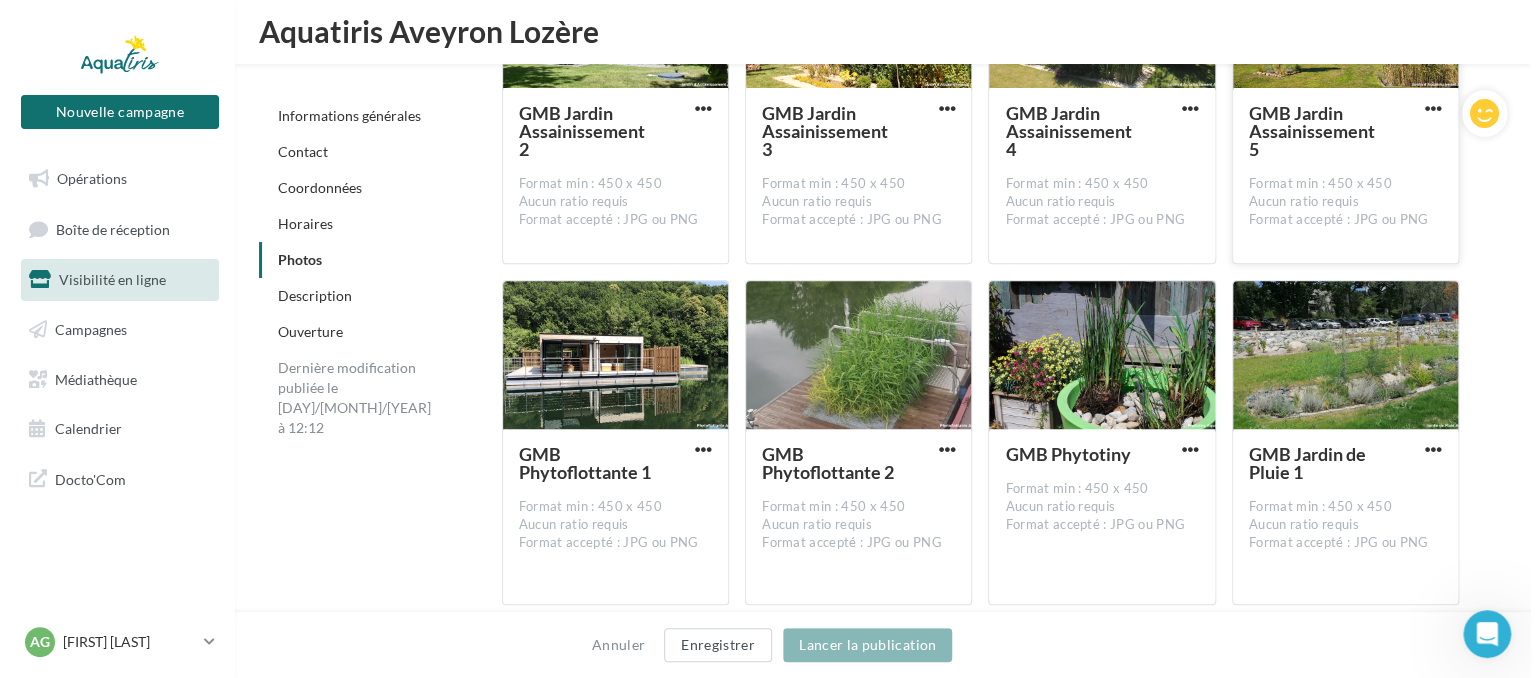 scroll, scrollTop: 4305, scrollLeft: 0, axis: vertical 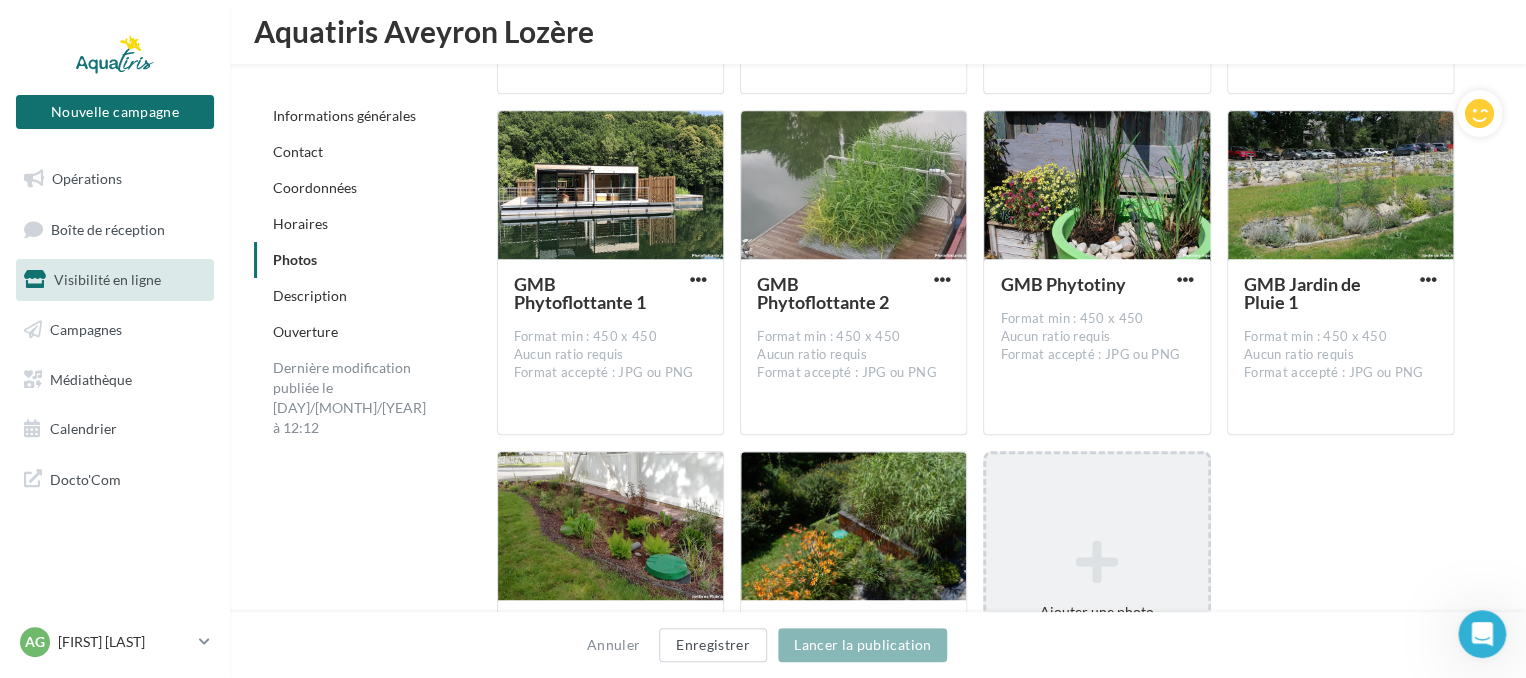 click at bounding box center [1096, 562] 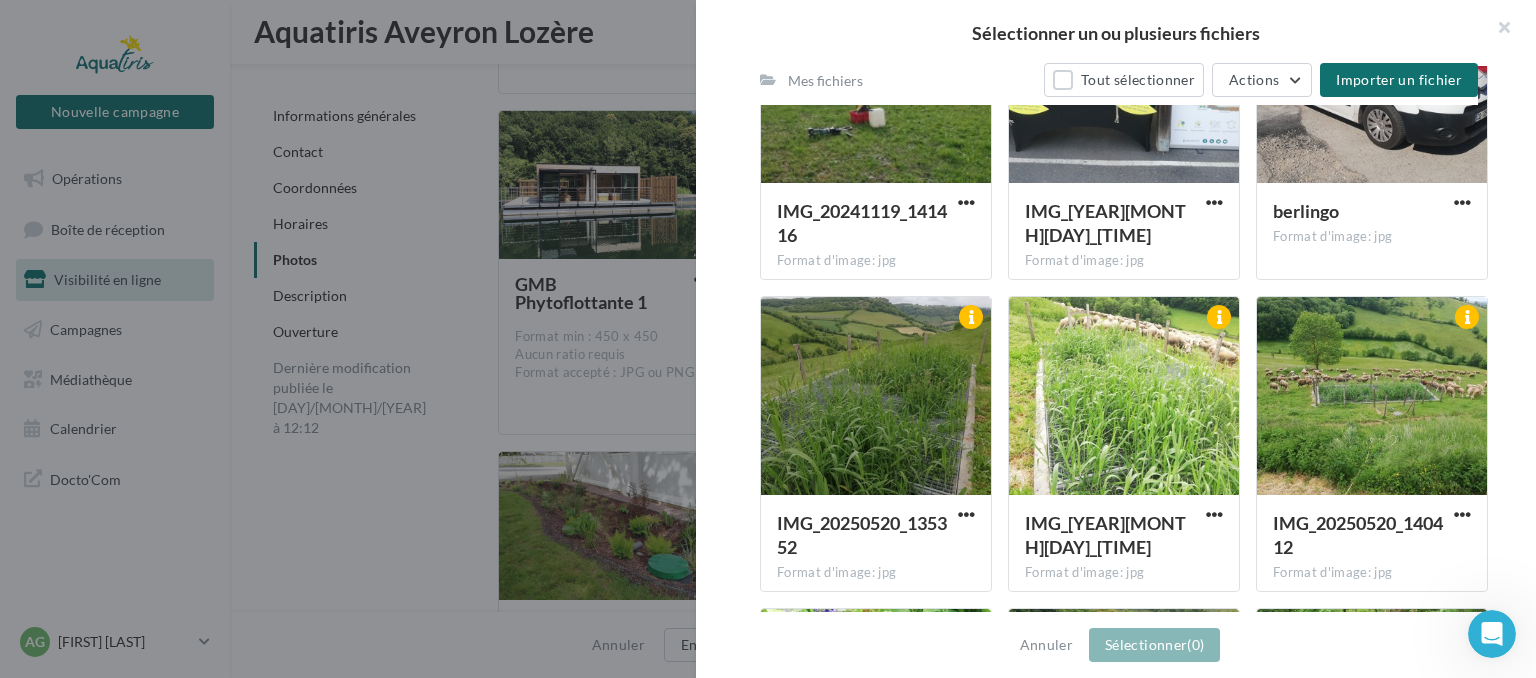 scroll, scrollTop: 10052, scrollLeft: 0, axis: vertical 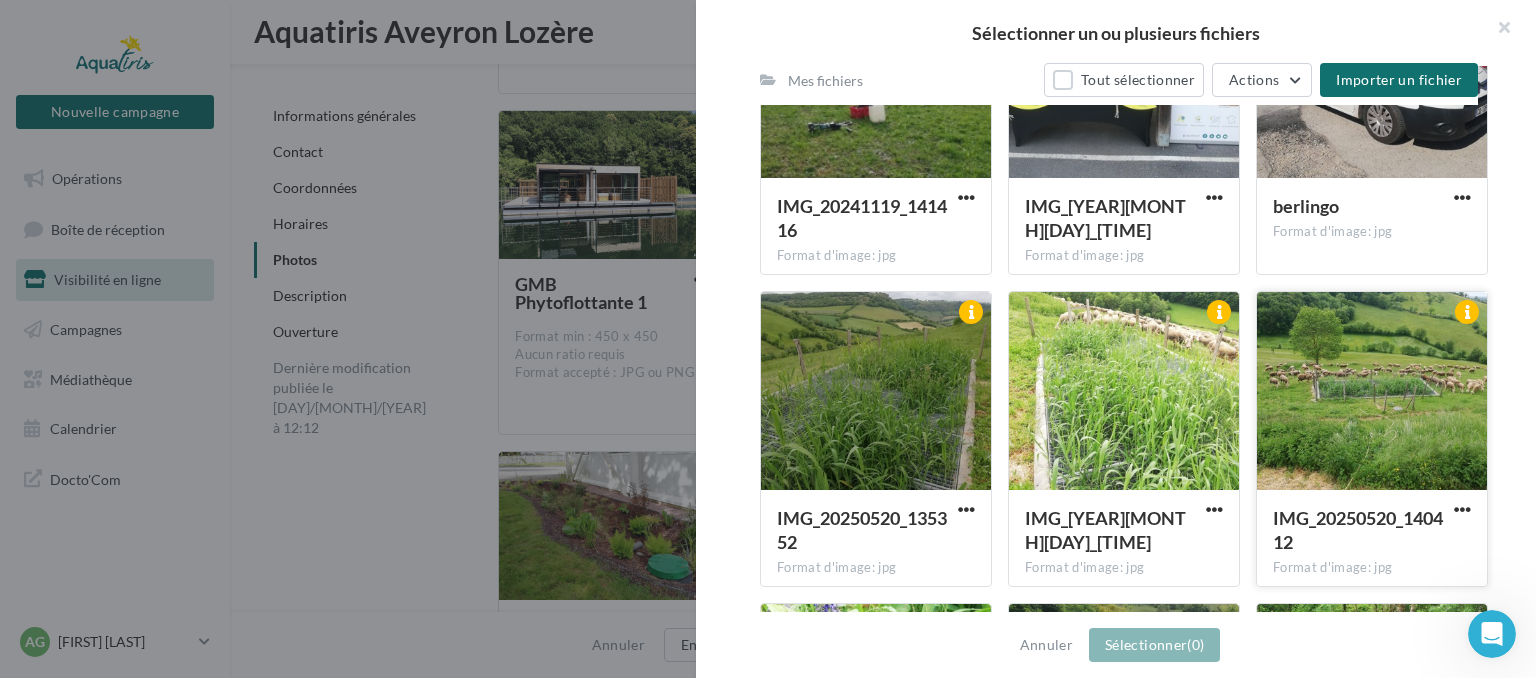 click at bounding box center (1372, 392) 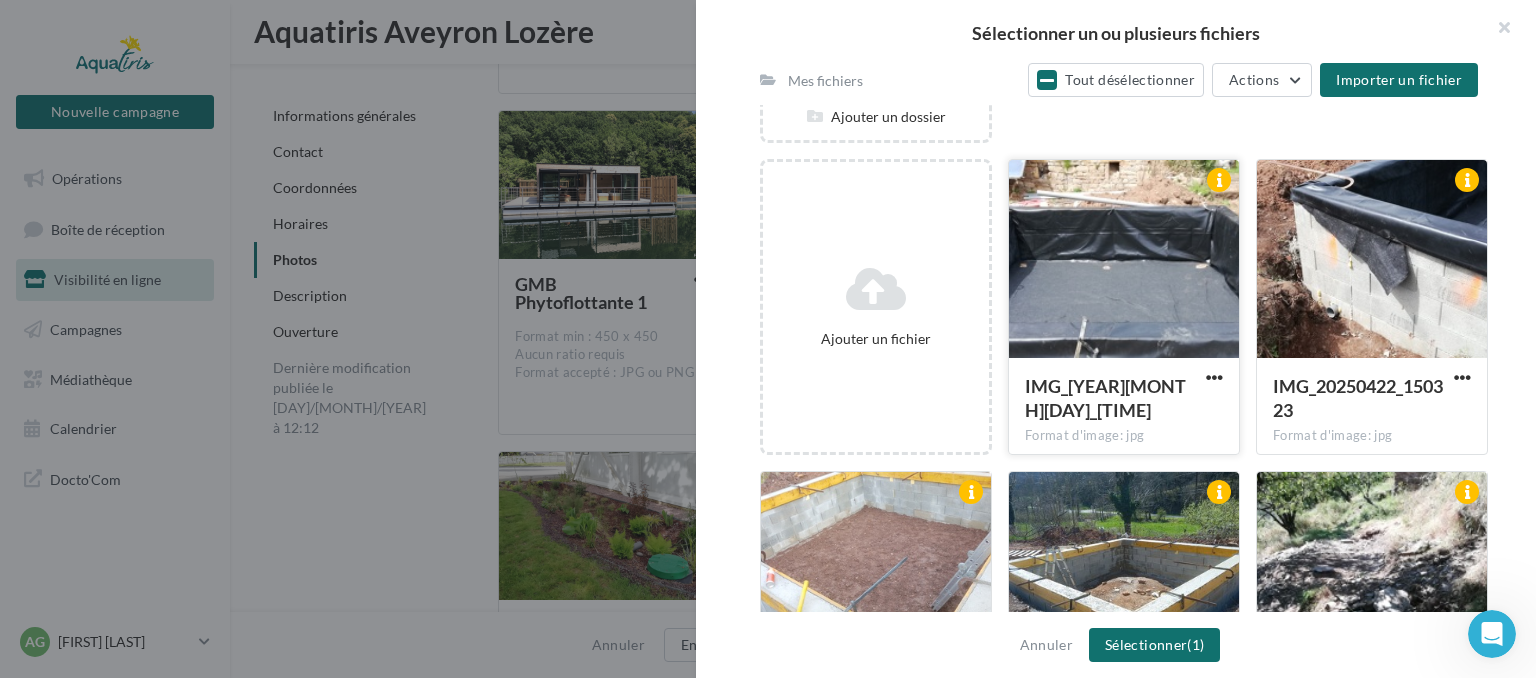 scroll, scrollTop: 500, scrollLeft: 0, axis: vertical 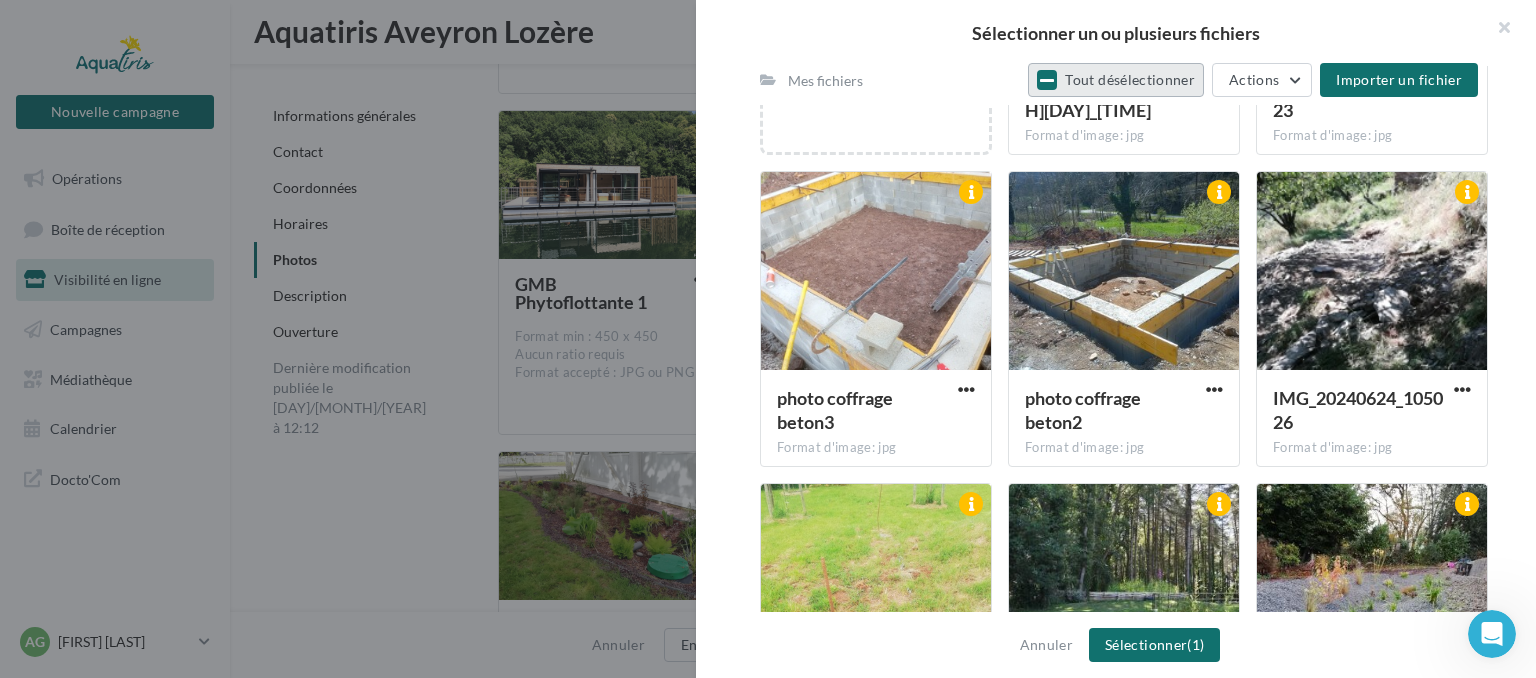 click on "Tout désélectionner" at bounding box center [1116, 80] 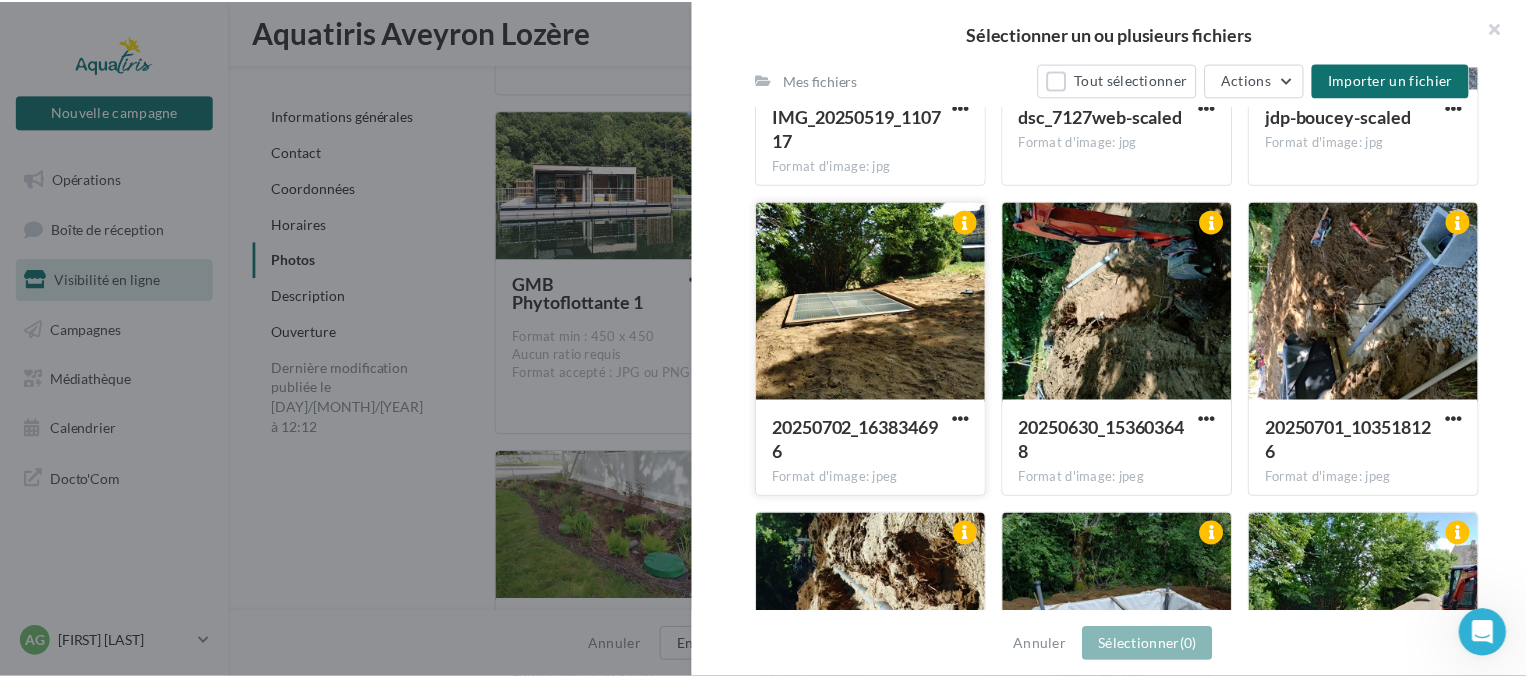 scroll, scrollTop: 1100, scrollLeft: 0, axis: vertical 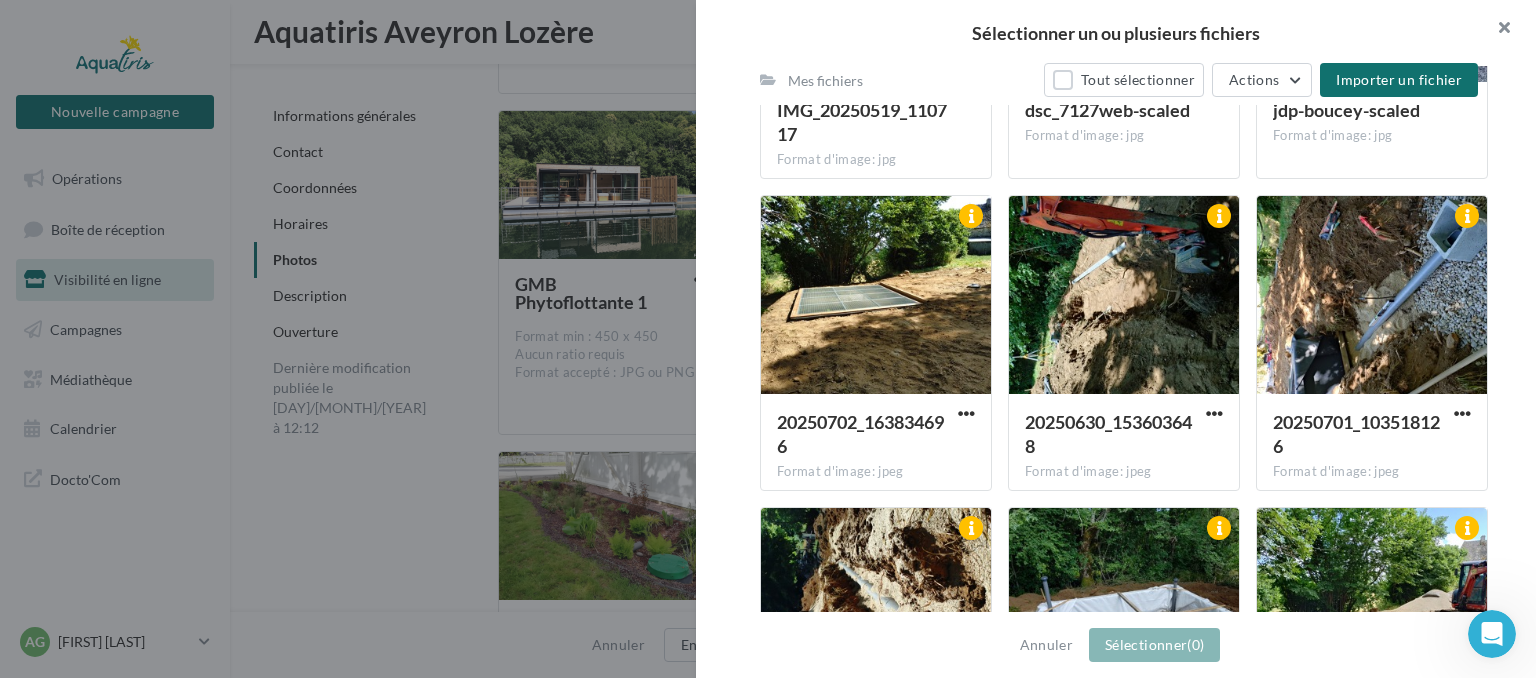 click at bounding box center (1496, 30) 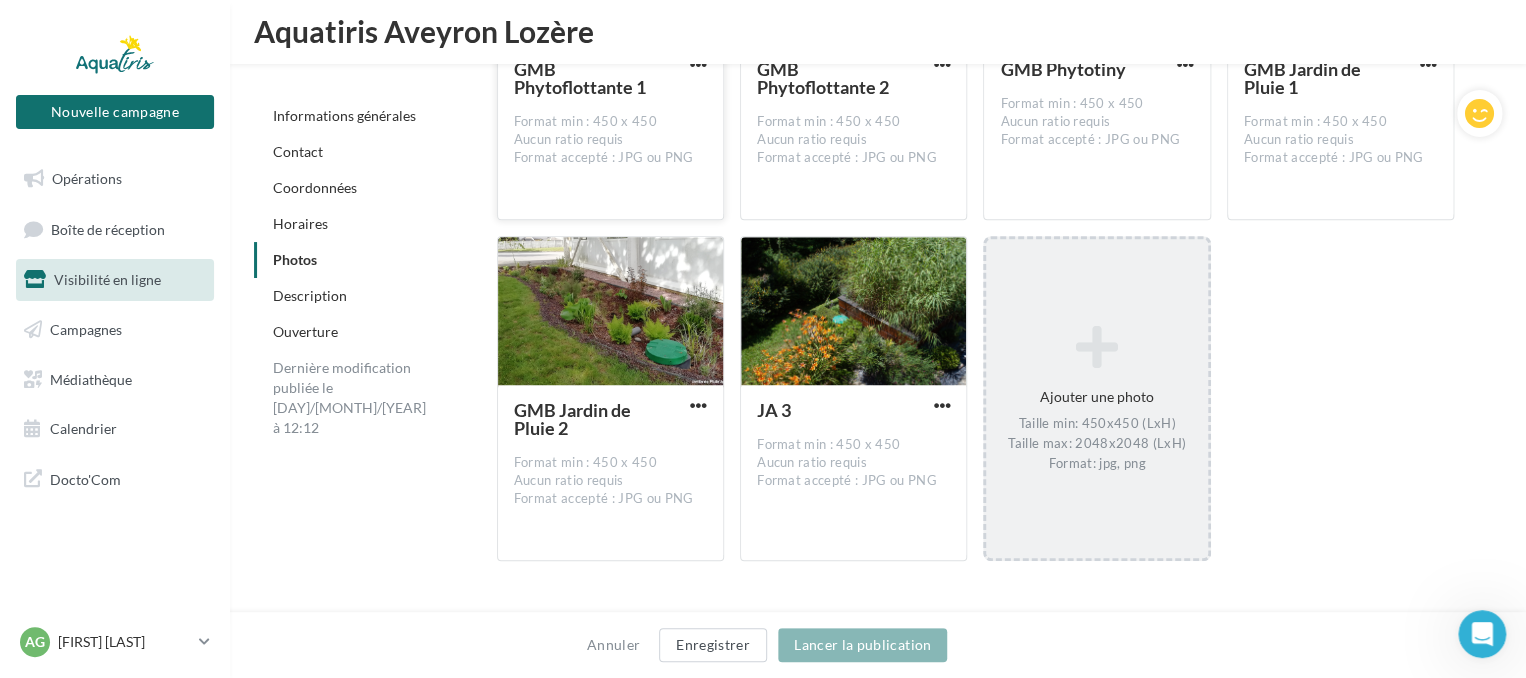 scroll, scrollTop: 4605, scrollLeft: 0, axis: vertical 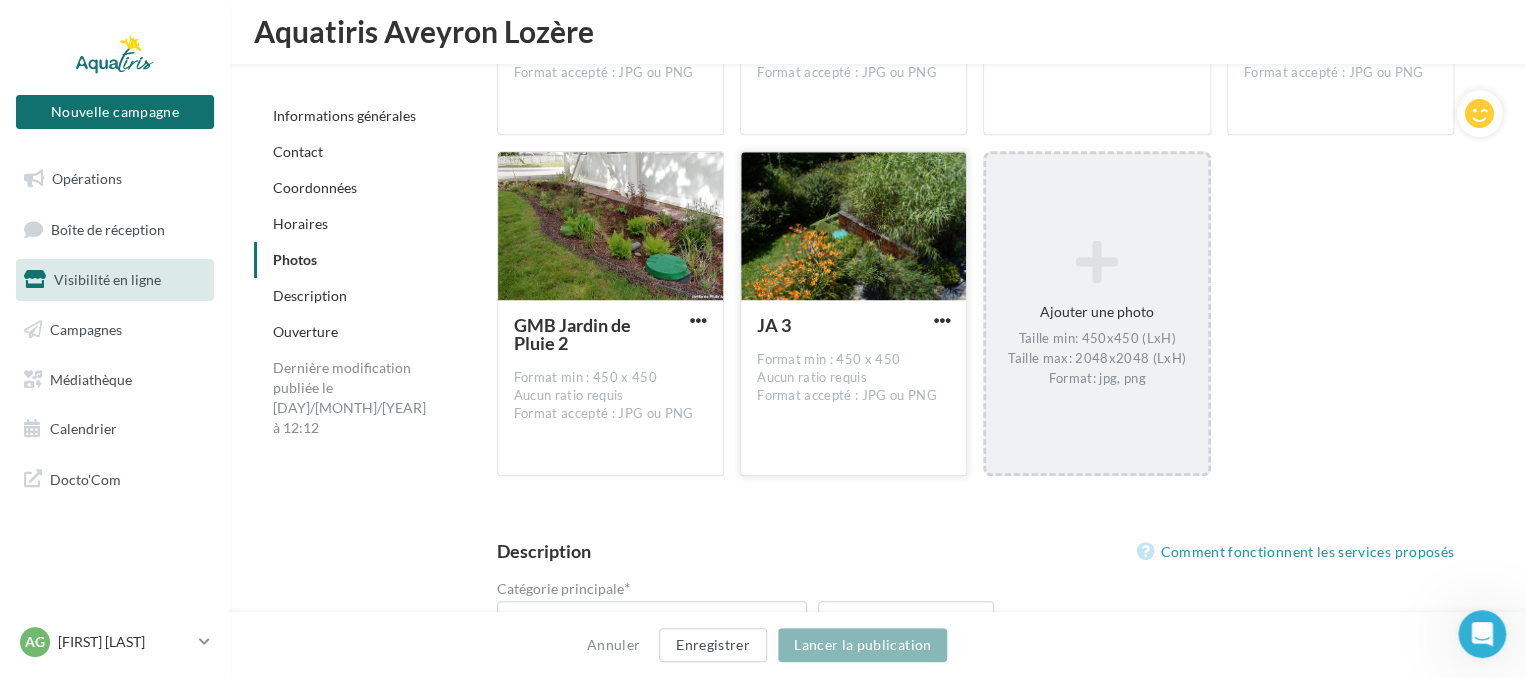 click at bounding box center [853, 227] 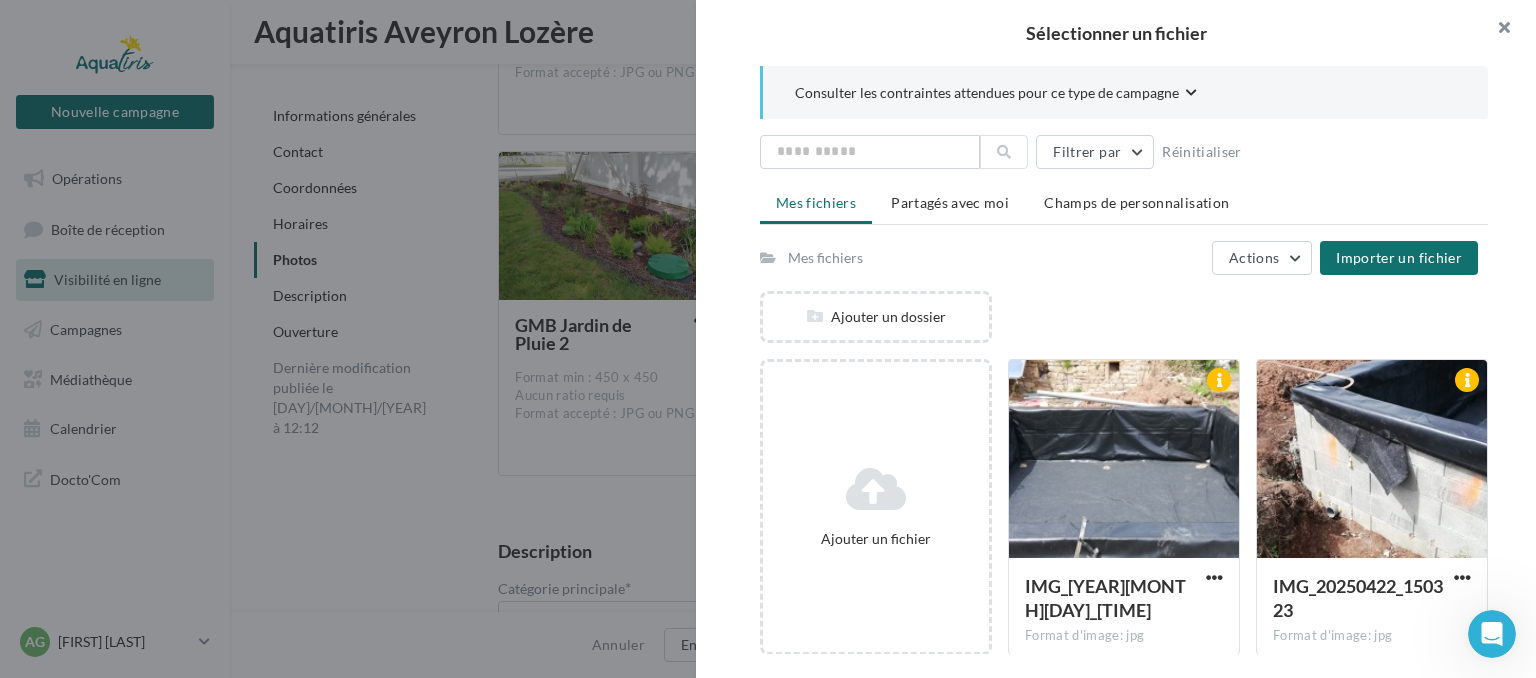 click at bounding box center [1496, 30] 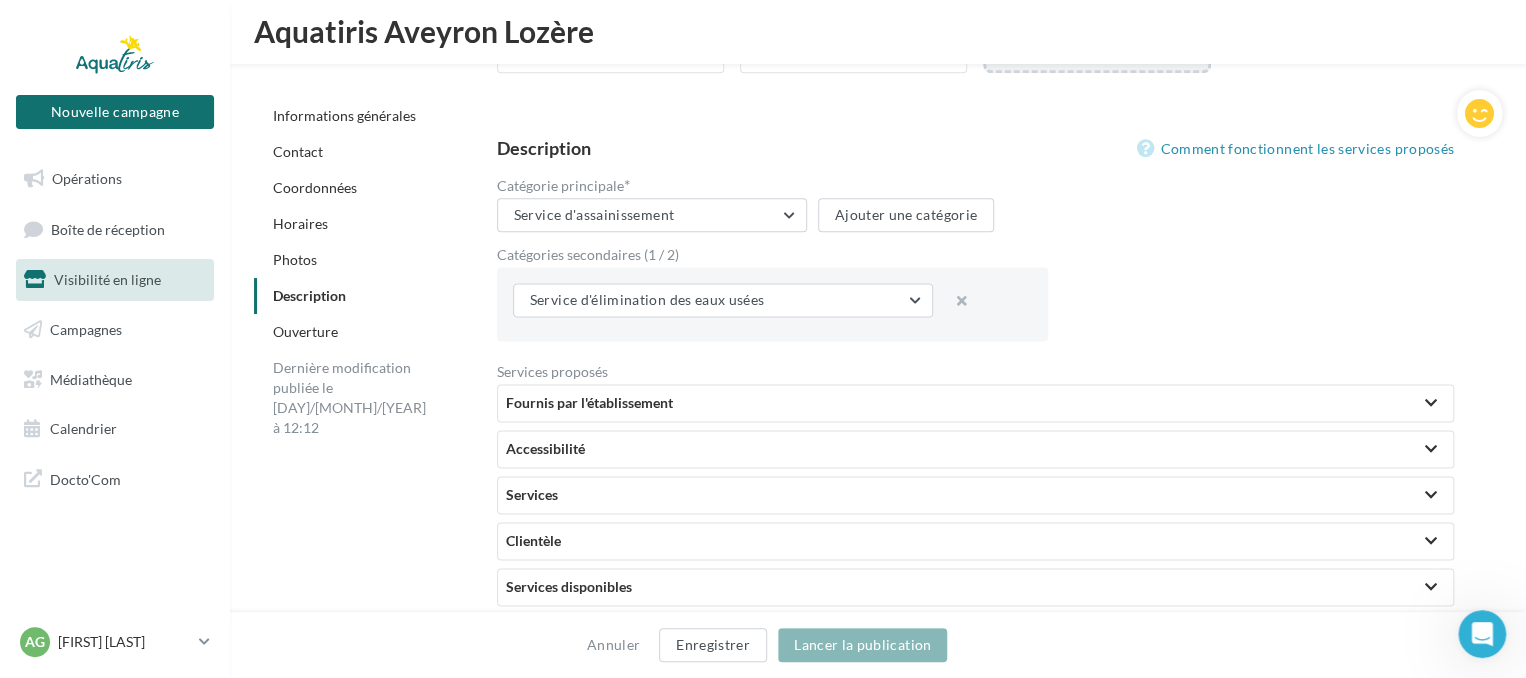 scroll, scrollTop: 5105, scrollLeft: 0, axis: vertical 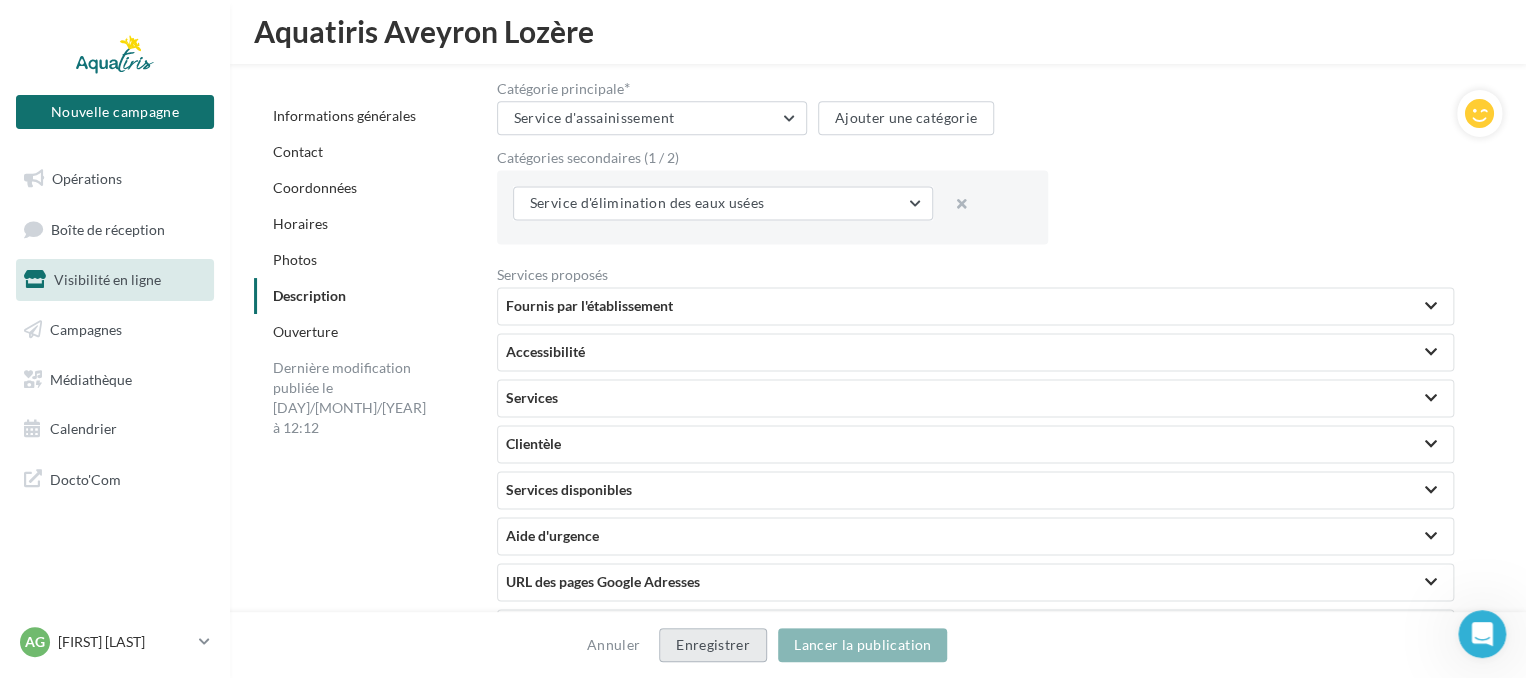 click on "Enregistrer" at bounding box center [713, 645] 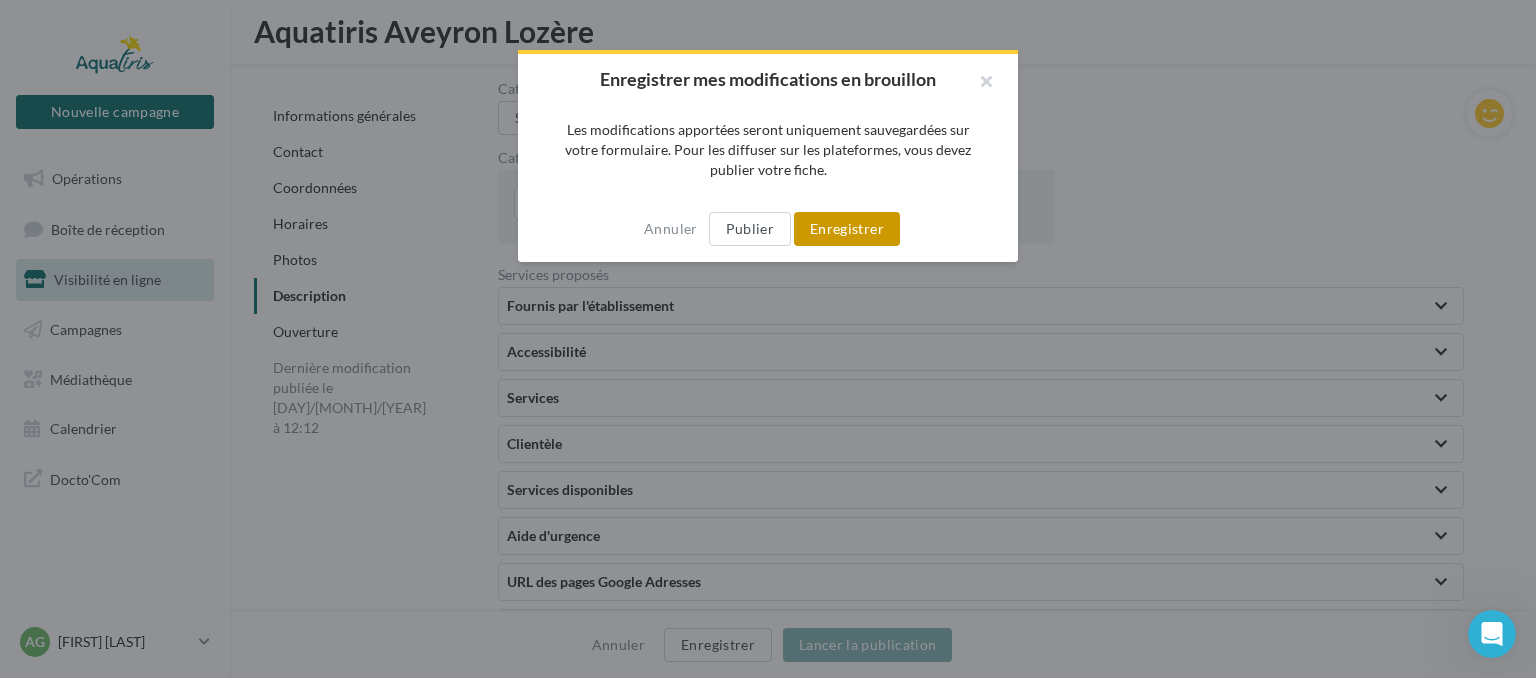 click on "Enregistrer" at bounding box center [847, 229] 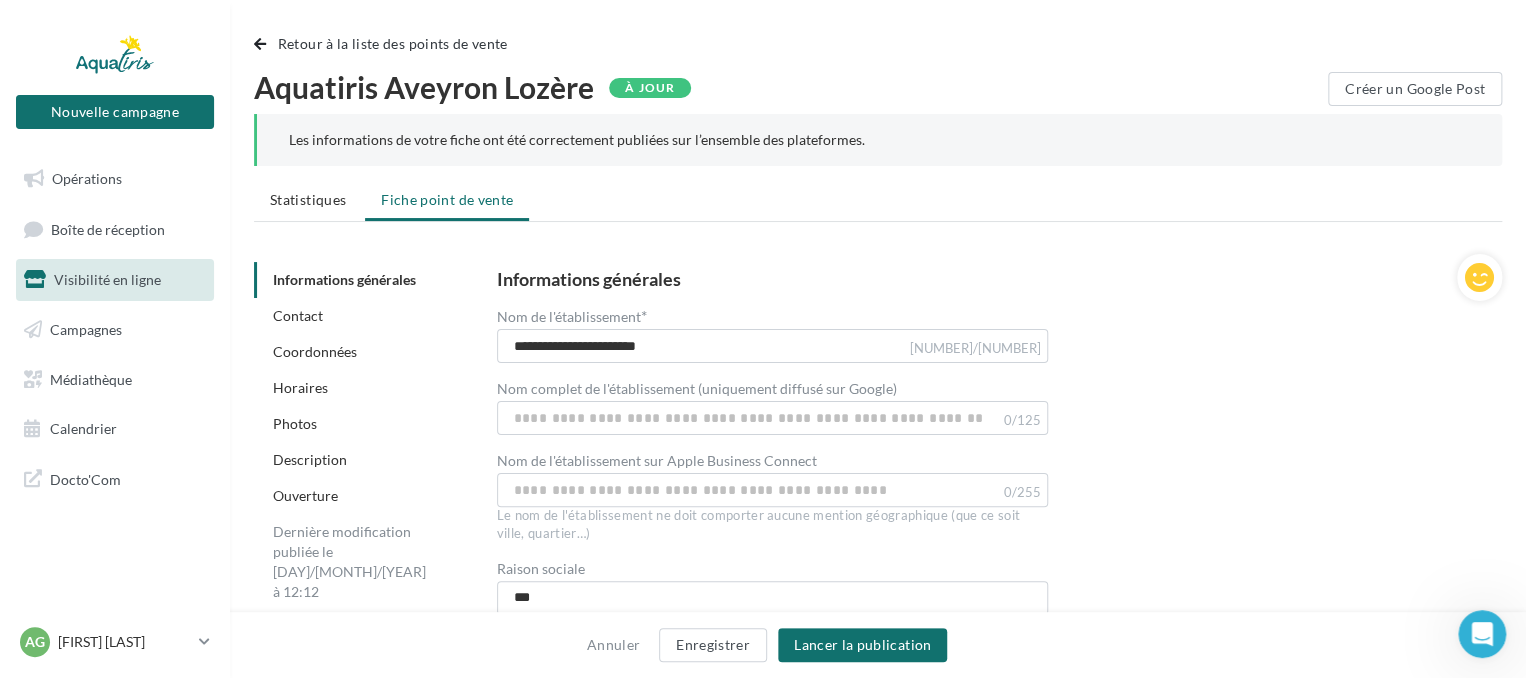 scroll, scrollTop: 0, scrollLeft: 0, axis: both 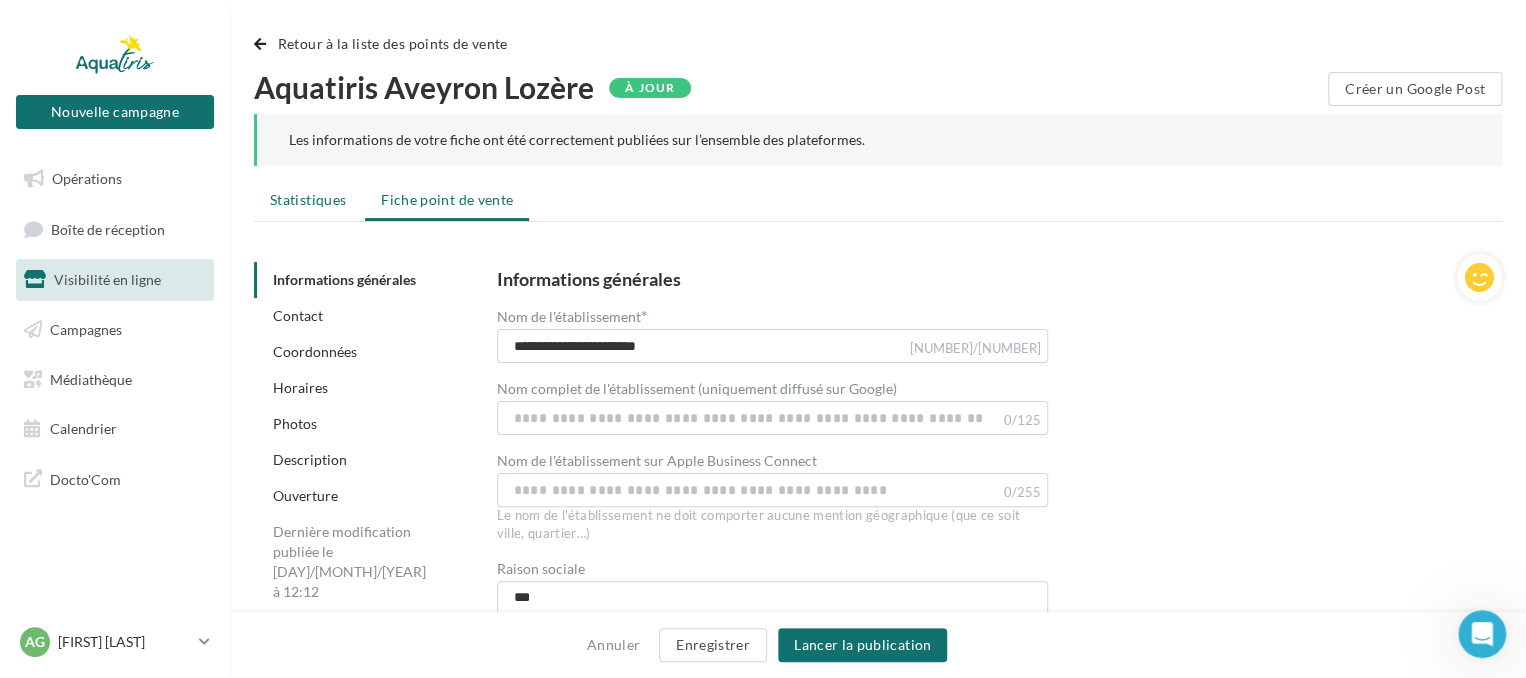 click on "Statistiques" at bounding box center [308, 199] 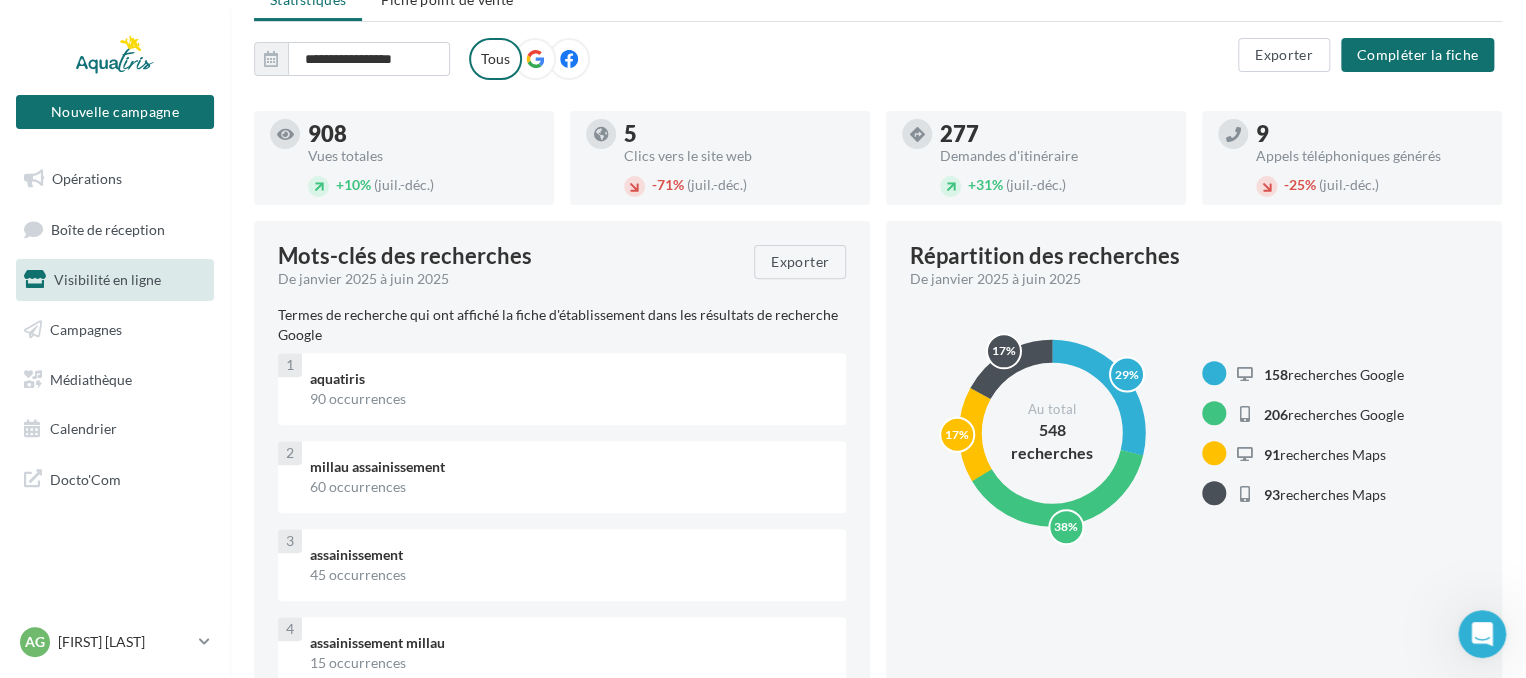 scroll, scrollTop: 0, scrollLeft: 0, axis: both 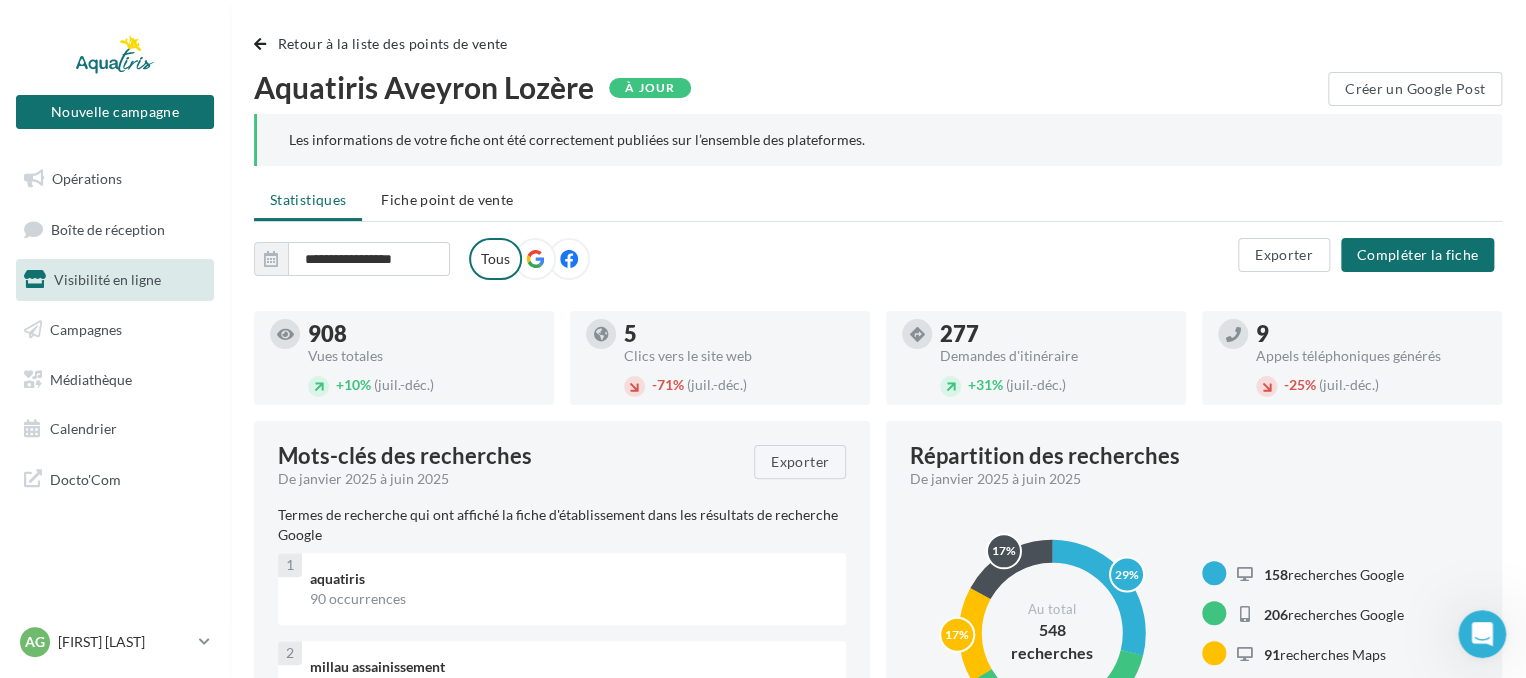 click at bounding box center (535, 259) 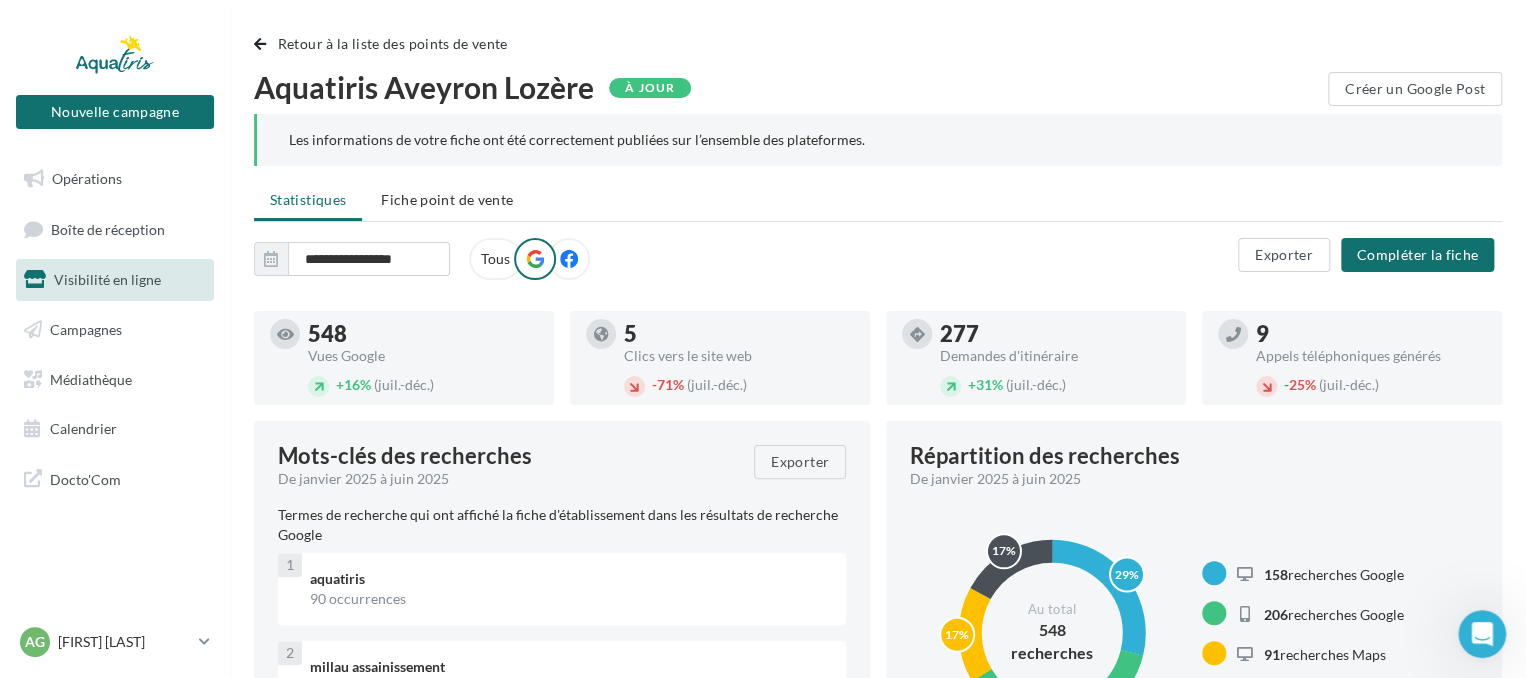 click at bounding box center [569, 259] 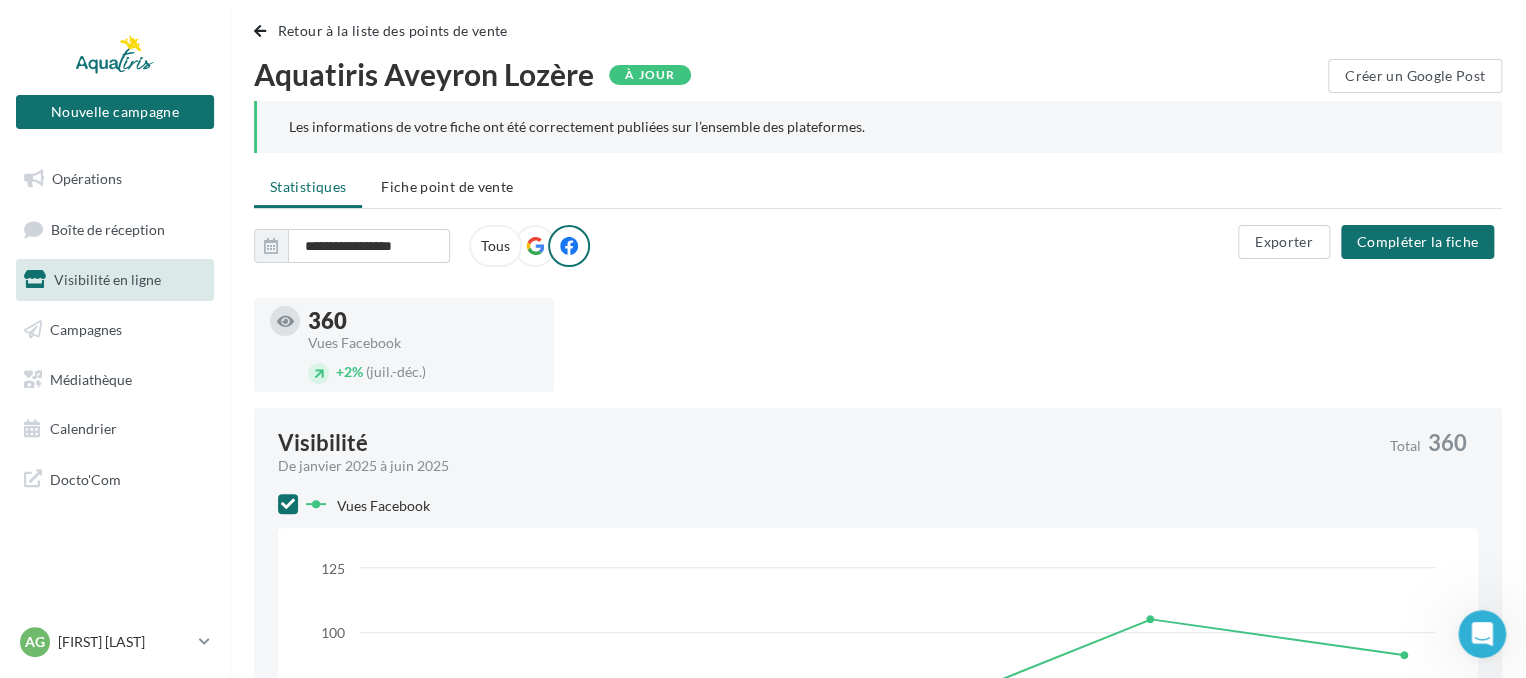scroll, scrollTop: 0, scrollLeft: 0, axis: both 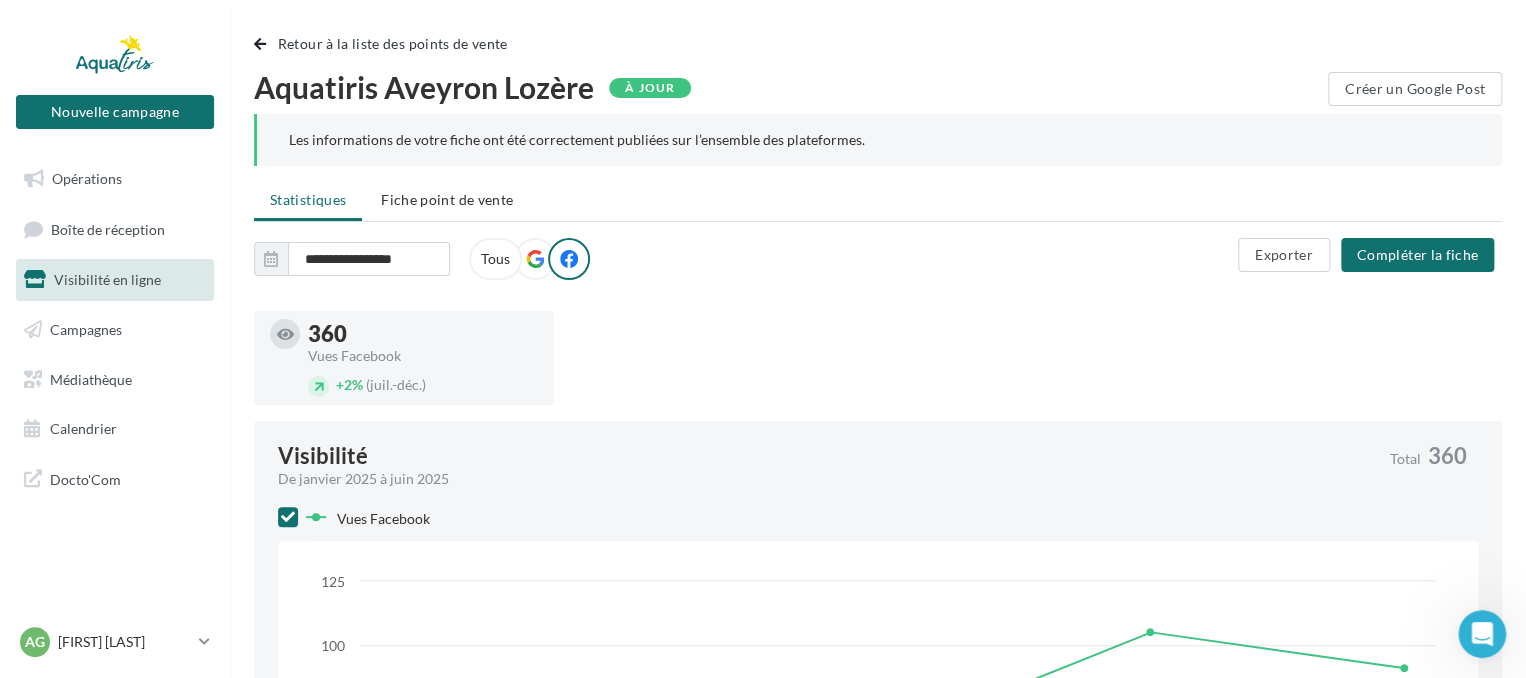 click at bounding box center [535, 259] 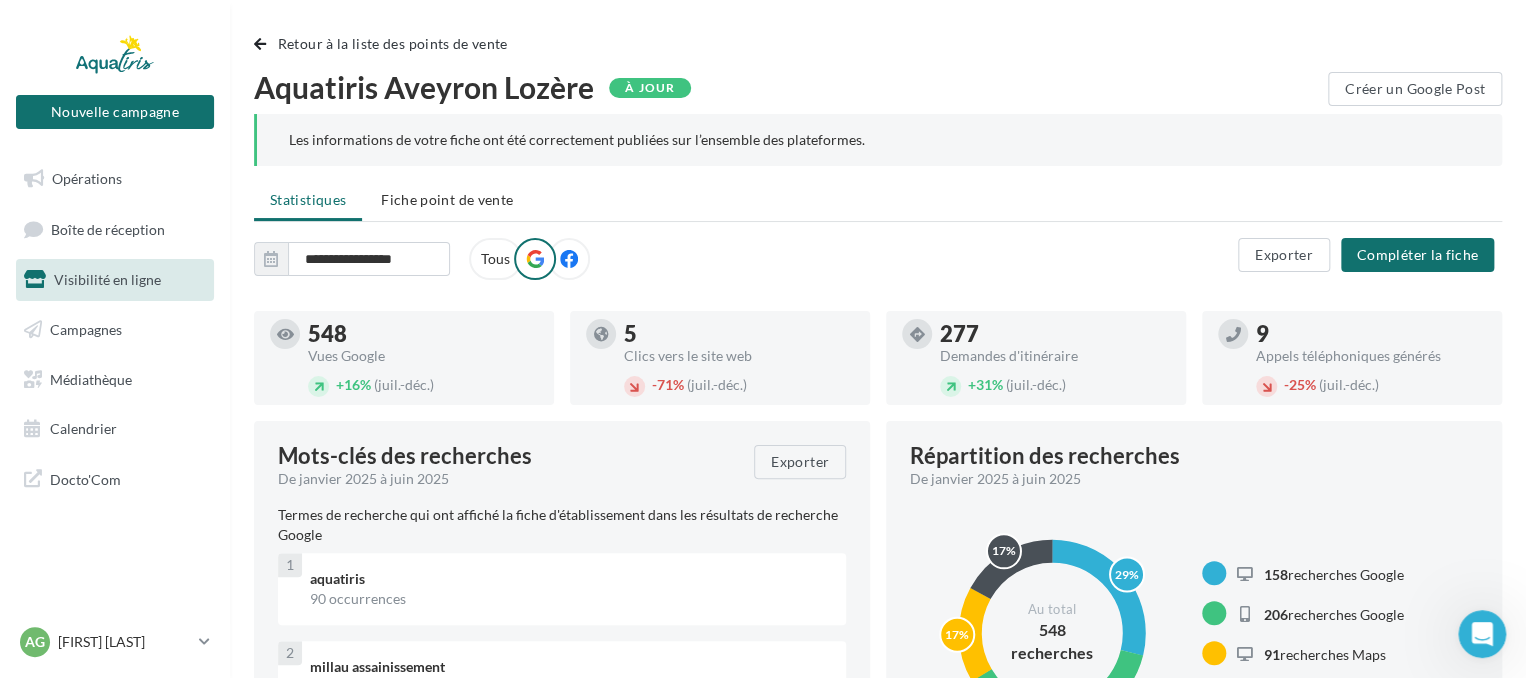 click at bounding box center [569, 259] 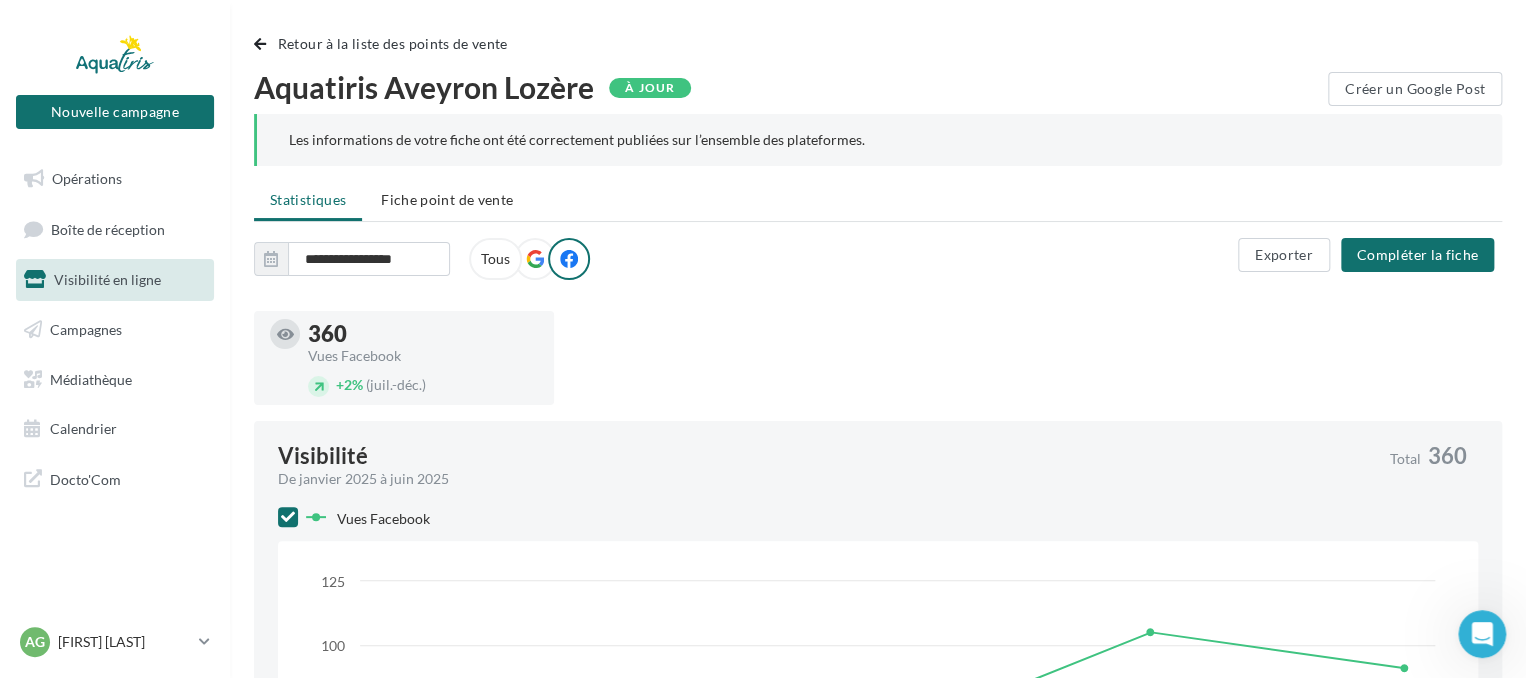 click at bounding box center [535, 259] 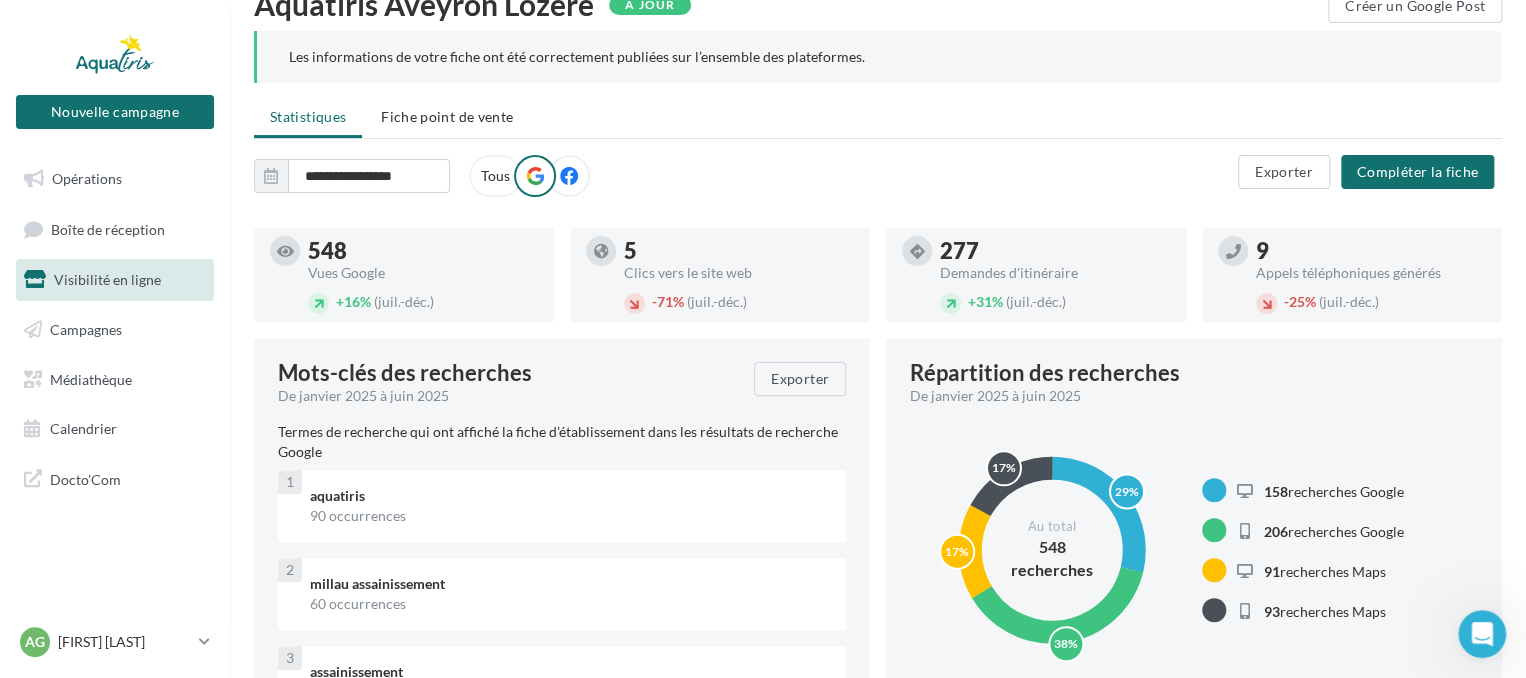 scroll, scrollTop: 117, scrollLeft: 0, axis: vertical 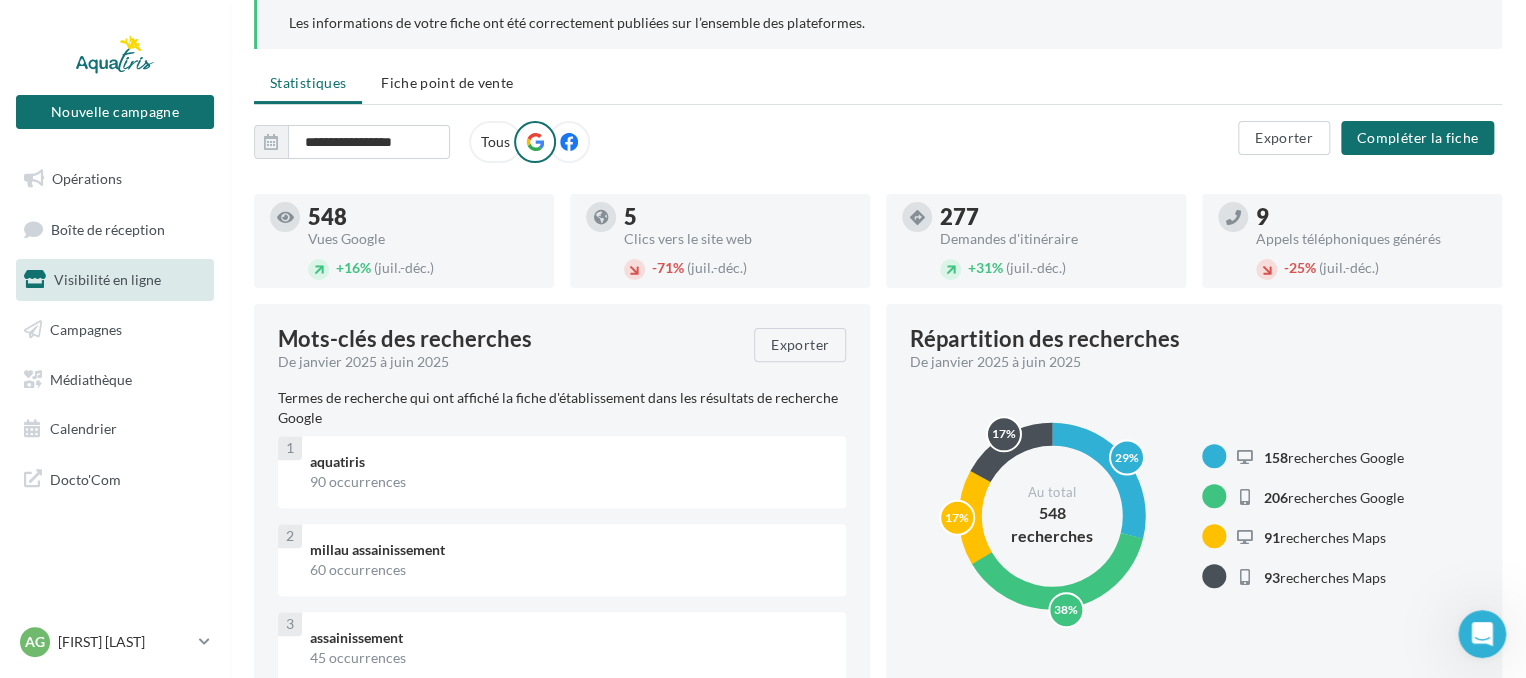 click at bounding box center (569, 142) 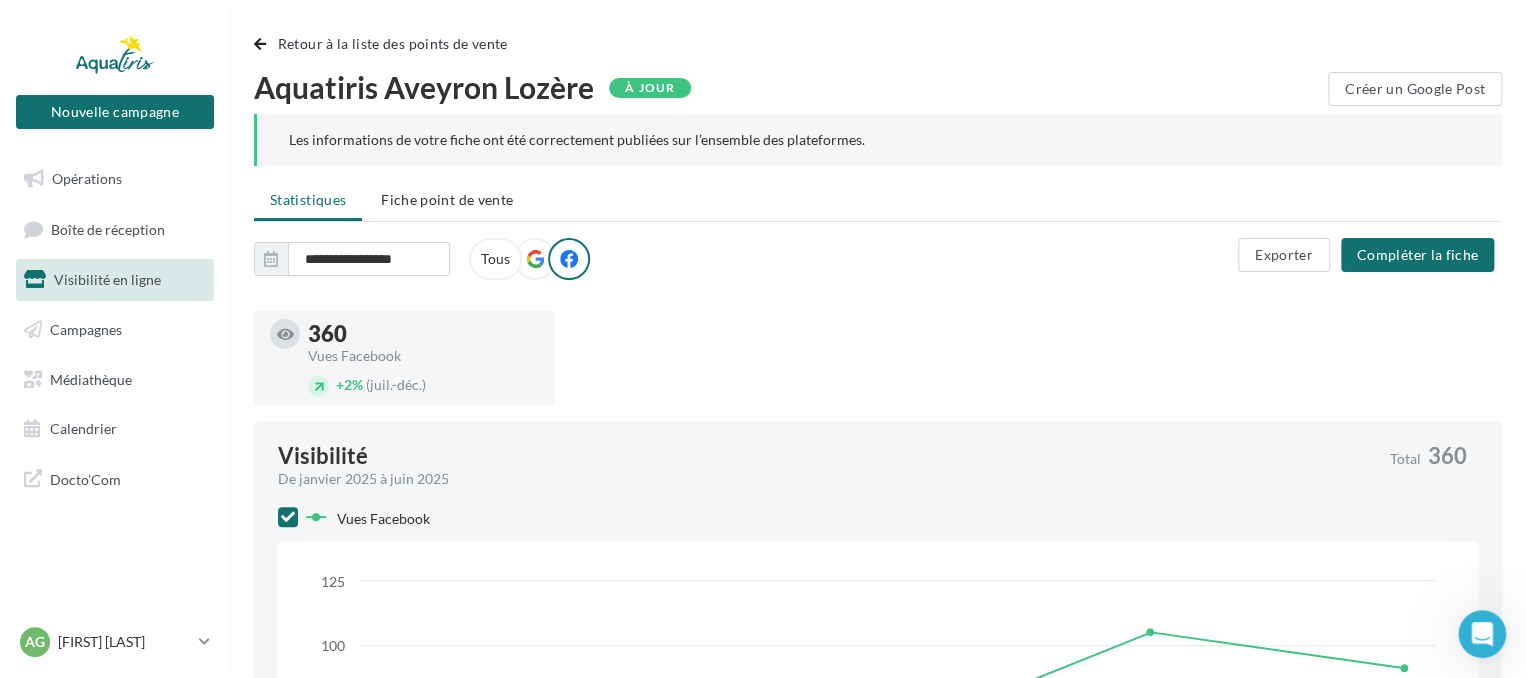 scroll, scrollTop: 0, scrollLeft: 0, axis: both 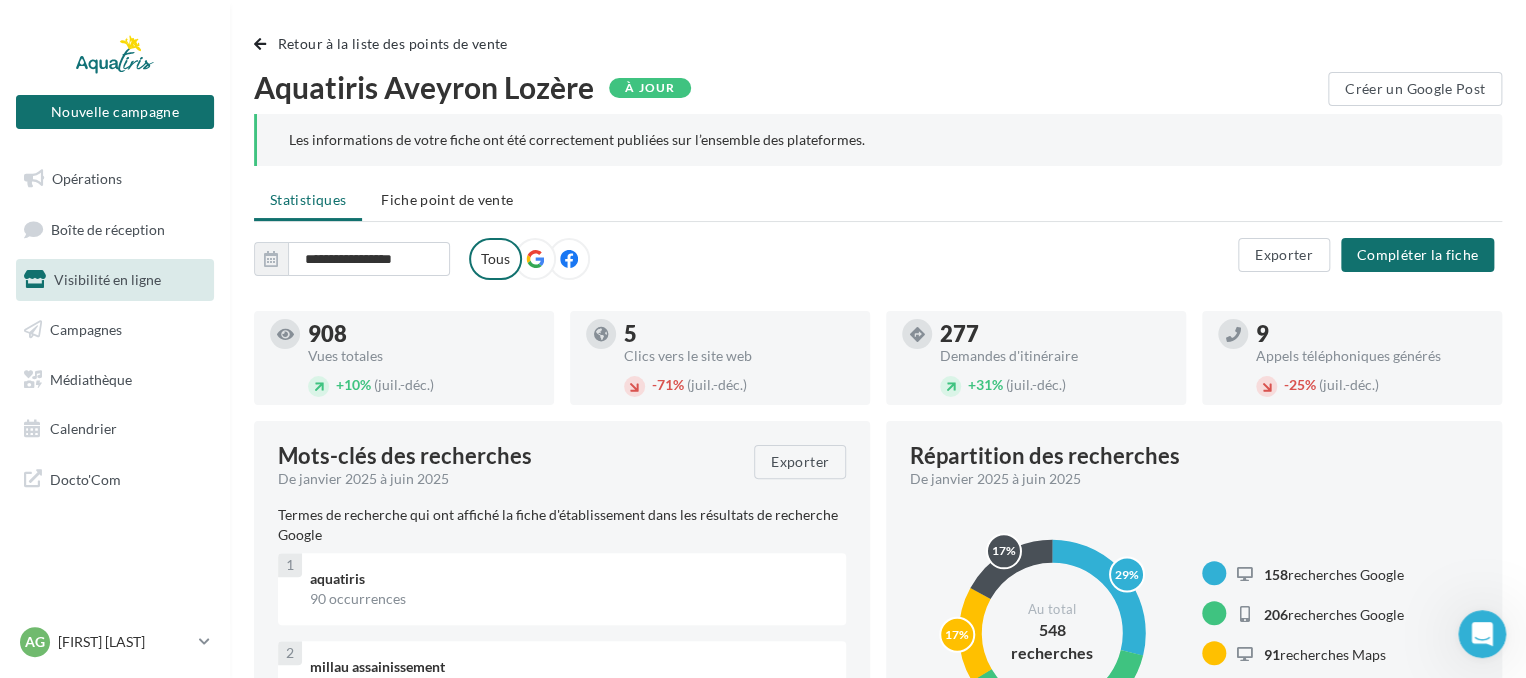 click at bounding box center (535, 259) 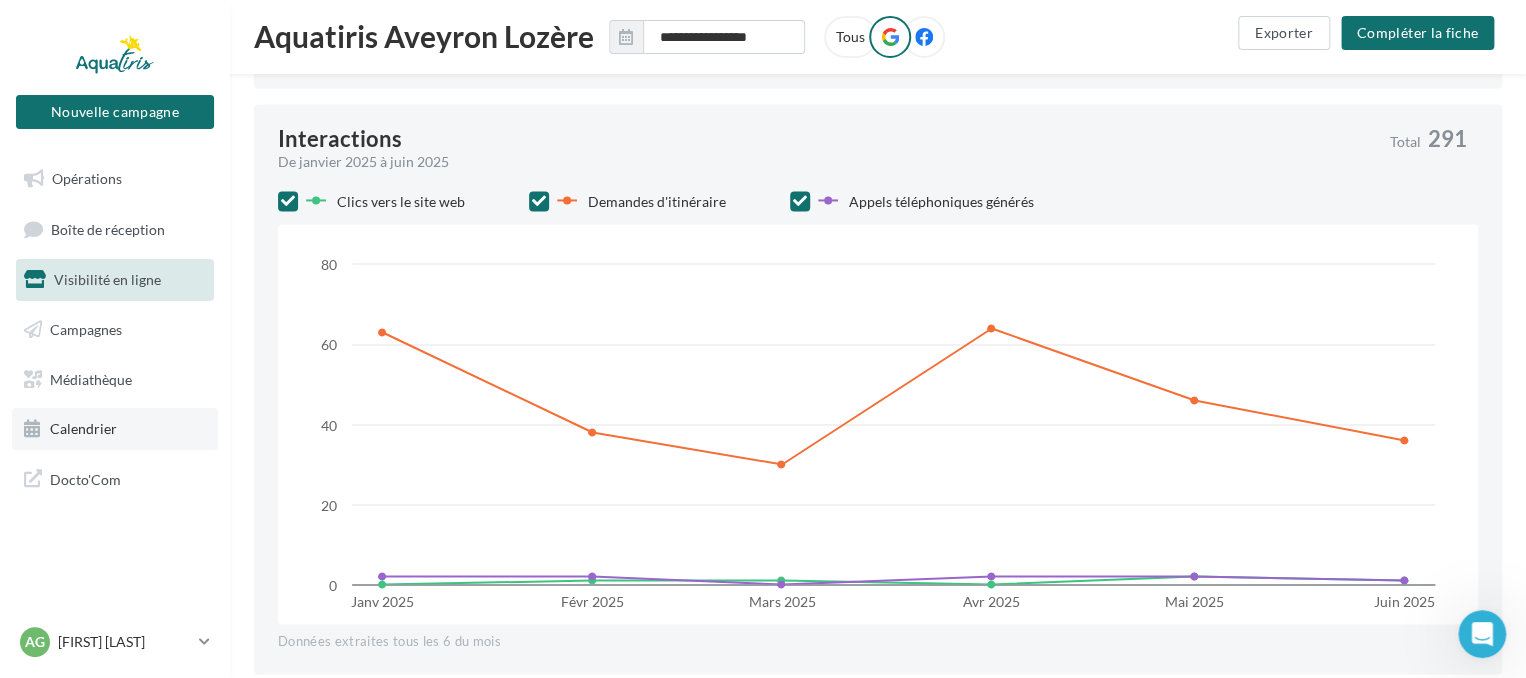 scroll, scrollTop: 1217, scrollLeft: 0, axis: vertical 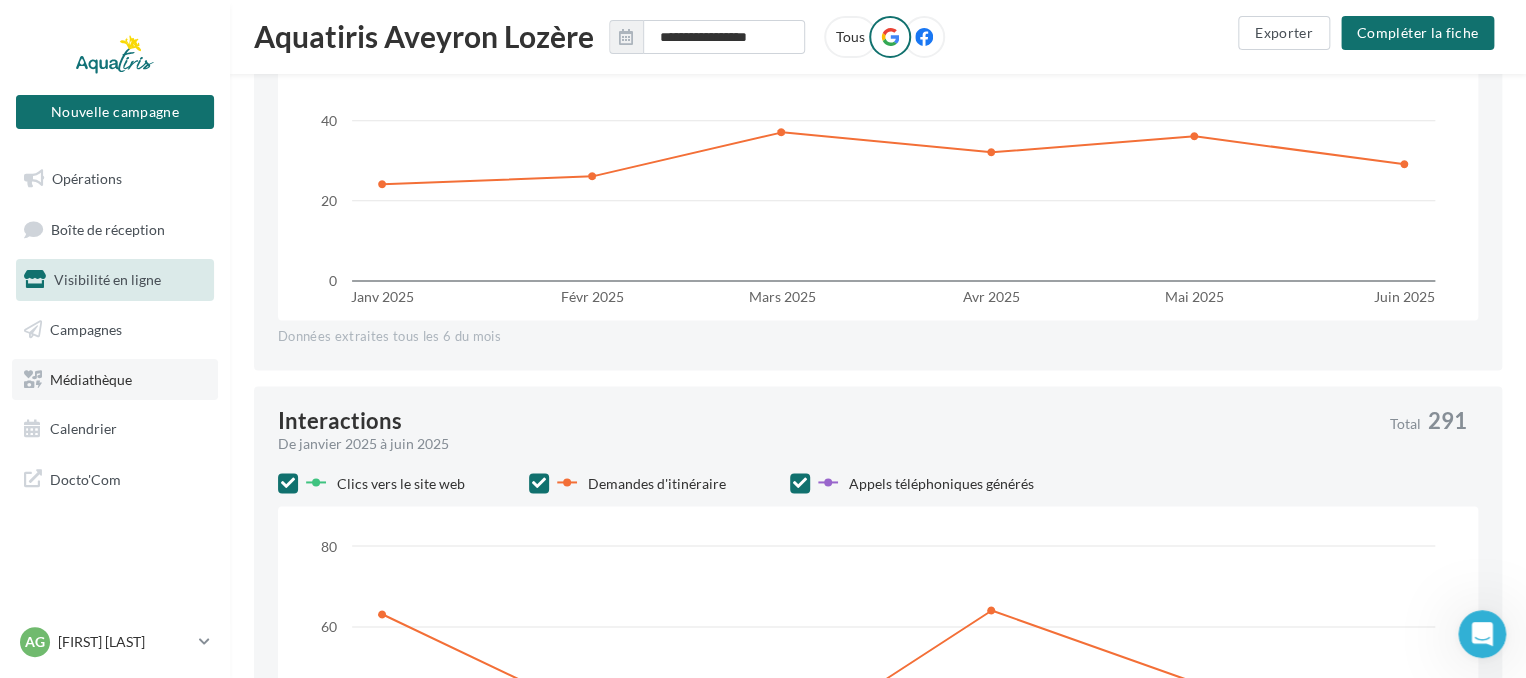 click on "Médiathèque" at bounding box center (91, 378) 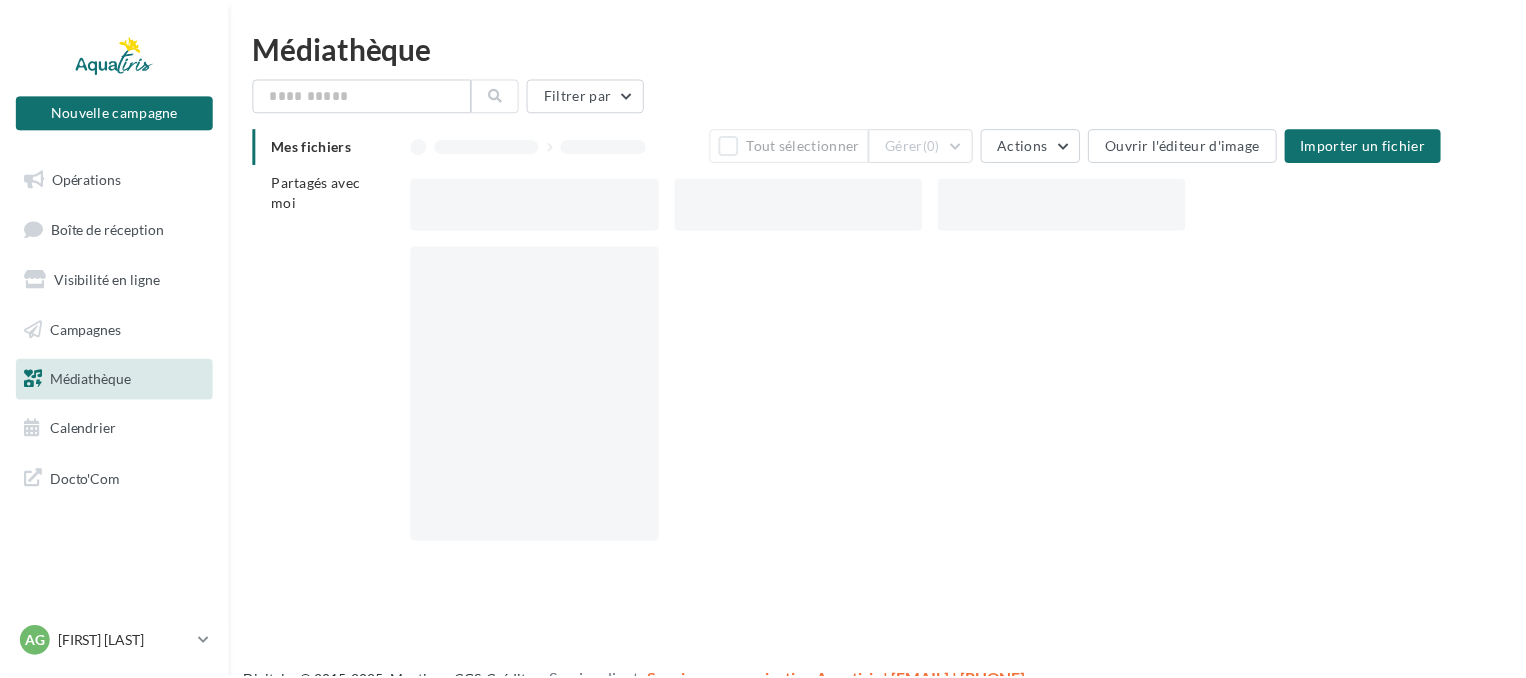 scroll, scrollTop: 0, scrollLeft: 0, axis: both 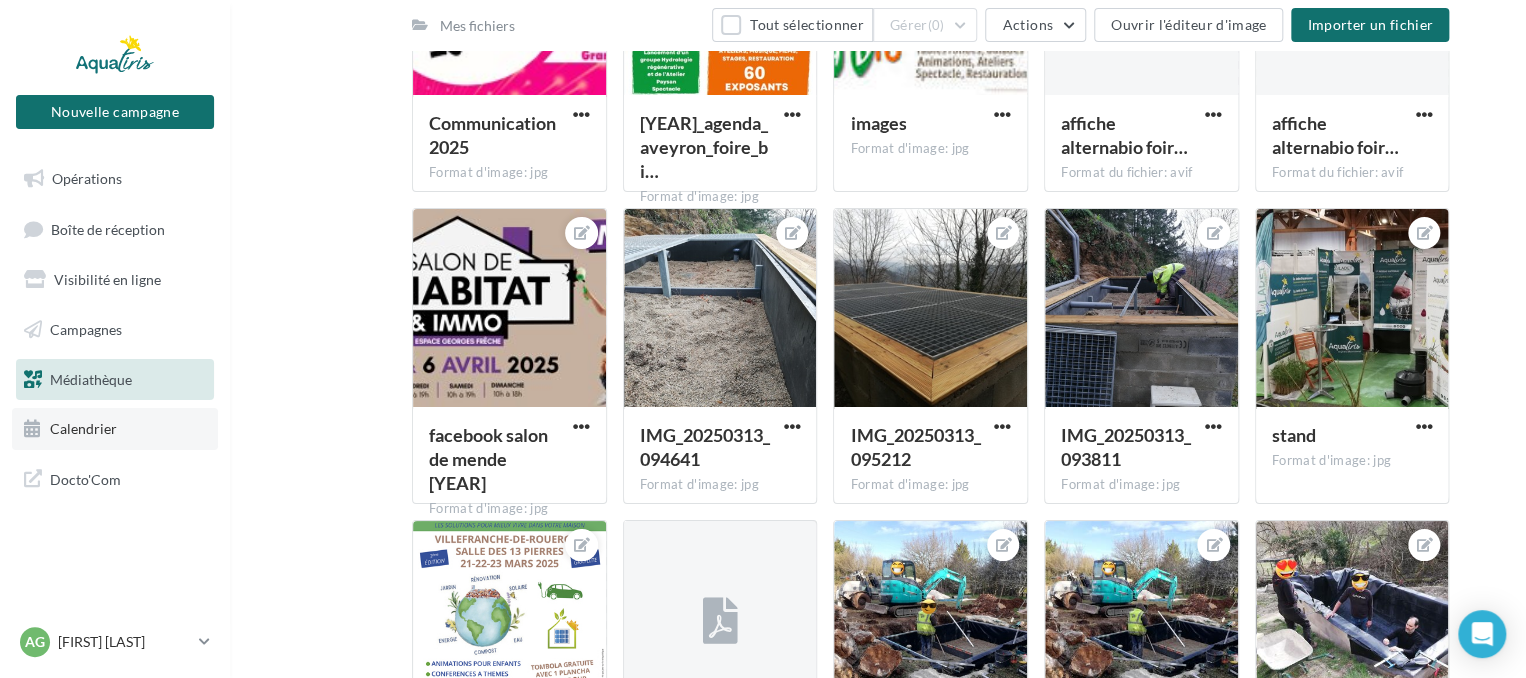click on "Calendrier" at bounding box center [115, 429] 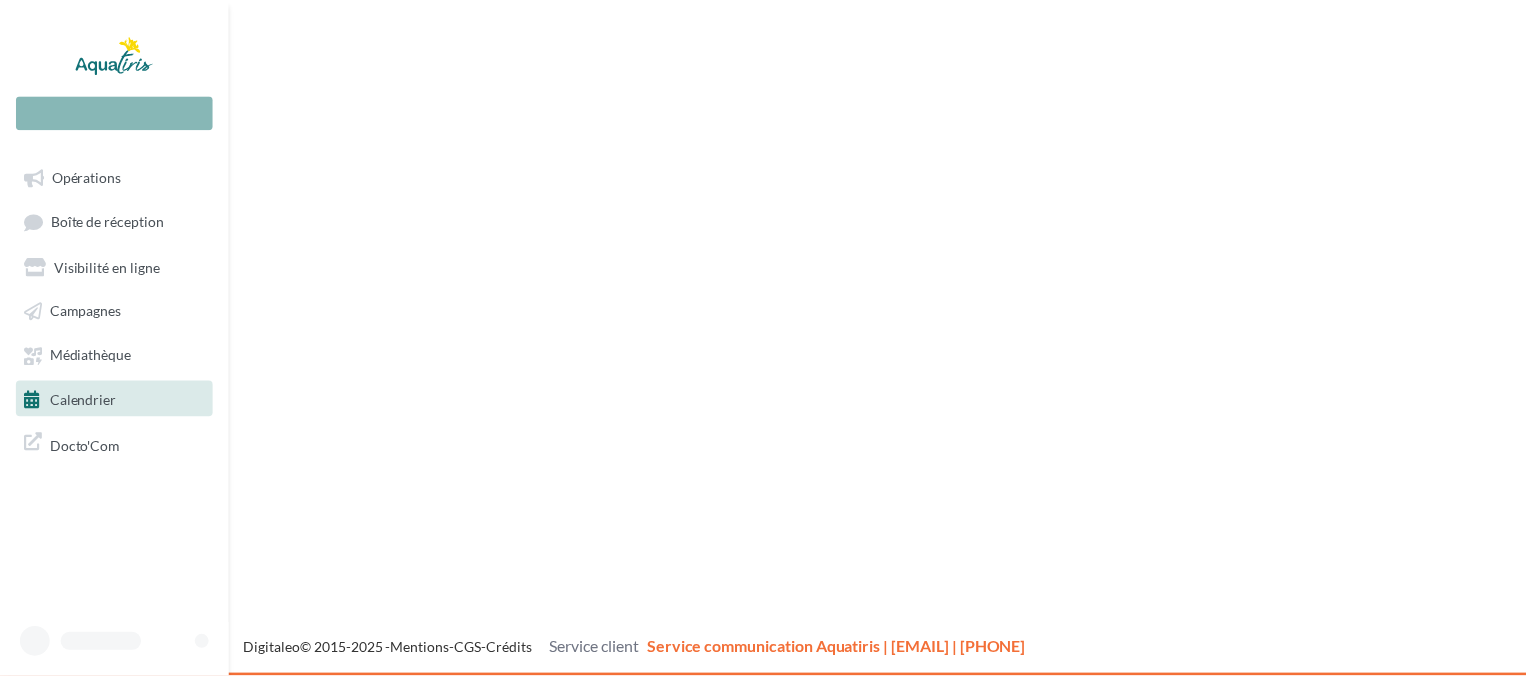 scroll, scrollTop: 0, scrollLeft: 0, axis: both 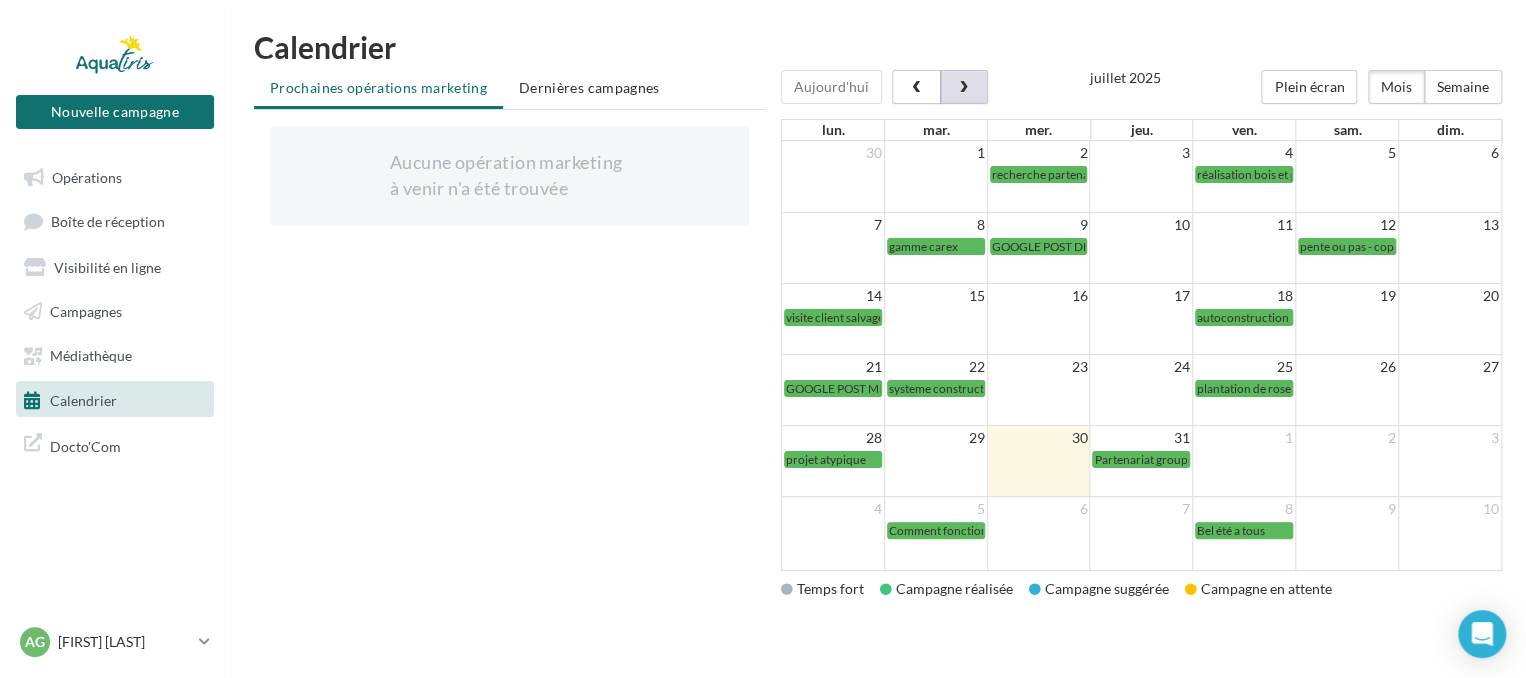click at bounding box center (964, 87) 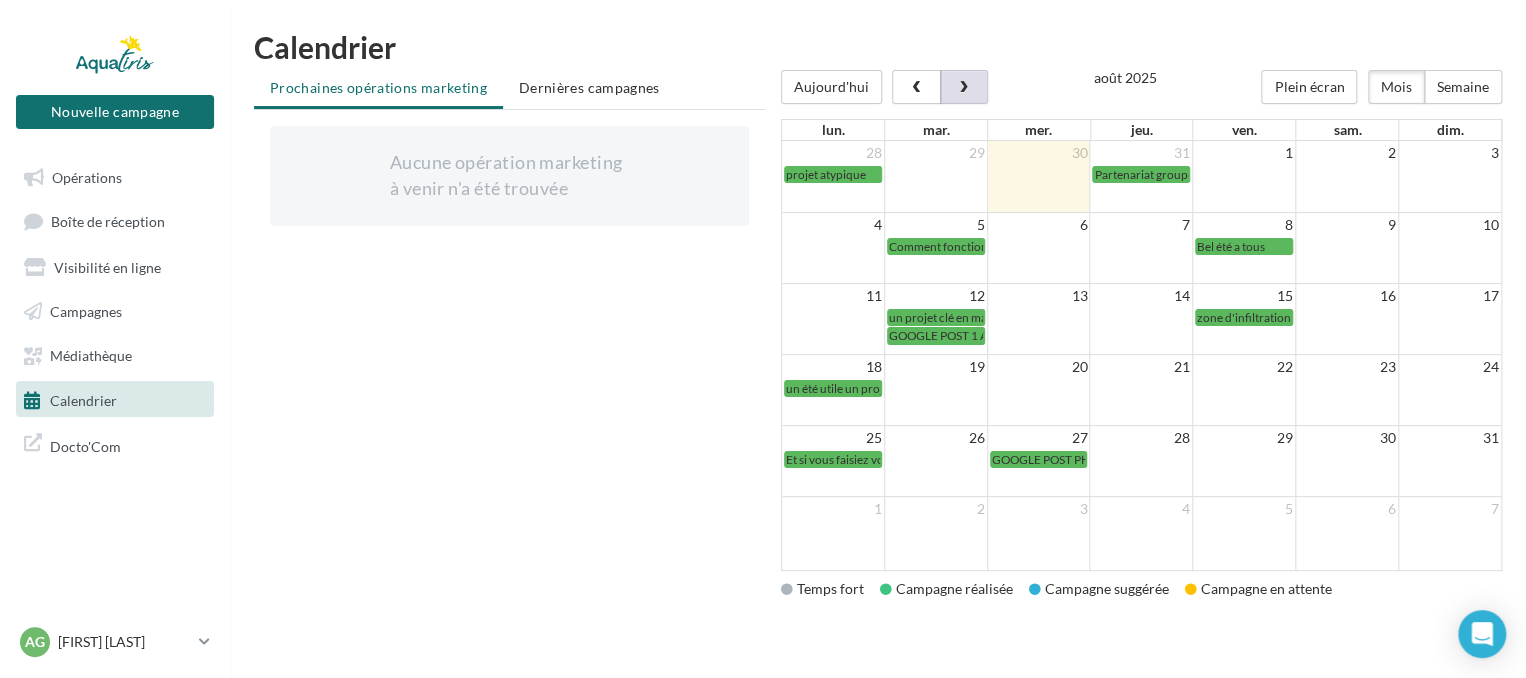 click at bounding box center [963, 88] 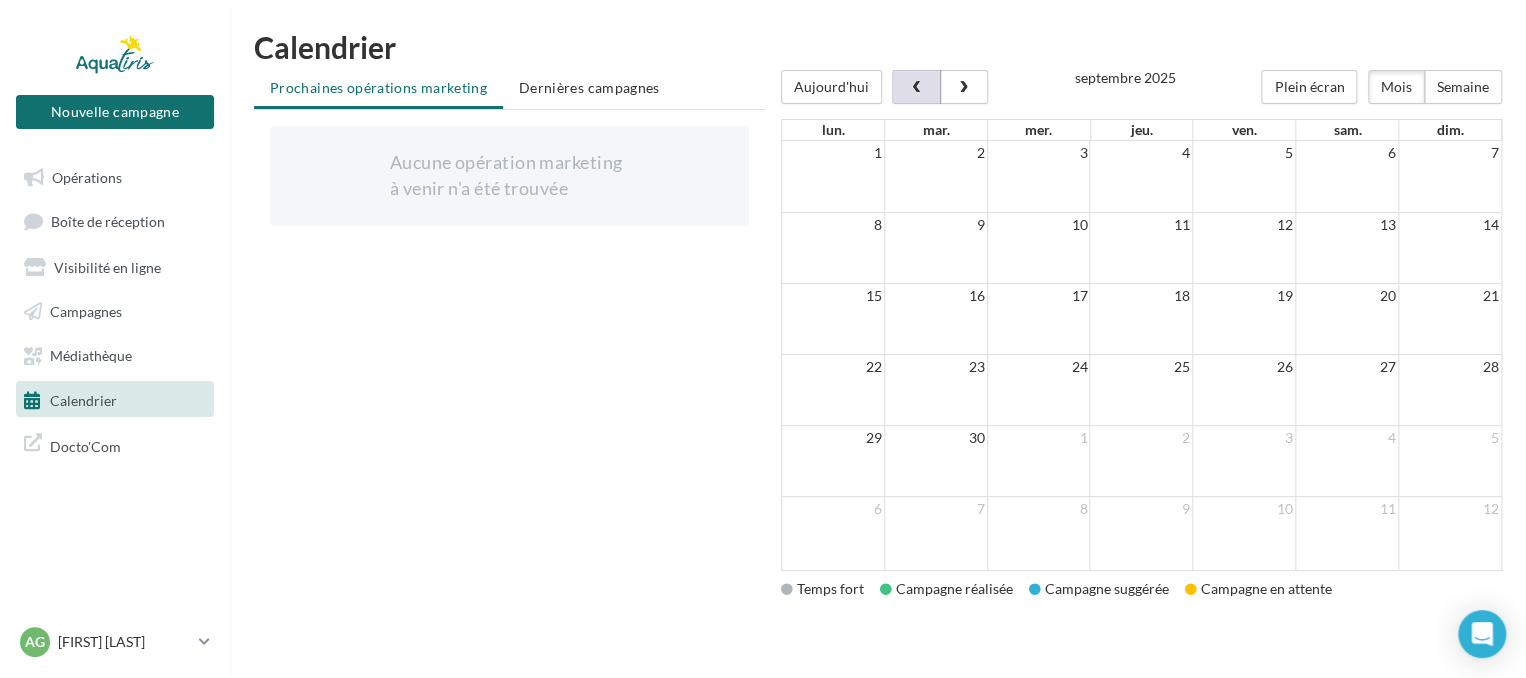 click at bounding box center [916, 88] 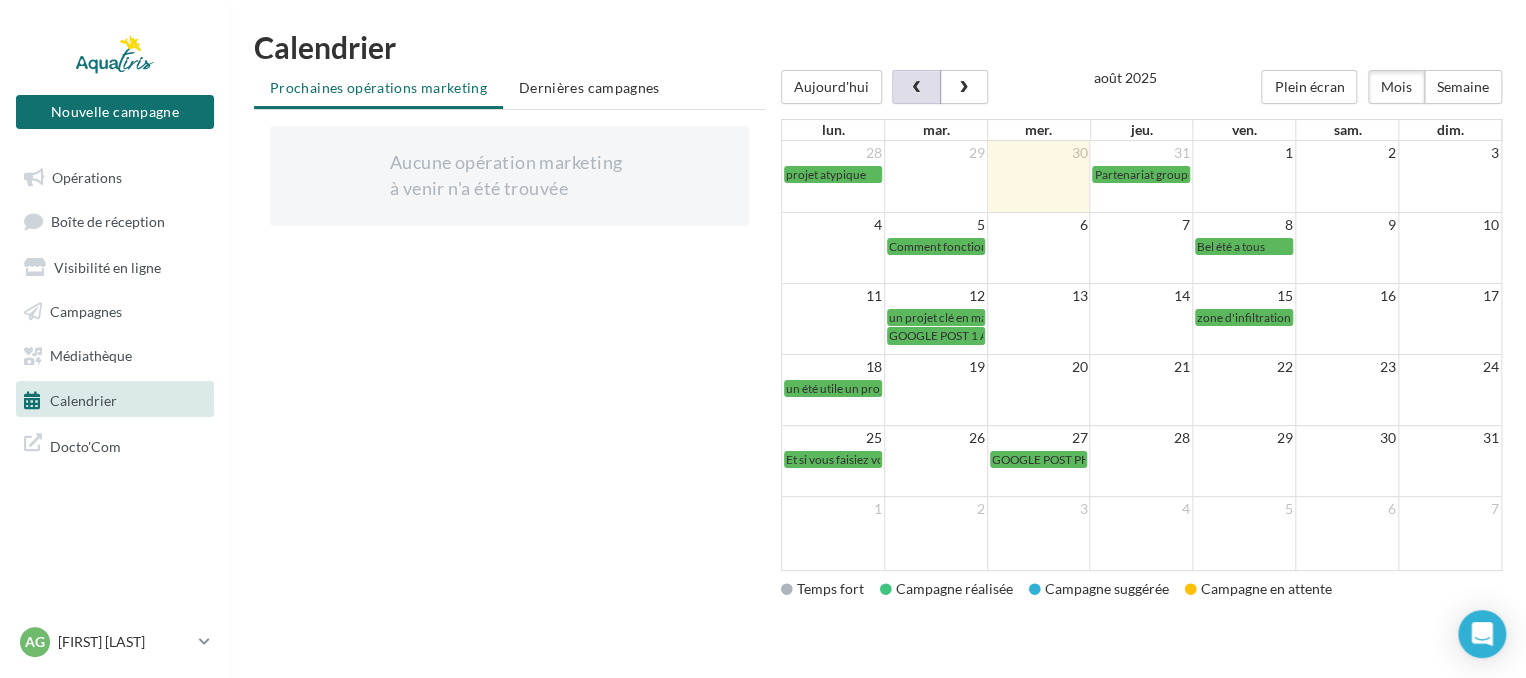 click at bounding box center (916, 88) 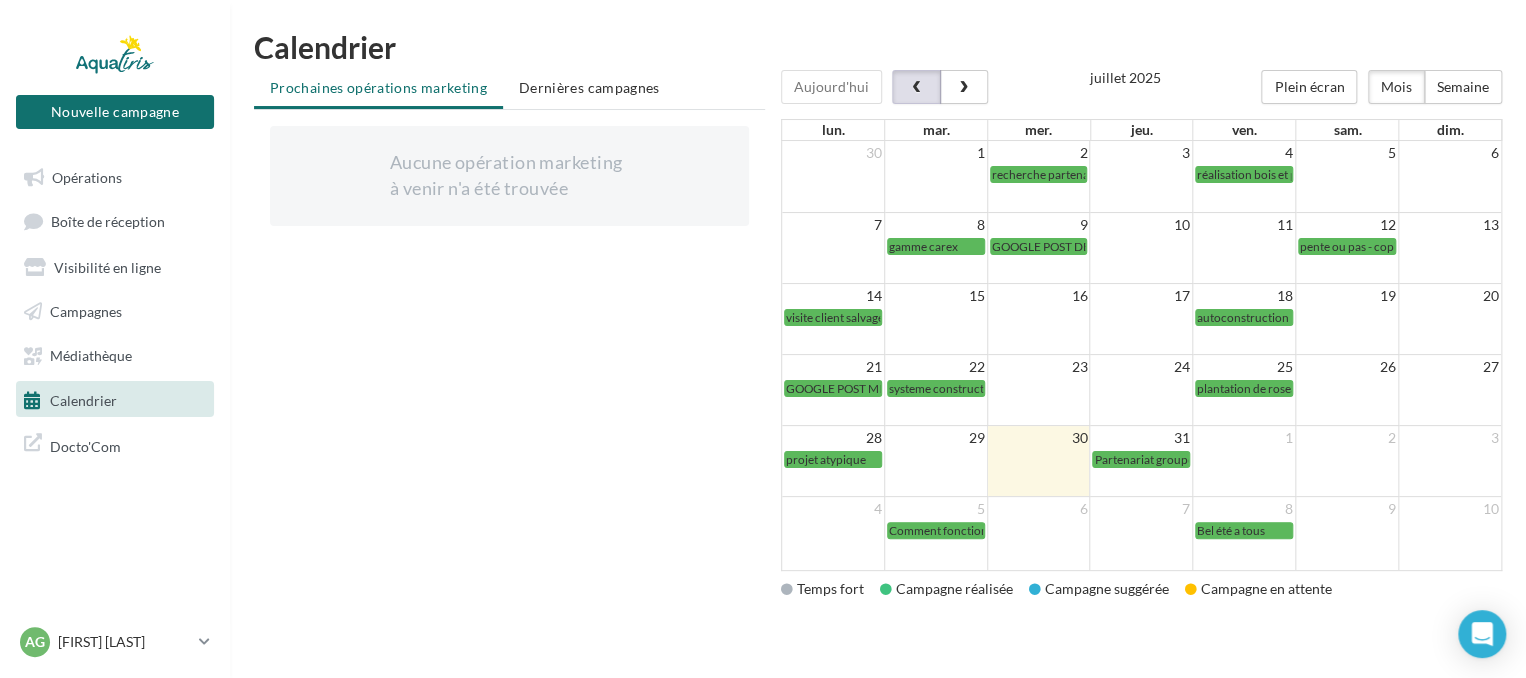 click at bounding box center (916, 88) 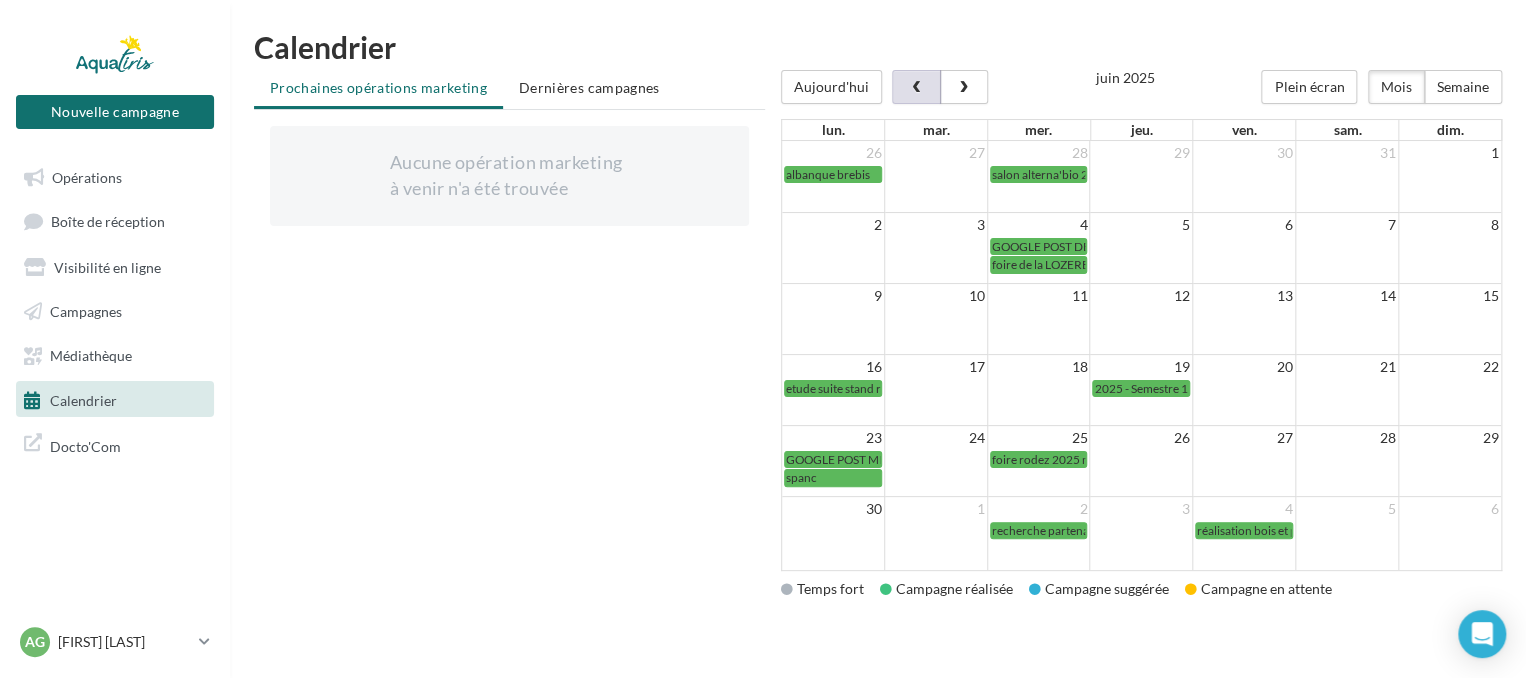 click at bounding box center [916, 87] 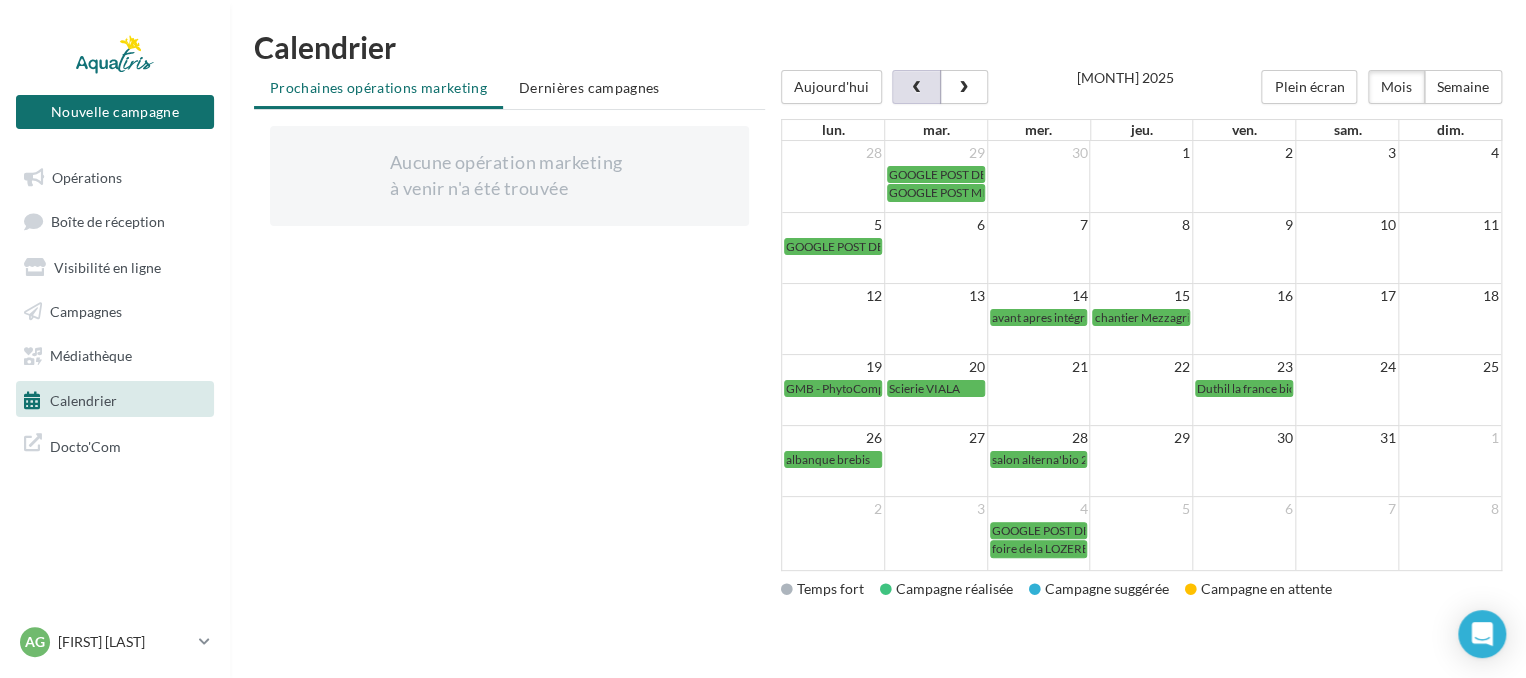 click at bounding box center (916, 87) 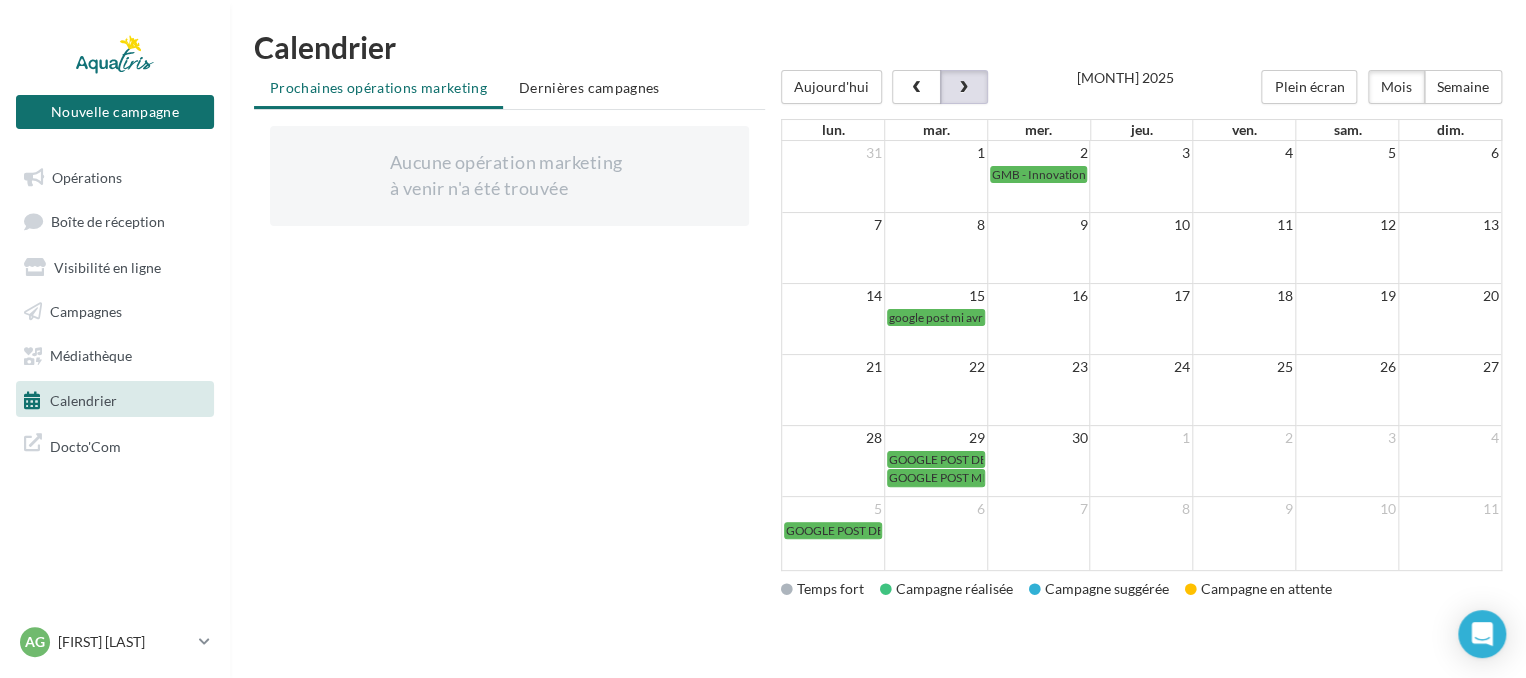 click at bounding box center (963, 88) 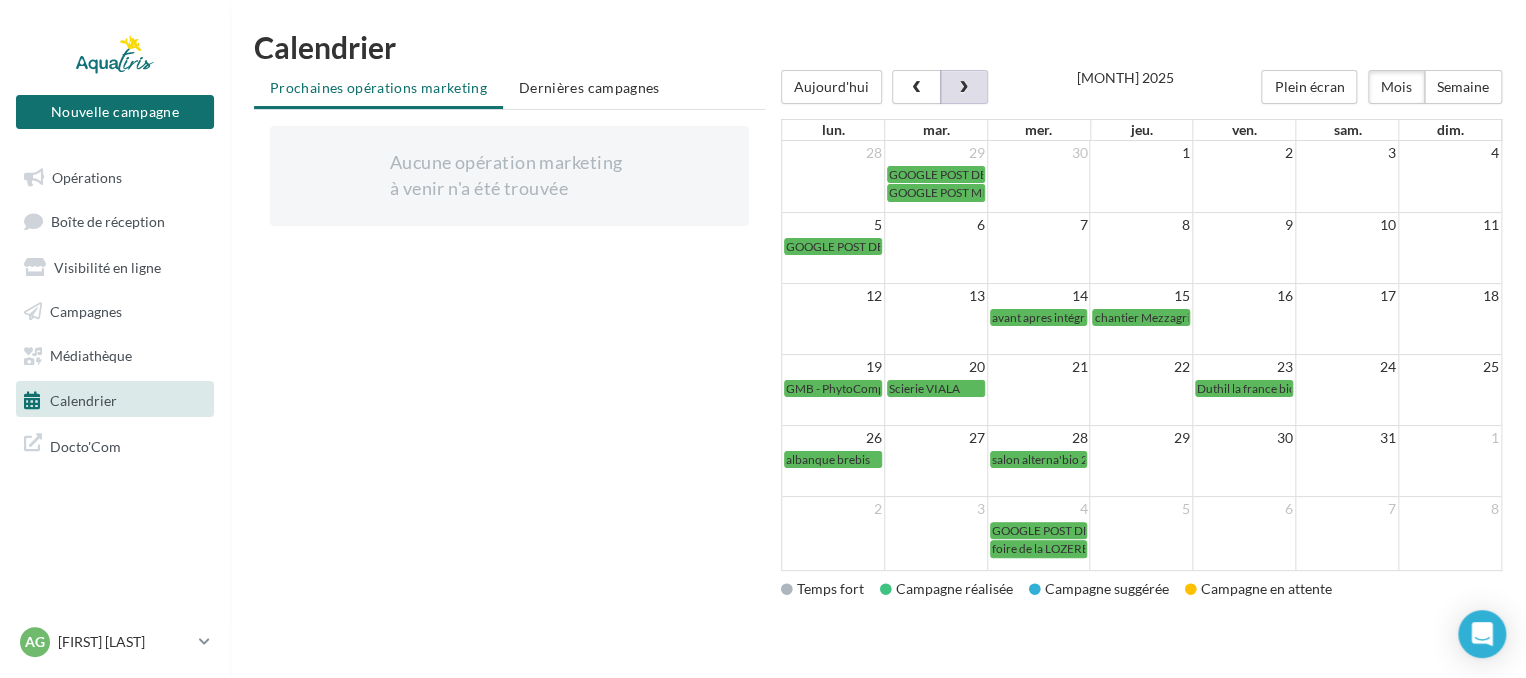 click at bounding box center (1141, 70) 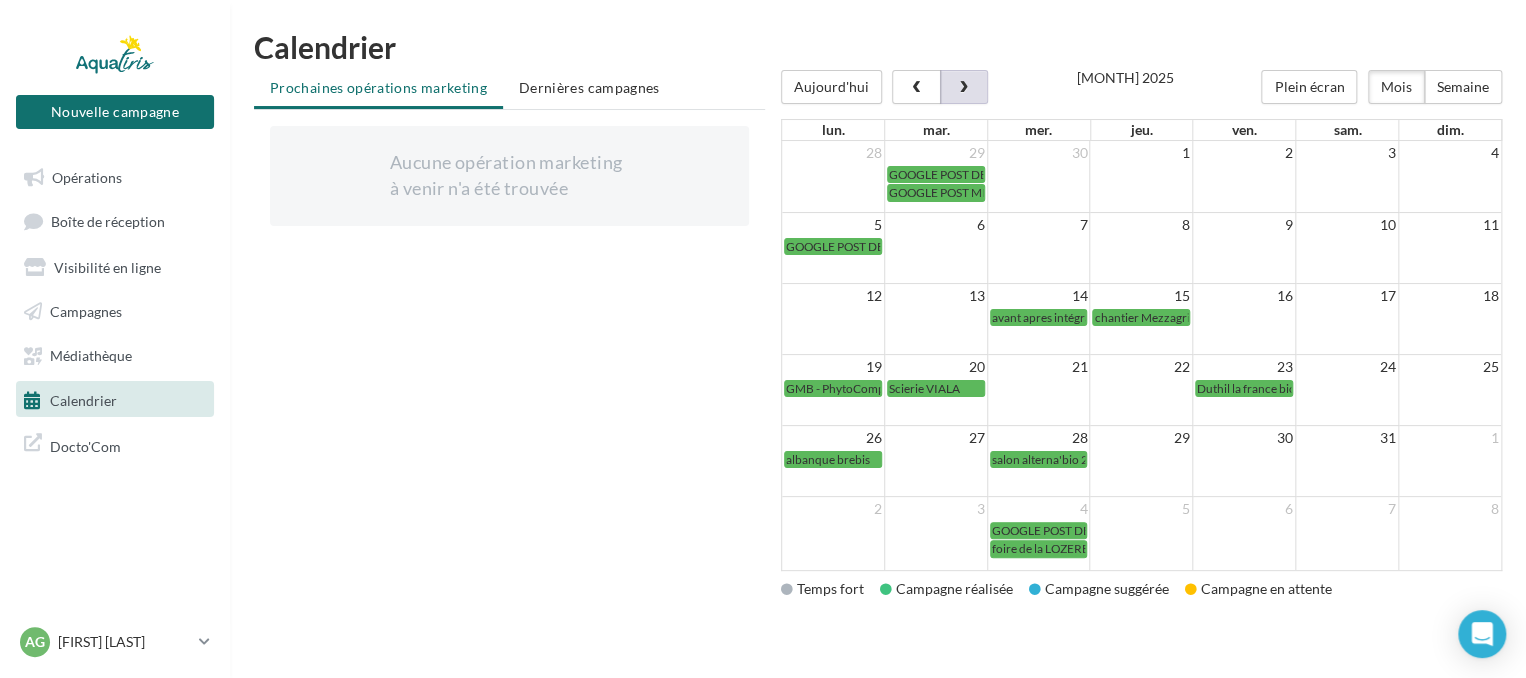 click at bounding box center [963, 88] 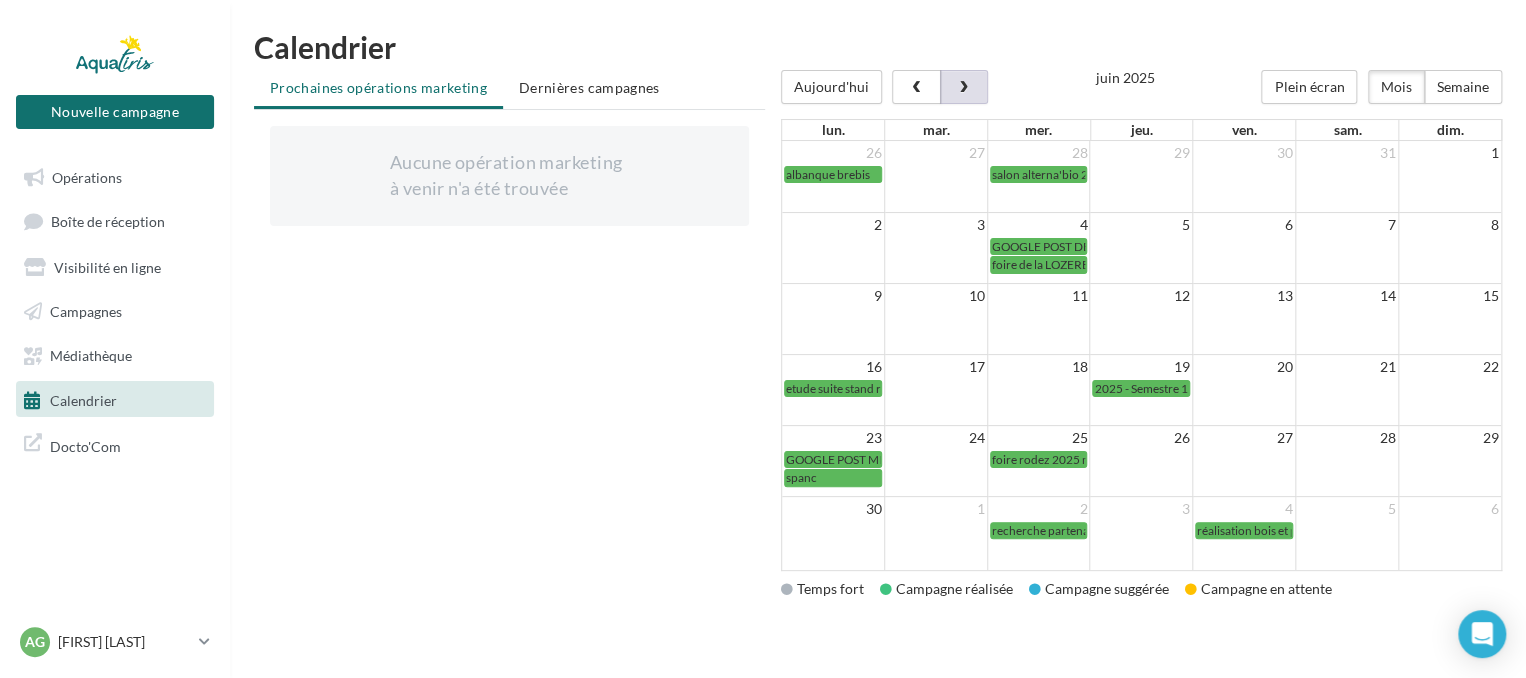 click at bounding box center [963, 88] 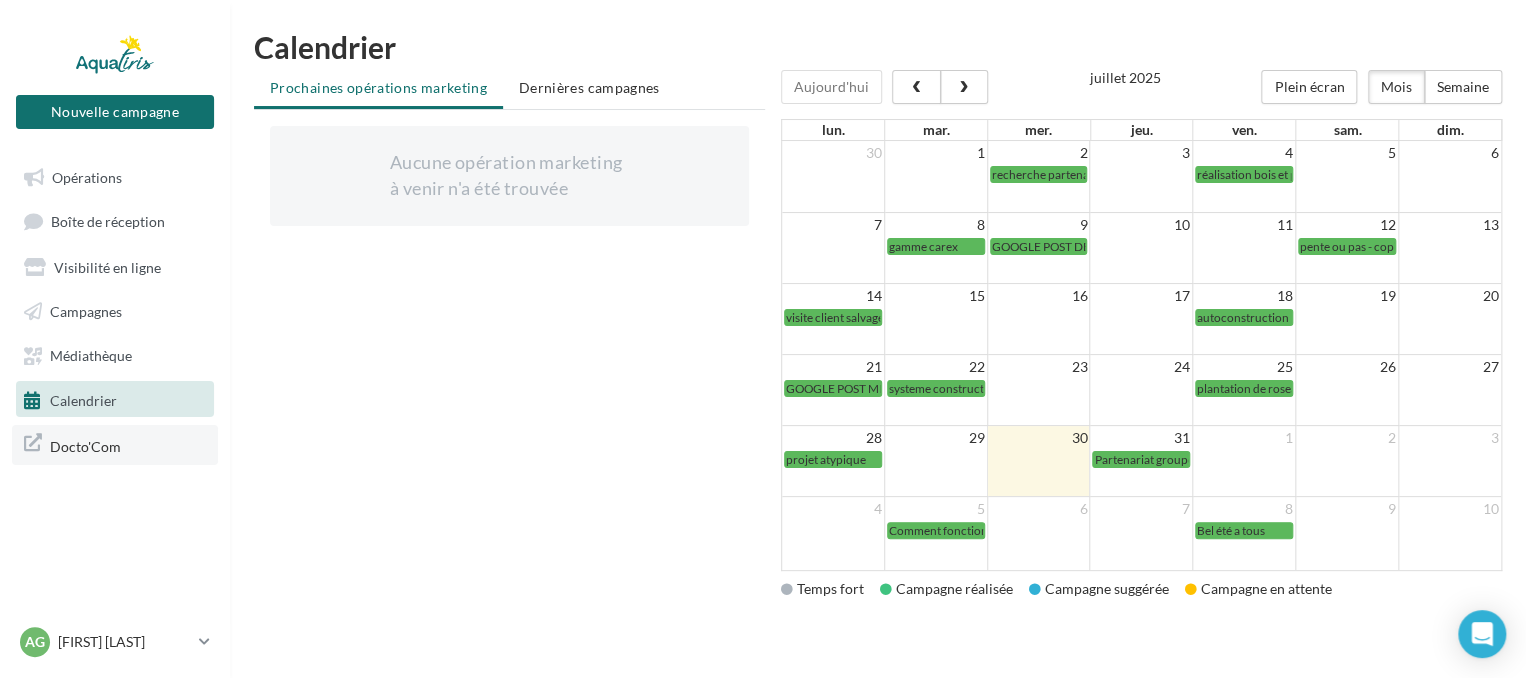 click on "Docto'Com" at bounding box center (85, 444) 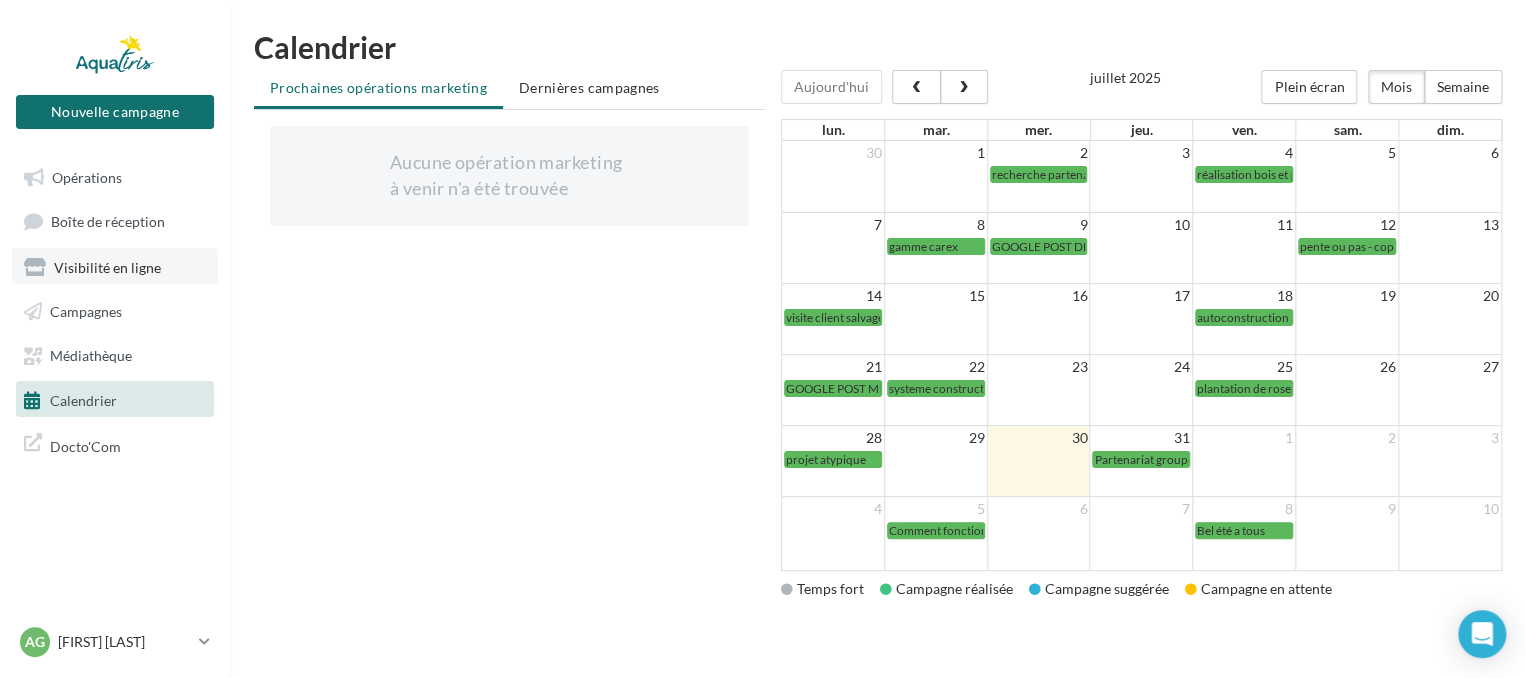 click on "Visibilité en ligne" at bounding box center [107, 266] 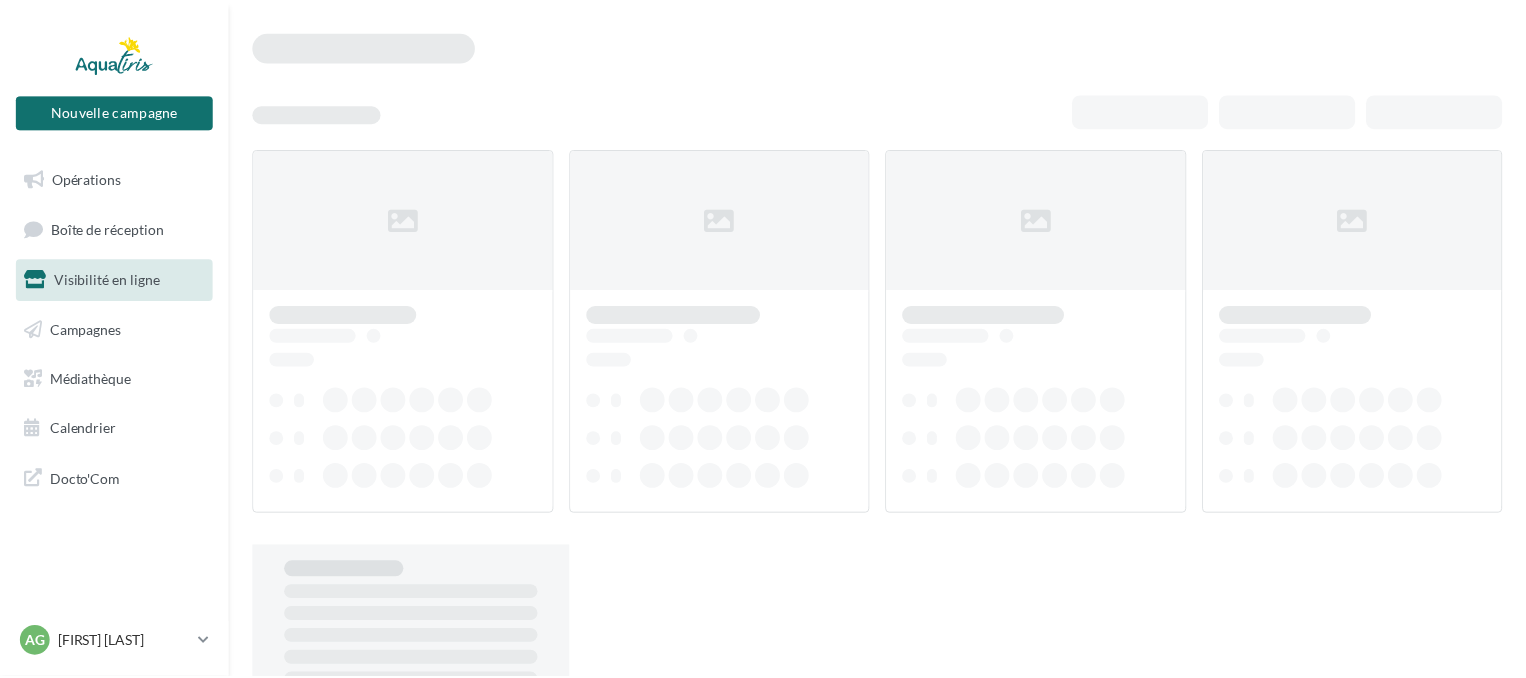 scroll, scrollTop: 0, scrollLeft: 0, axis: both 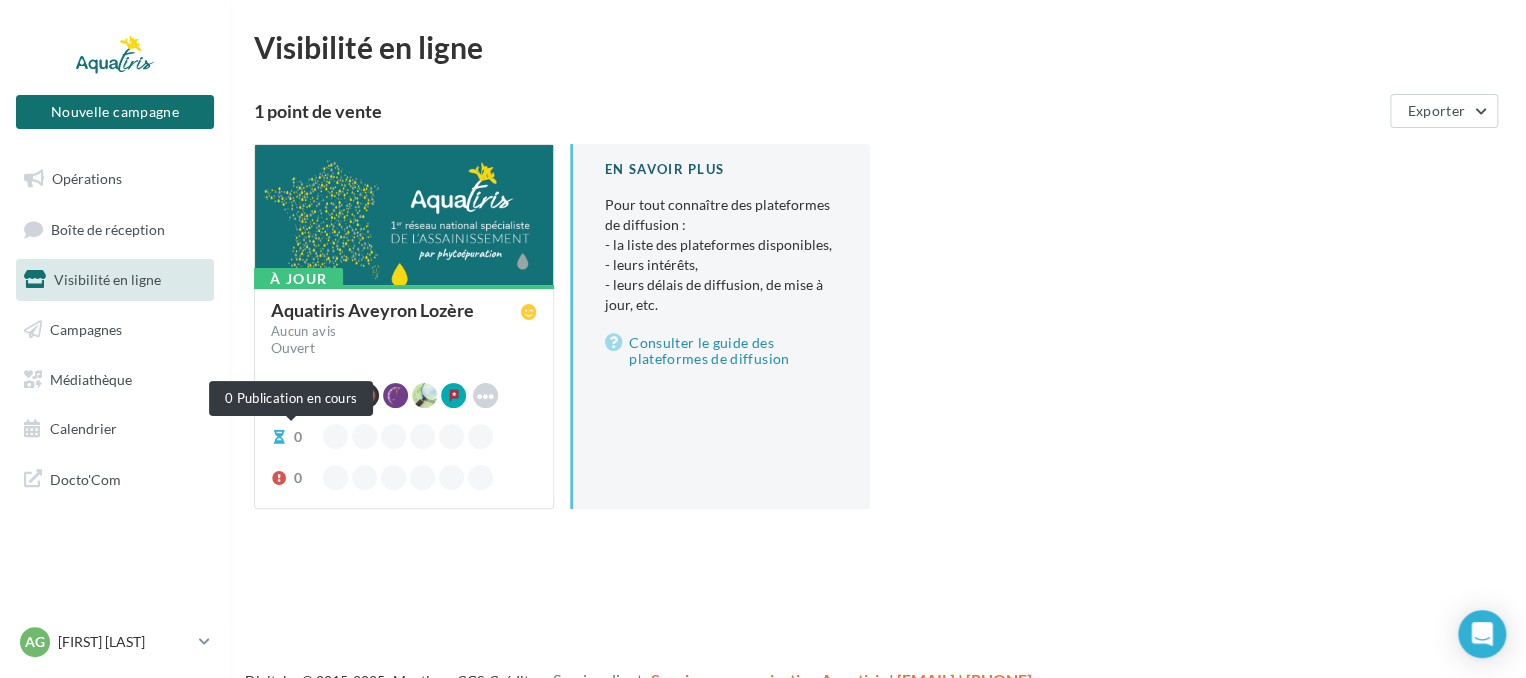 click on "0" at bounding box center (291, 437) 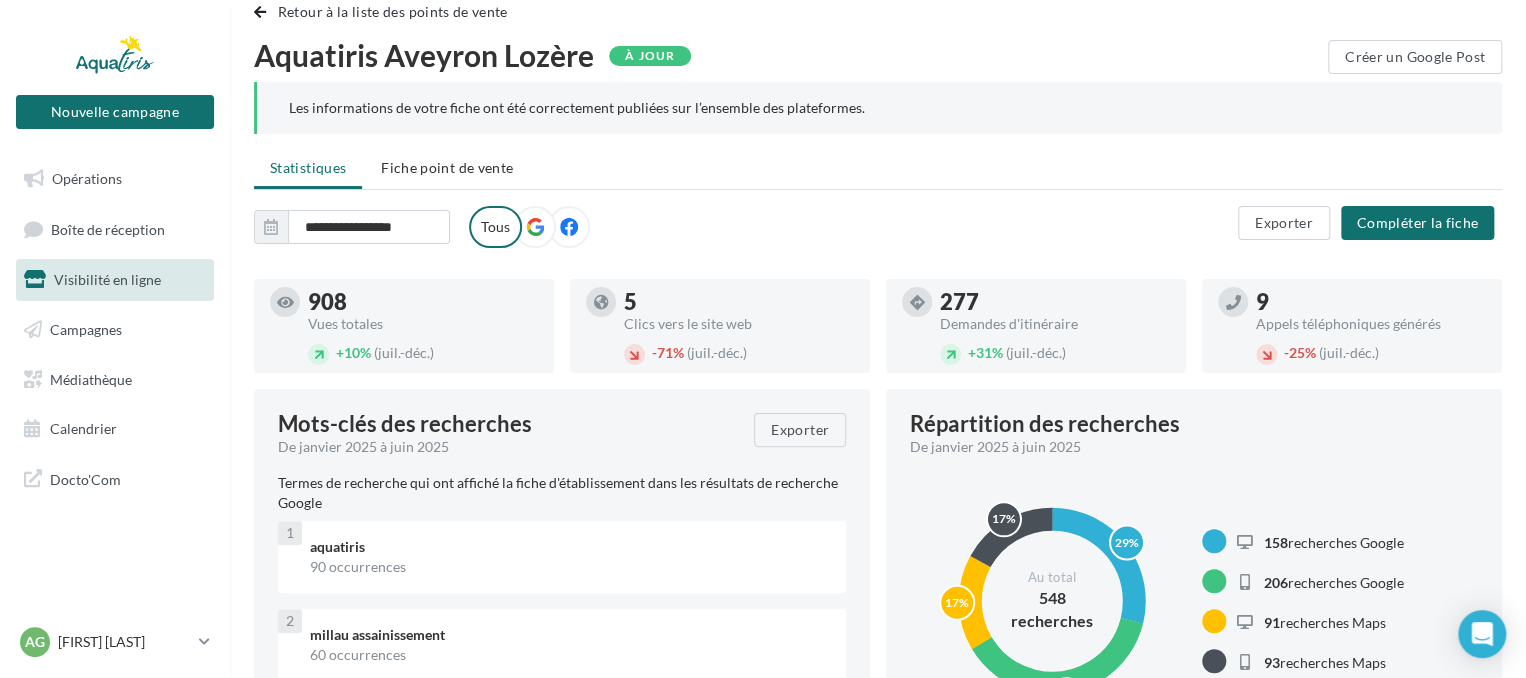 scroll, scrollTop: 0, scrollLeft: 0, axis: both 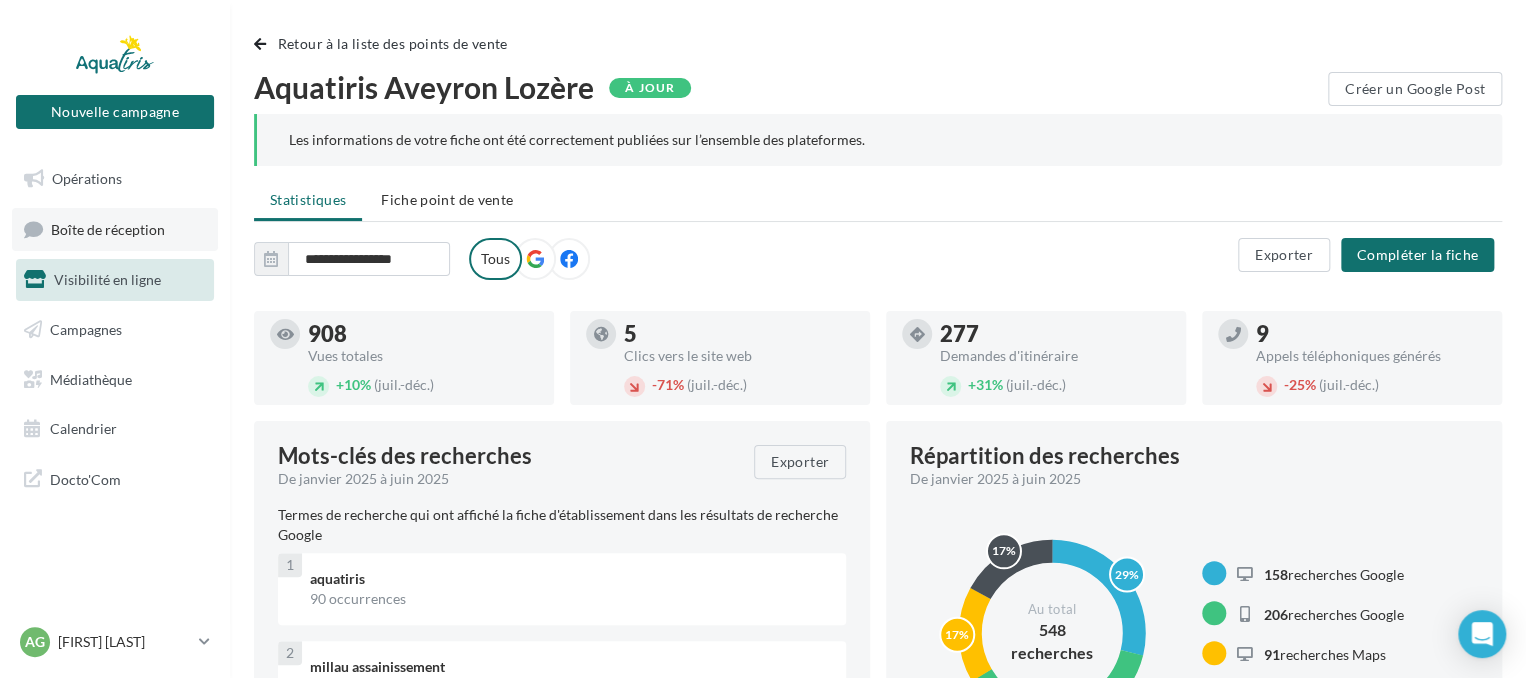 click on "Boîte de réception" at bounding box center (108, 228) 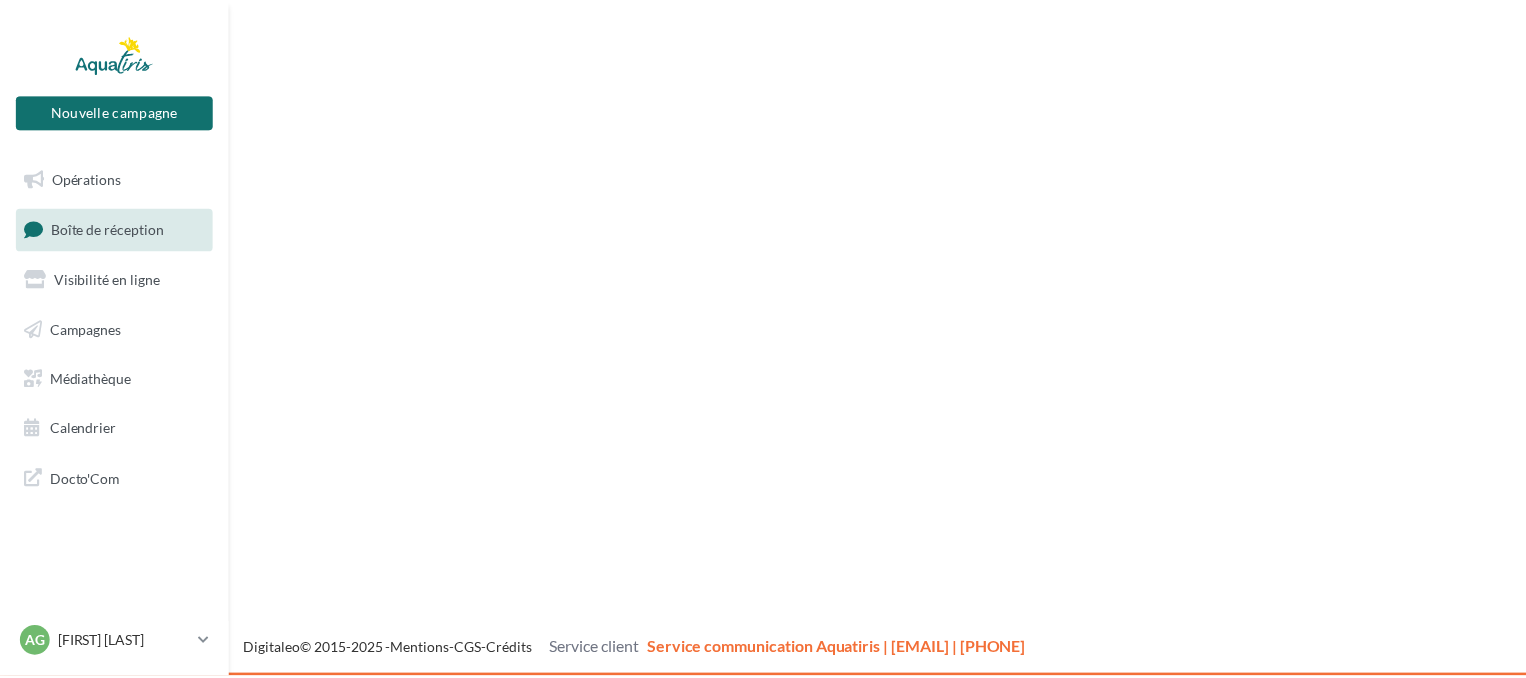 scroll, scrollTop: 0, scrollLeft: 0, axis: both 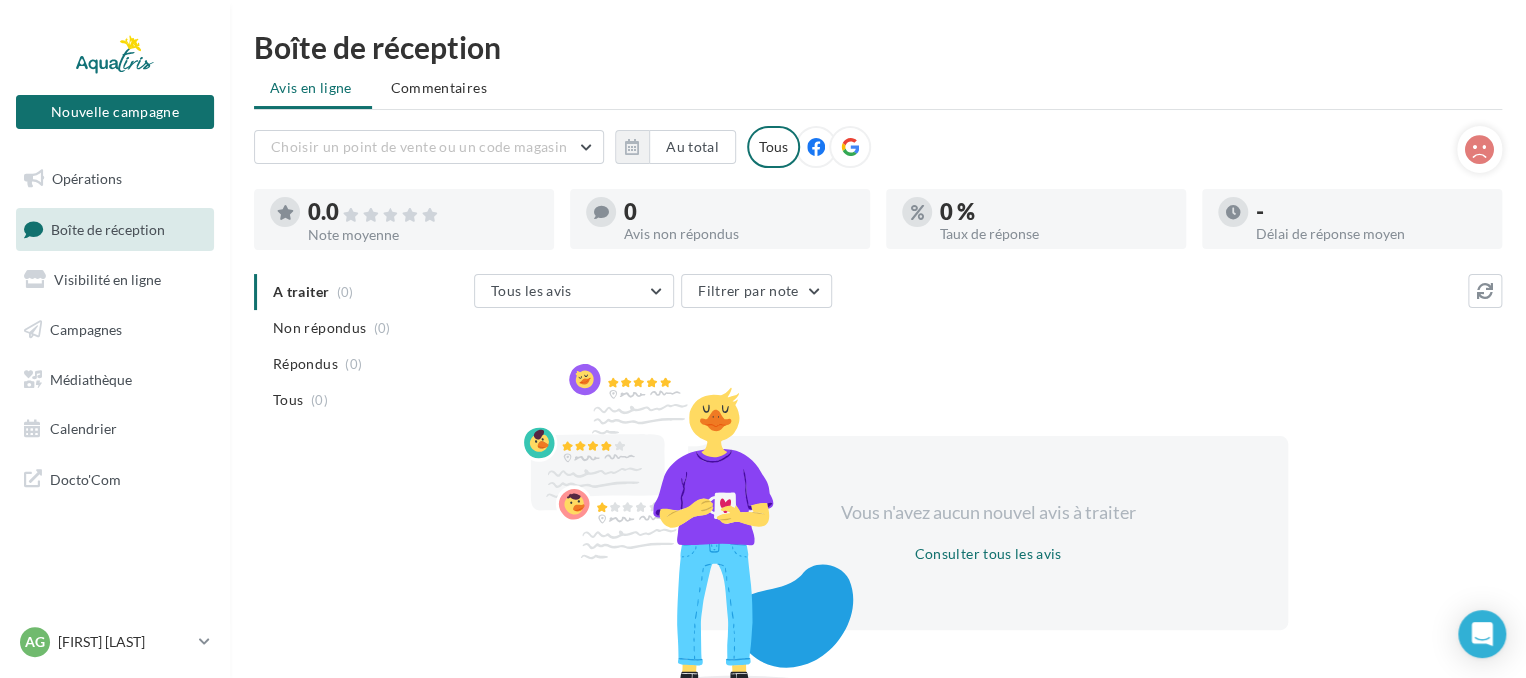 click at bounding box center (850, 148) 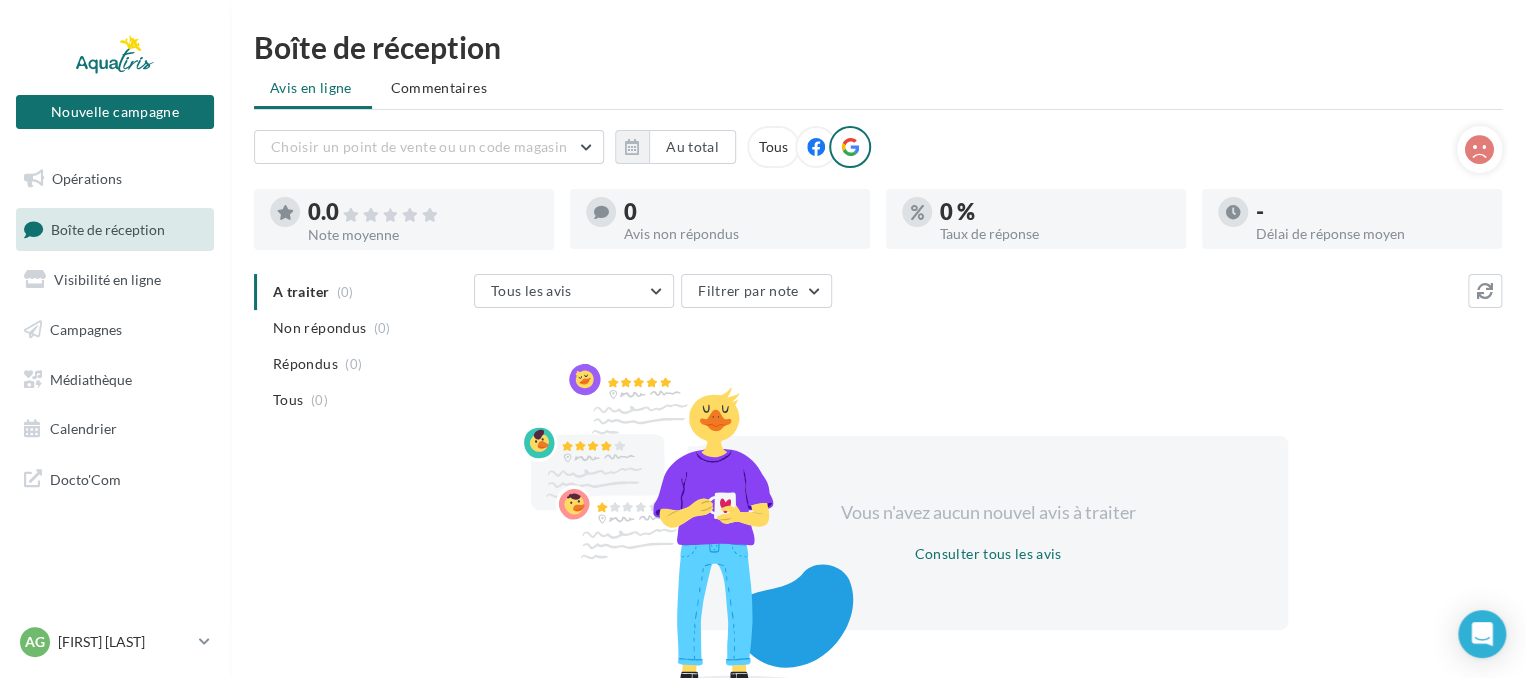click at bounding box center [816, 148] 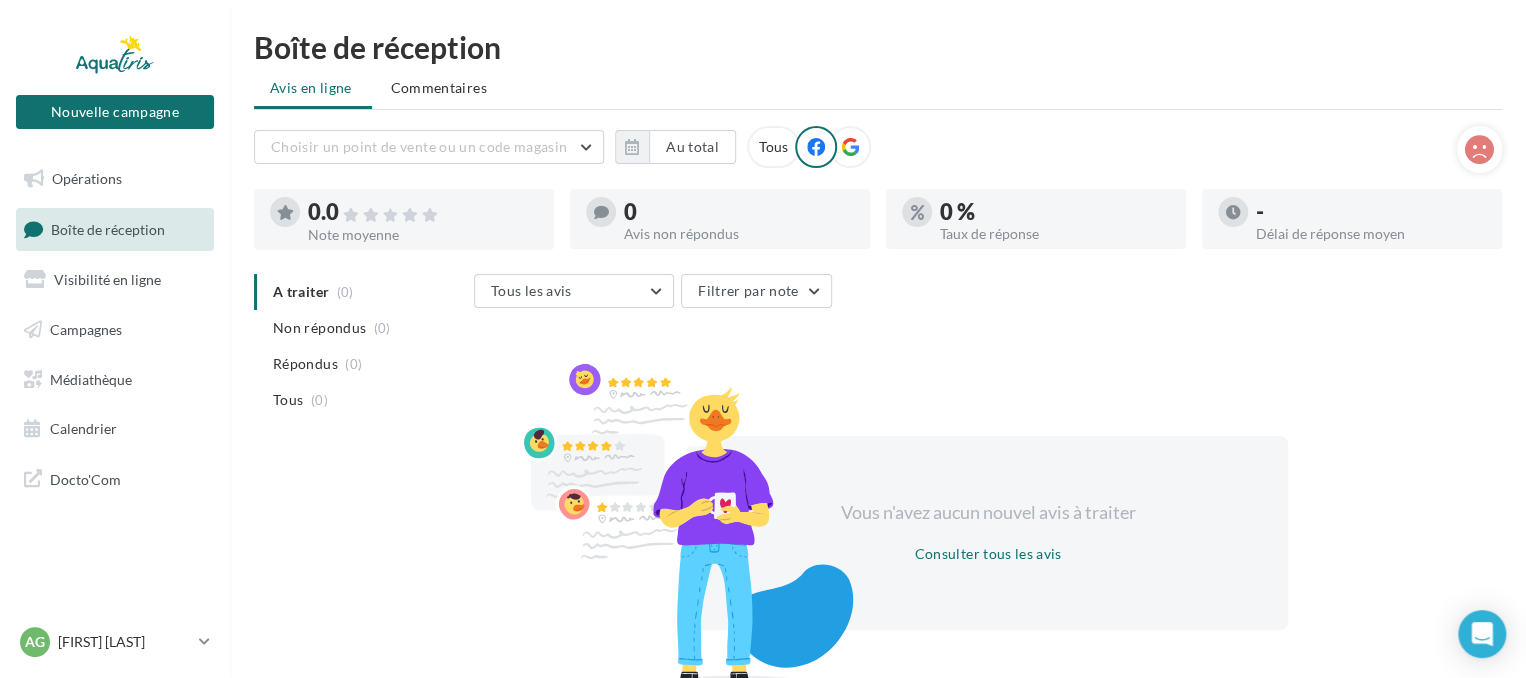 click on "Tous" at bounding box center [773, 147] 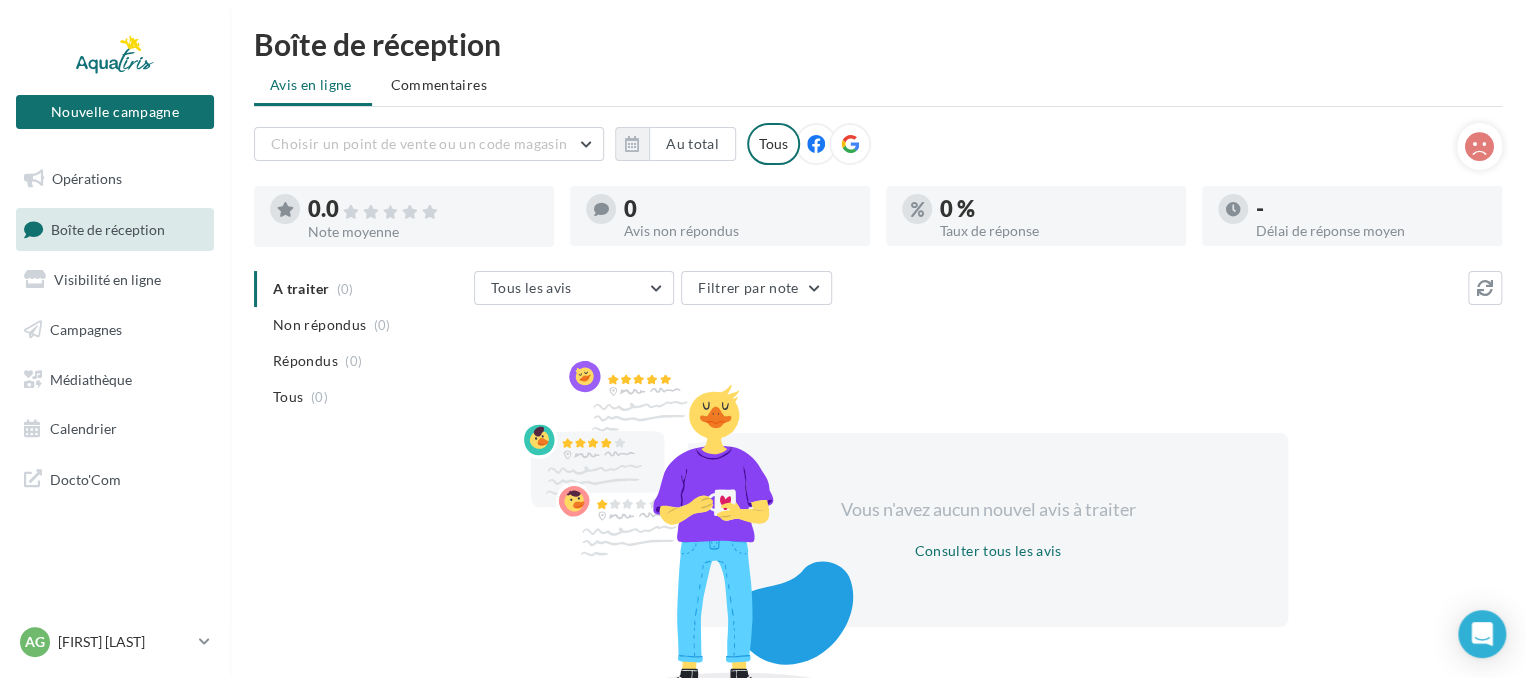 scroll, scrollTop: 0, scrollLeft: 0, axis: both 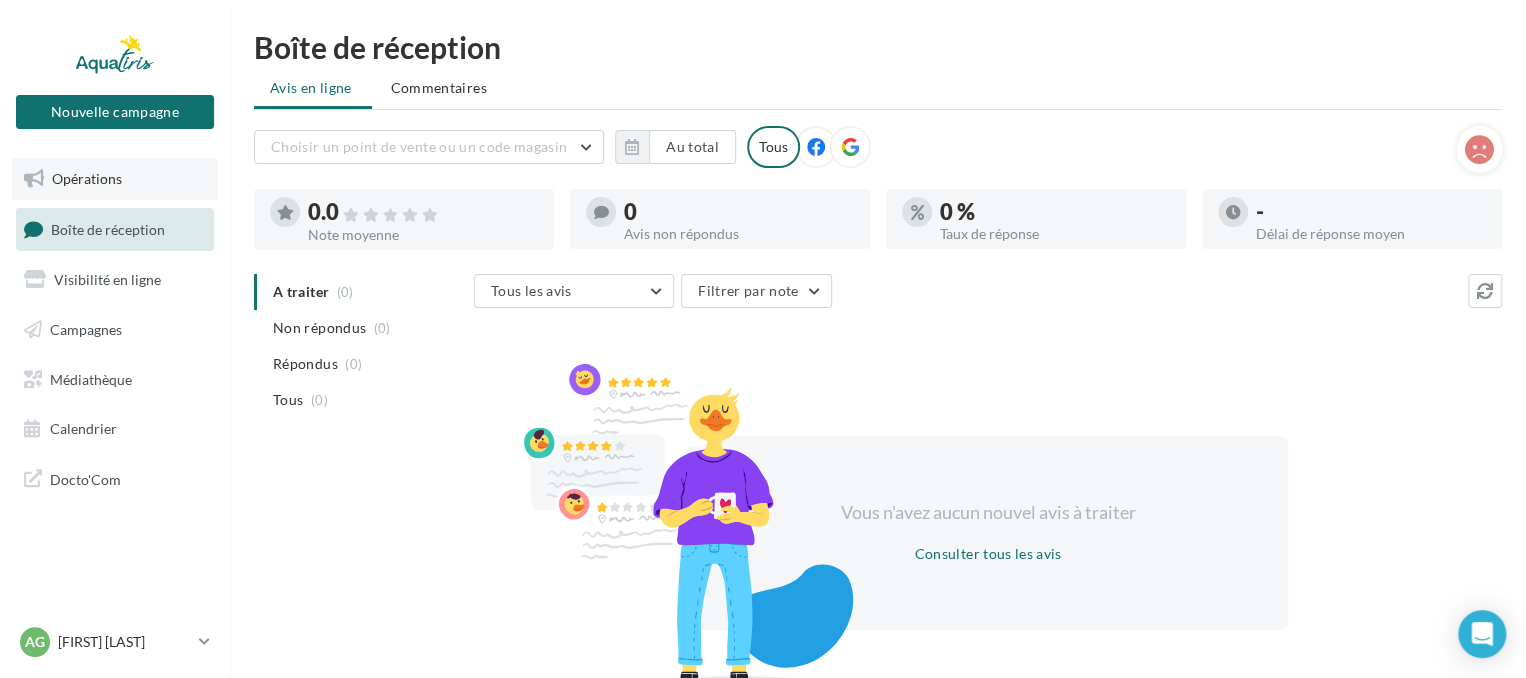 click on "Opérations" at bounding box center [87, 178] 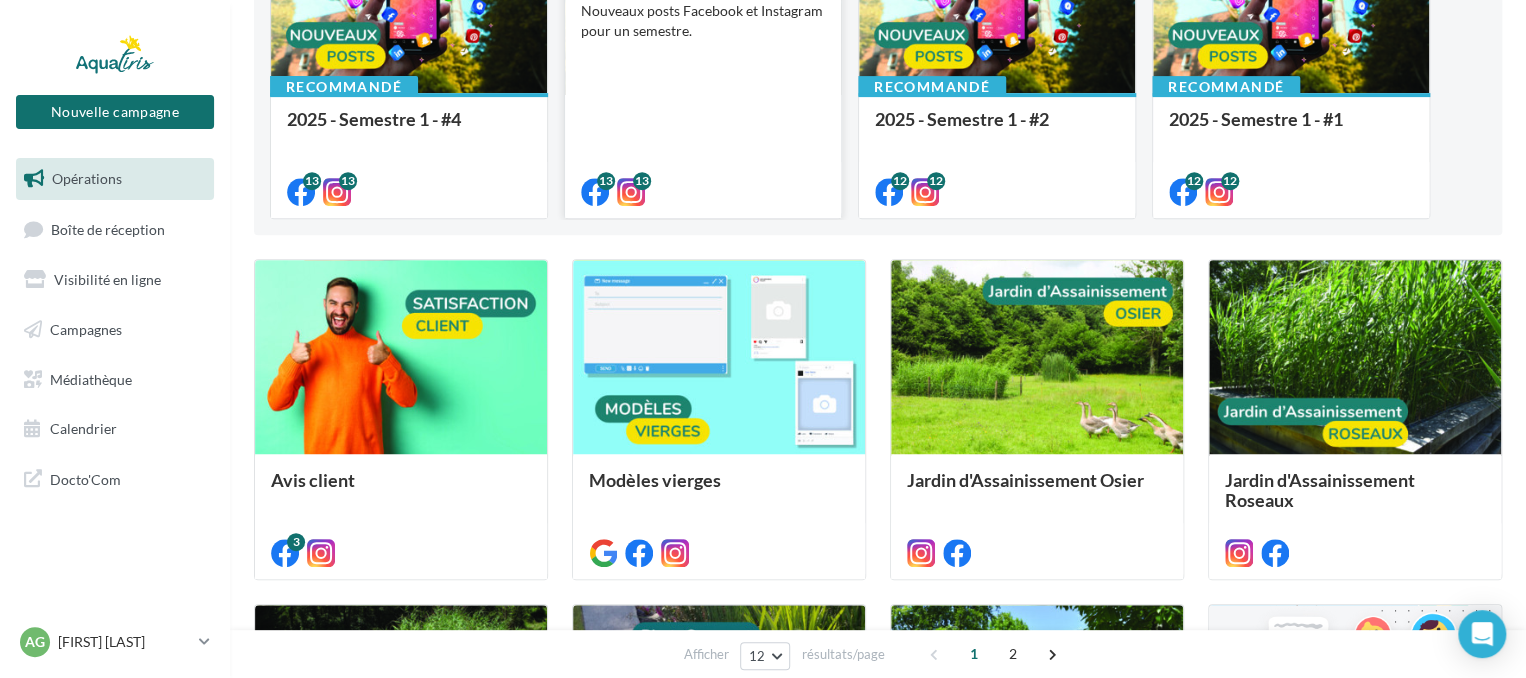 scroll, scrollTop: 300, scrollLeft: 0, axis: vertical 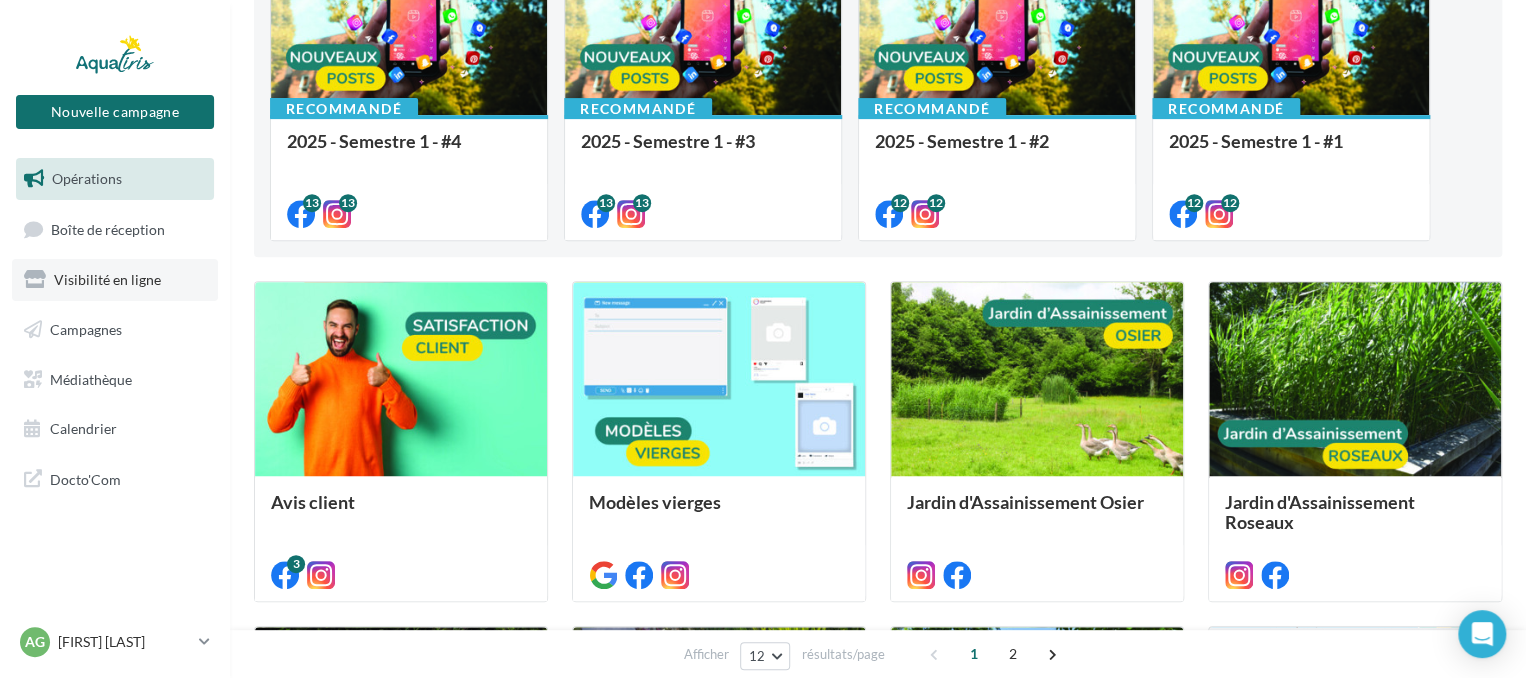 click on "Visibilité en ligne" at bounding box center (107, 279) 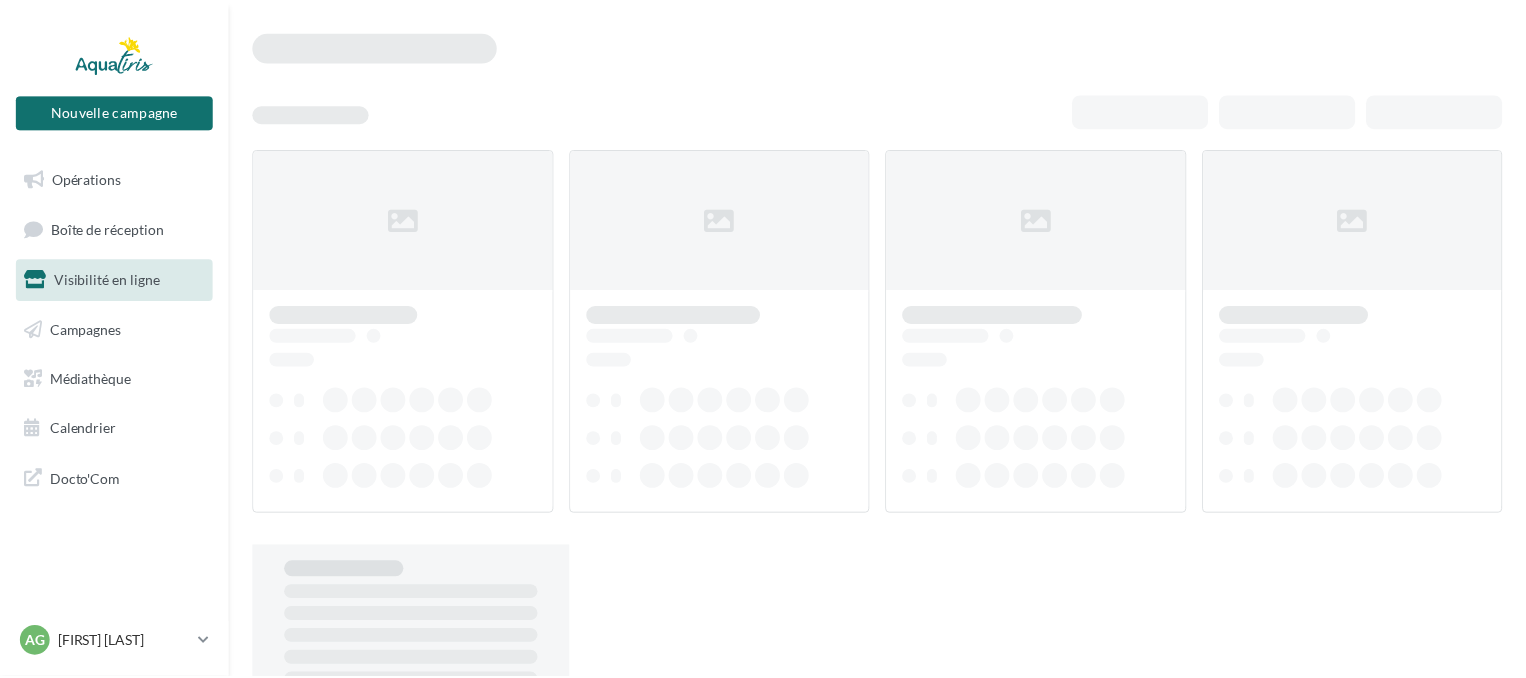 scroll, scrollTop: 0, scrollLeft: 0, axis: both 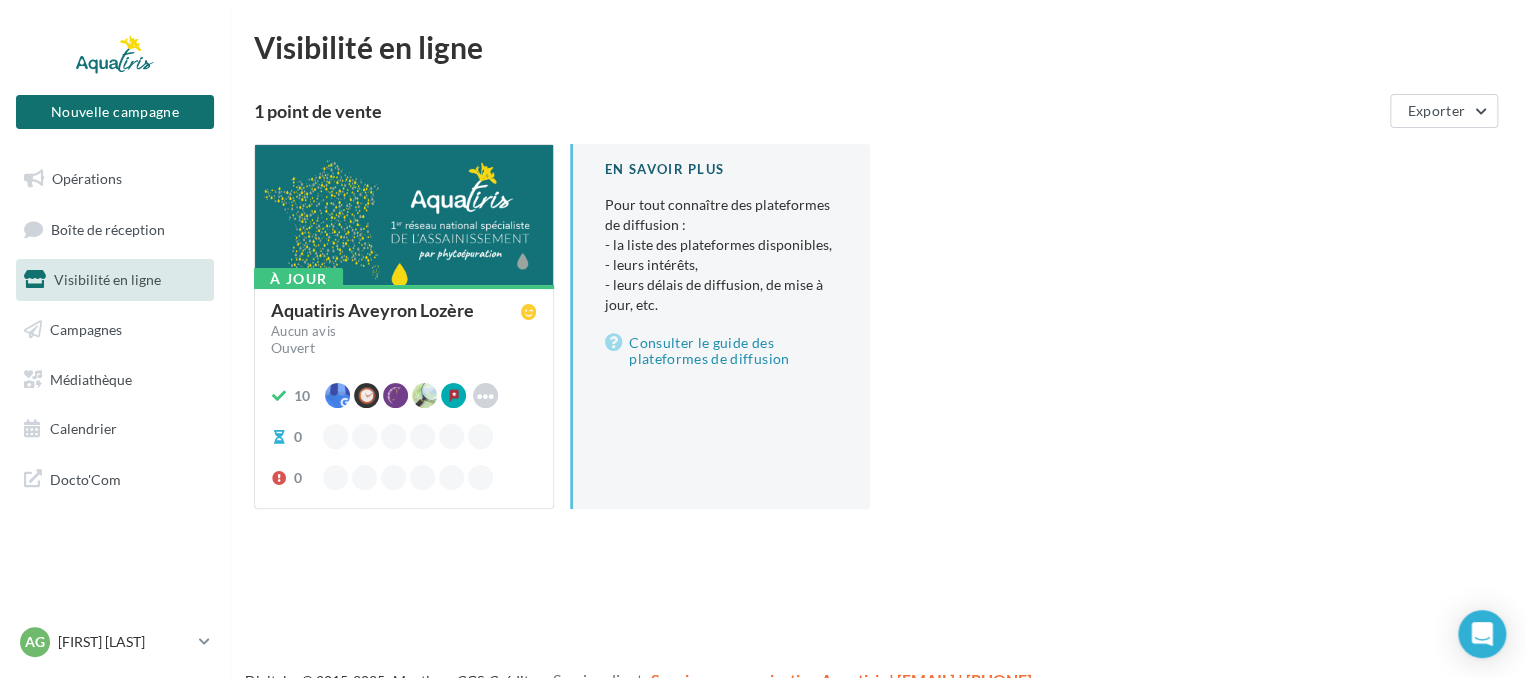 click on "À jour
Aquatiris [REGION] [REGION]
Aucun avis
Ouvert
10
Waze
Hoodspot
Apple Business Connect
Here
Facebook
0
0" at bounding box center (404, 395) 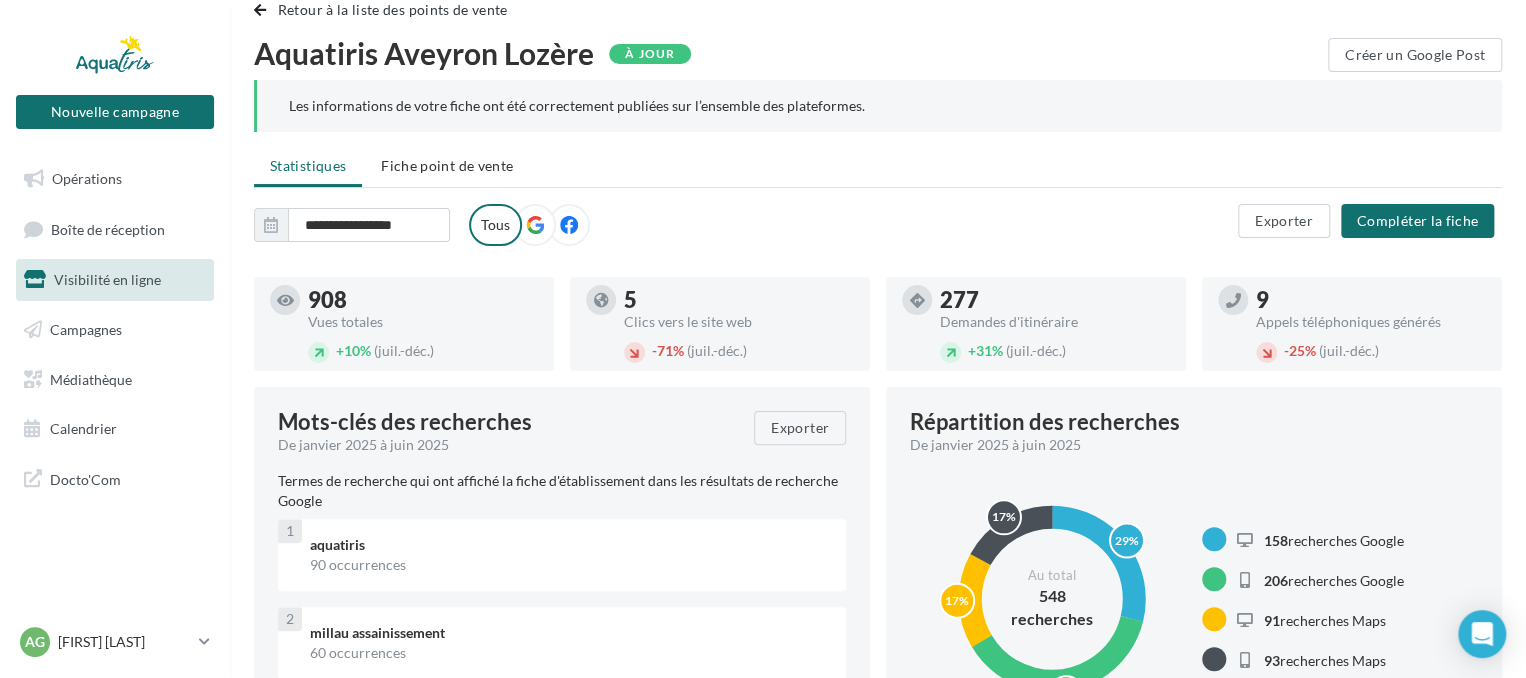 scroll, scrollTop: 0, scrollLeft: 0, axis: both 